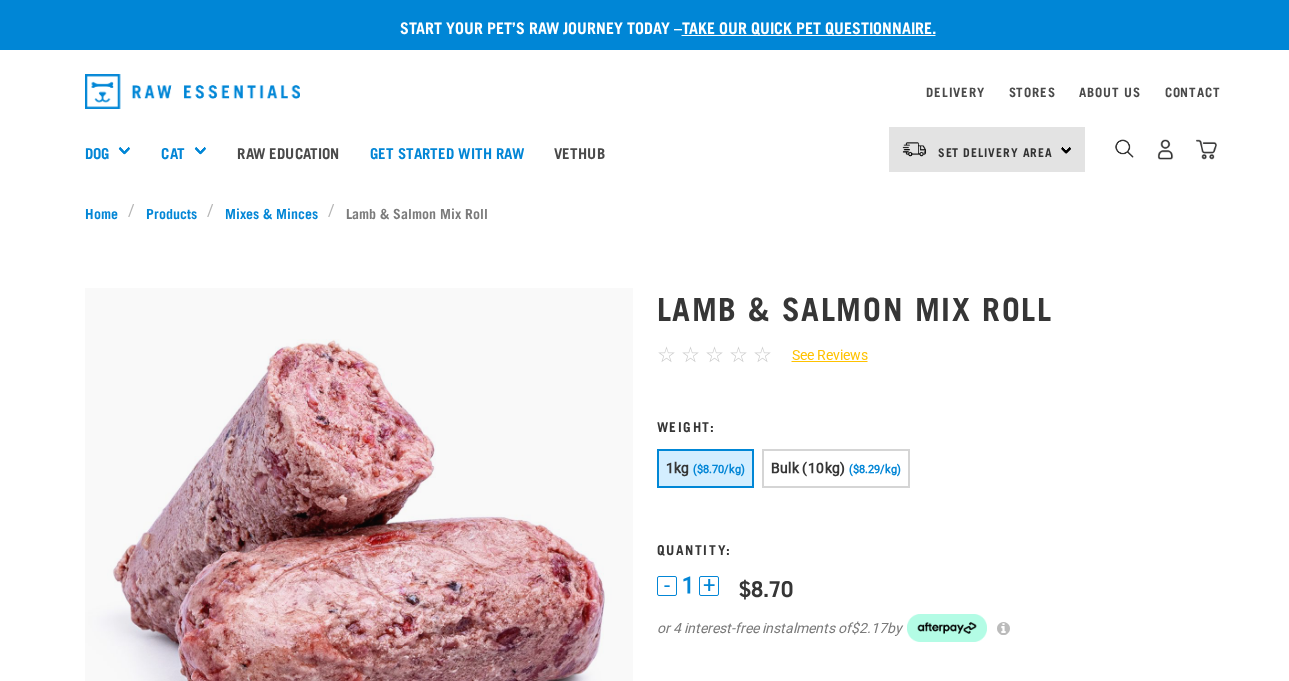 scroll, scrollTop: 0, scrollLeft: 0, axis: both 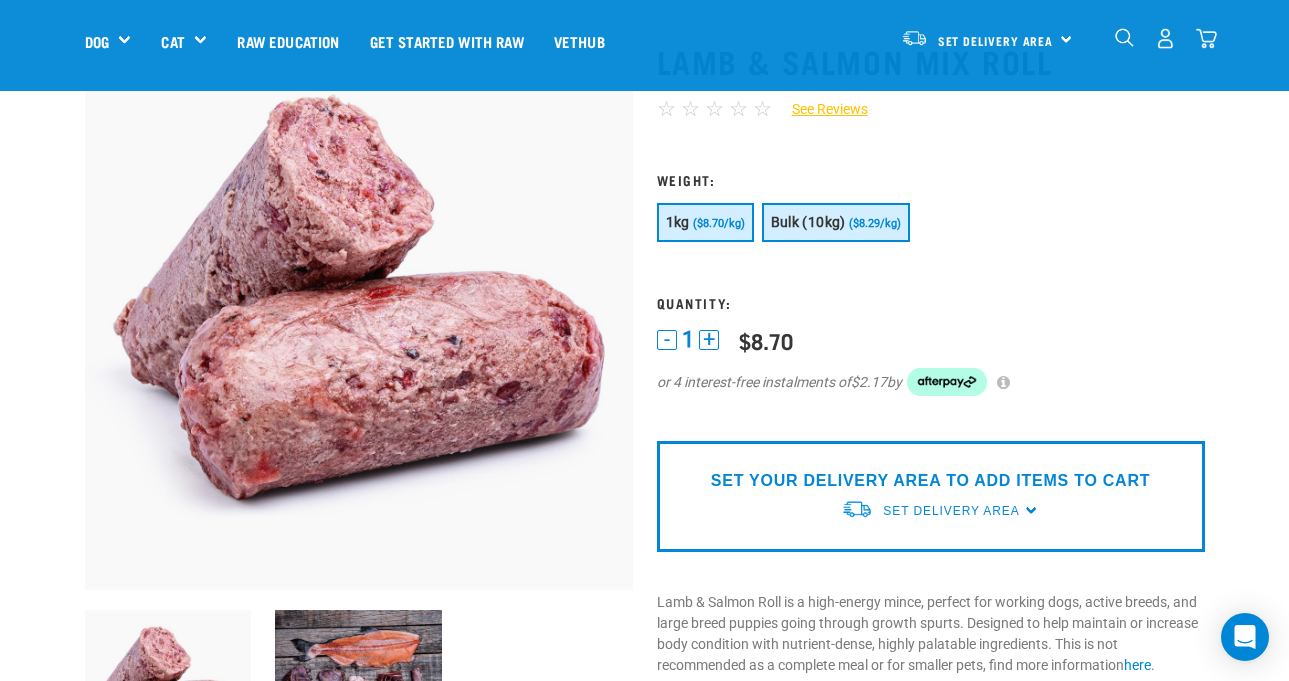 click on "($8.29/kg)" at bounding box center [875, 223] 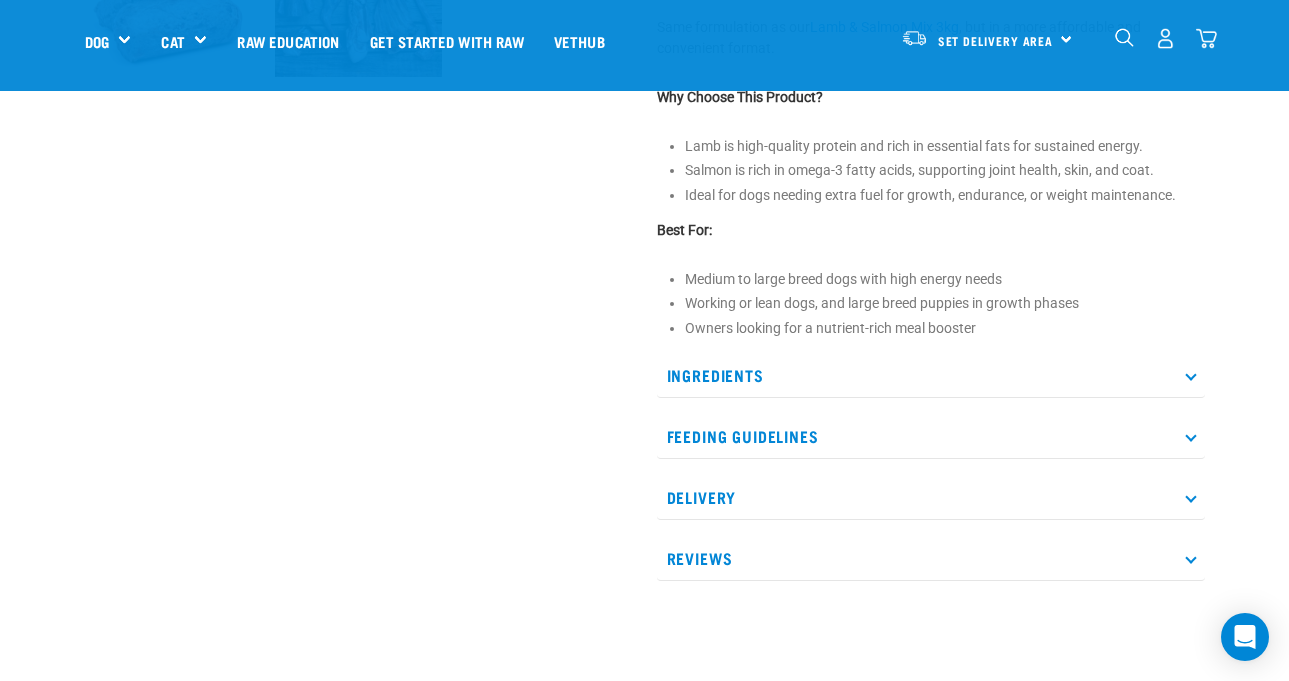 scroll, scrollTop: 792, scrollLeft: 0, axis: vertical 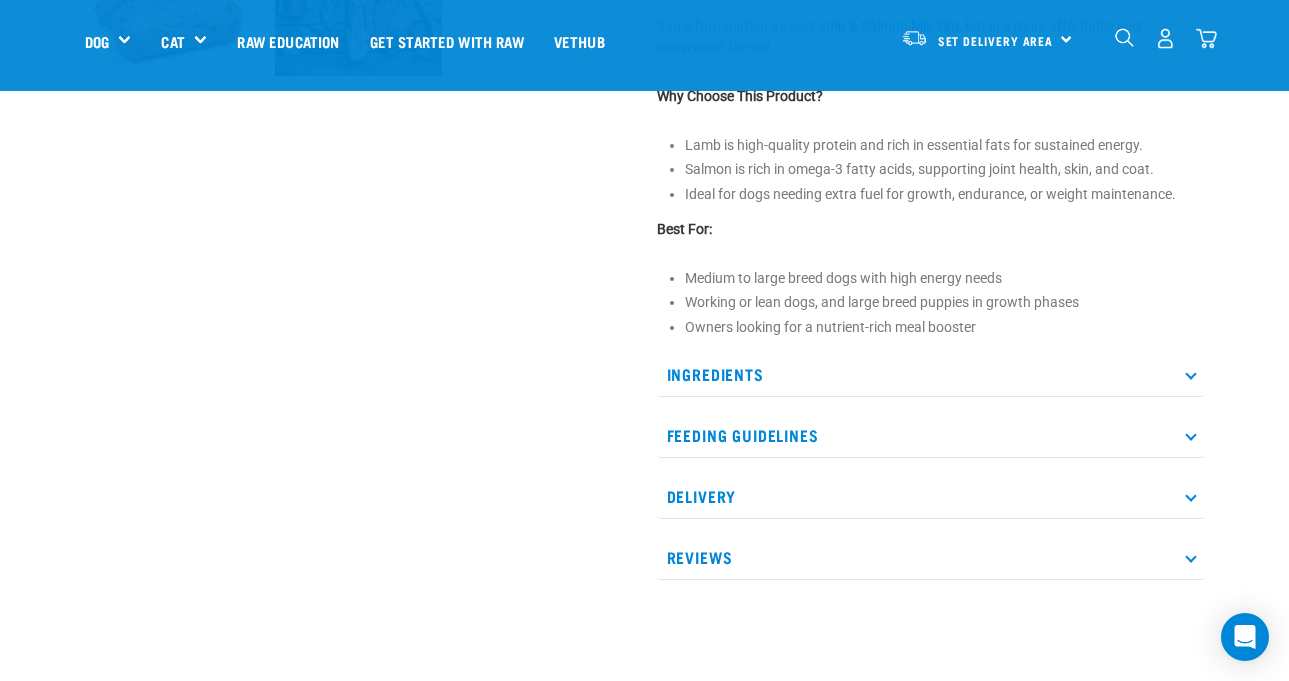 click on "Ingredients" at bounding box center (931, 374) 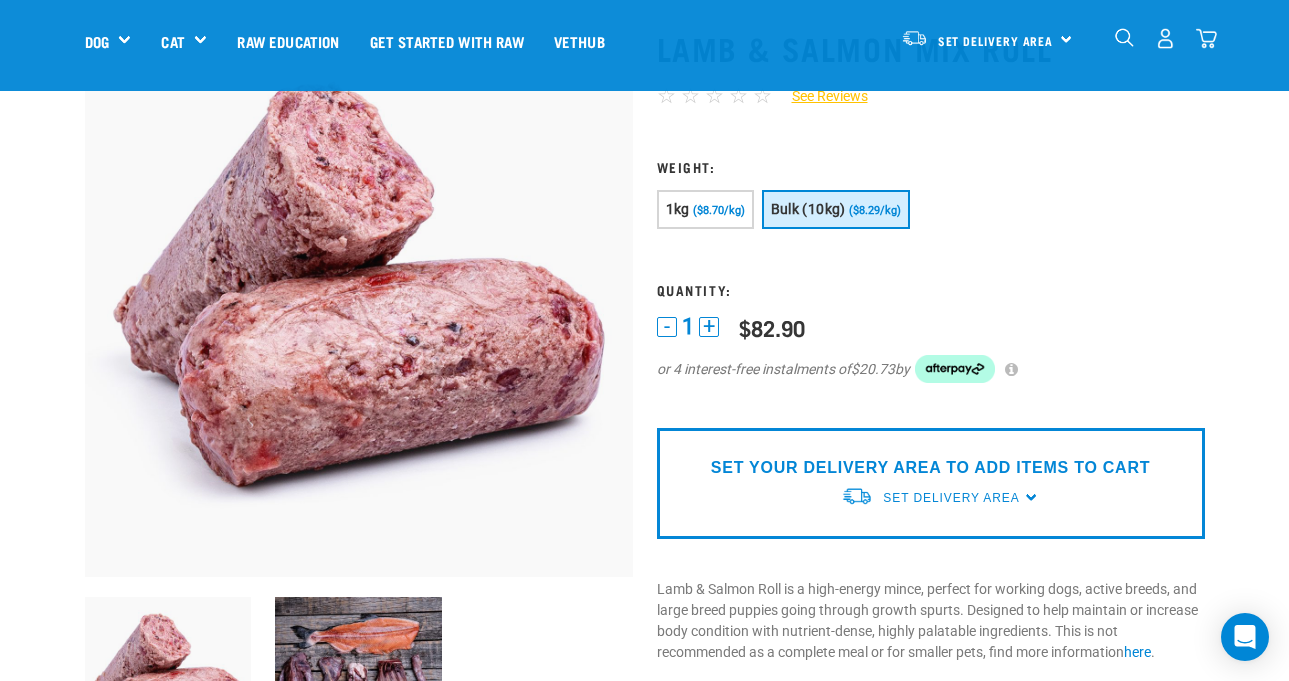 scroll, scrollTop: 74, scrollLeft: 0, axis: vertical 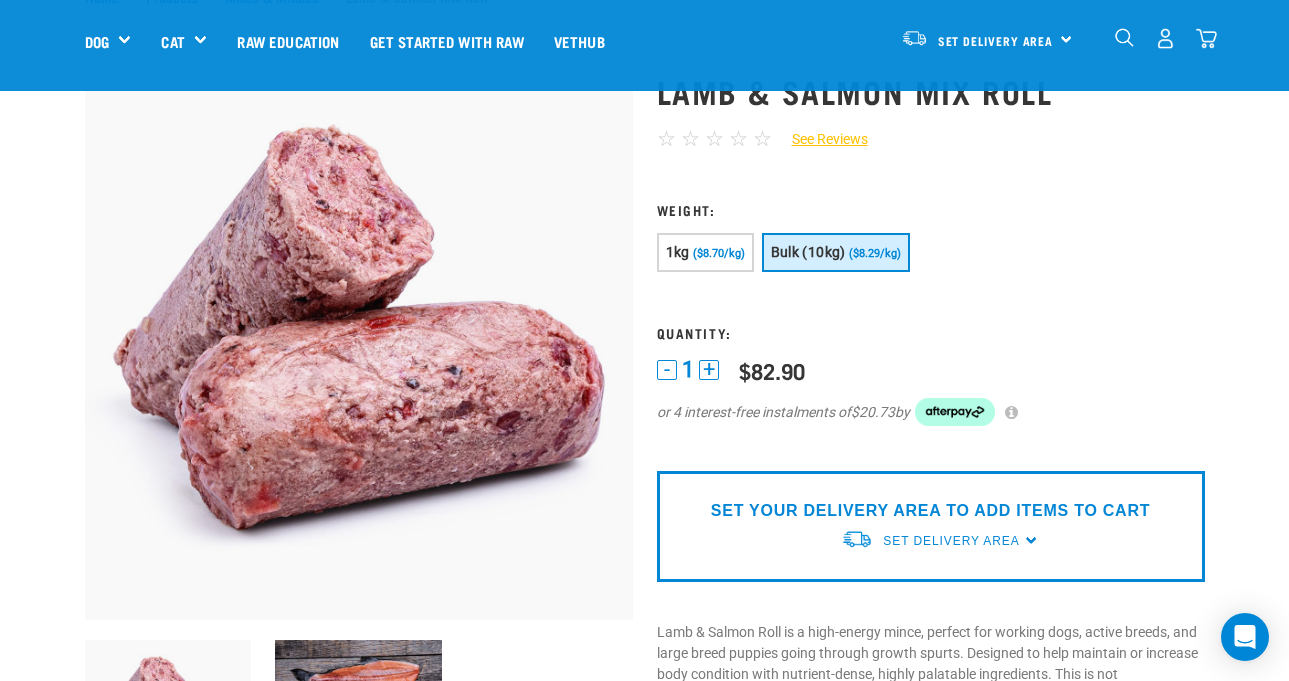 click on "($8.29/kg)" at bounding box center (875, 253) 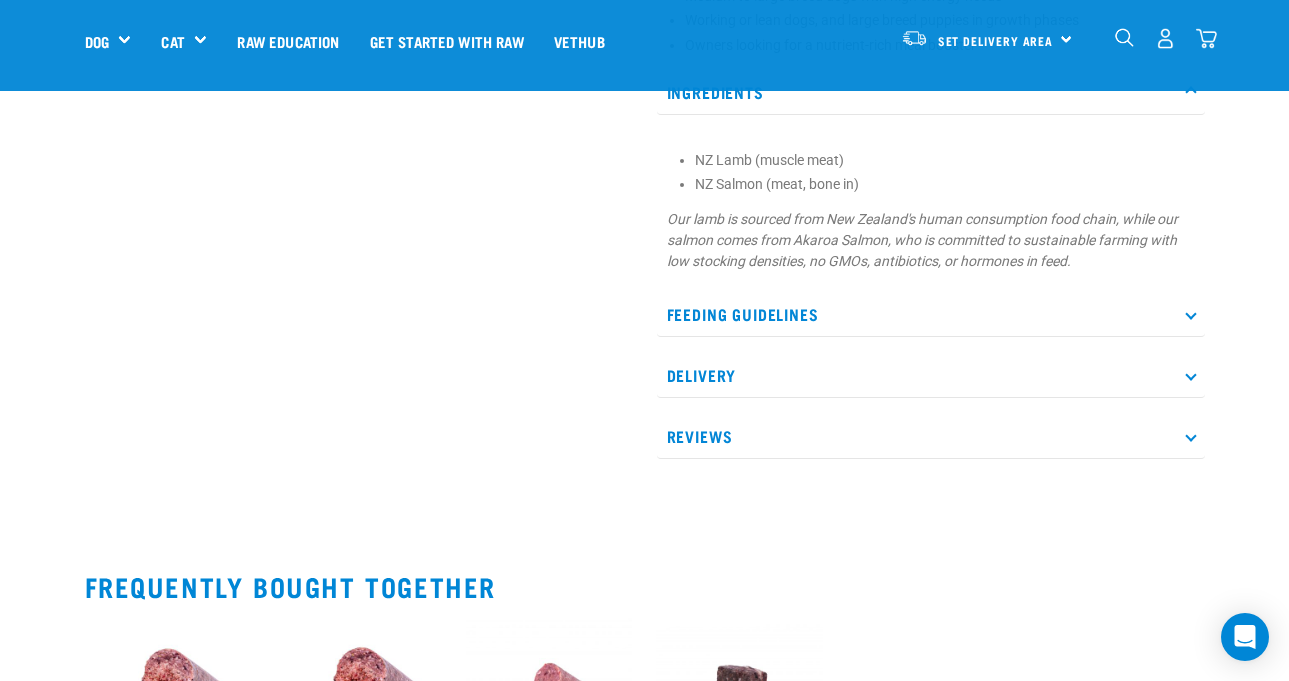 scroll, scrollTop: 1075, scrollLeft: 0, axis: vertical 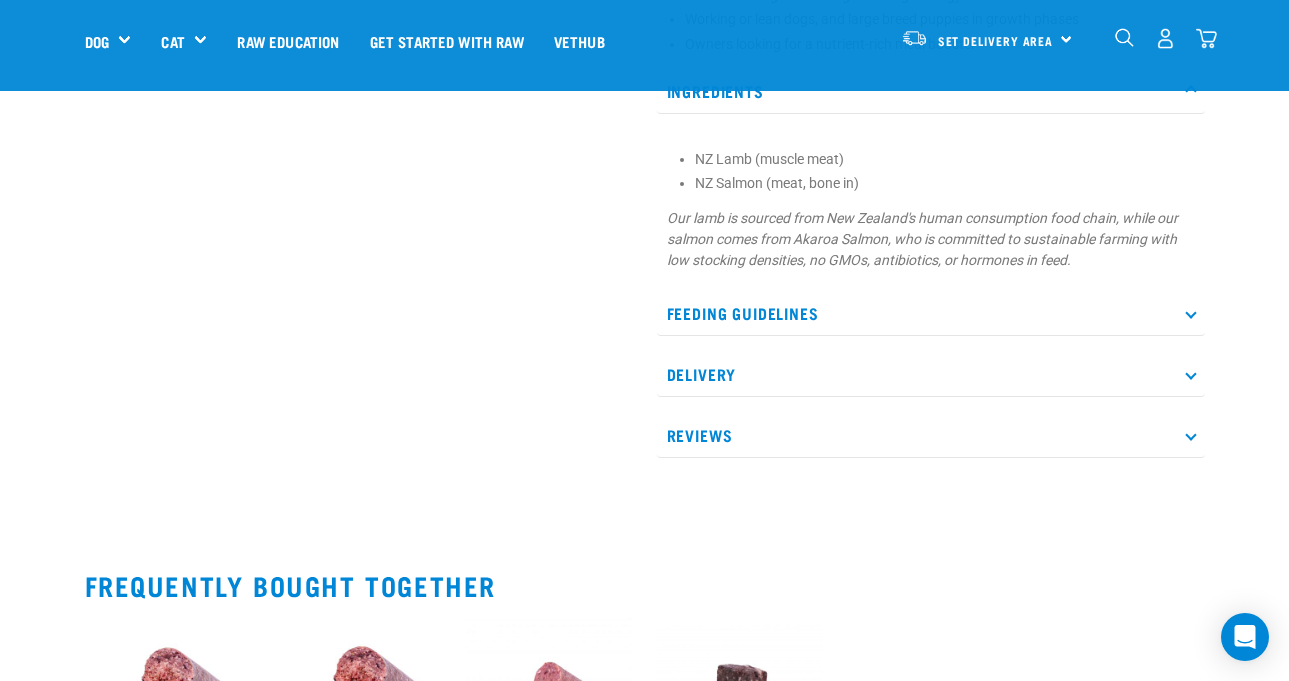 click on "Delivery" at bounding box center [931, 374] 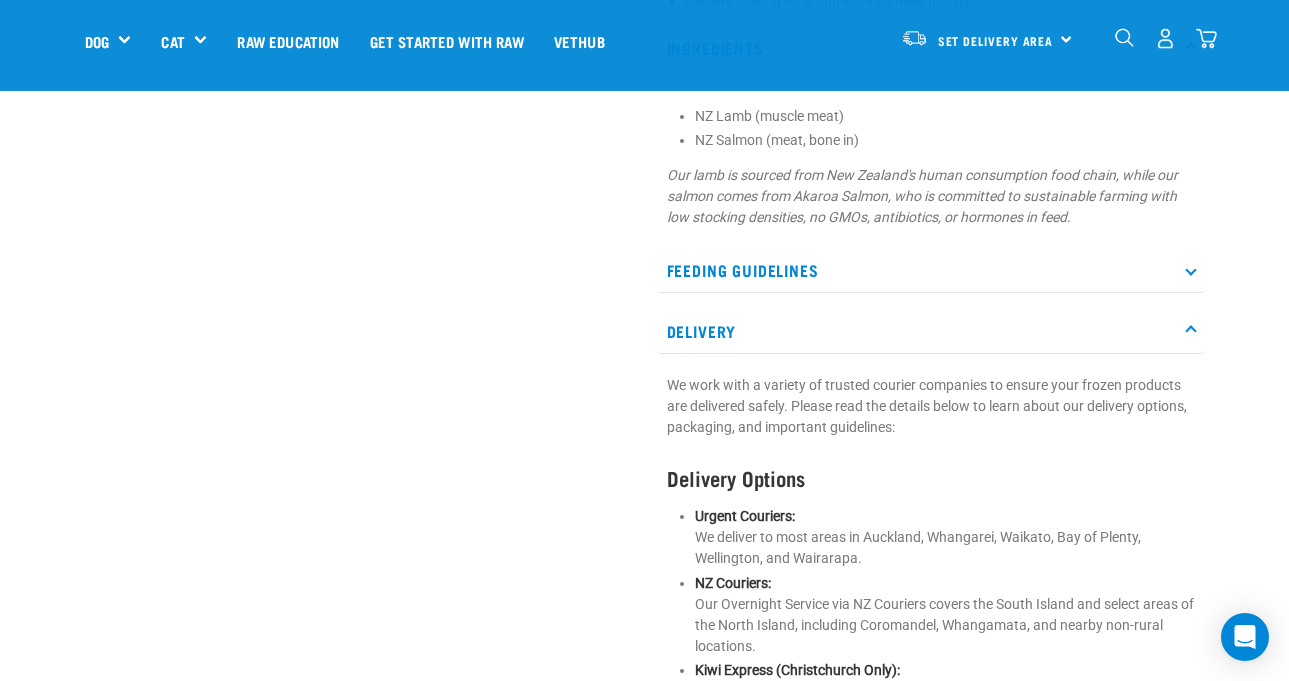 scroll, scrollTop: 865, scrollLeft: 0, axis: vertical 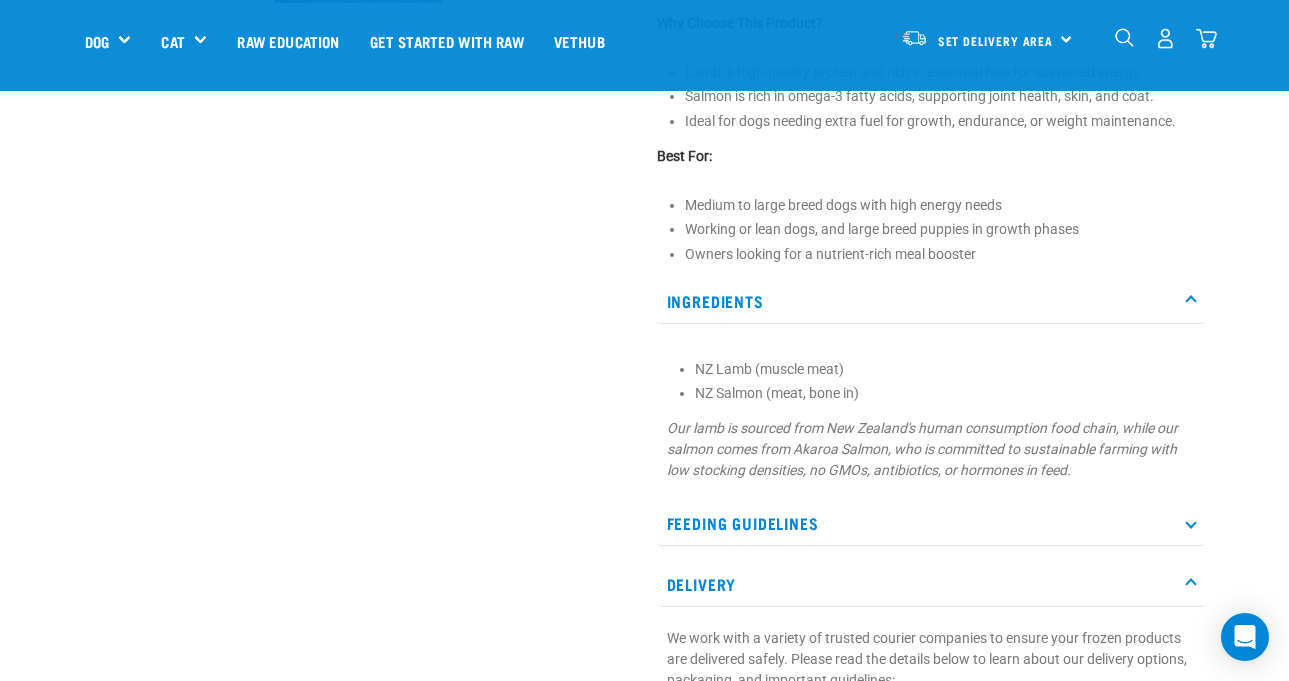click at bounding box center (1206, 38) 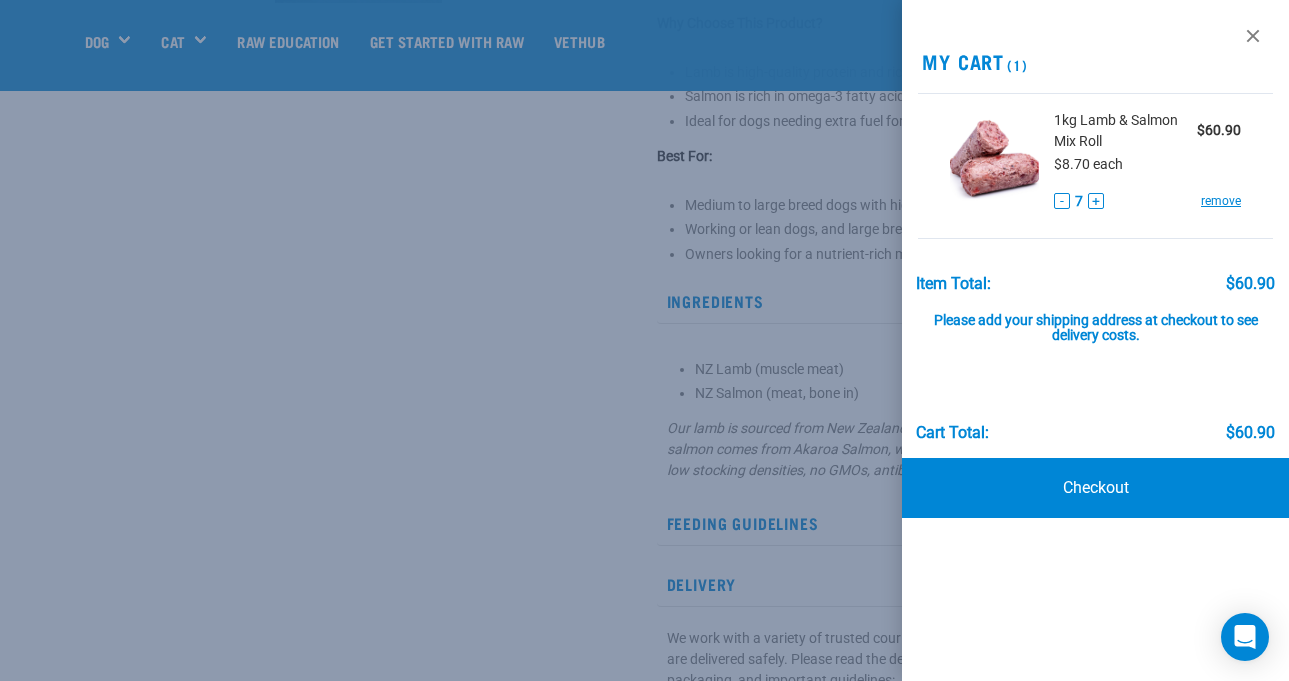 click on "-" at bounding box center (1062, 201) 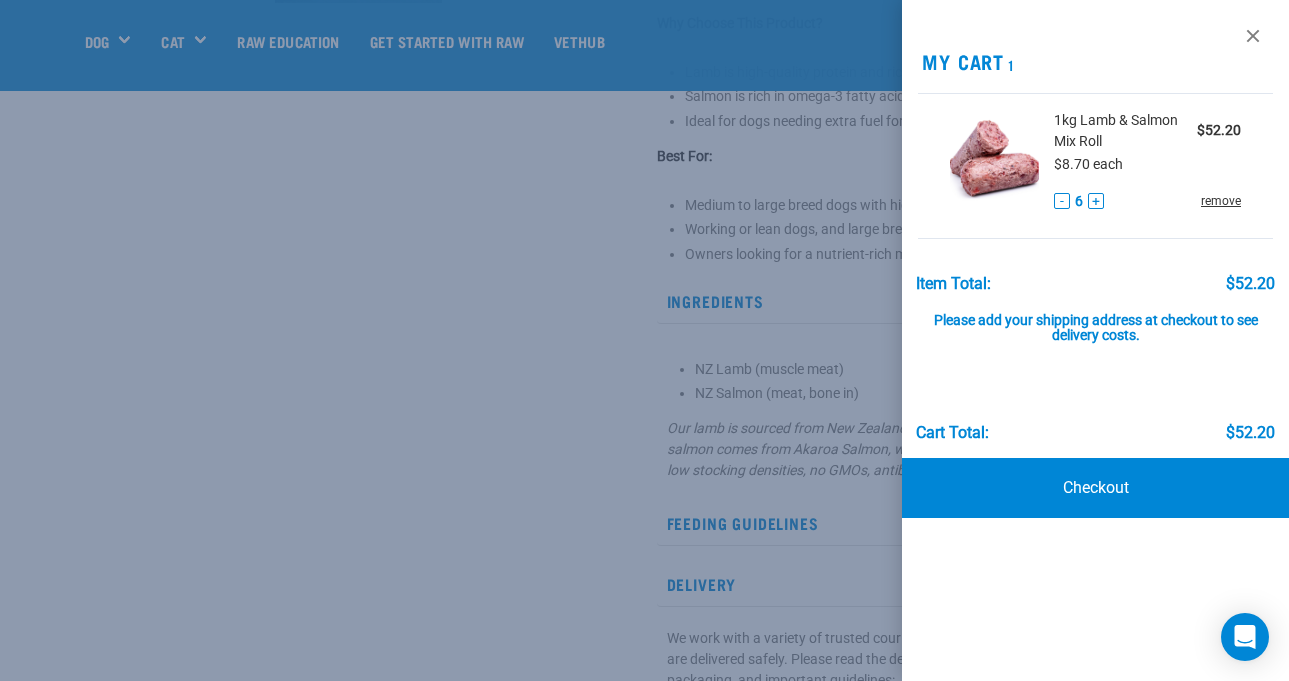 click on "remove" at bounding box center (1221, 201) 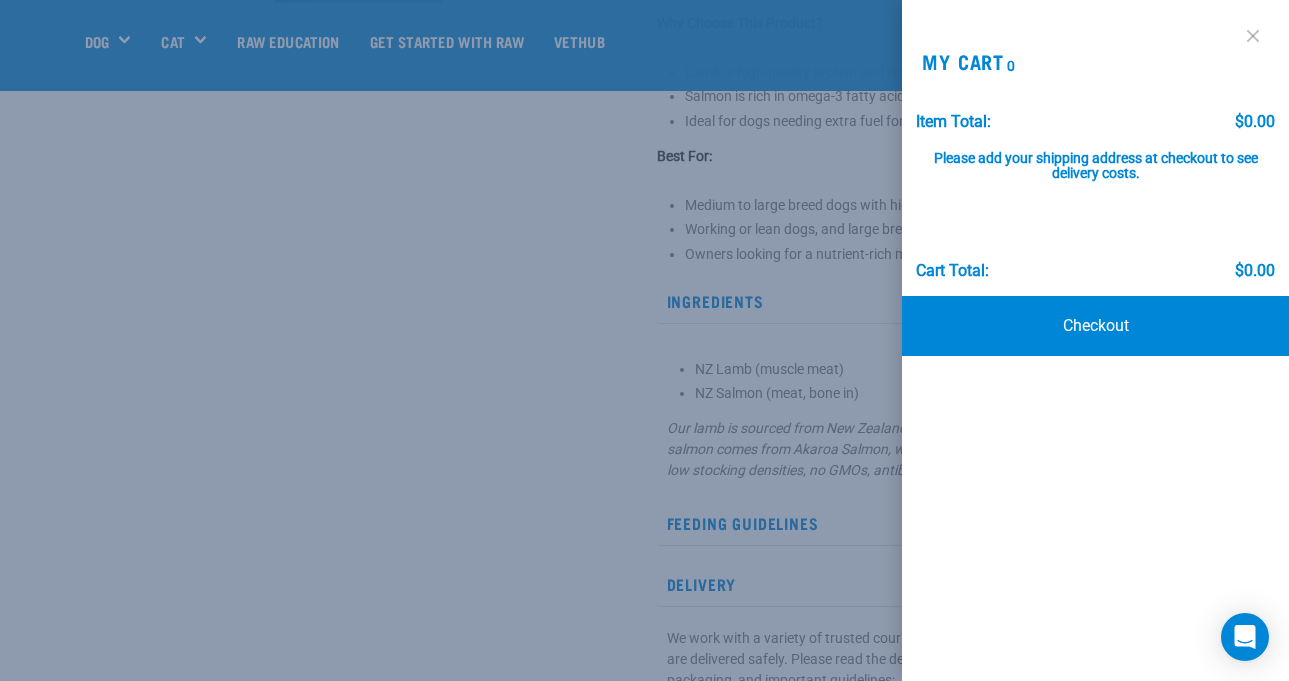 click at bounding box center [1253, 36] 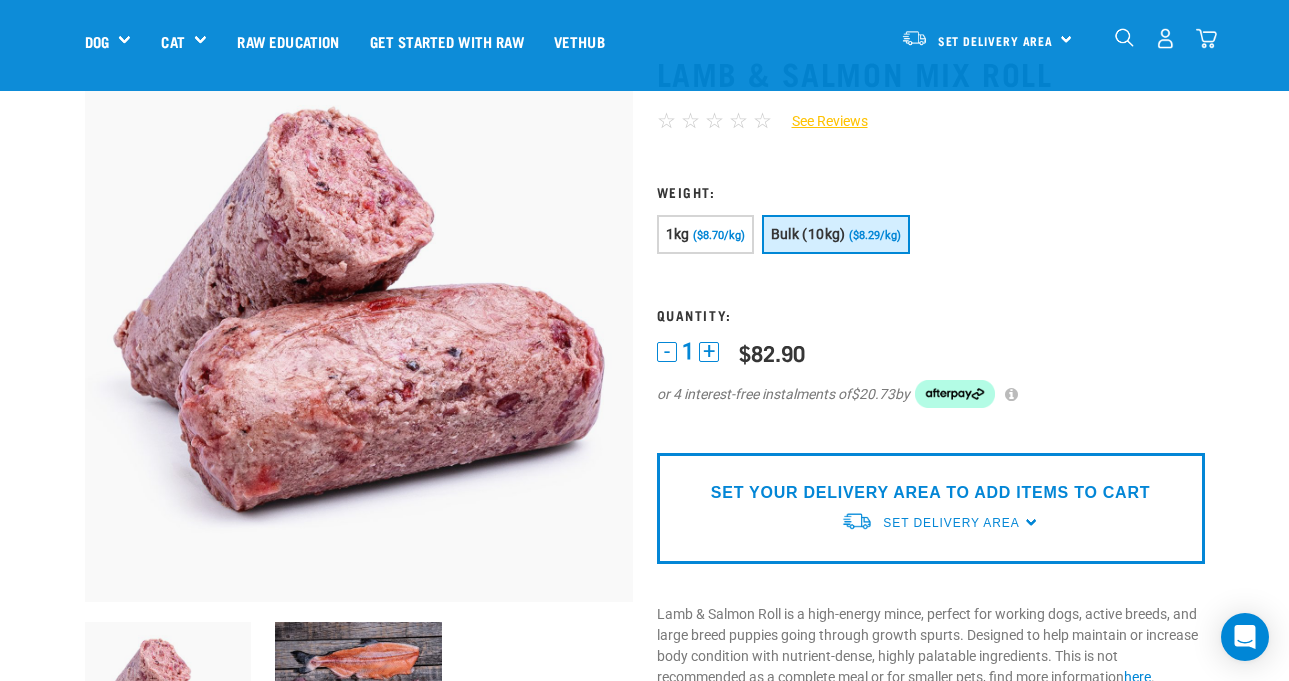 scroll, scrollTop: 93, scrollLeft: 0, axis: vertical 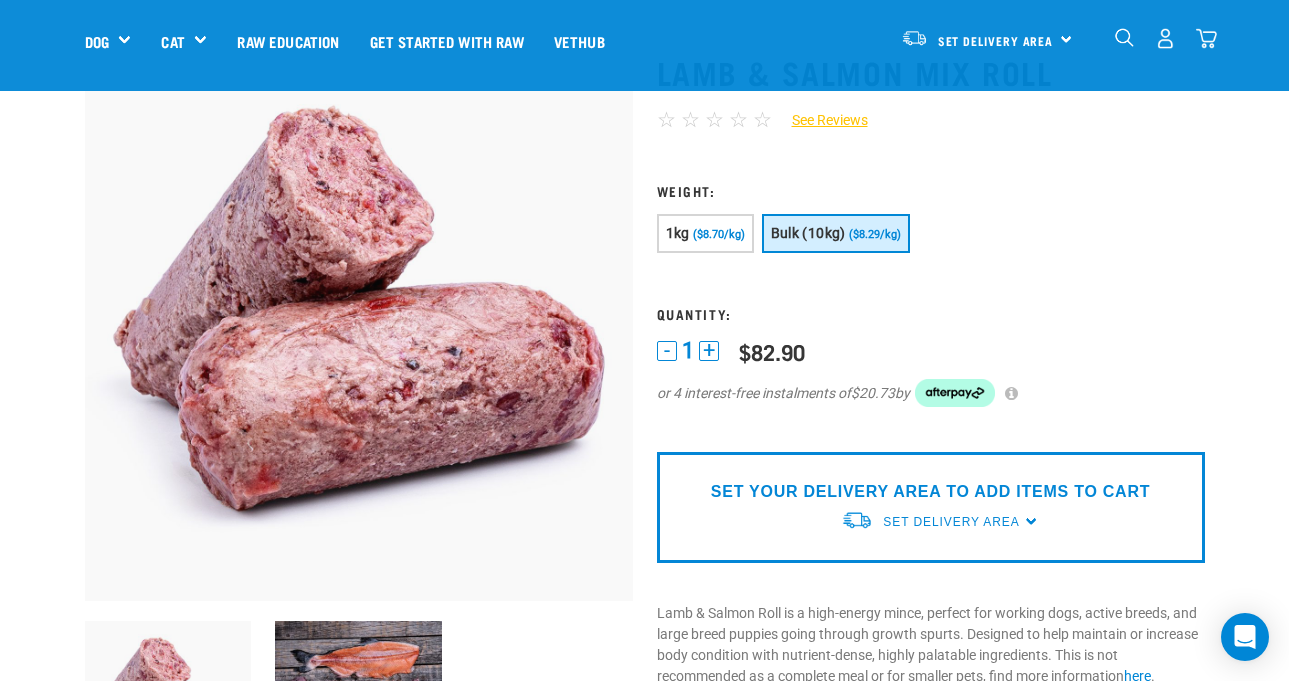 click on "Bulk (10kg)" at bounding box center [808, 233] 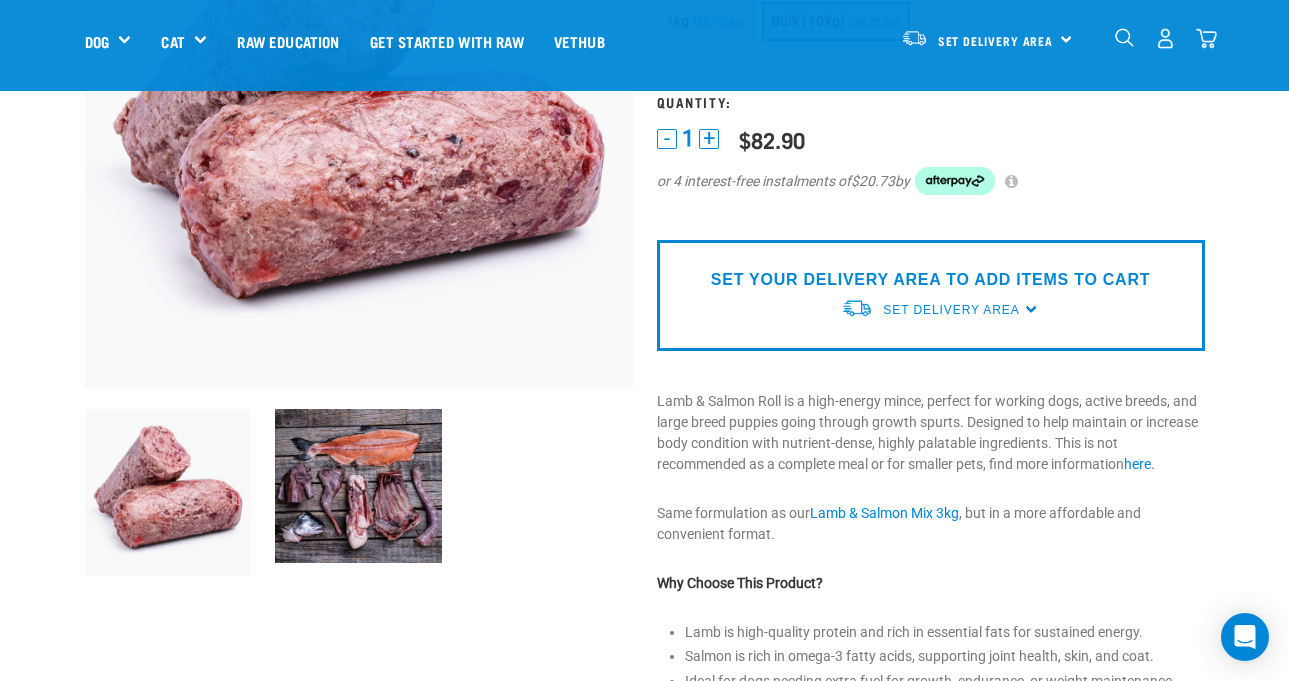 scroll, scrollTop: 306, scrollLeft: 0, axis: vertical 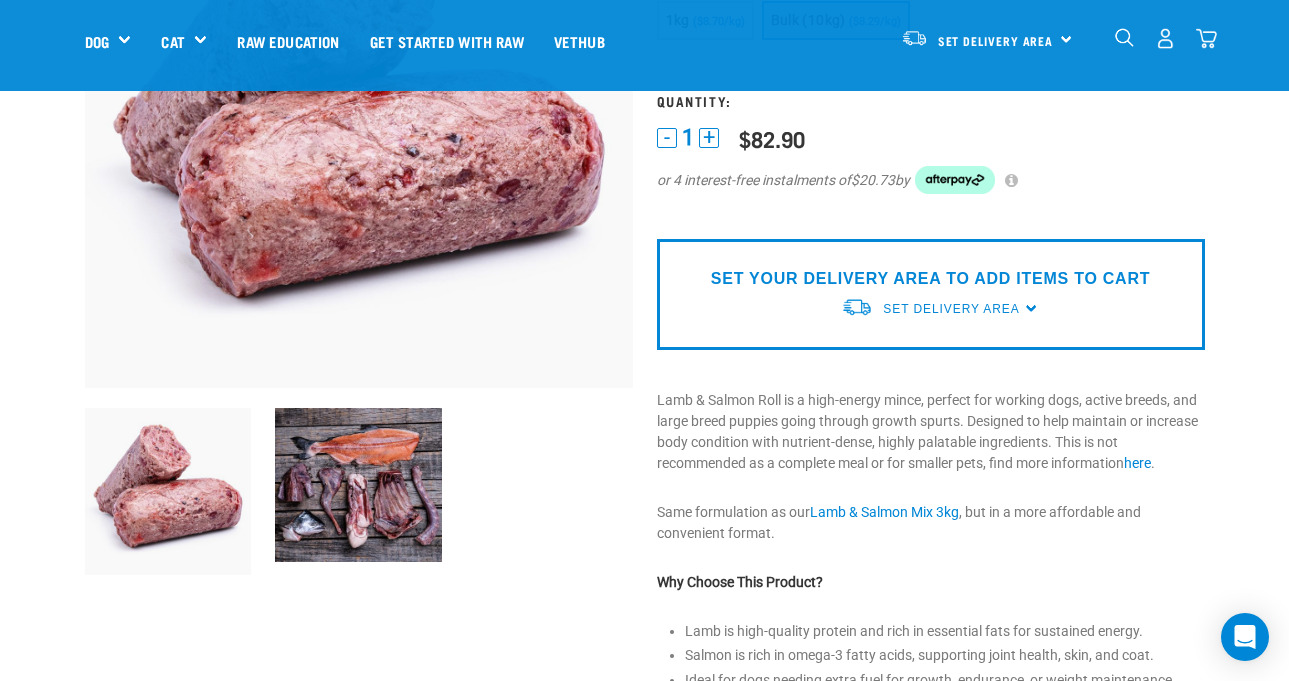 click on "SET YOUR DELIVERY AREA TO ADD ITEMS TO CART" at bounding box center [930, 279] 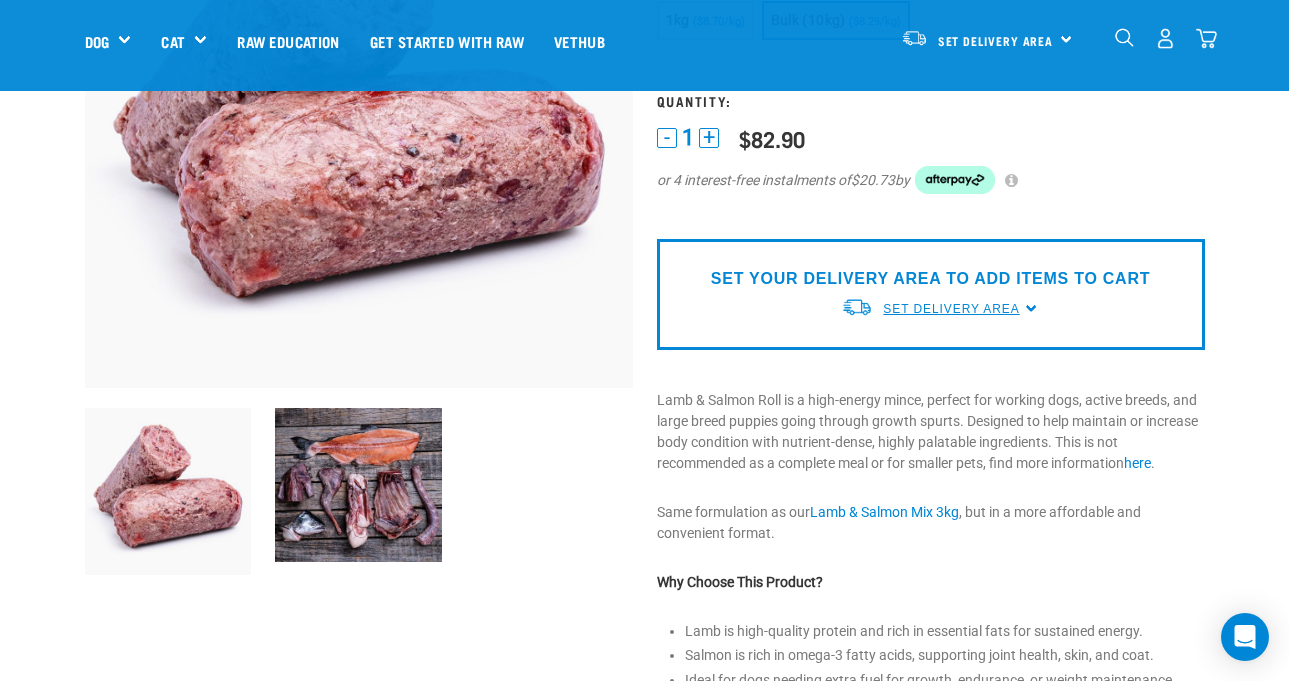click on "Set Delivery Area" at bounding box center (951, 309) 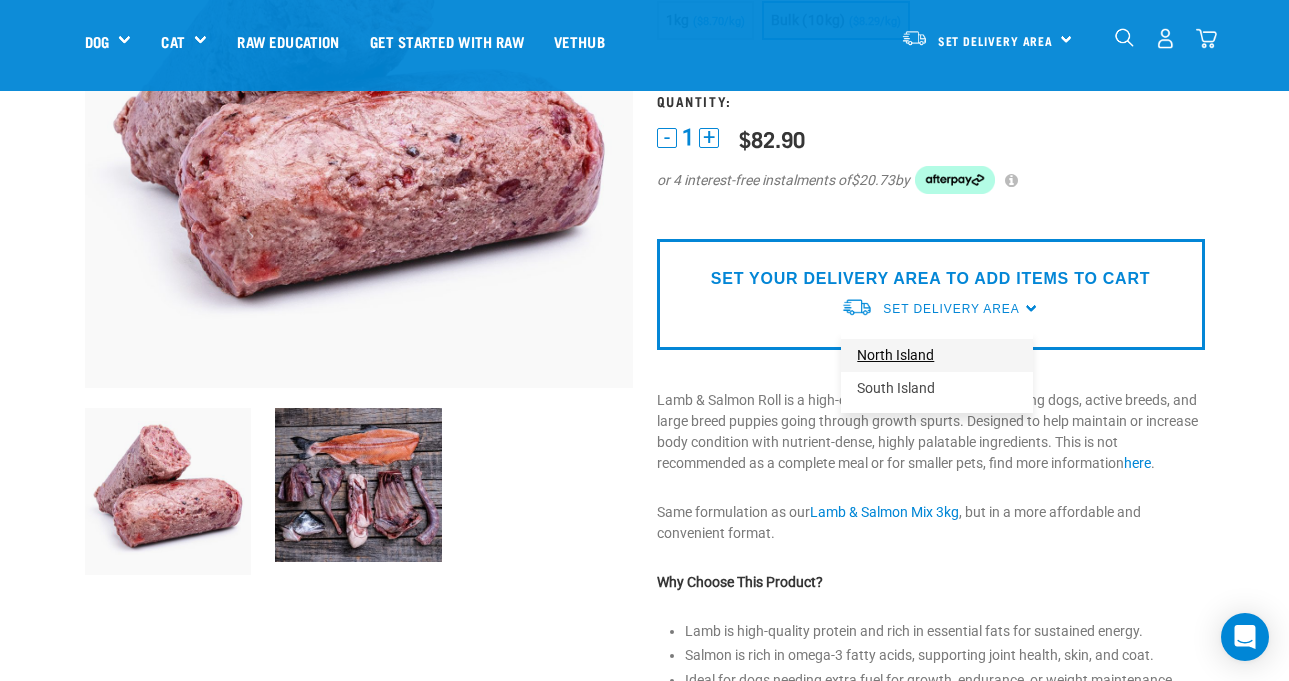 click on "North Island" at bounding box center (937, 355) 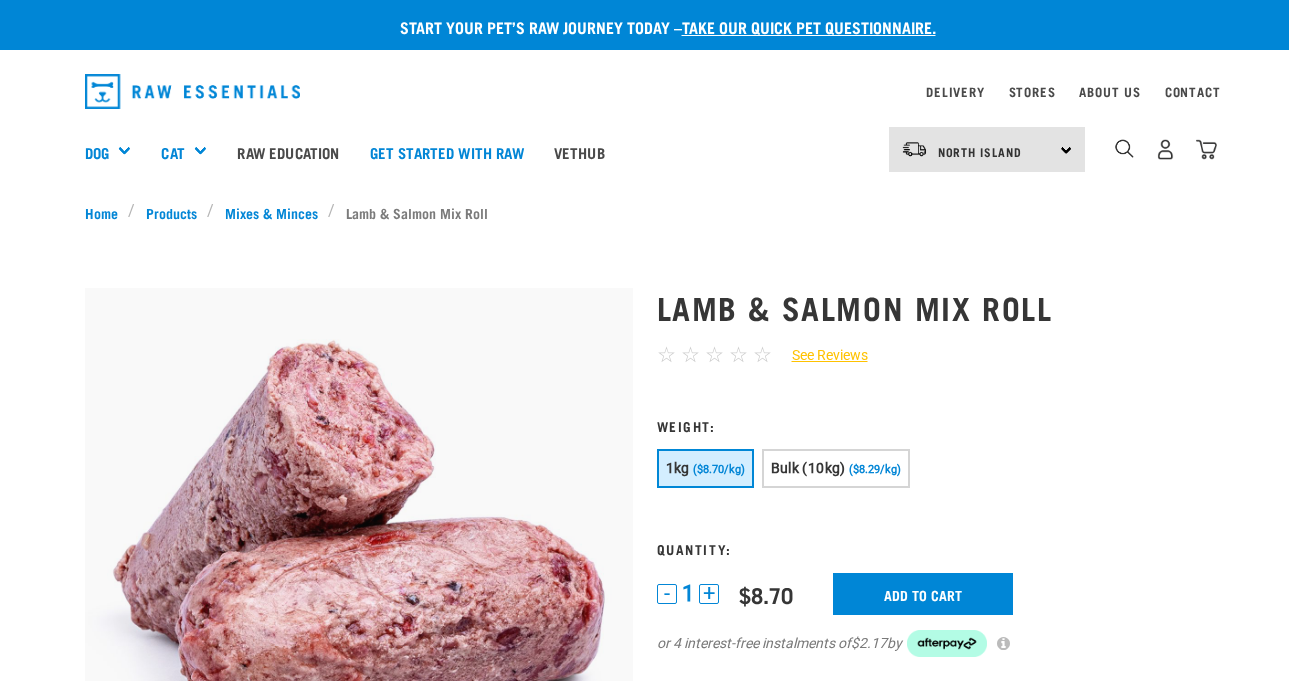 scroll, scrollTop: 448, scrollLeft: 0, axis: vertical 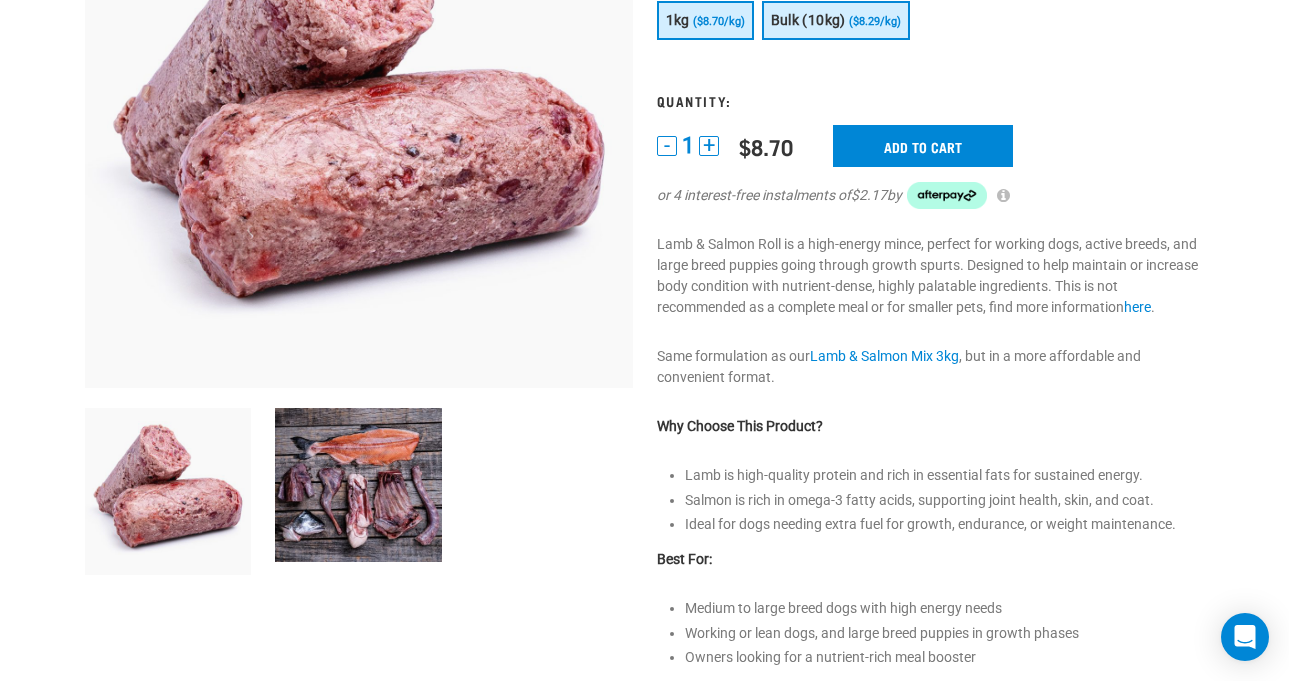 click on "Bulk (10kg)" at bounding box center (808, 20) 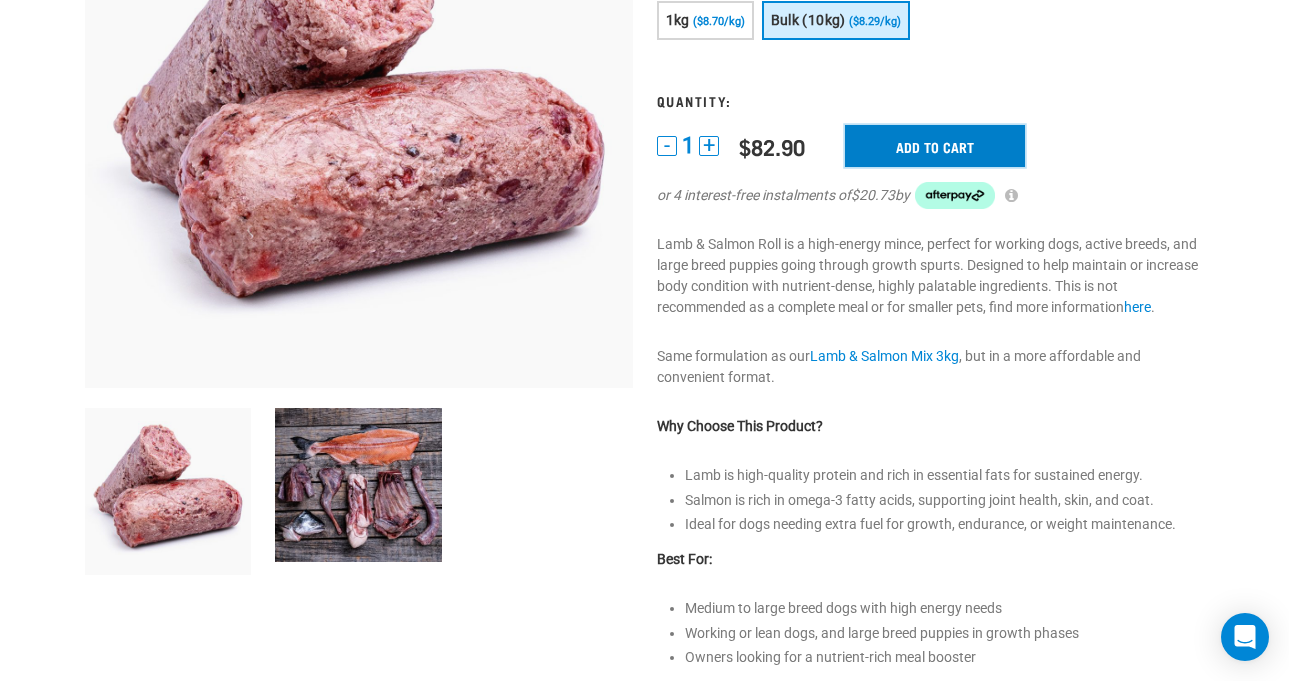click on "Add to cart" at bounding box center [935, 146] 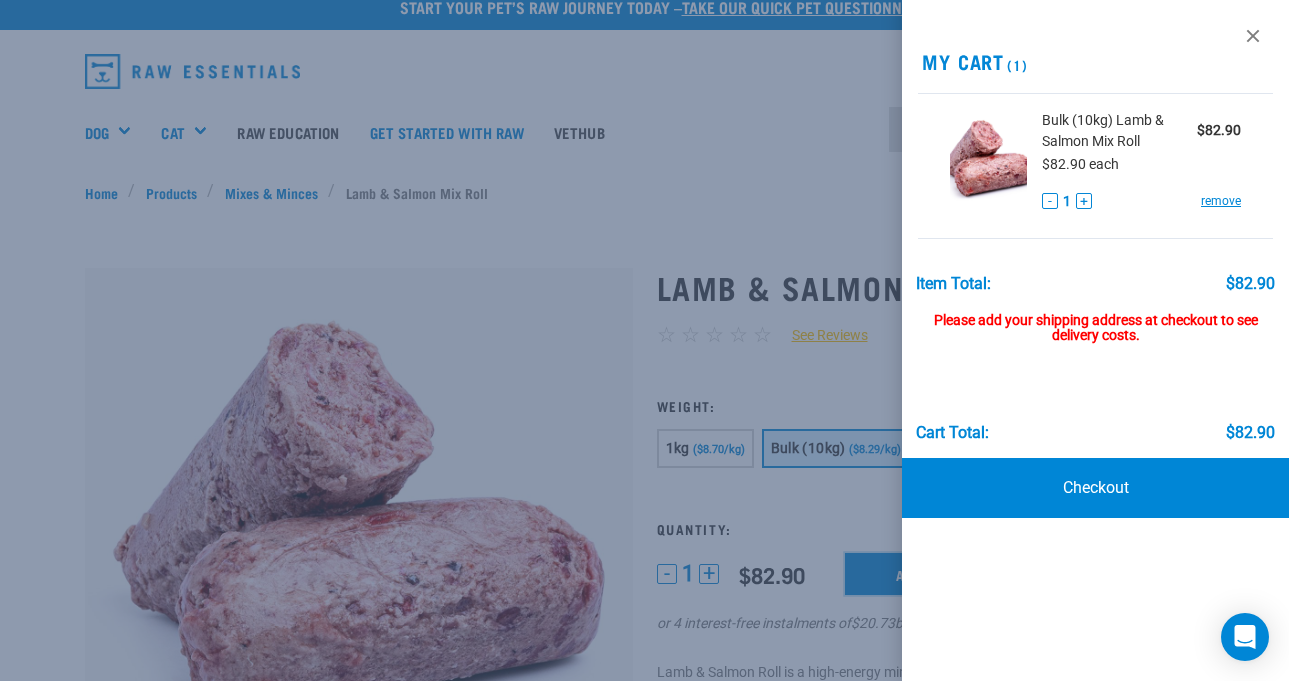 scroll, scrollTop: 0, scrollLeft: 0, axis: both 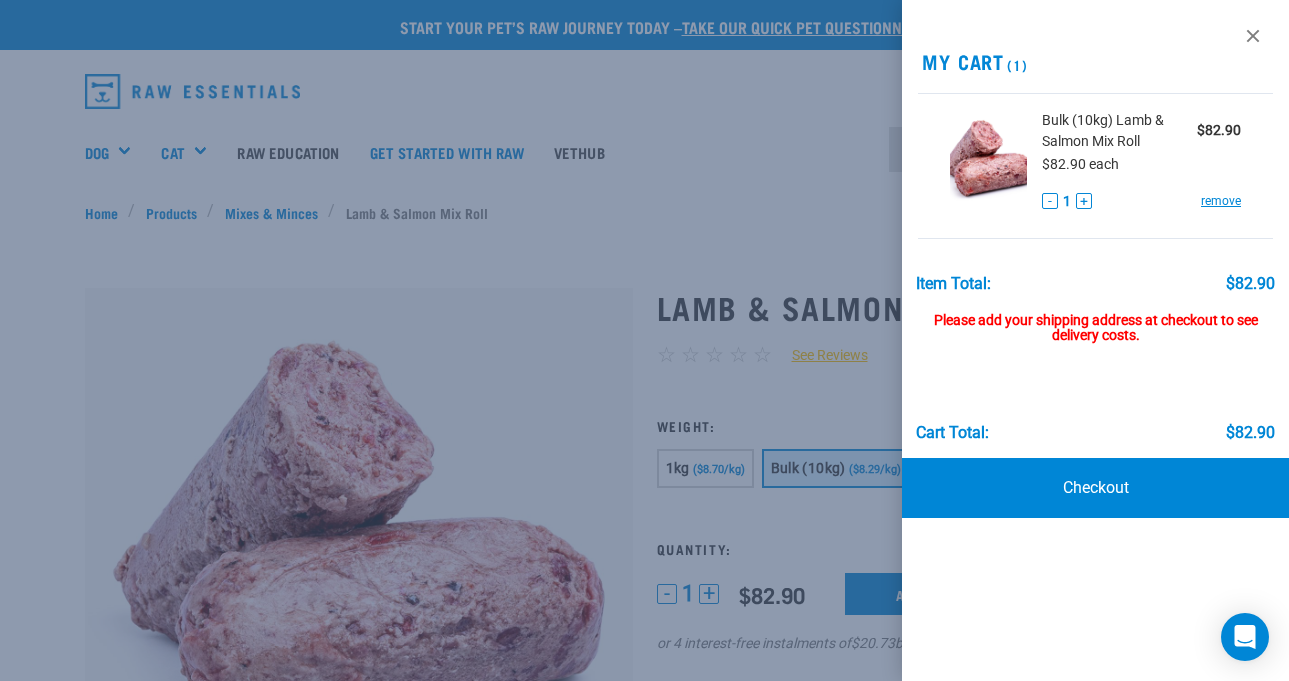 click on "Please add your shipping address at checkout to see delivery costs." at bounding box center [1096, 319] 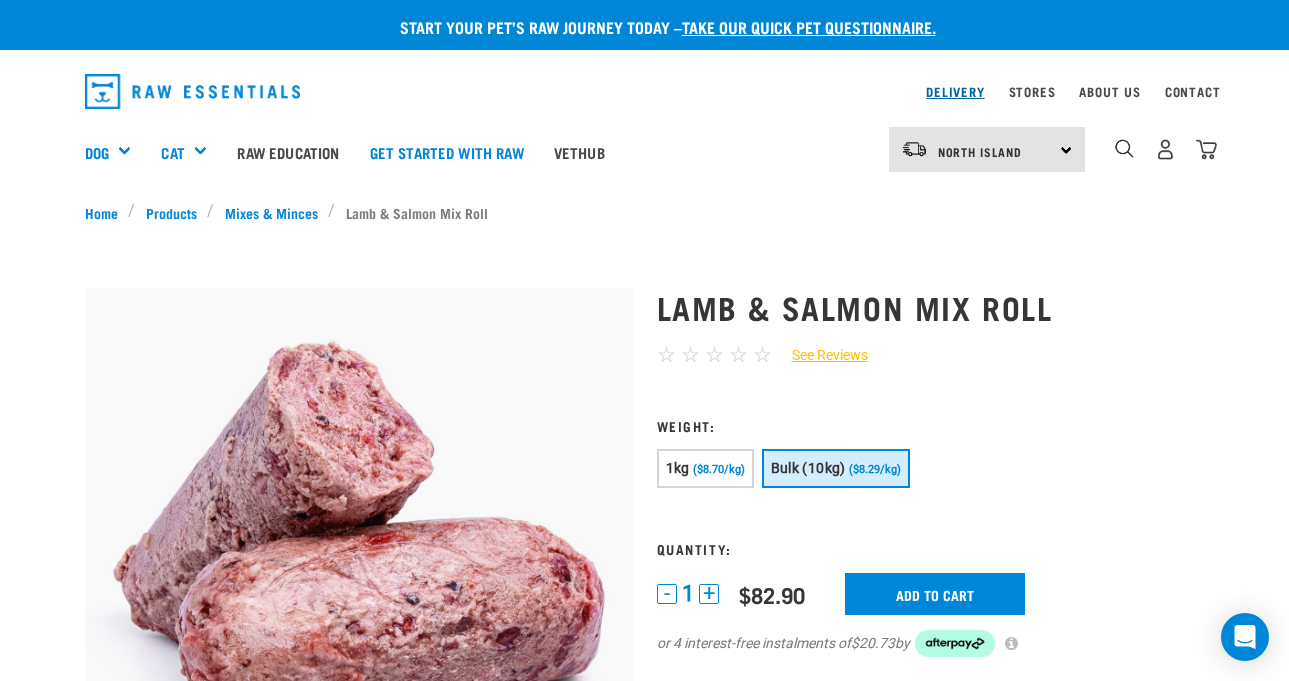click on "Delivery" at bounding box center (955, 91) 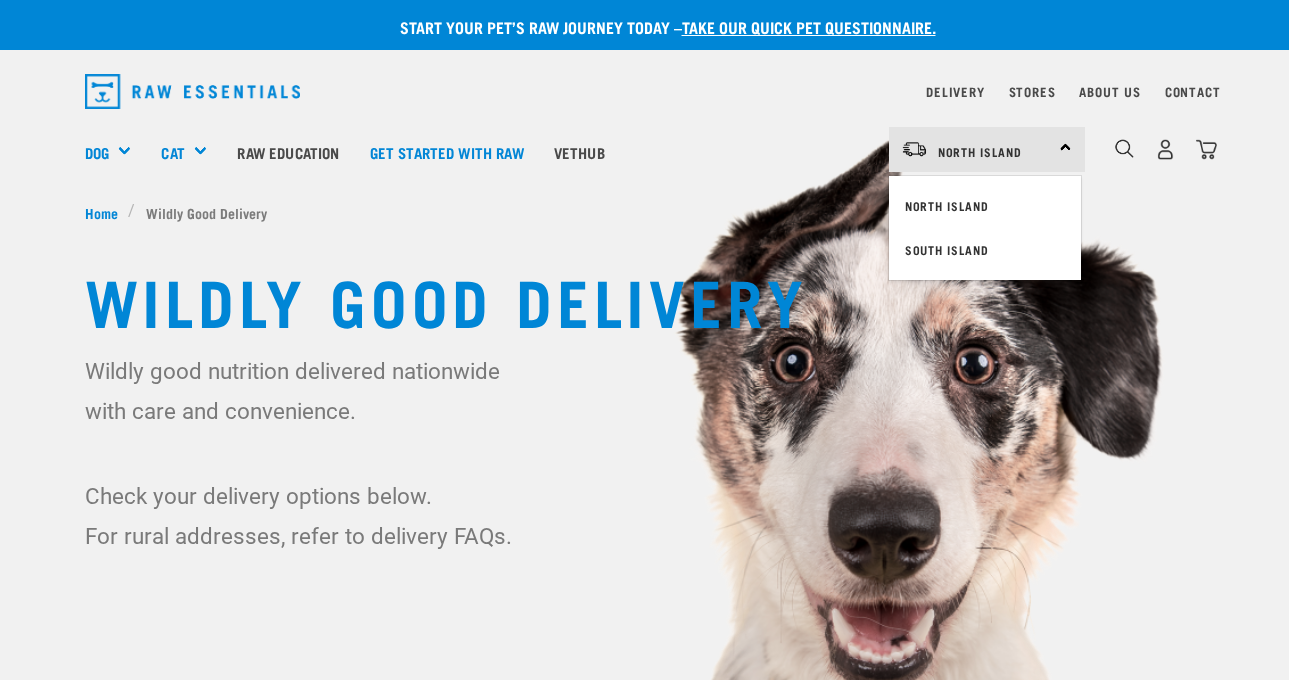 scroll, scrollTop: 0, scrollLeft: 0, axis: both 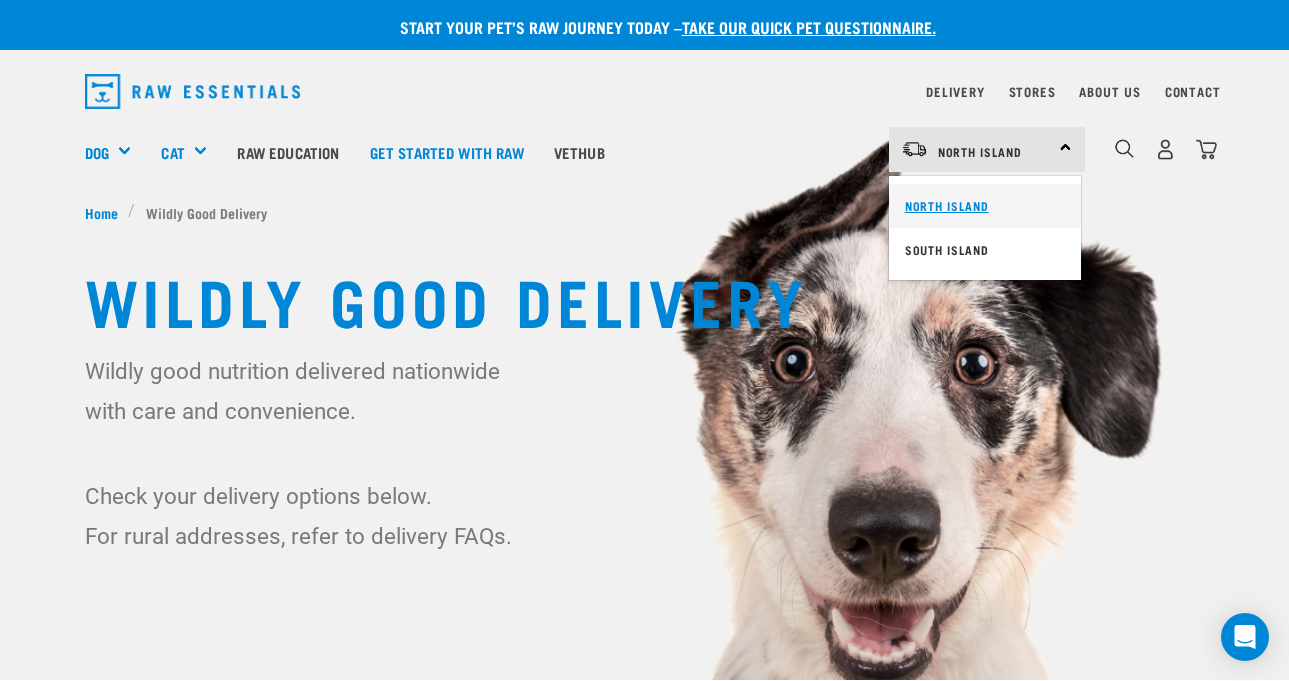 click on "North Island" at bounding box center [985, 206] 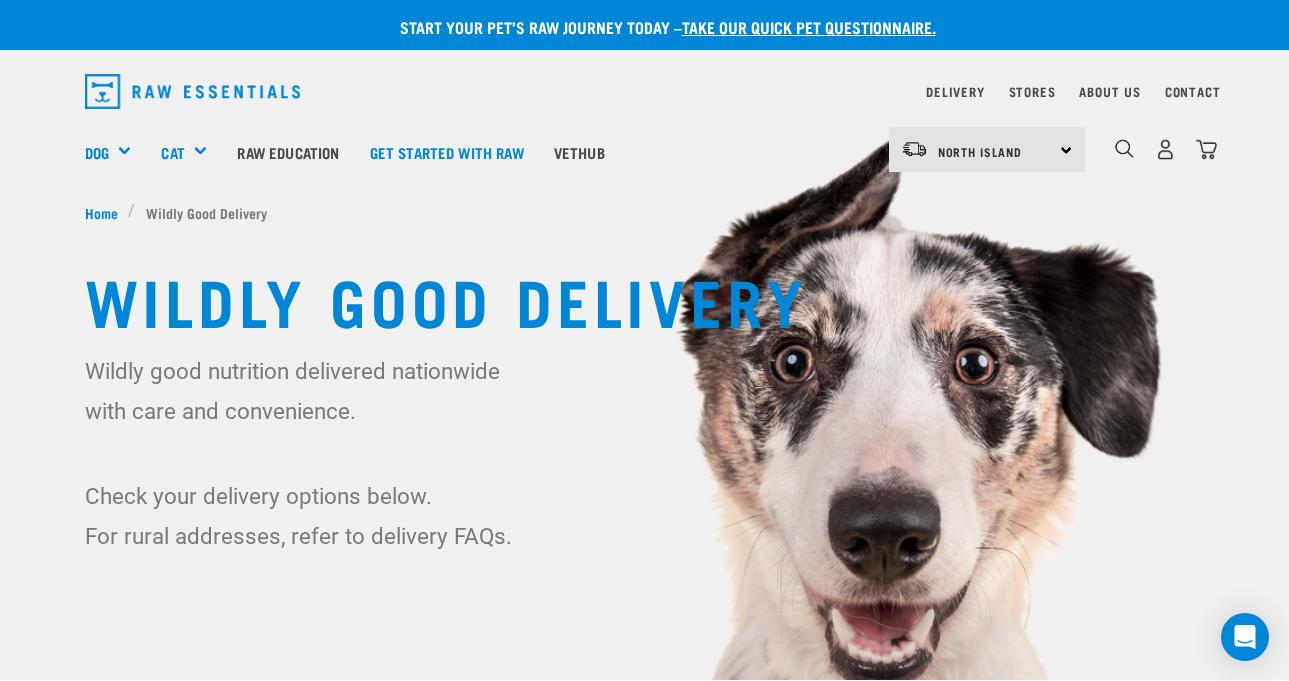 scroll, scrollTop: 0, scrollLeft: 0, axis: both 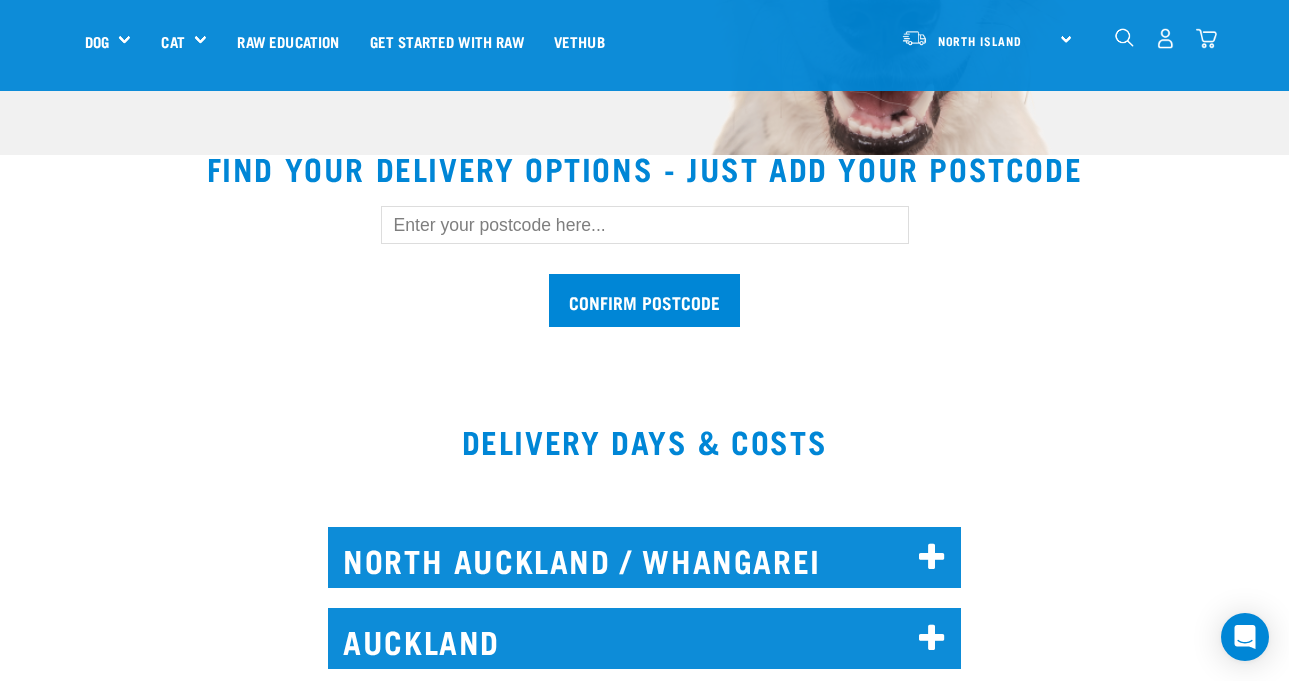 click at bounding box center [645, 225] 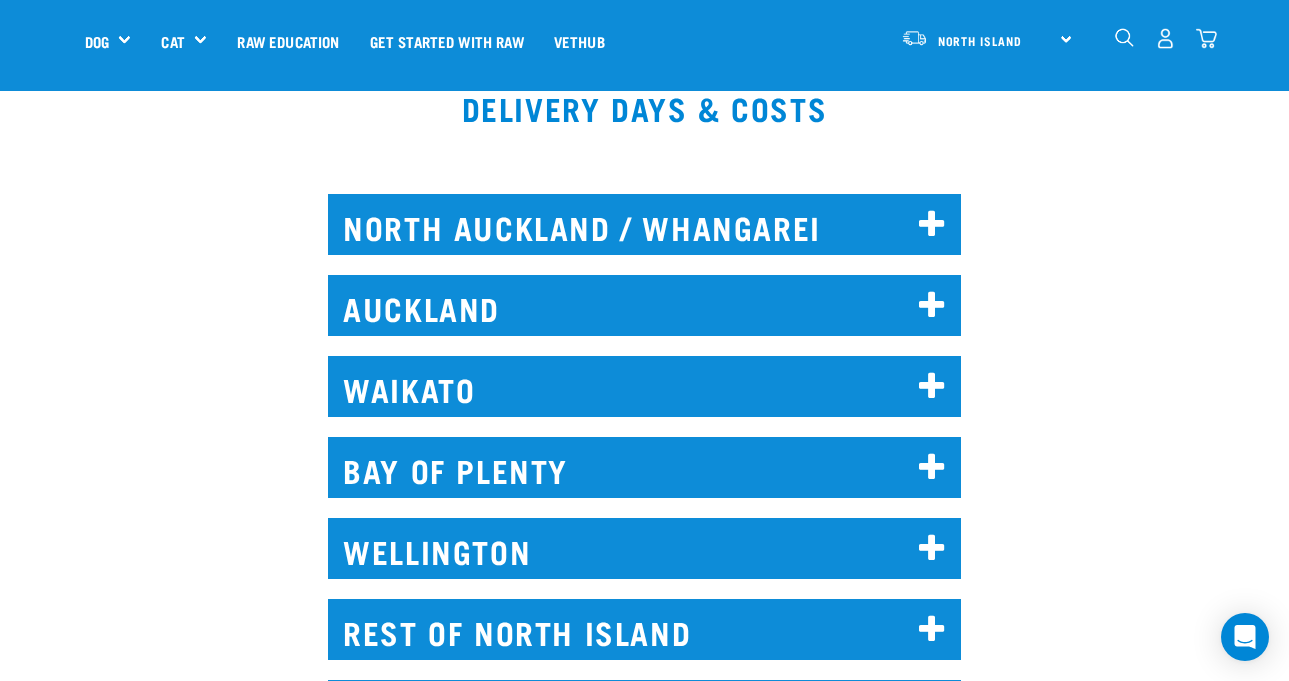 scroll, scrollTop: 855, scrollLeft: 0, axis: vertical 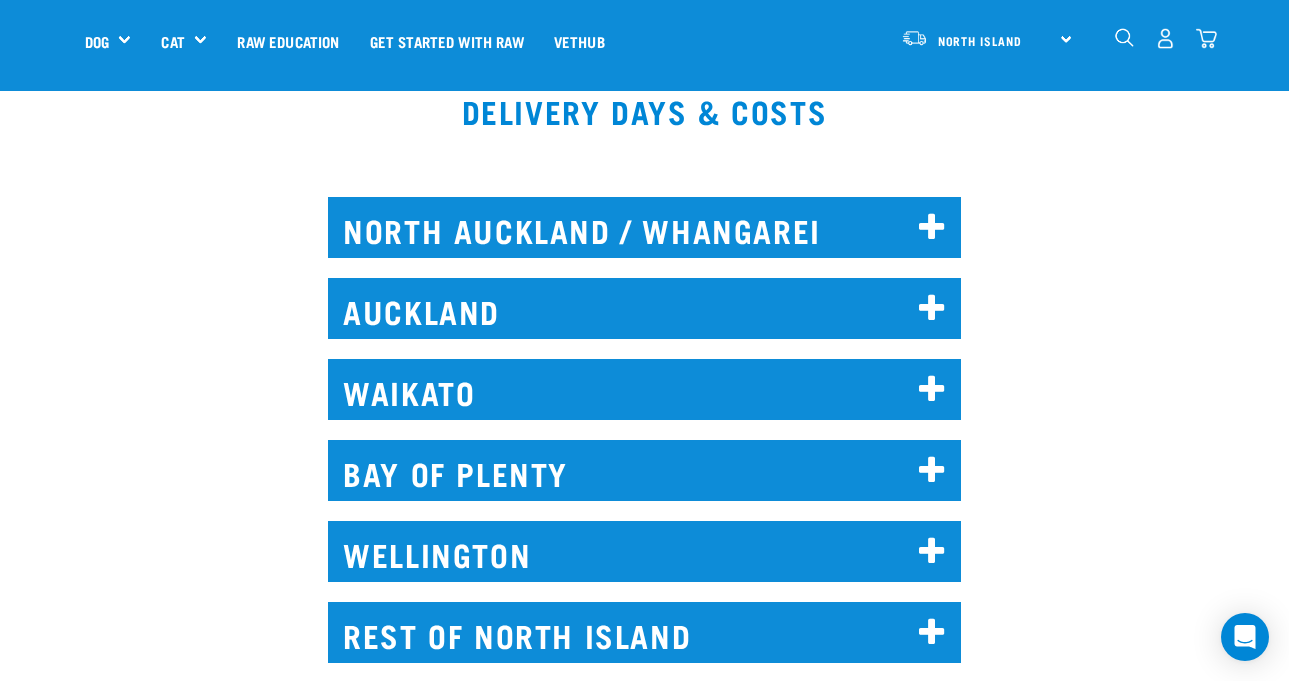 click on "AUCKLAND" at bounding box center [644, 308] 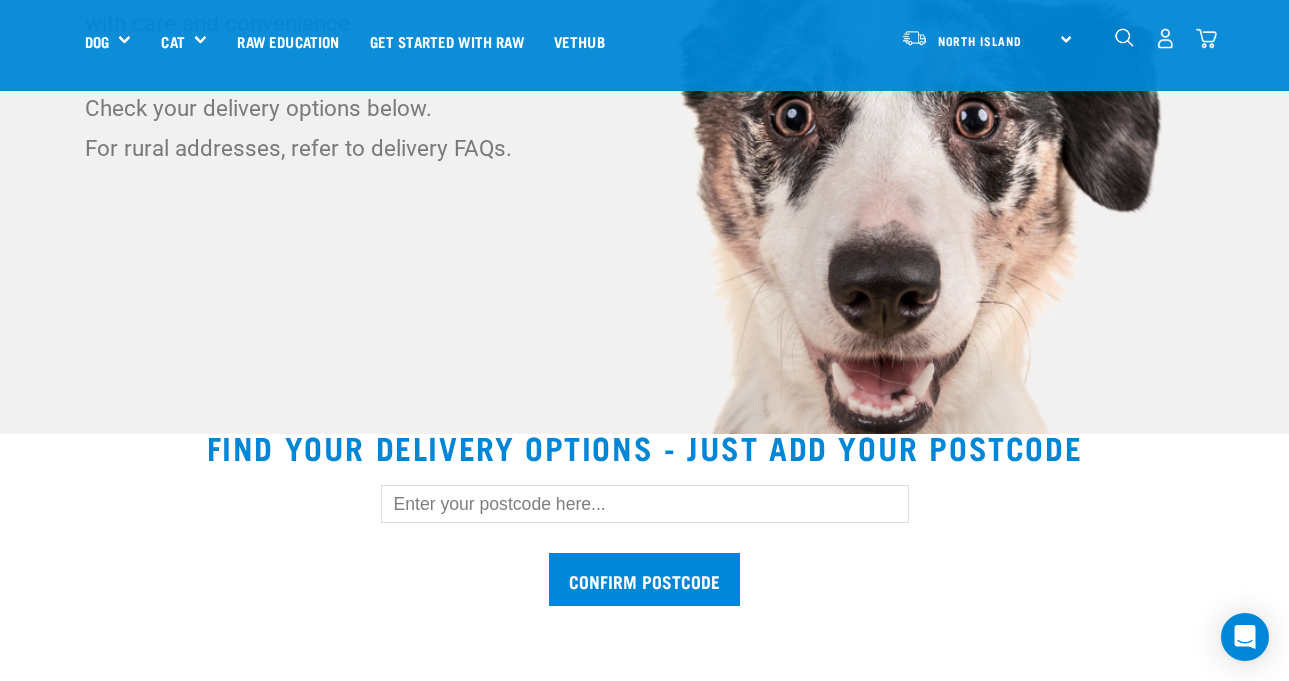 scroll, scrollTop: 0, scrollLeft: 0, axis: both 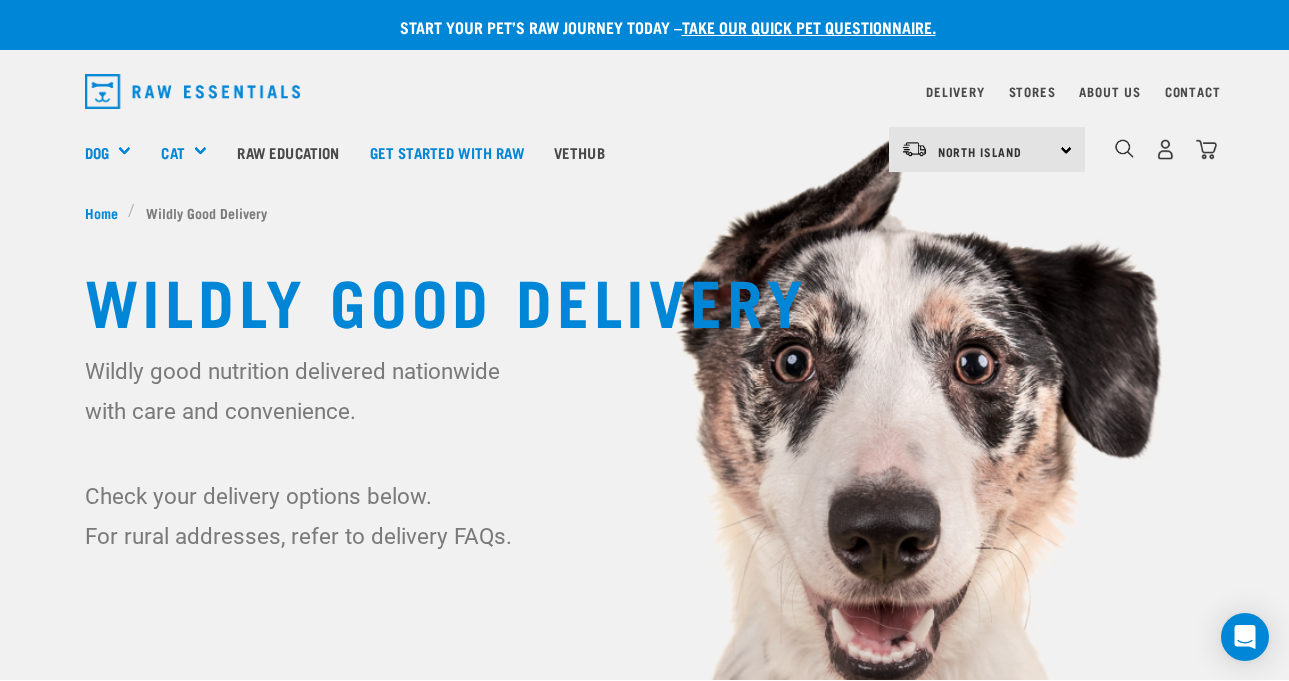 click on "North Island
North Island
South Island
Dog
Shop All Dog
Rolls Cat" at bounding box center (644, 152) 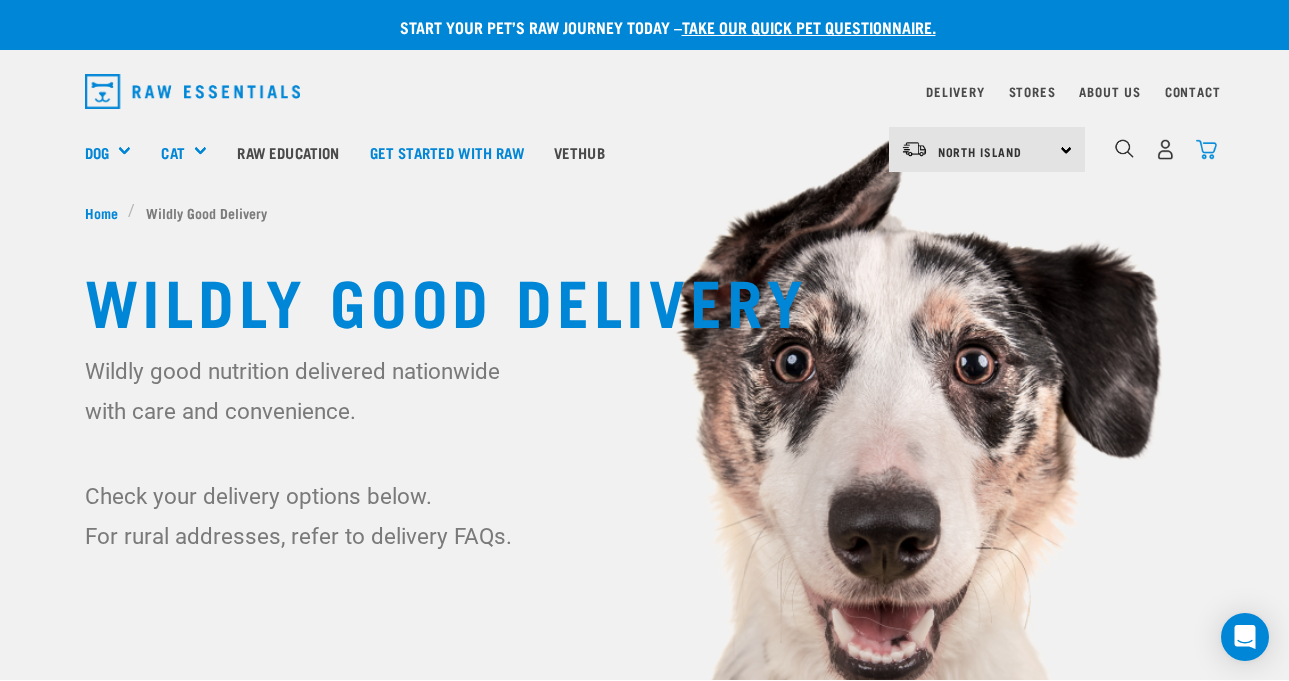 click at bounding box center (1206, 149) 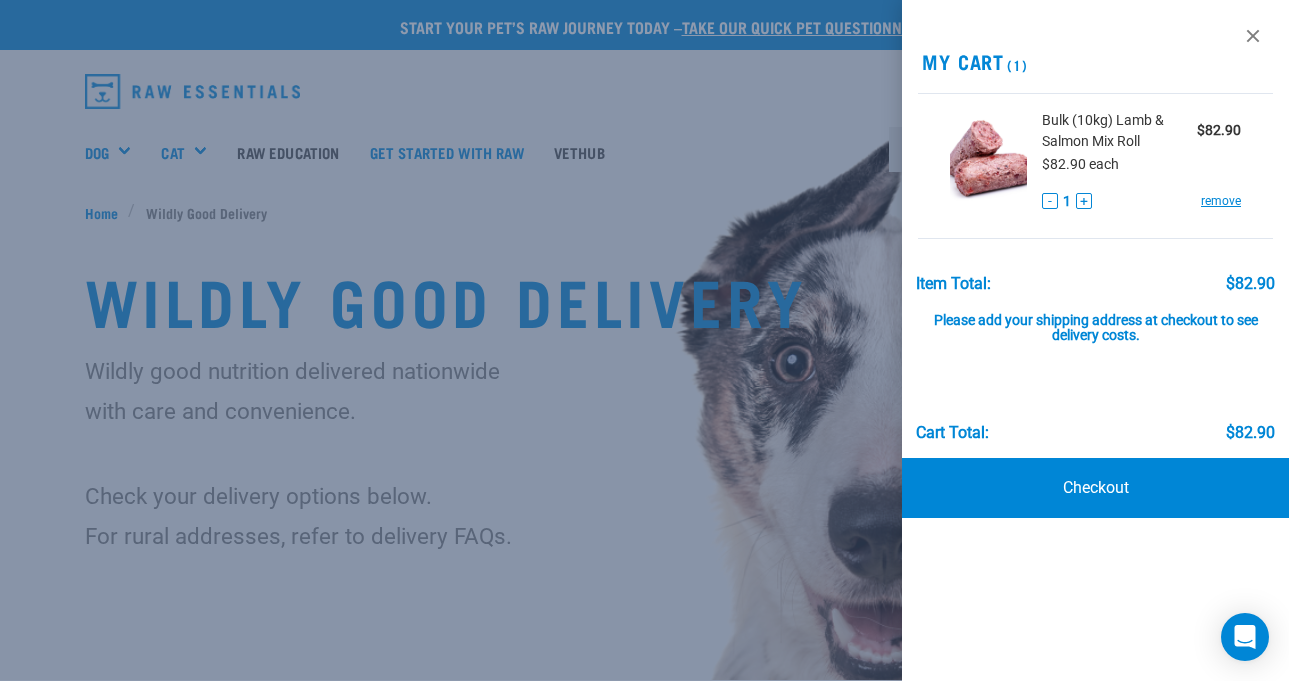 click at bounding box center [644, 340] 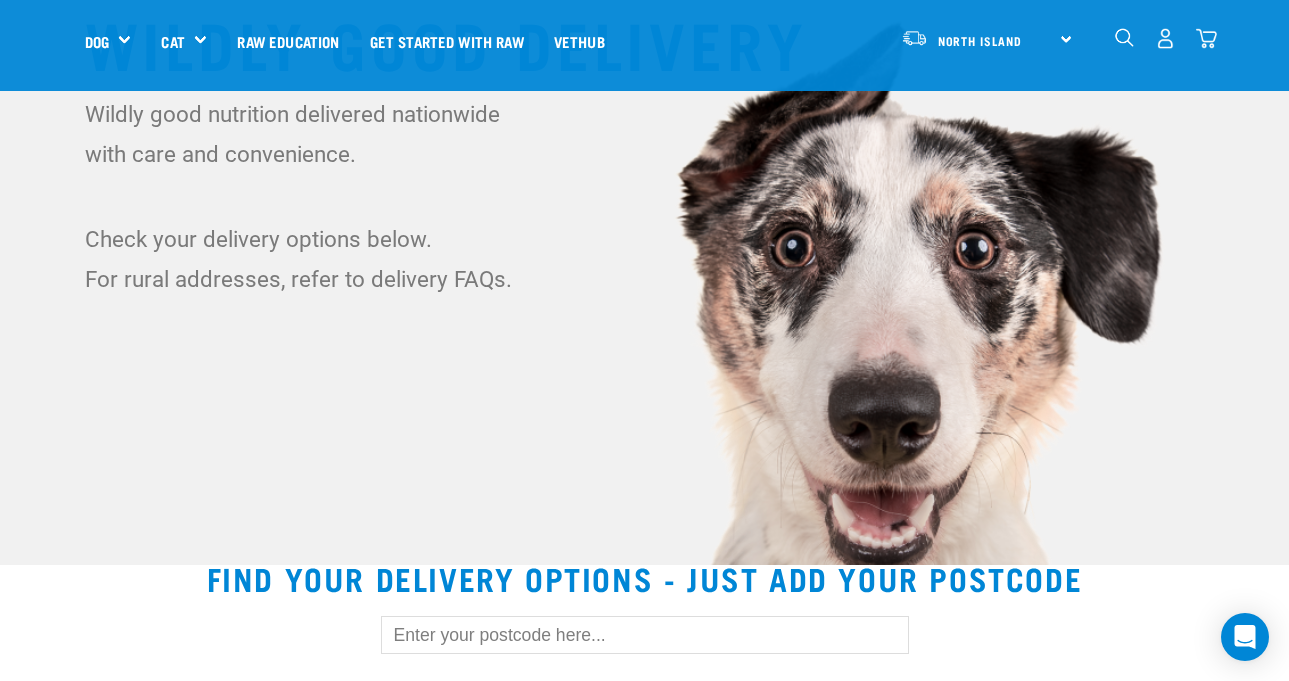 scroll, scrollTop: 94, scrollLeft: 0, axis: vertical 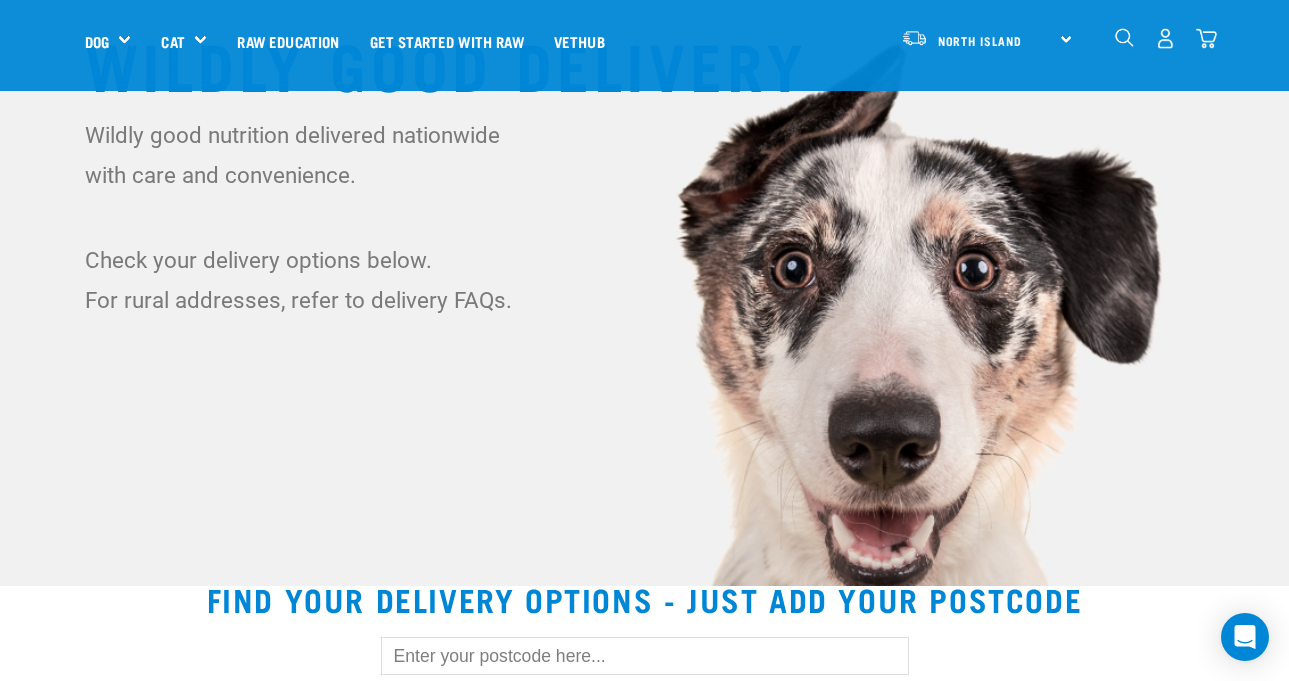 click at bounding box center (1206, 38) 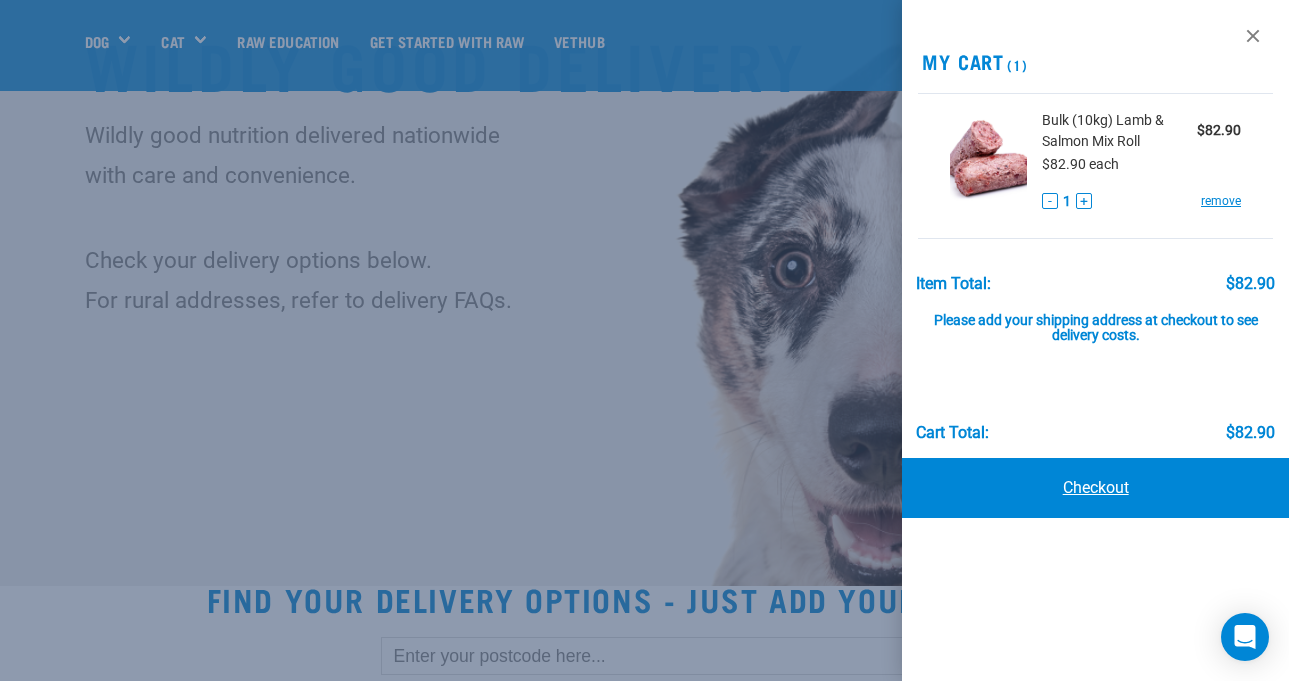 click on "Checkout" at bounding box center [1095, 488] 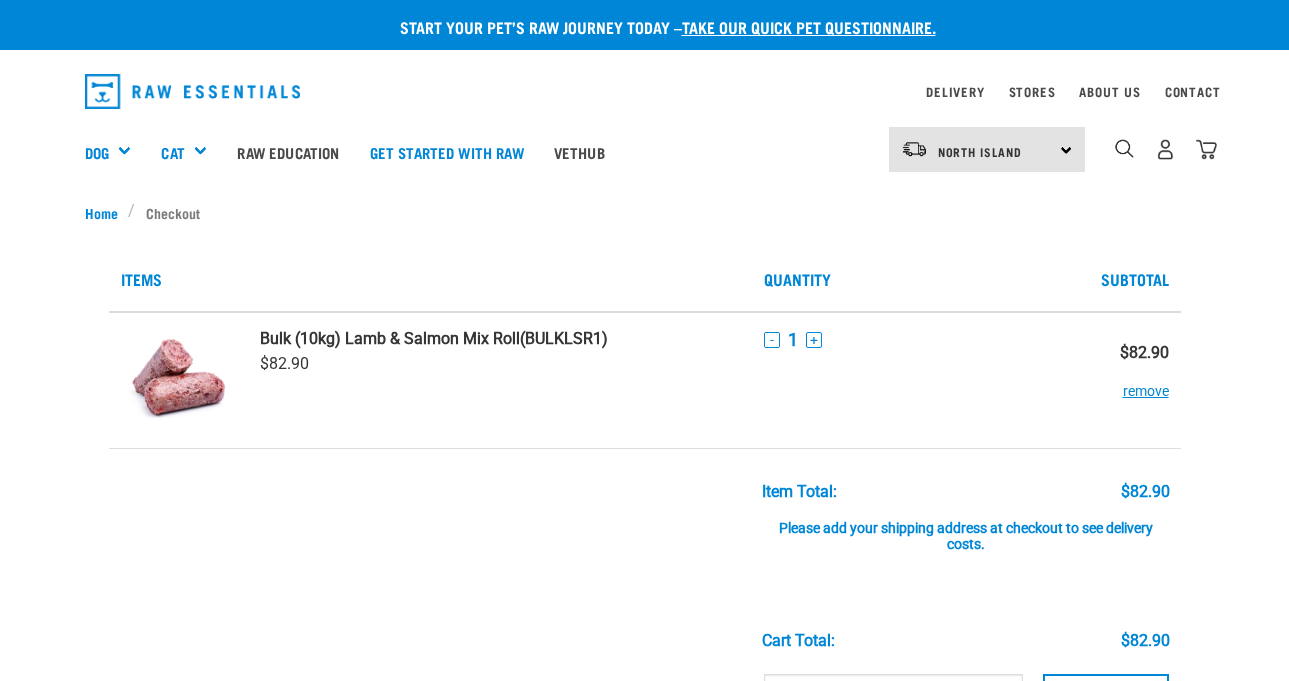 scroll, scrollTop: 0, scrollLeft: 0, axis: both 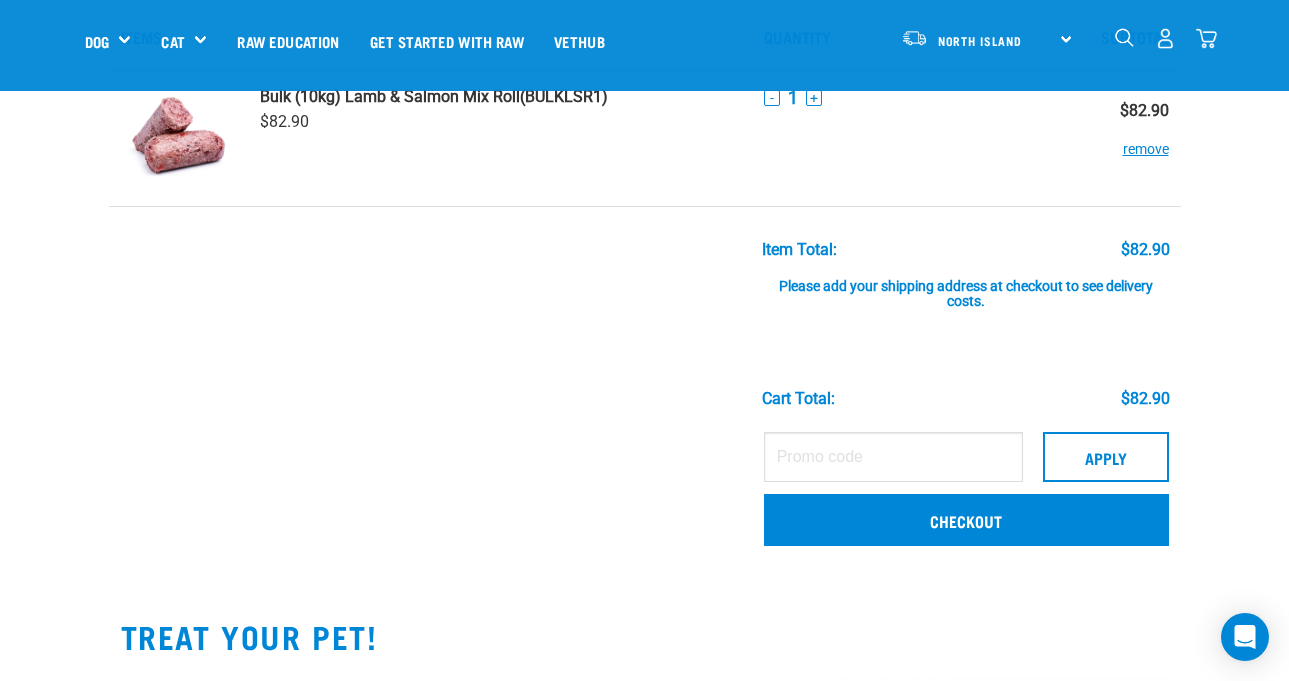 click on "Please add your shipping address at checkout to see delivery costs." at bounding box center [966, 285] 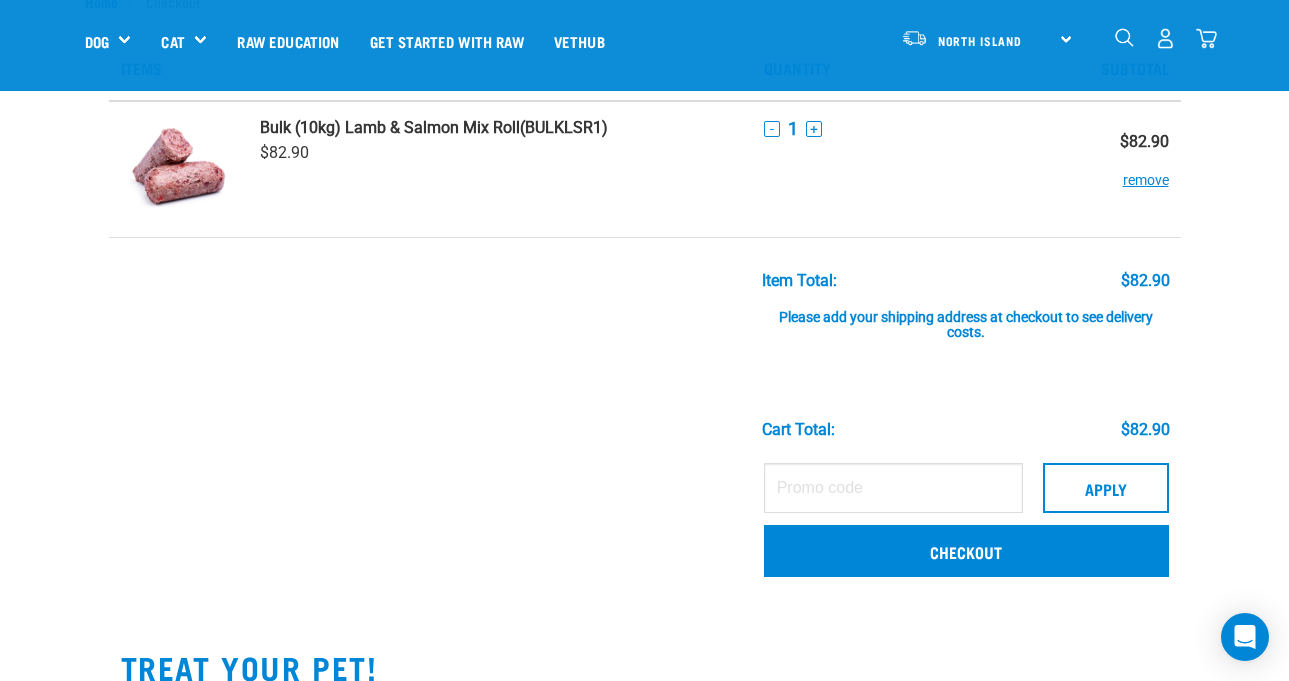 scroll, scrollTop: 70, scrollLeft: 0, axis: vertical 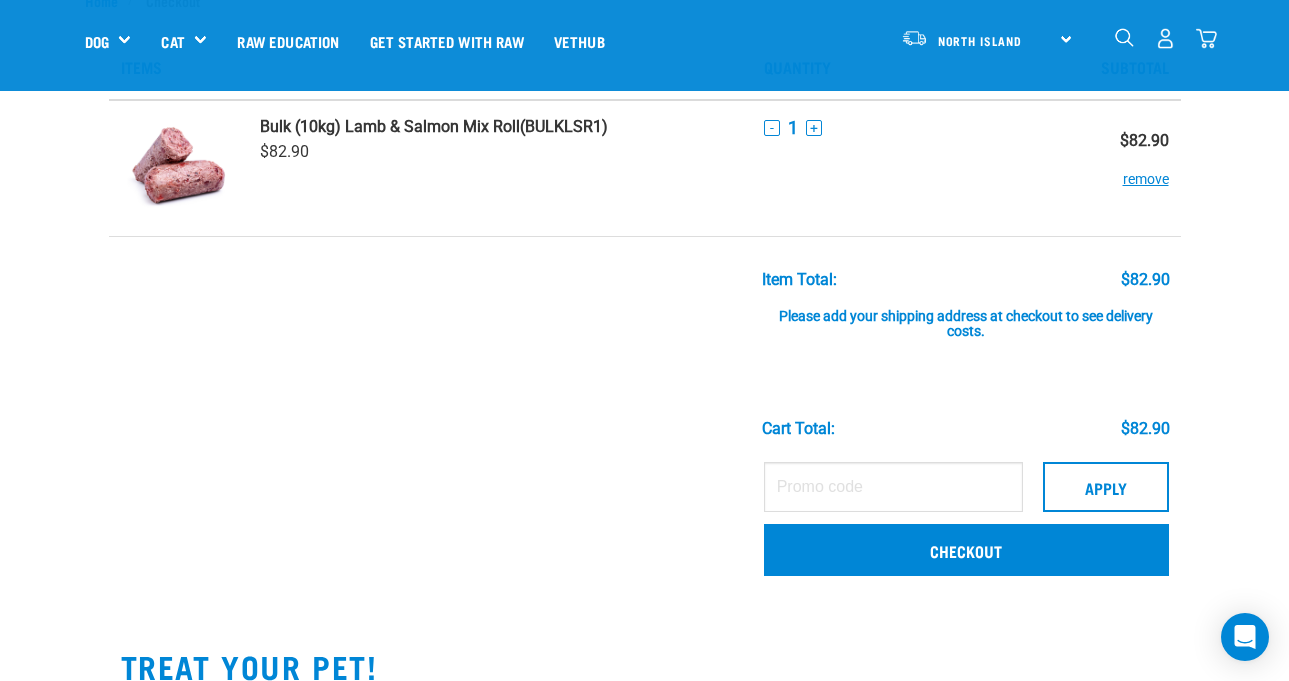 click on "Please add your shipping address at checkout to see delivery costs." at bounding box center [966, 315] 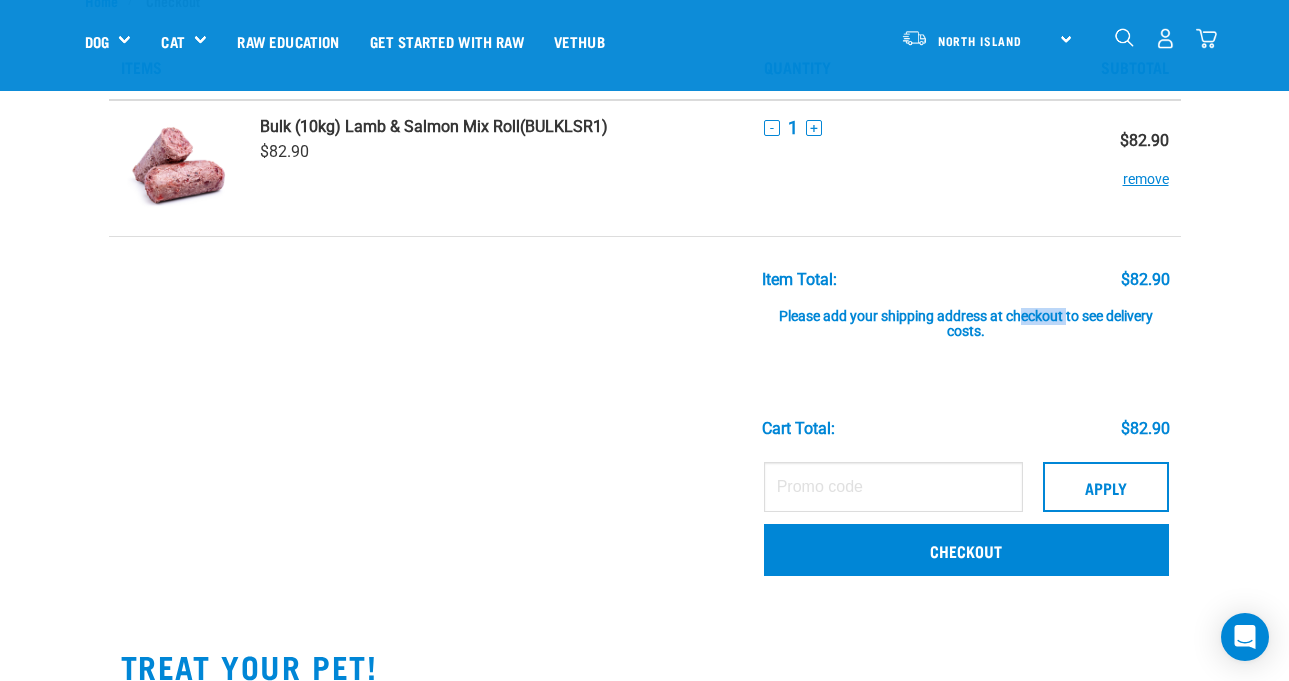 click on "Please add your shipping address at checkout to see delivery costs." at bounding box center (966, 315) 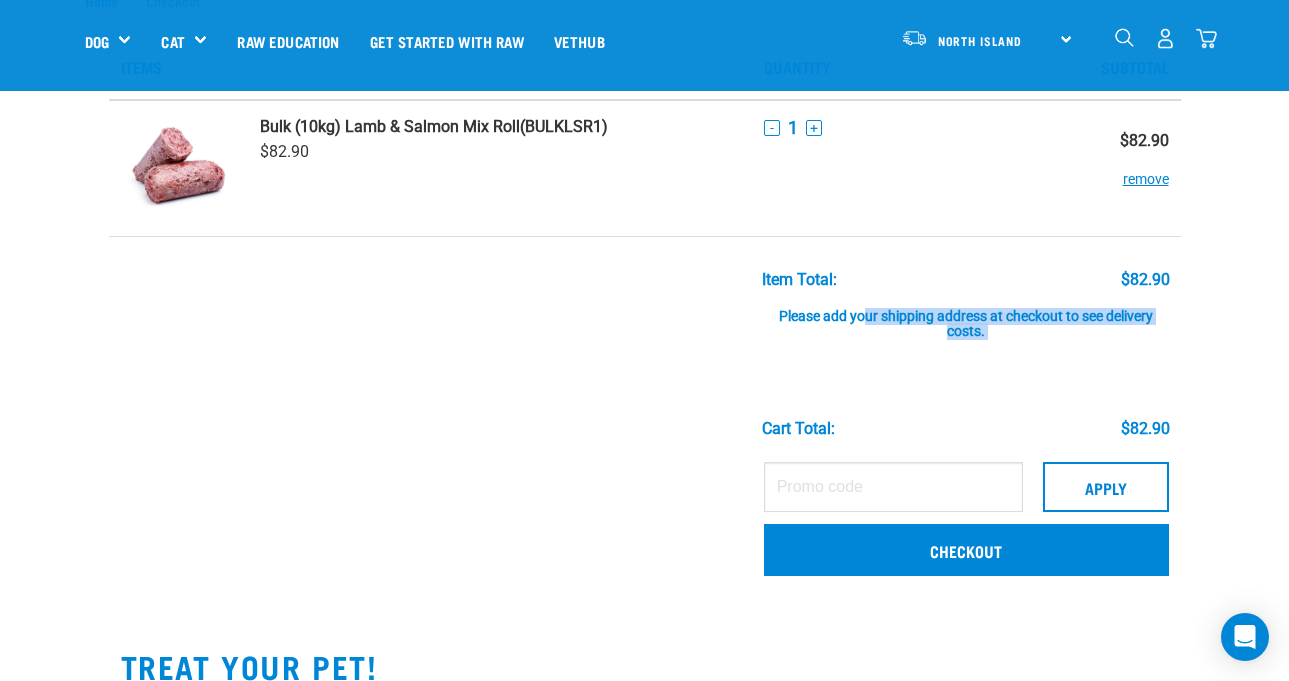 click on "Please add your shipping address at checkout to see delivery costs." at bounding box center [966, 315] 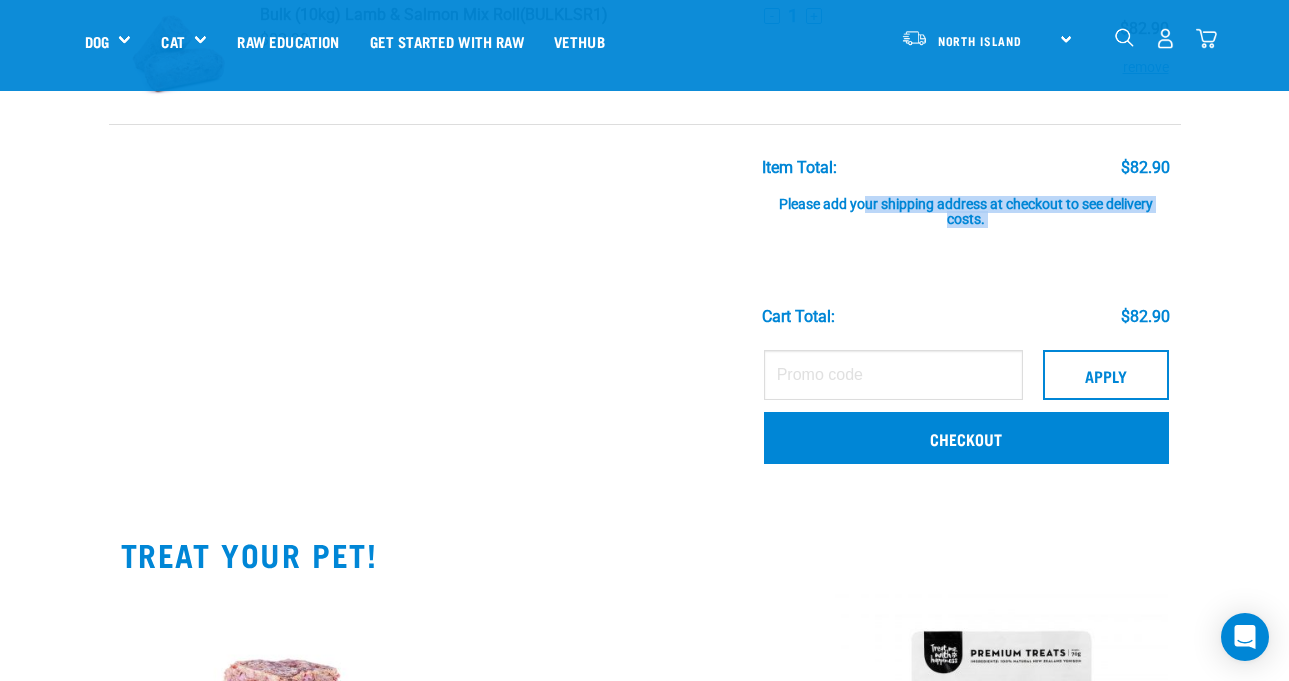 scroll, scrollTop: 183, scrollLeft: 0, axis: vertical 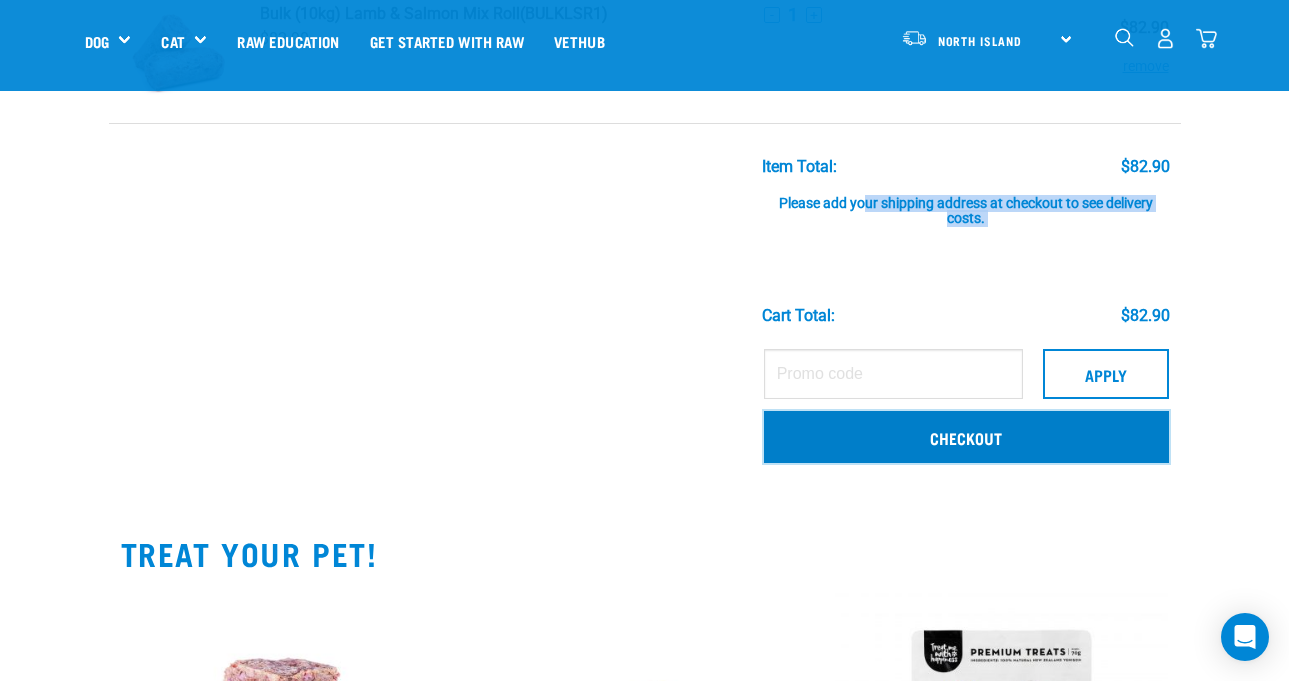 click on "Checkout" at bounding box center [966, 437] 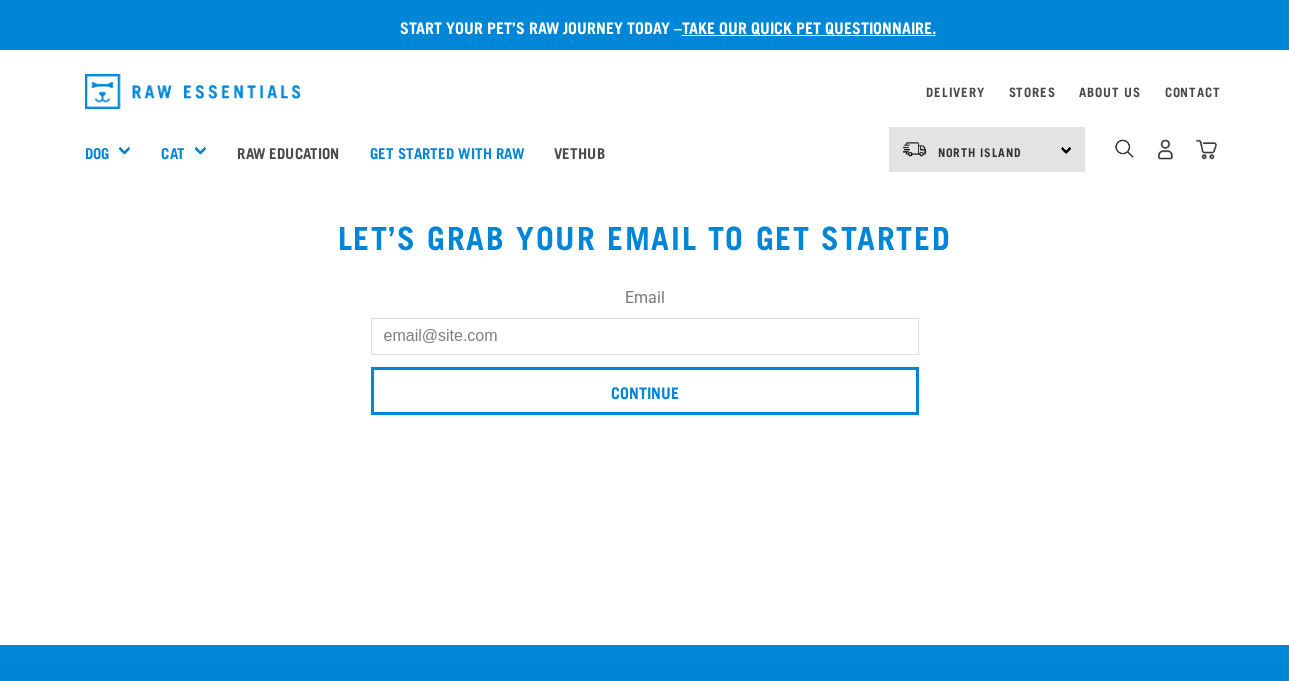 scroll, scrollTop: 0, scrollLeft: 0, axis: both 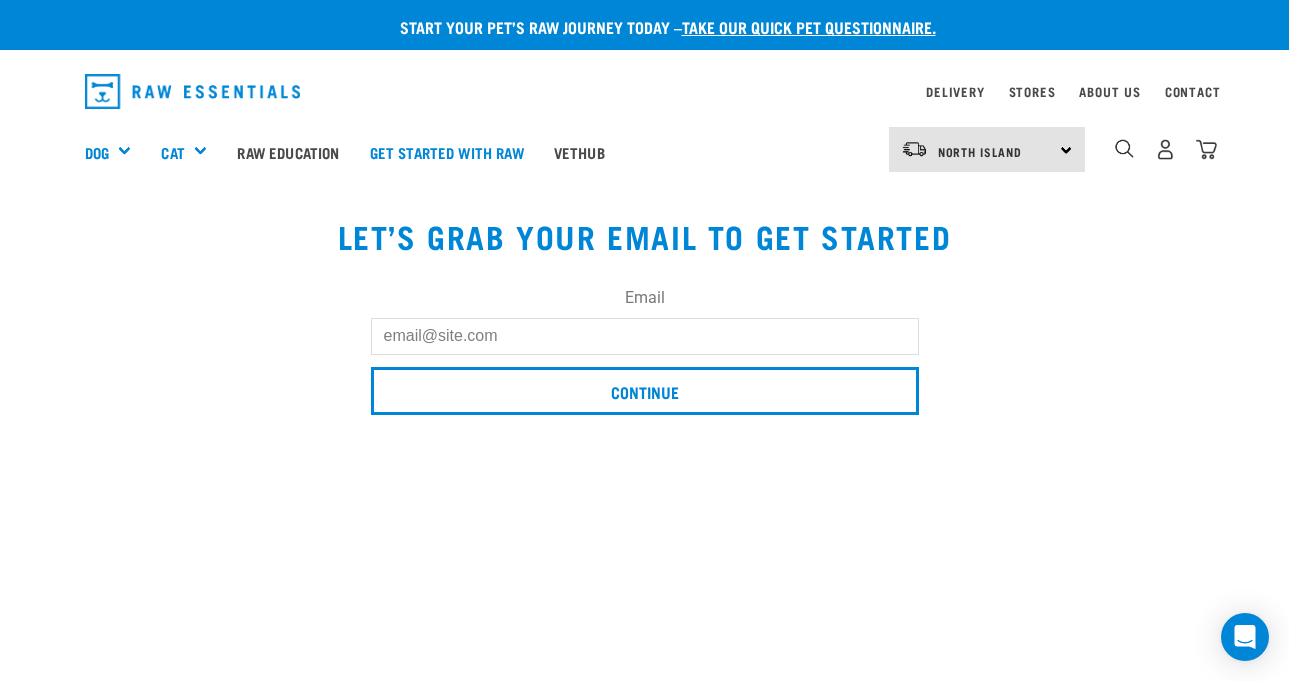 click on "Email" at bounding box center (645, 336) 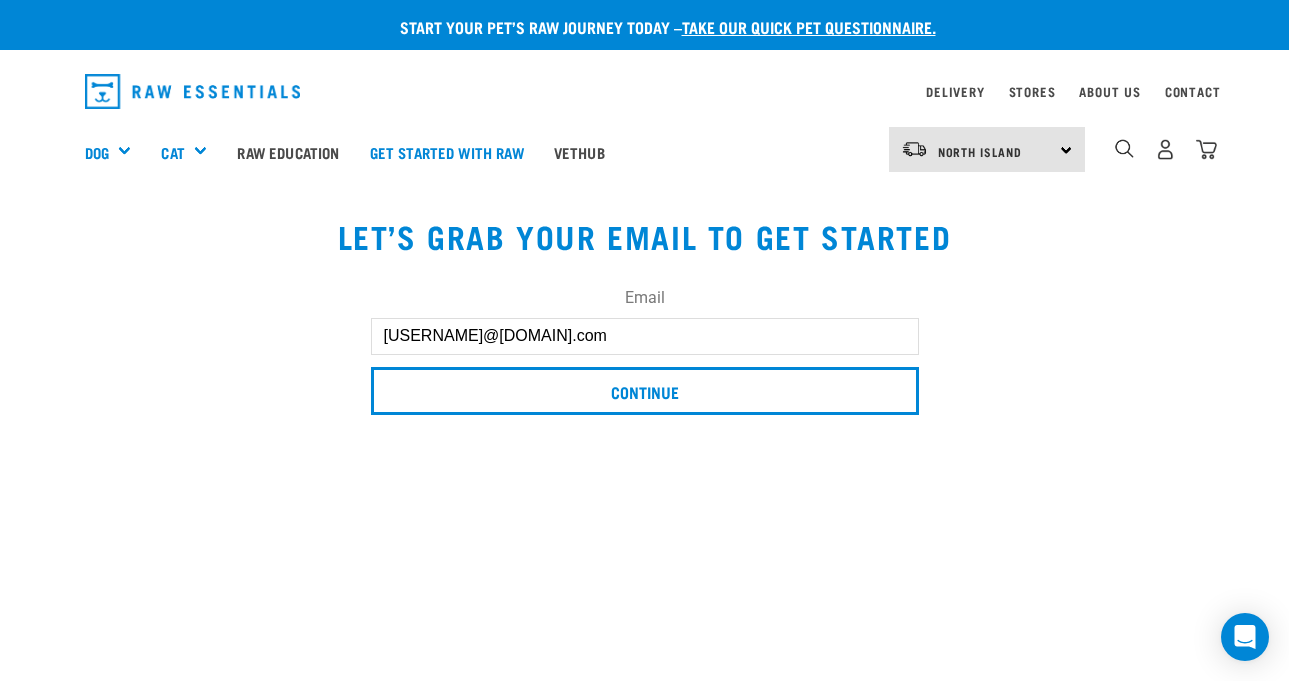 click on "[USERNAME]@[DOMAIN].com" at bounding box center [645, 336] 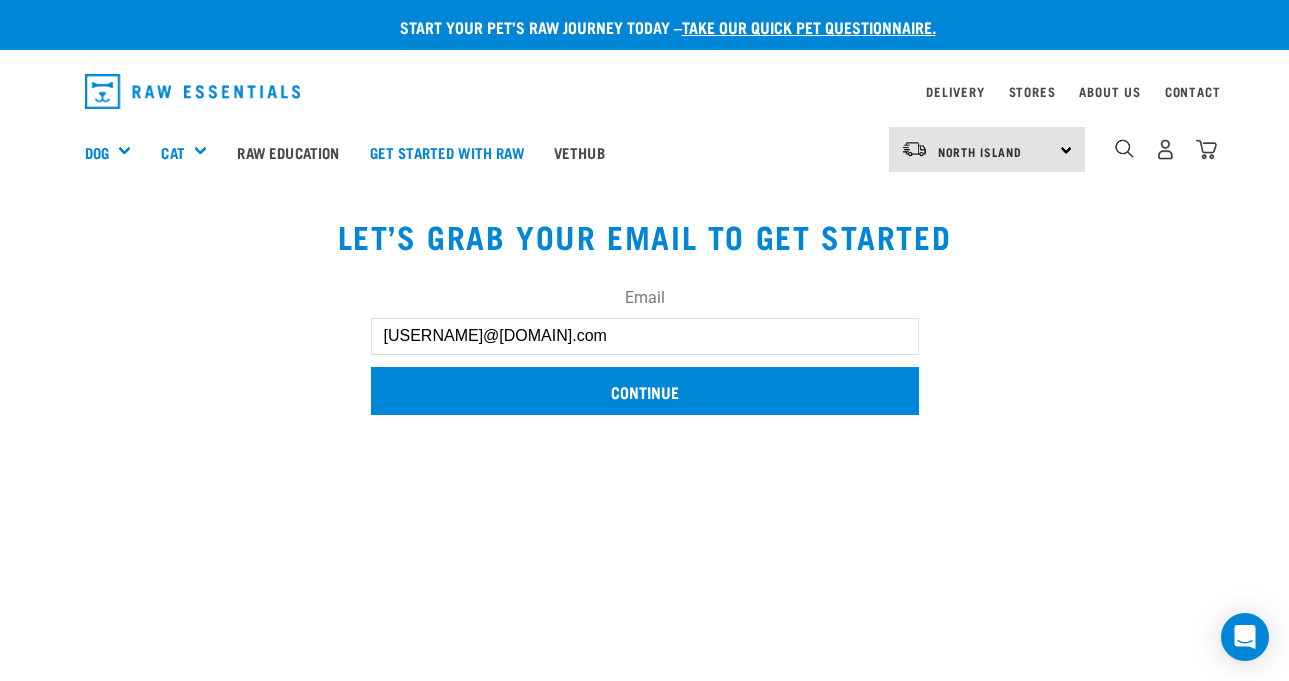 type on "saraiobrien@hotmail.com" 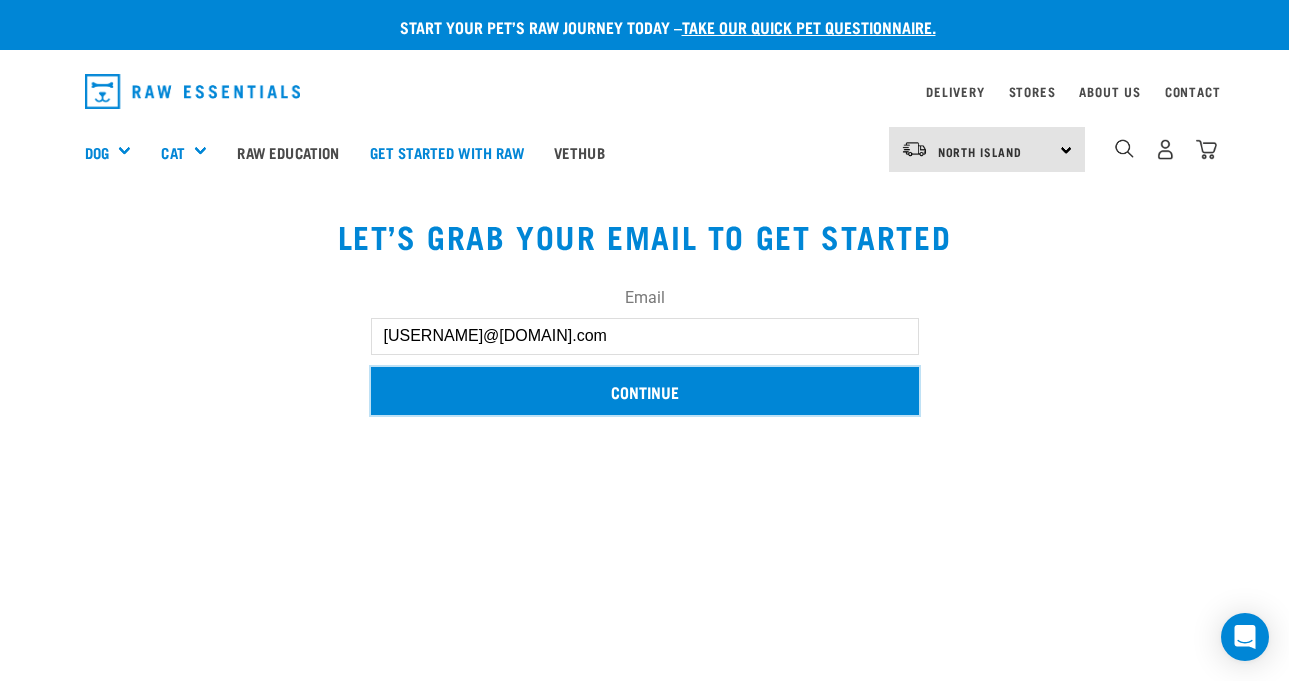 click on "Continue" at bounding box center (645, 391) 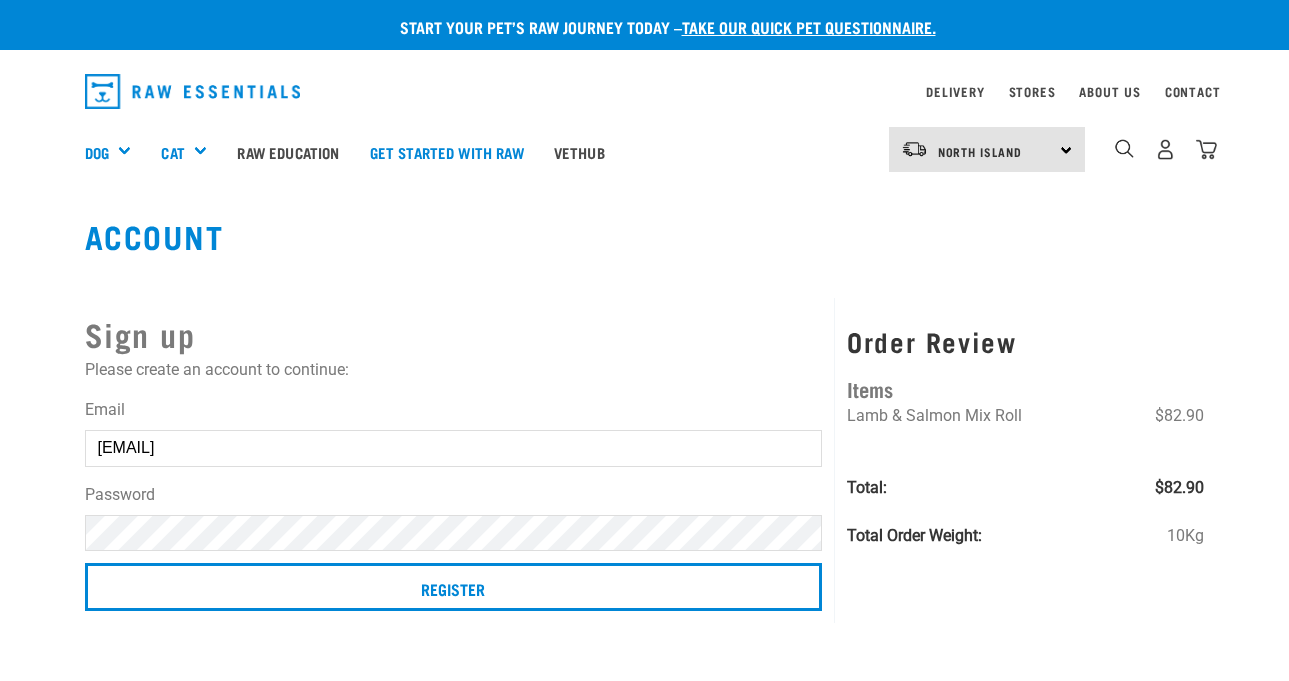 scroll, scrollTop: 0, scrollLeft: 0, axis: both 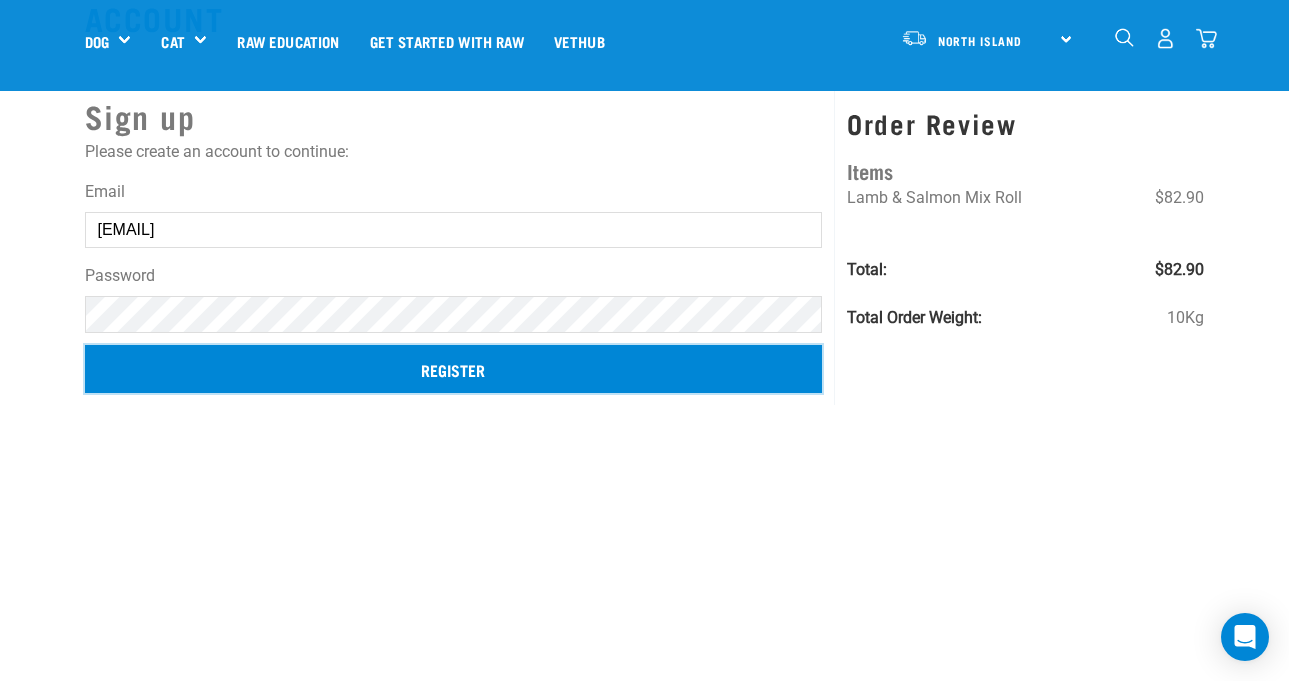 click on "Register" at bounding box center (454, 369) 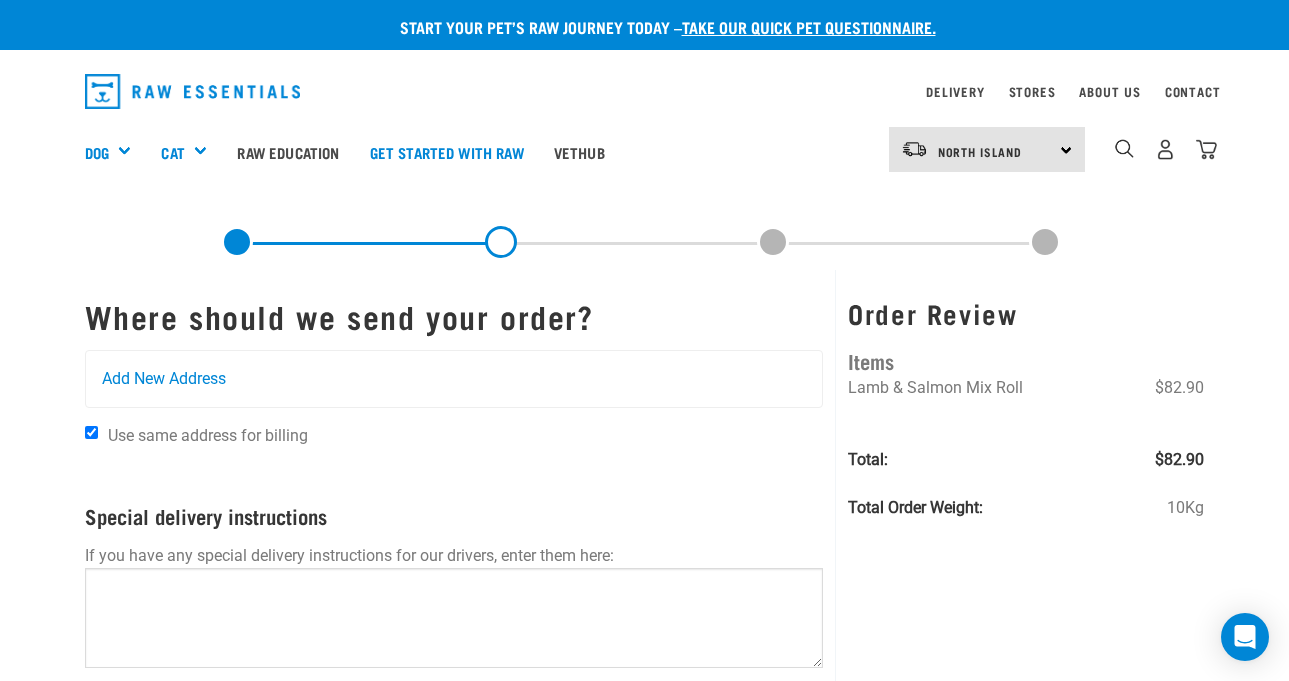 scroll, scrollTop: 0, scrollLeft: 0, axis: both 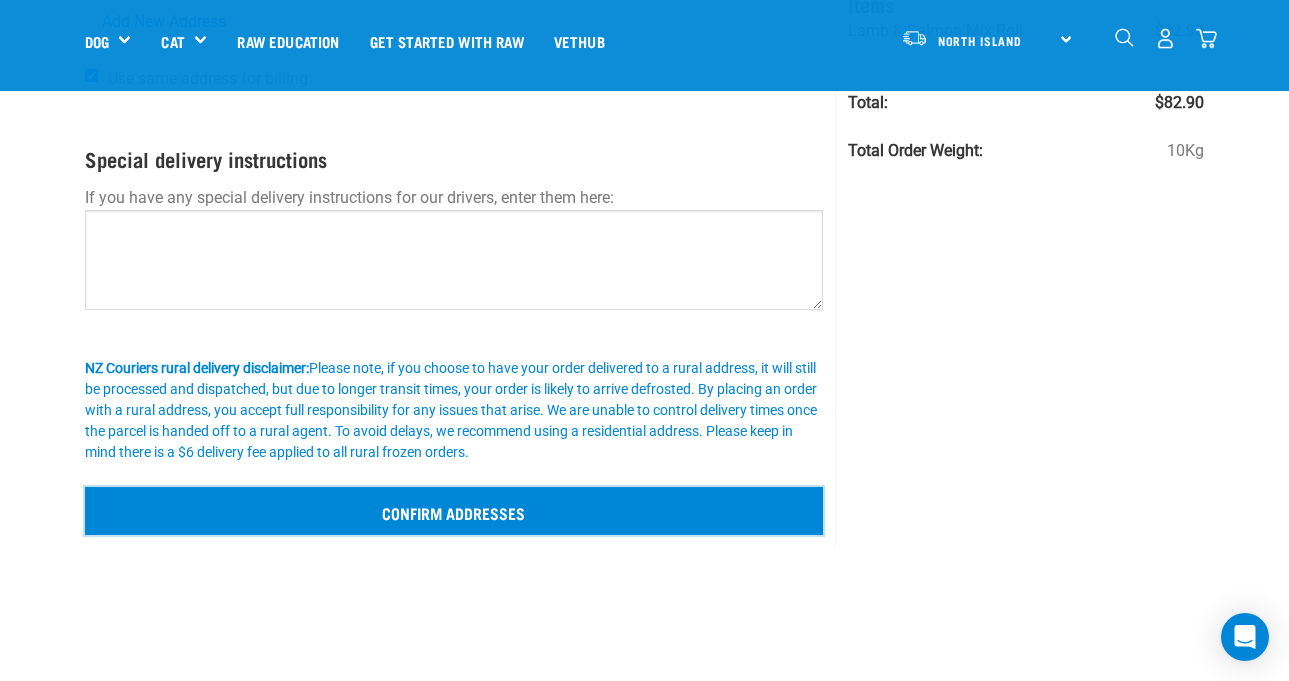 click on "Confirm addresses" at bounding box center (454, 511) 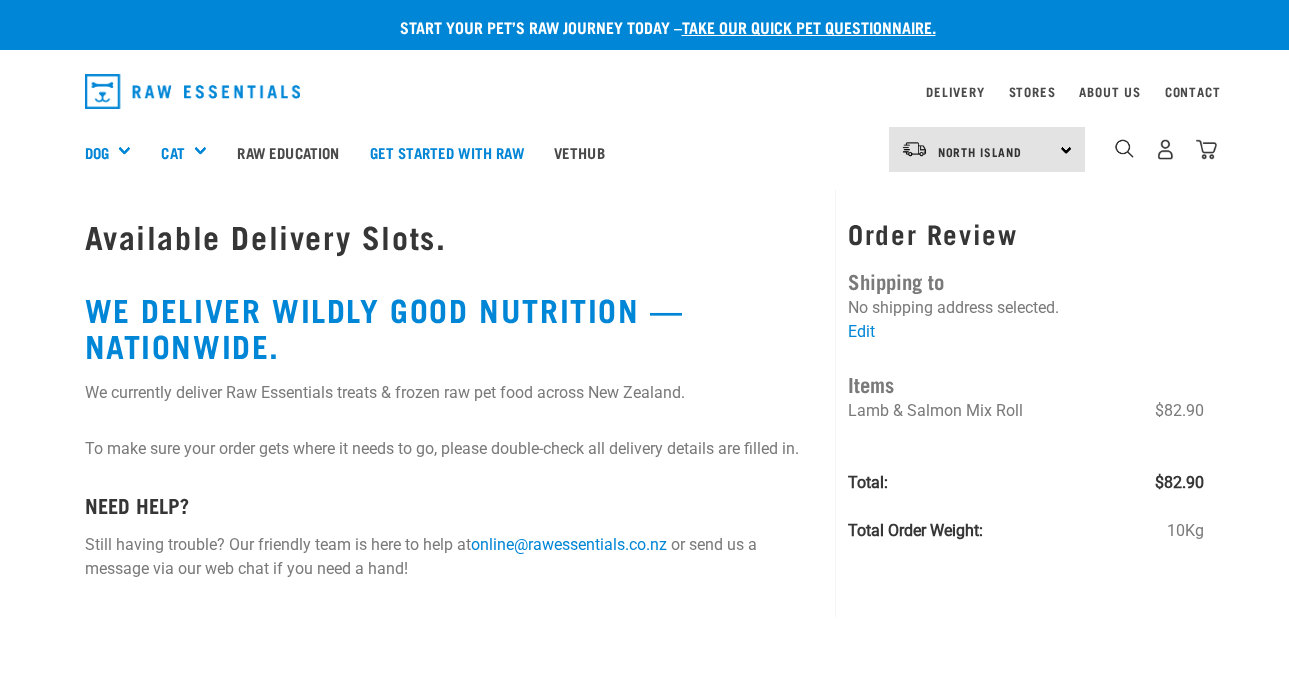 scroll, scrollTop: 0, scrollLeft: 0, axis: both 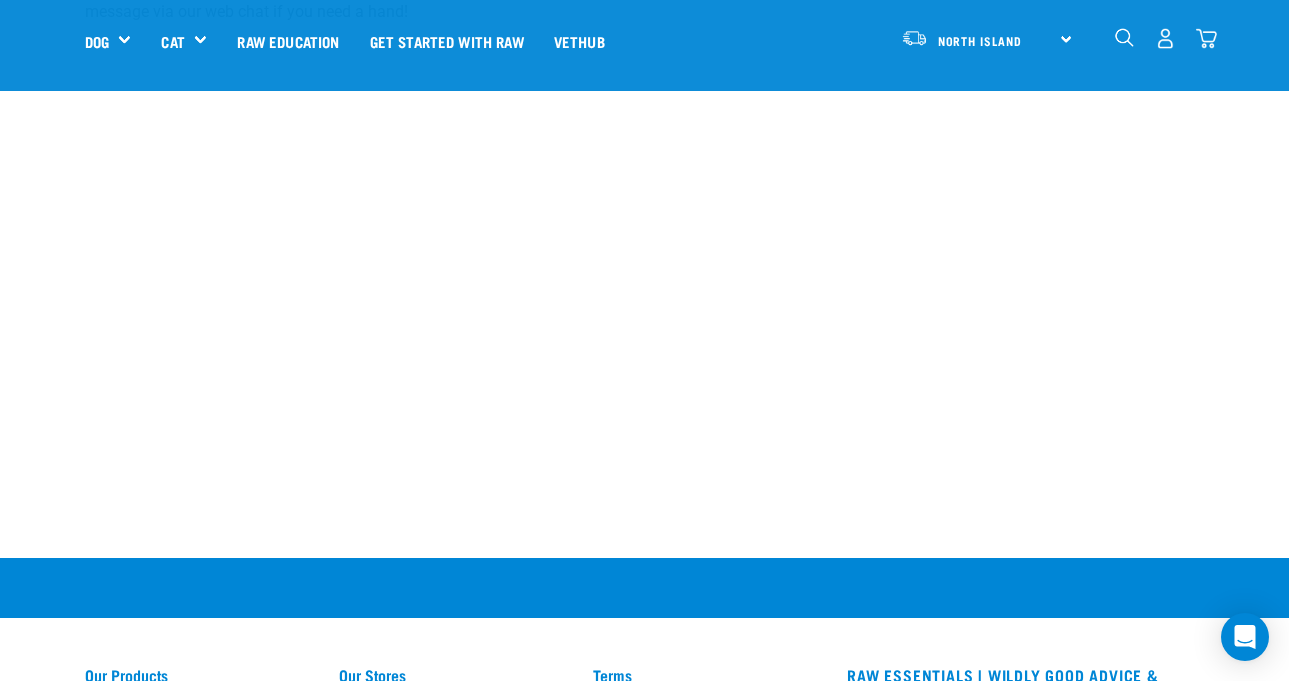 click at bounding box center [1165, 38] 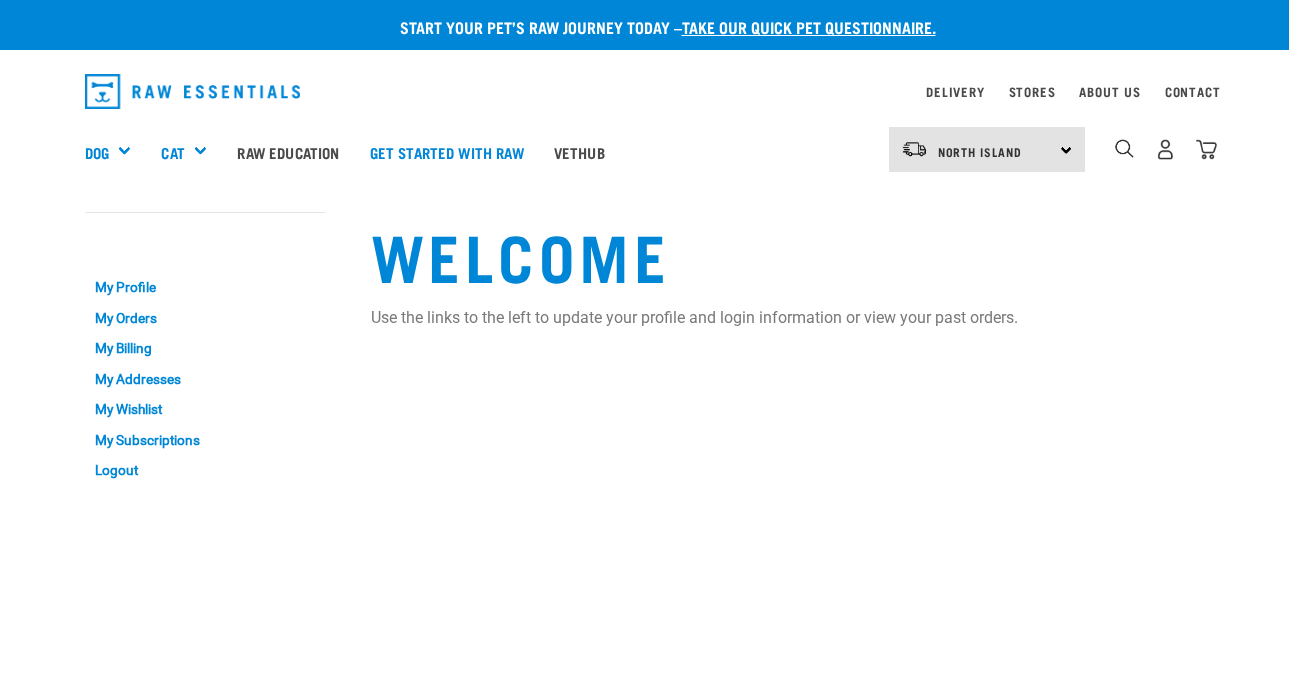 scroll, scrollTop: 0, scrollLeft: 0, axis: both 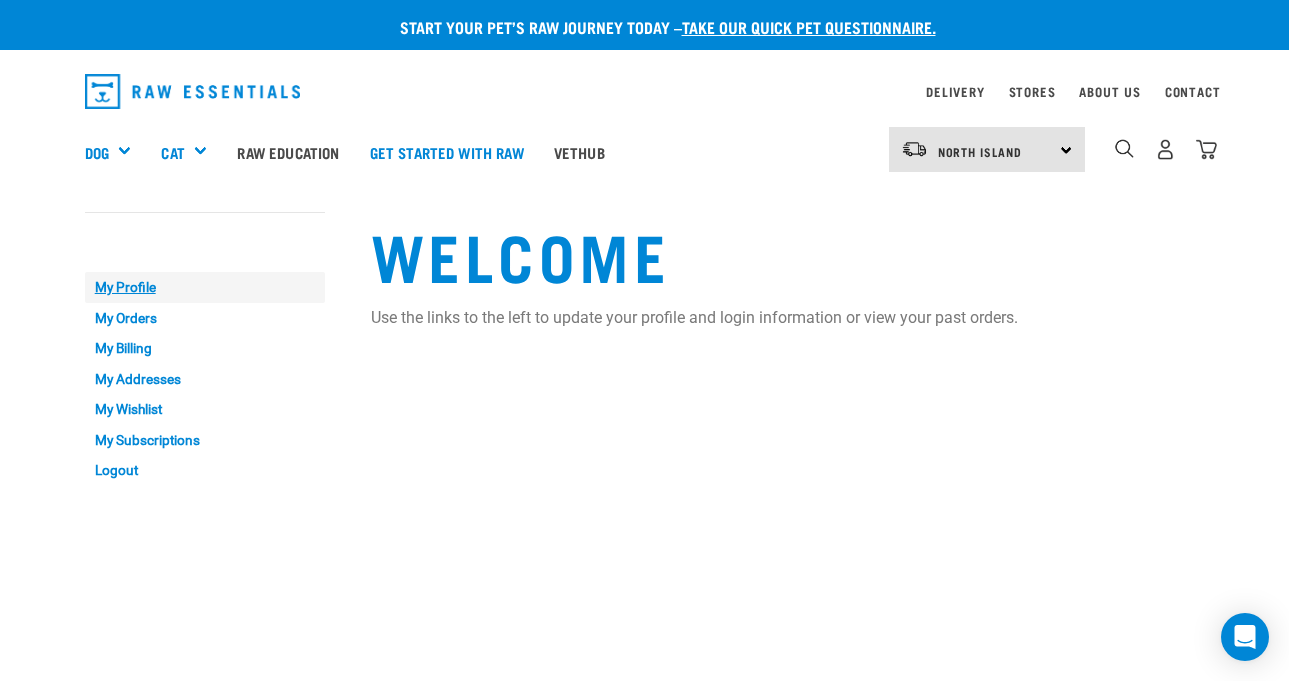 click on "My Profile" at bounding box center [205, 287] 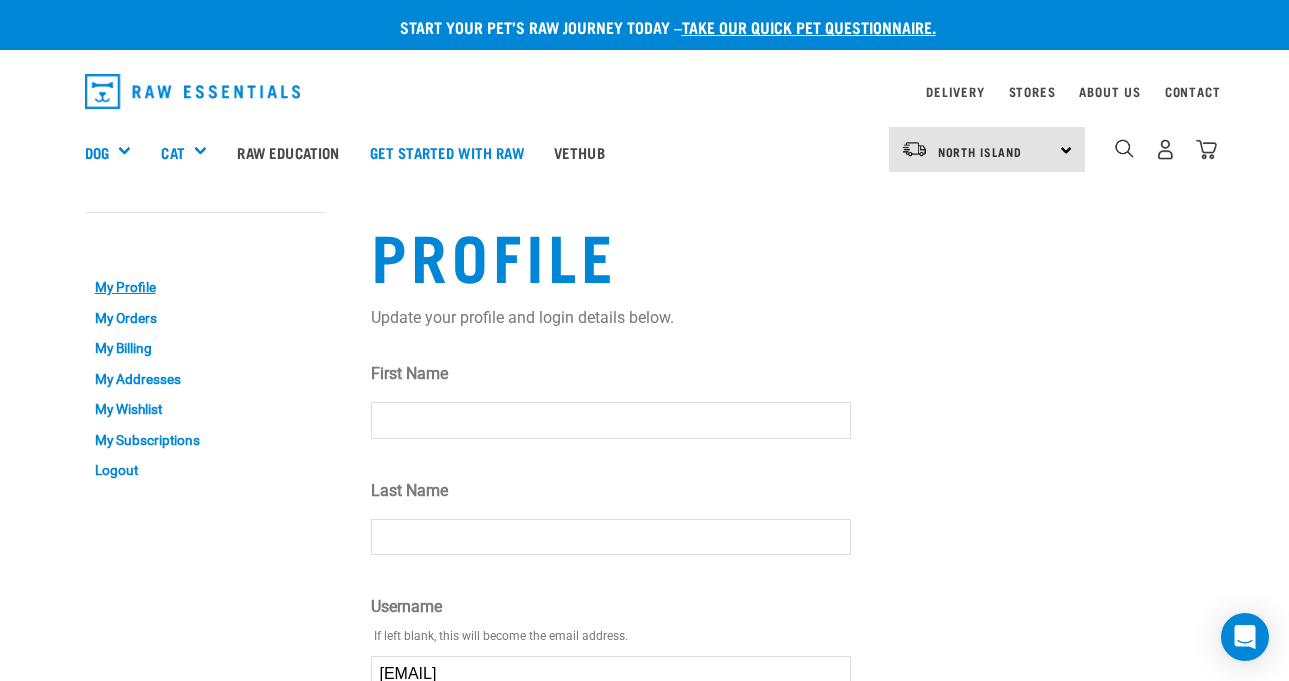 scroll, scrollTop: 0, scrollLeft: 0, axis: both 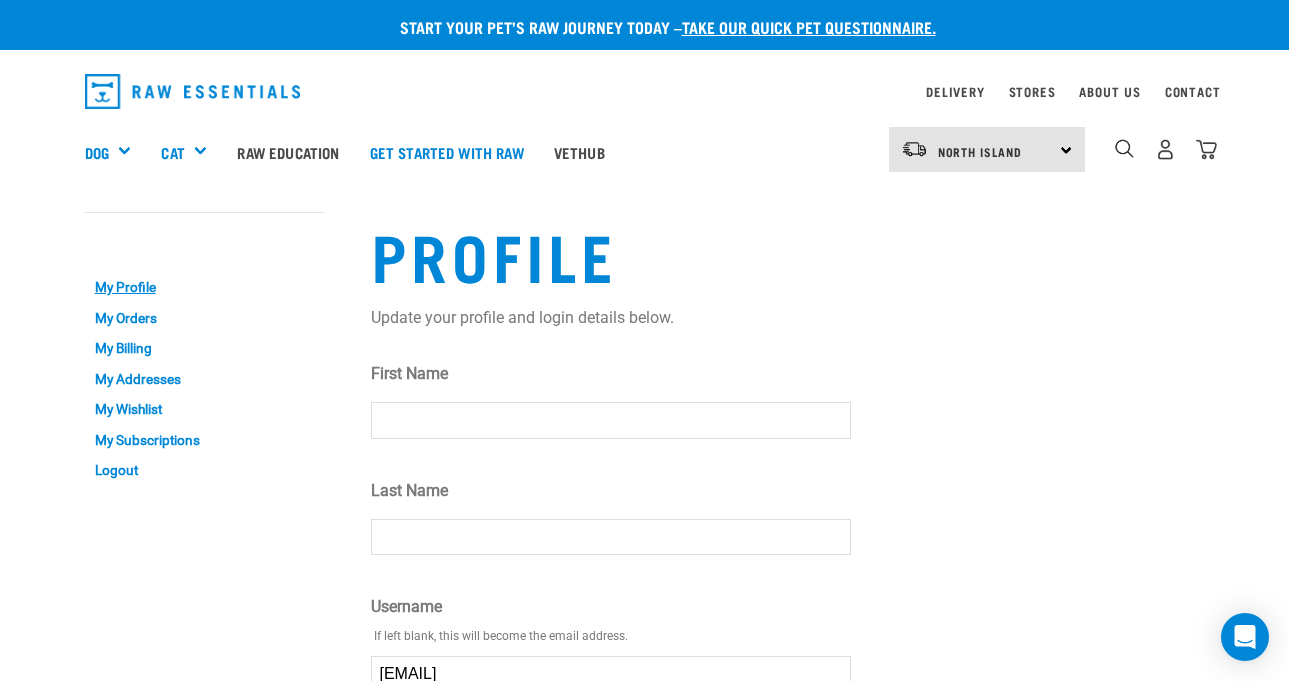 click on "First Name" at bounding box center (611, 420) 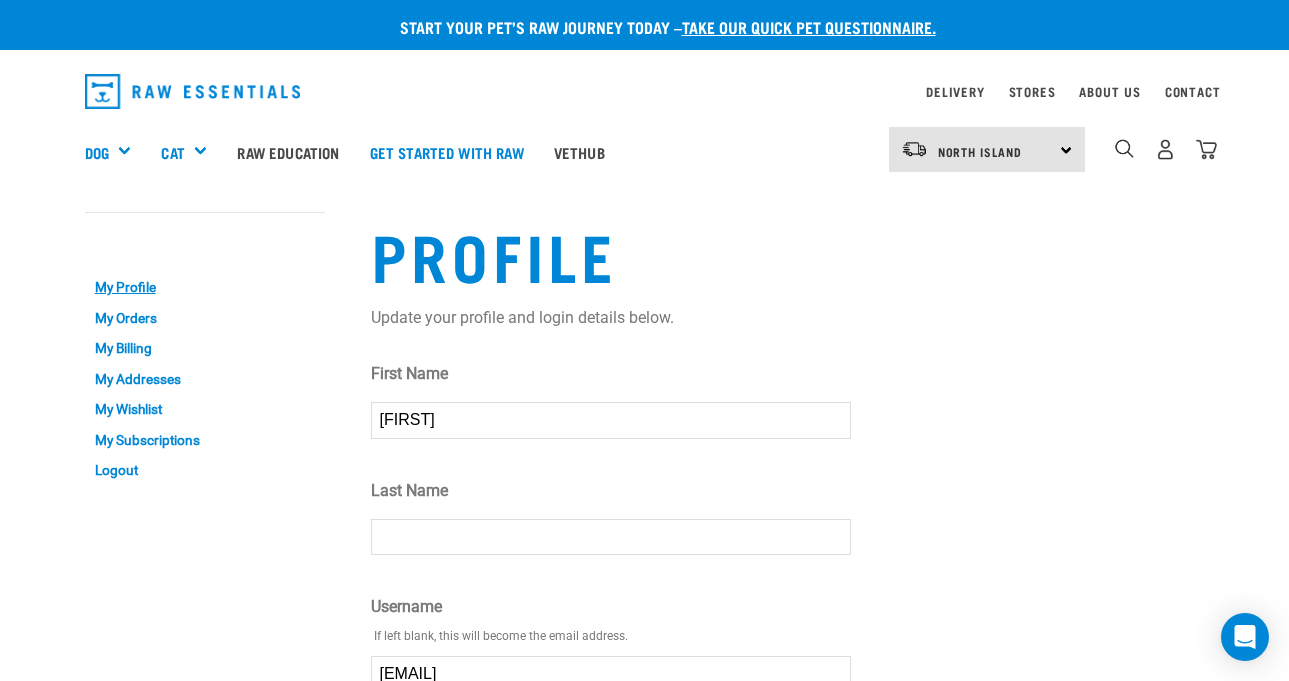 type on "Sarai" 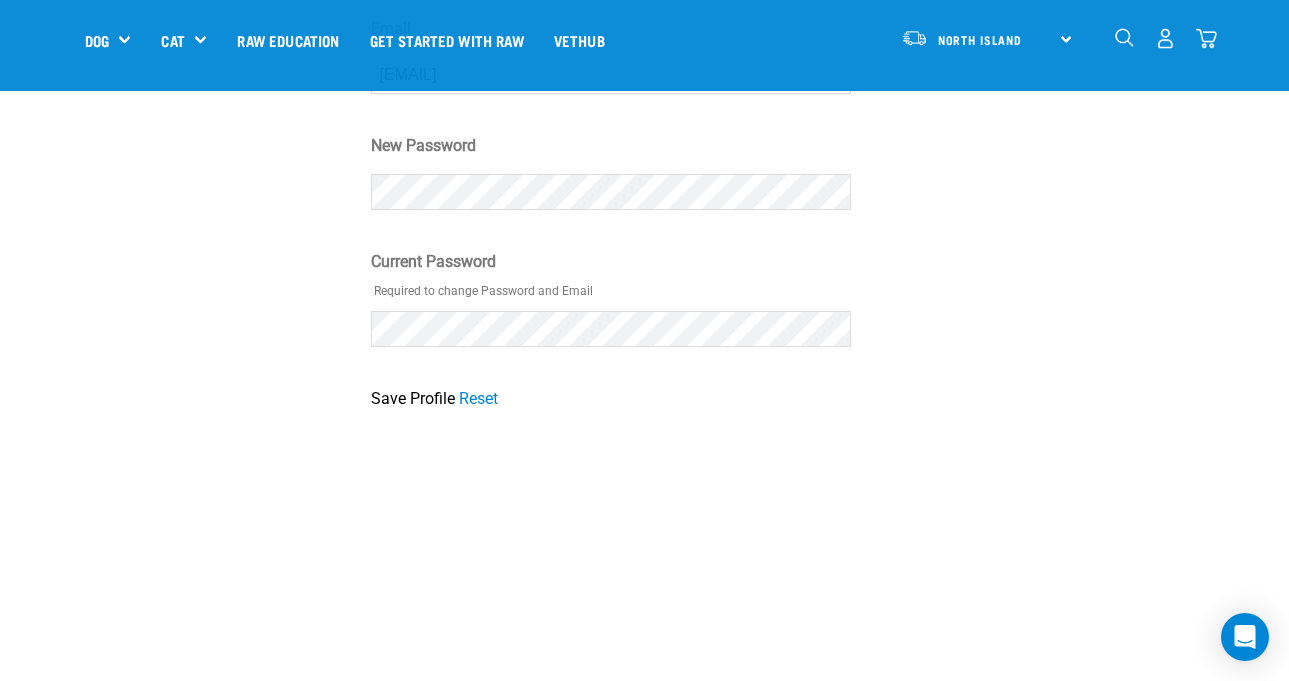 scroll, scrollTop: 575, scrollLeft: 0, axis: vertical 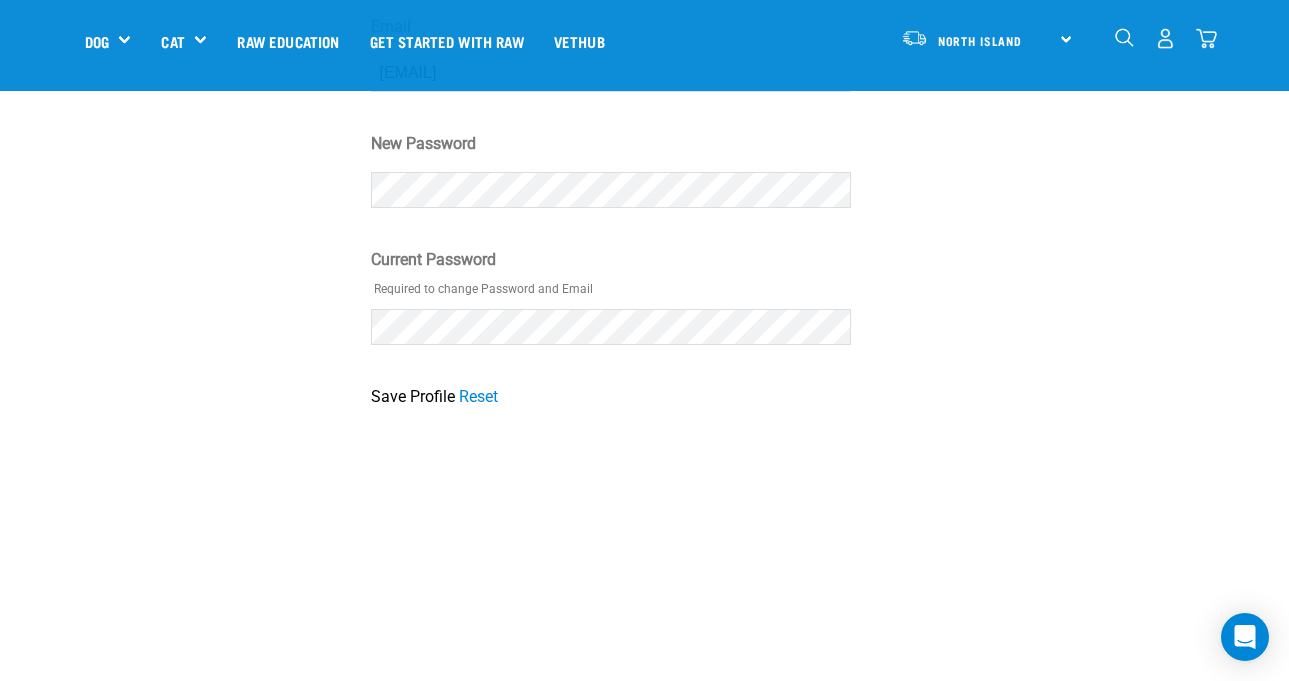 type on "O'Brien" 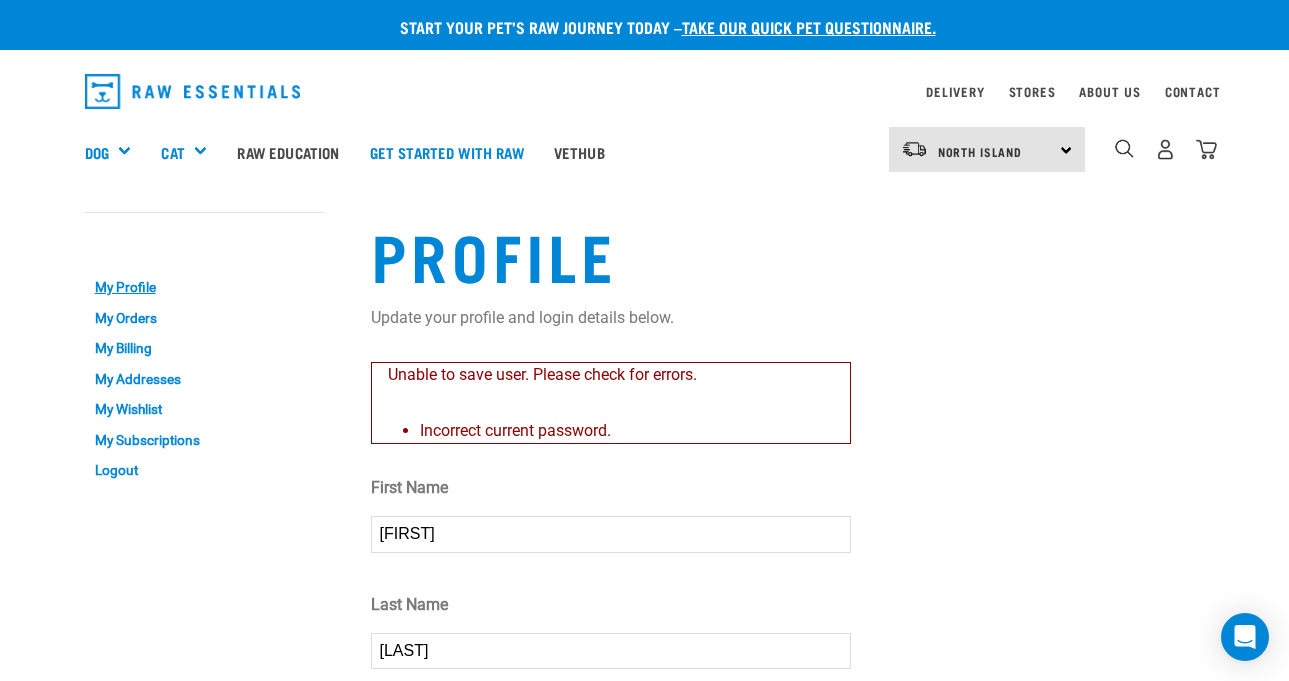 scroll, scrollTop: 0, scrollLeft: 0, axis: both 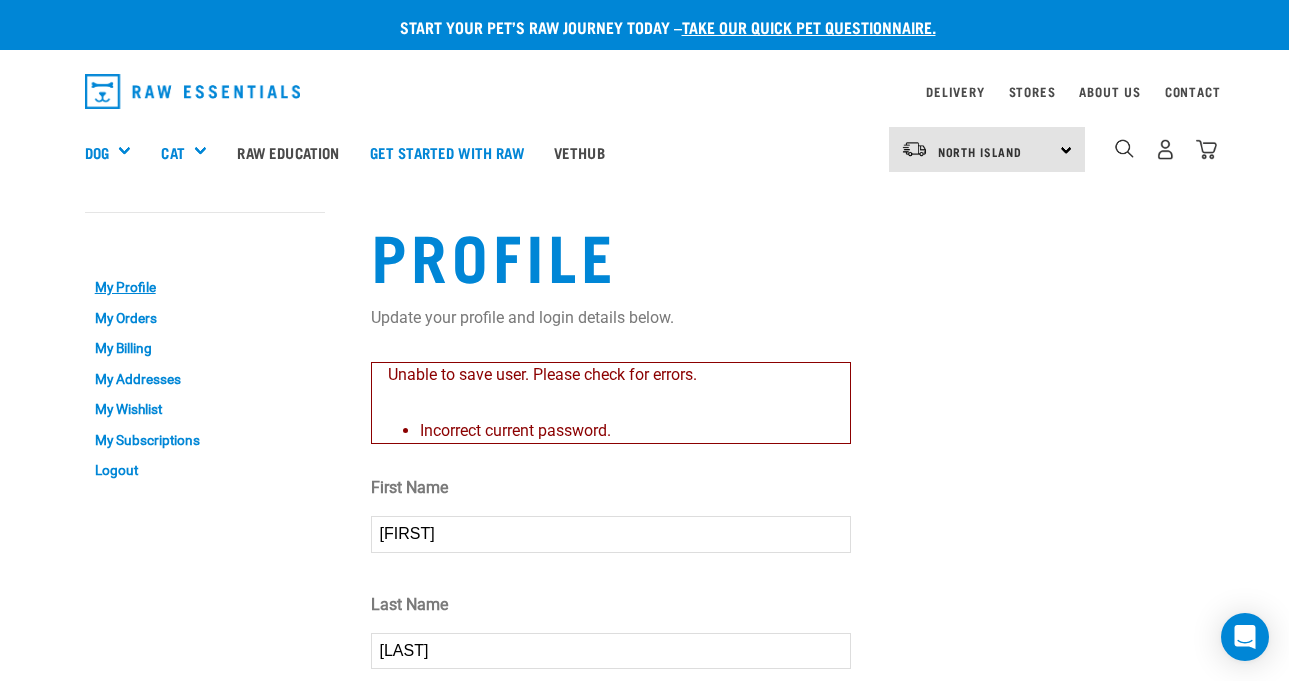 click on "Couldn’t save user." at bounding box center [0, 341] 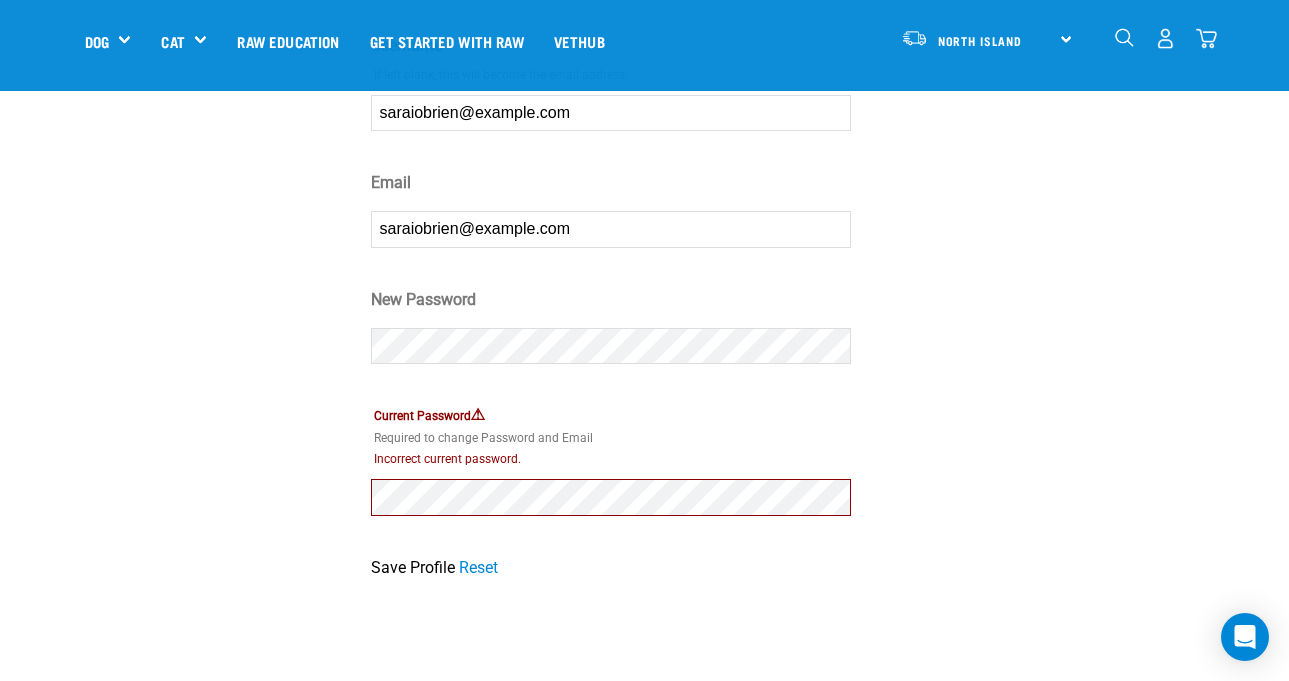 scroll, scrollTop: 534, scrollLeft: 0, axis: vertical 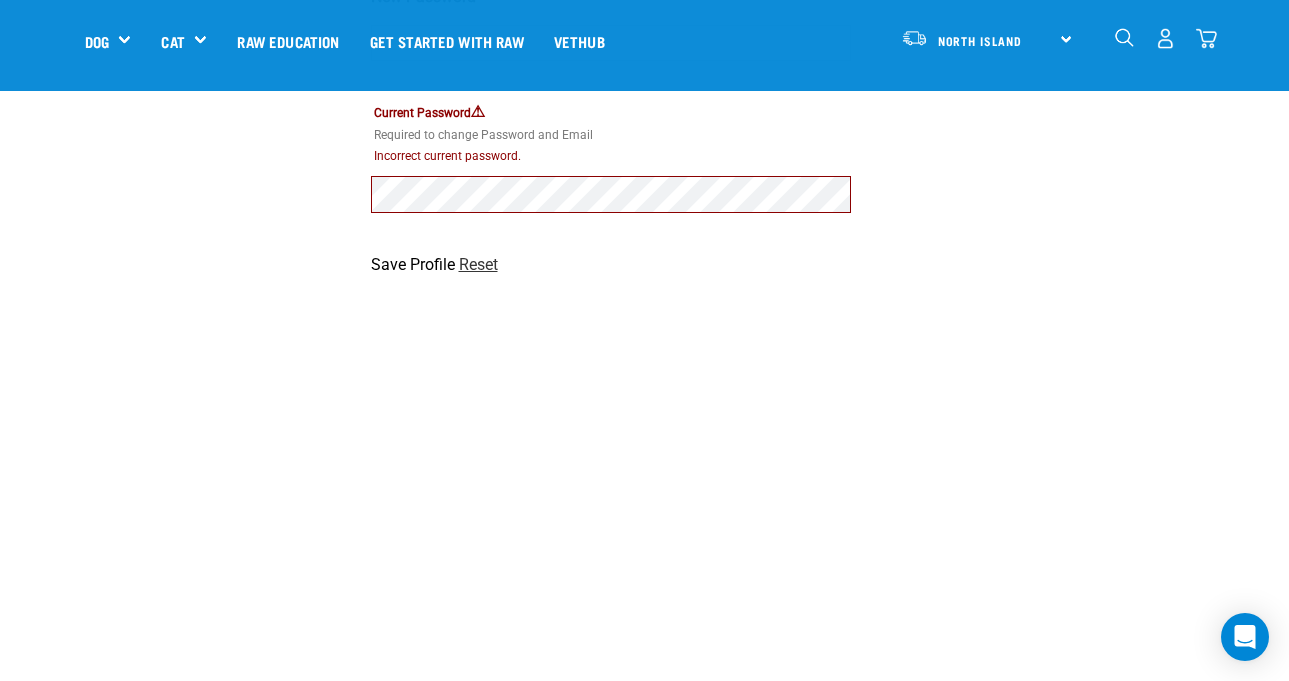 click on "Reset" at bounding box center (478, 264) 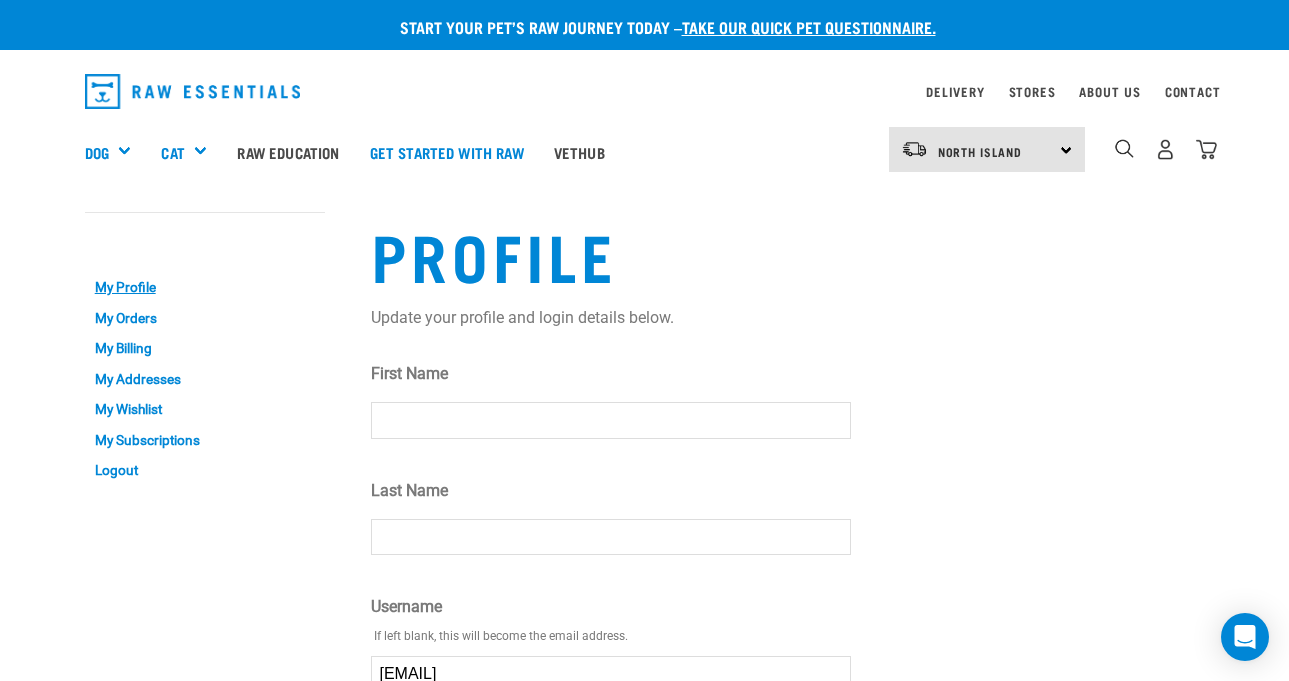 scroll, scrollTop: 0, scrollLeft: 0, axis: both 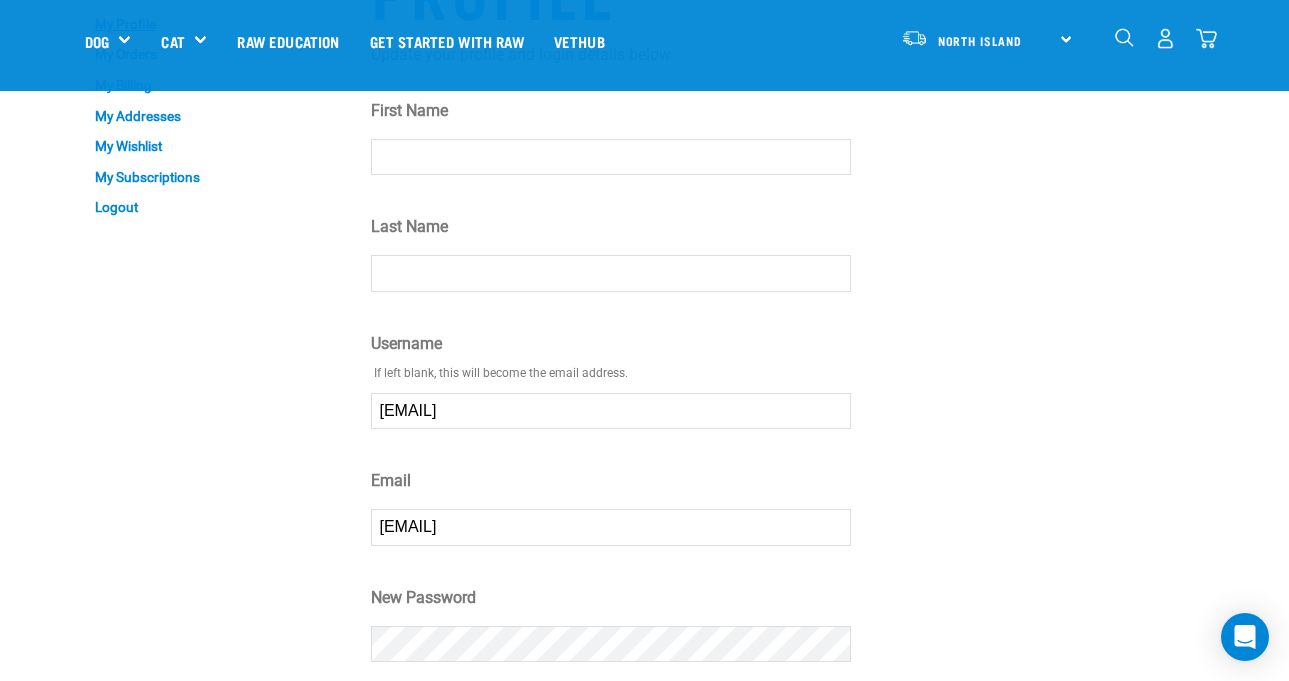 click on "First Name" at bounding box center [611, 157] 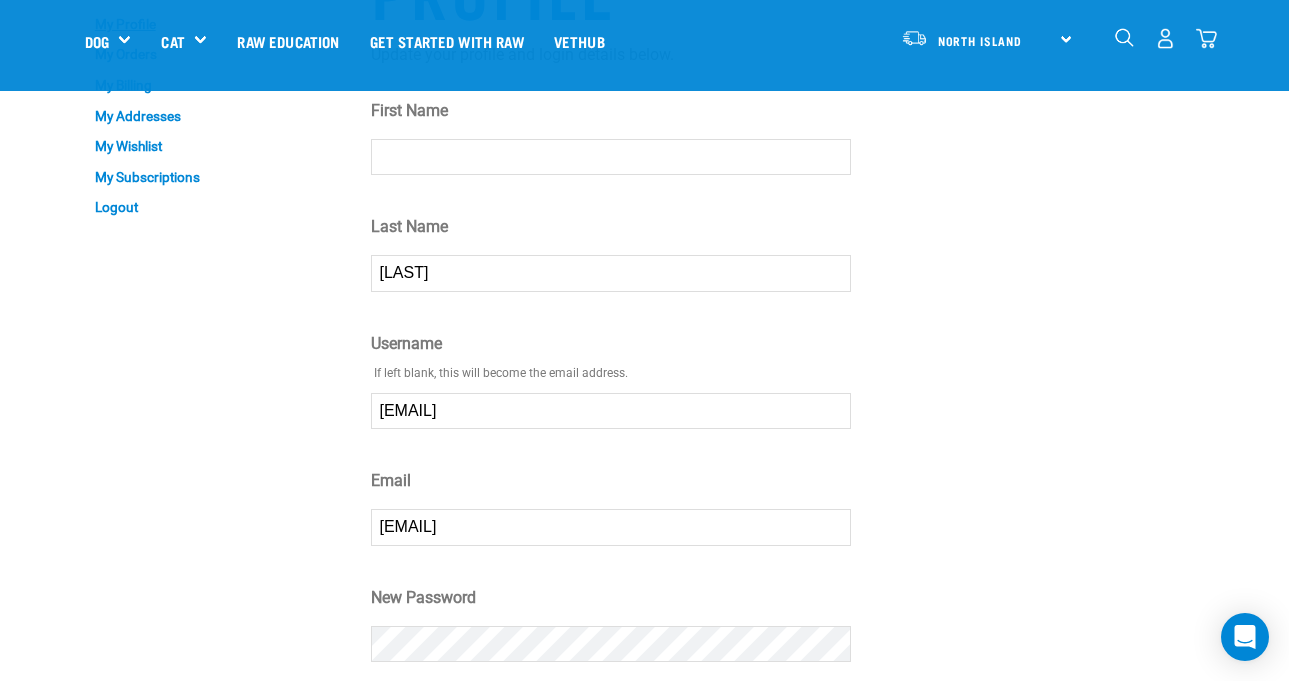 click on "First Name" at bounding box center [611, 157] 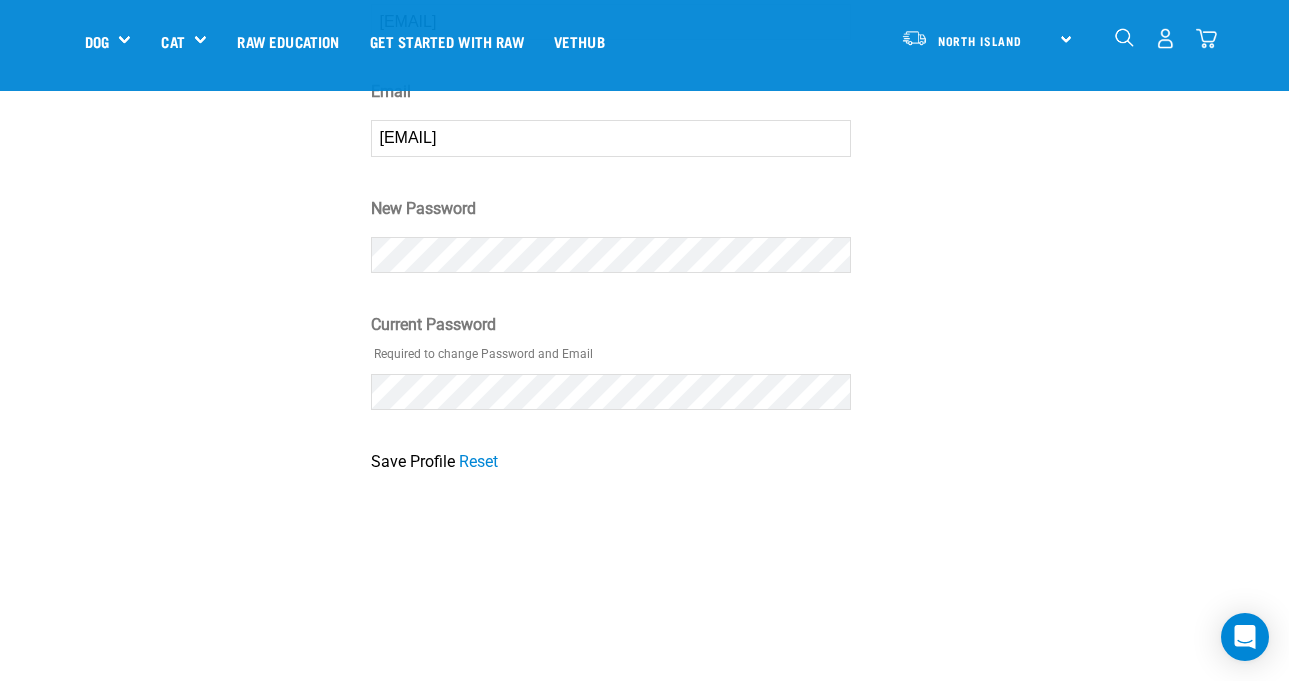scroll, scrollTop: 511, scrollLeft: 0, axis: vertical 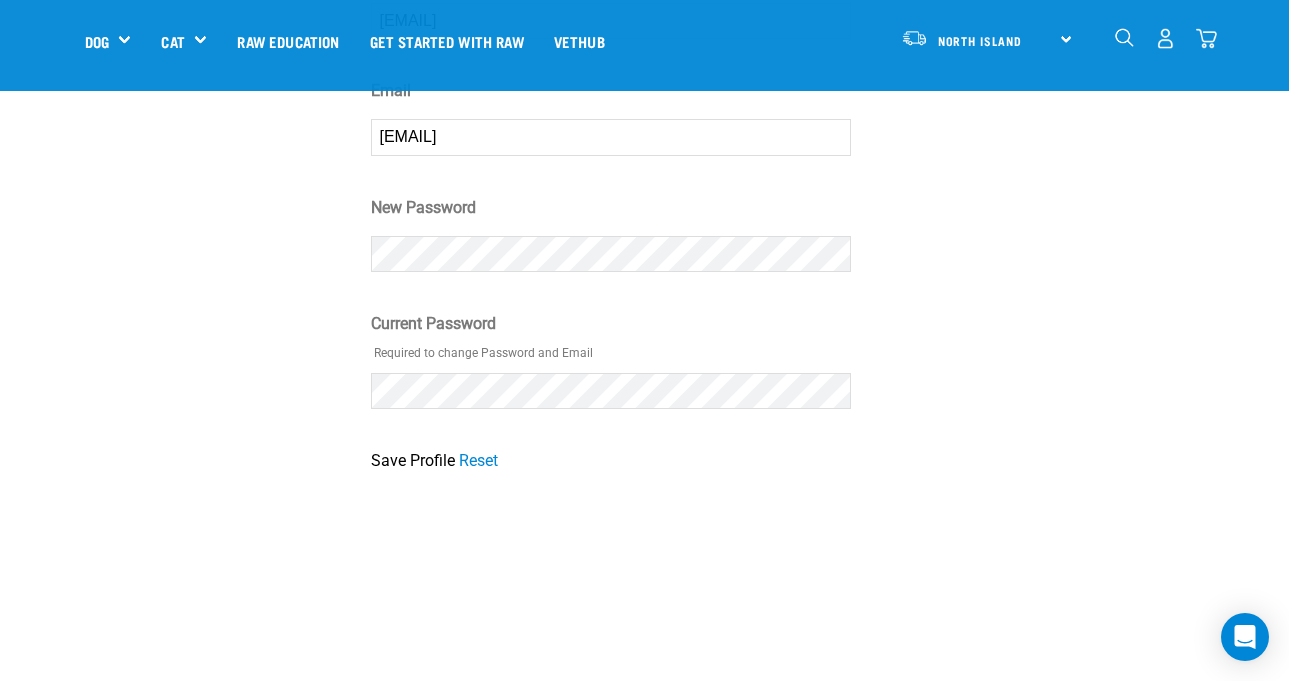 click on "Save Profile" at bounding box center [413, 461] 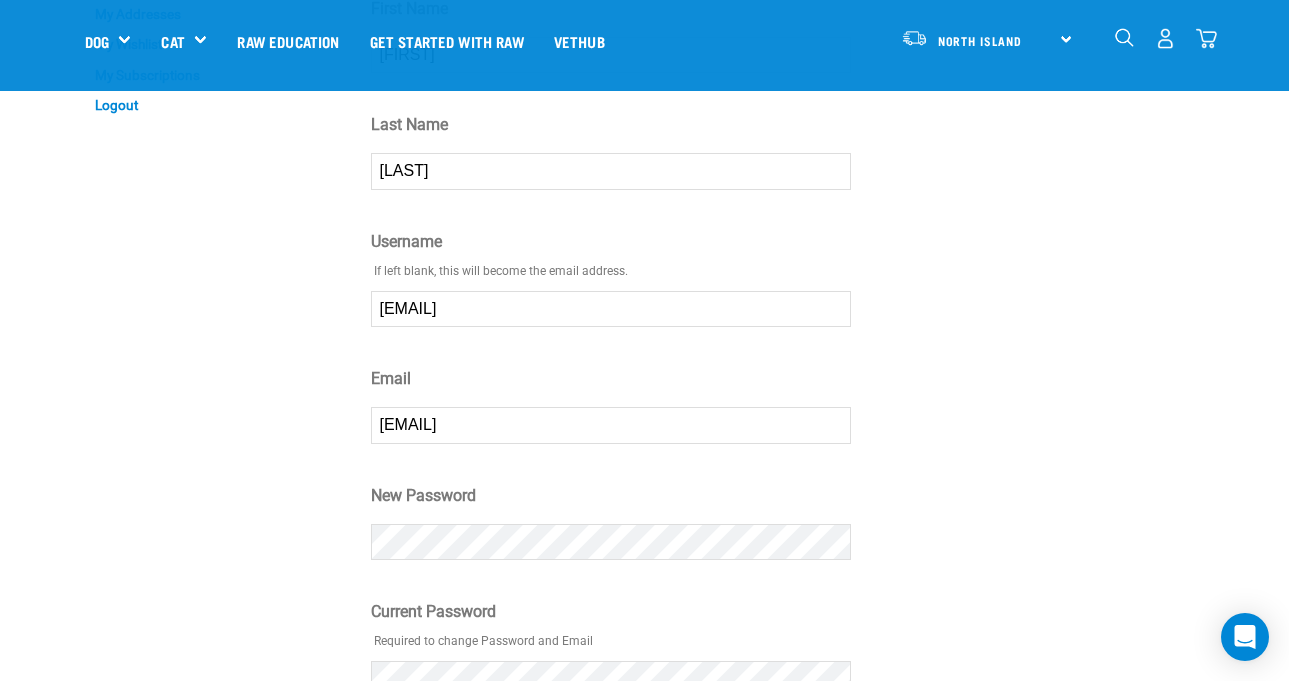 scroll, scrollTop: 222, scrollLeft: 0, axis: vertical 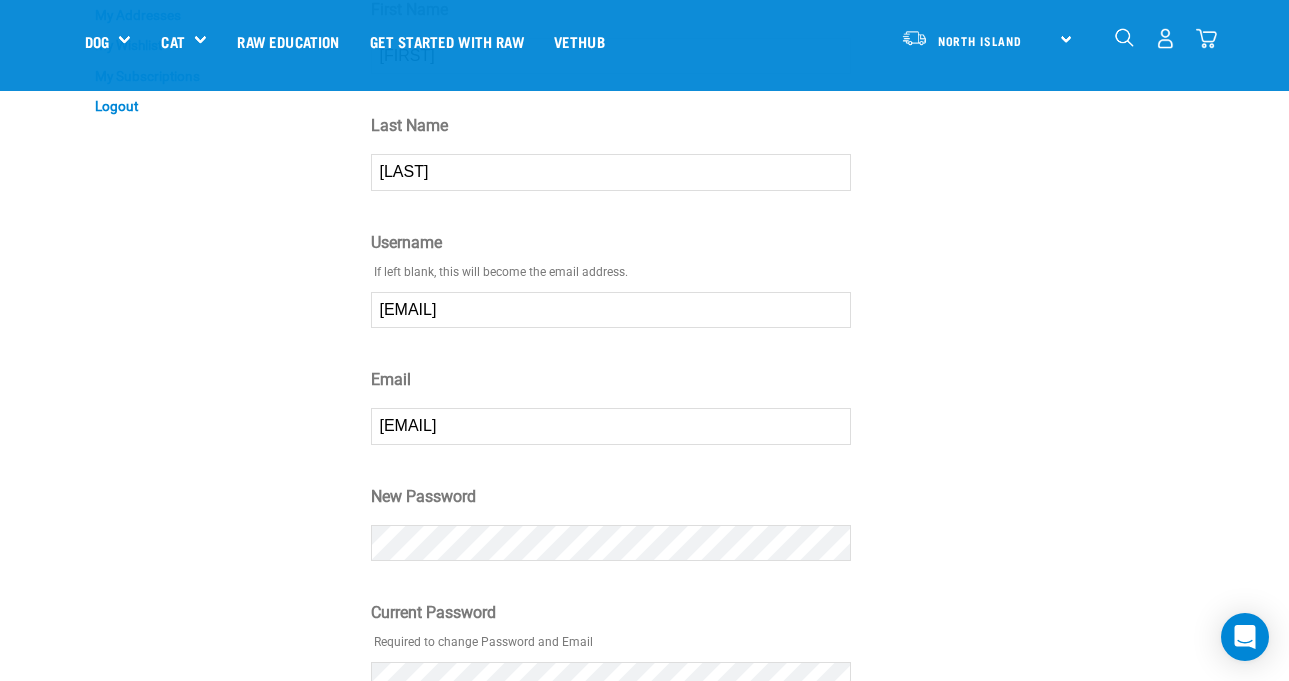 click on "My Account
My Profile
My Orders
My Billing
My Addresses
My Wishlist                          My Subscriptions
Logout" at bounding box center (216, 300) 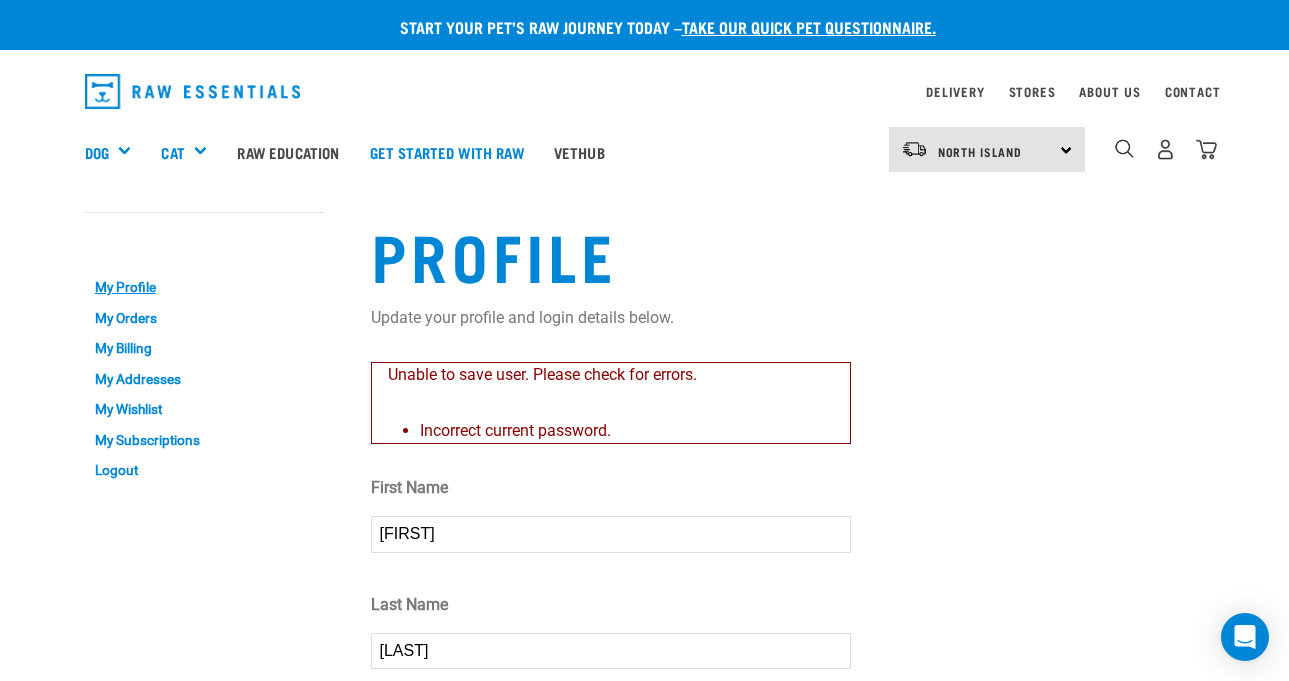 scroll, scrollTop: 0, scrollLeft: 0, axis: both 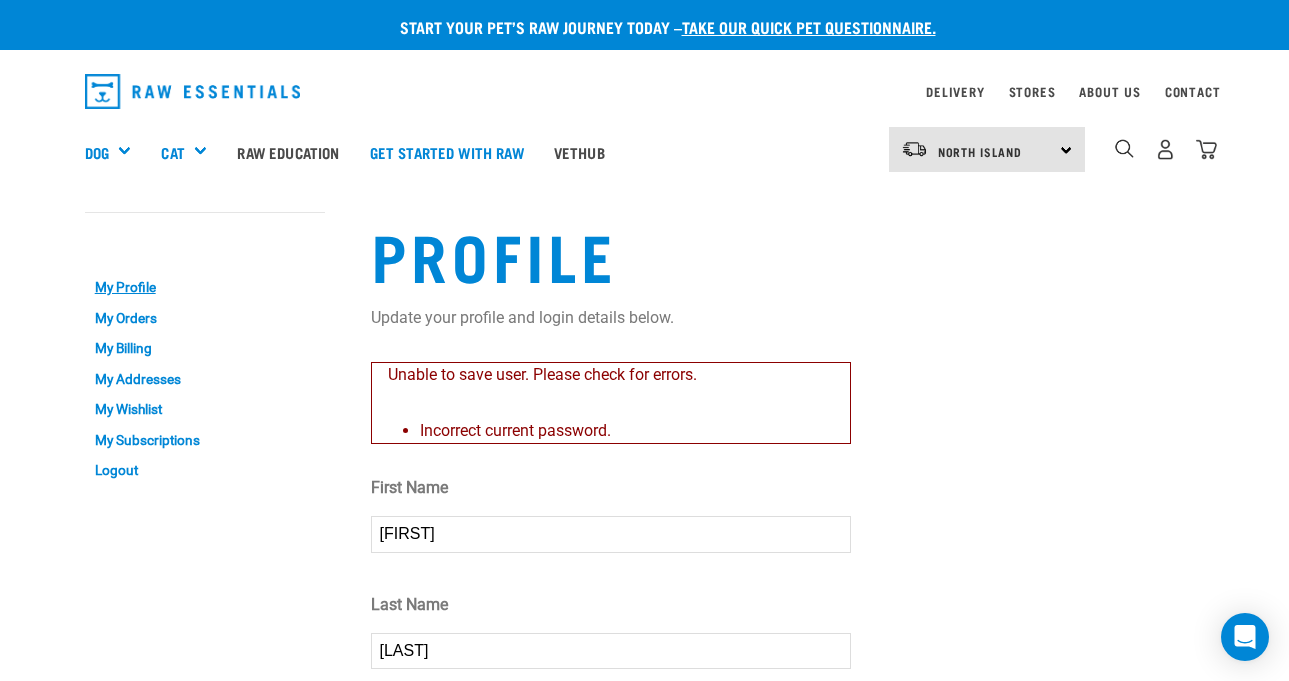 click at bounding box center (28, 305) 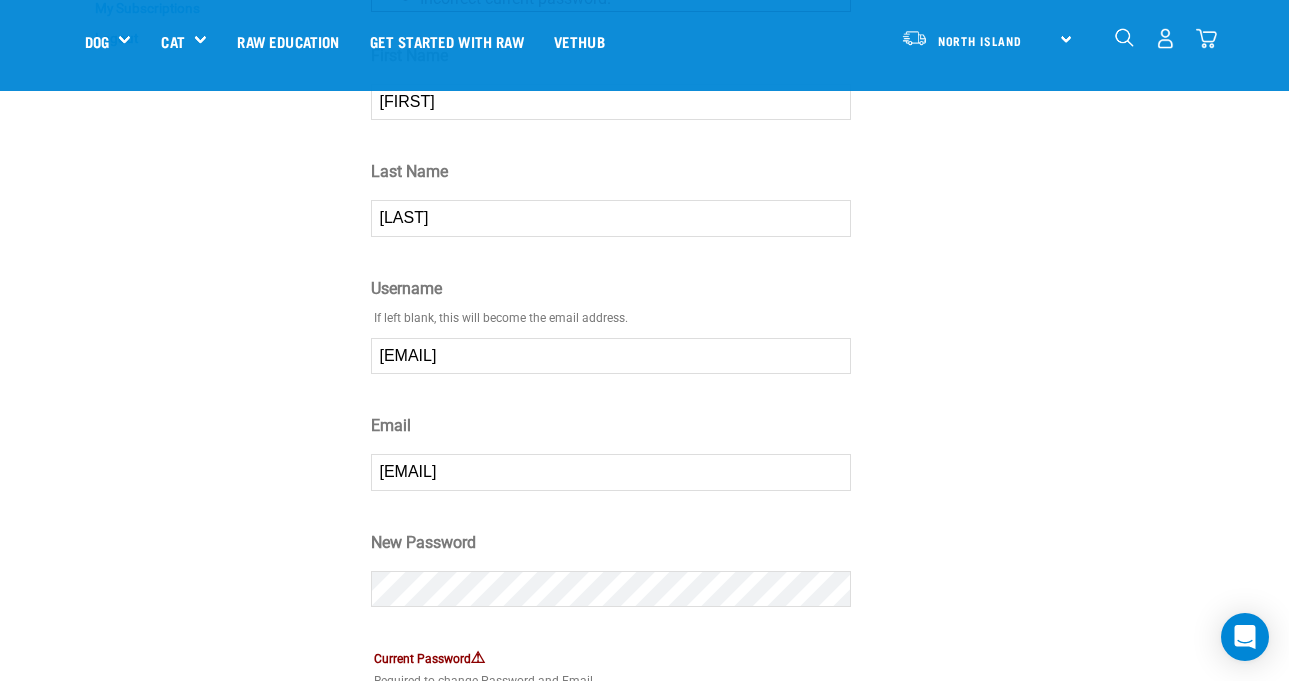 scroll, scrollTop: 376, scrollLeft: 0, axis: vertical 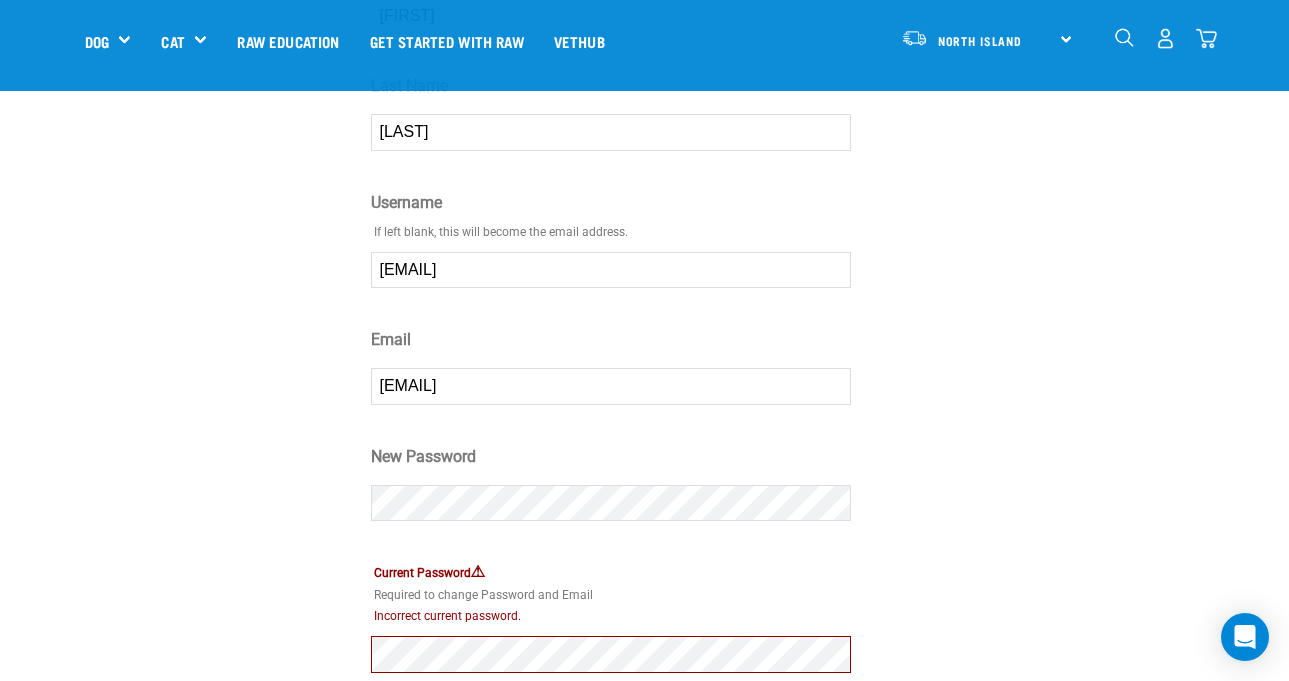 click on "Current Password  ⚠" at bounding box center [611, 572] 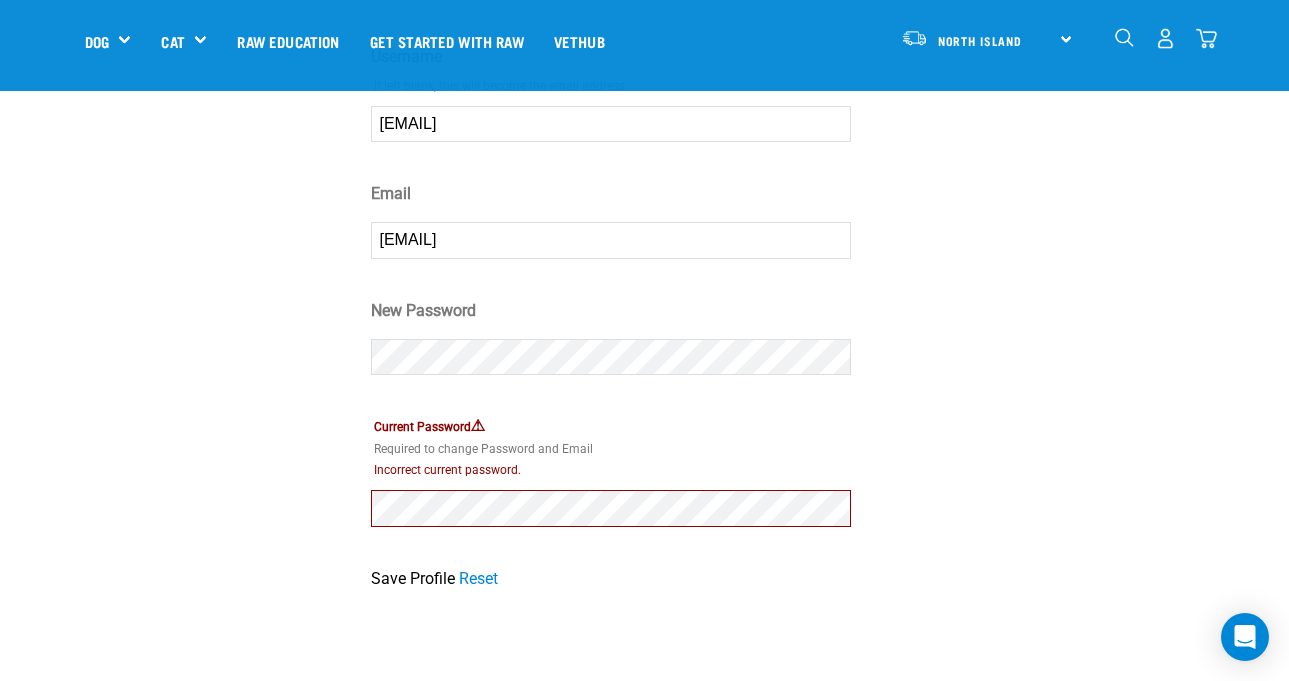 scroll, scrollTop: 523, scrollLeft: 0, axis: vertical 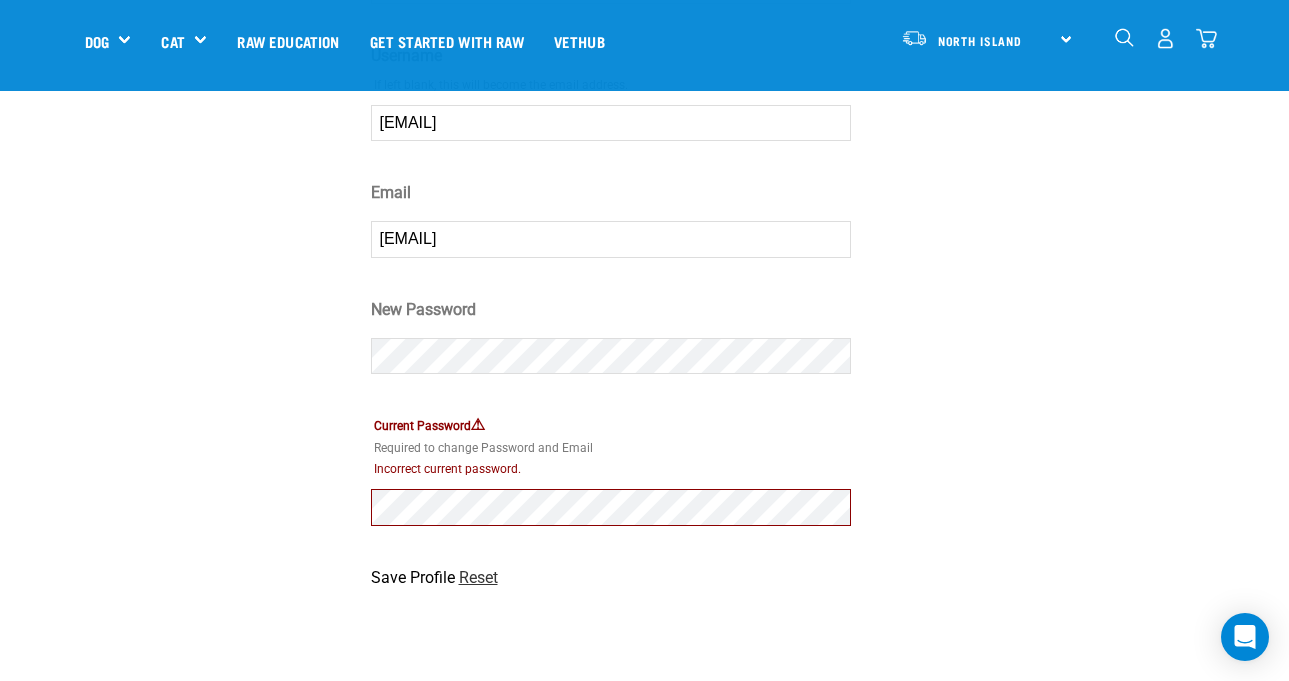 click on "Reset" at bounding box center (478, 577) 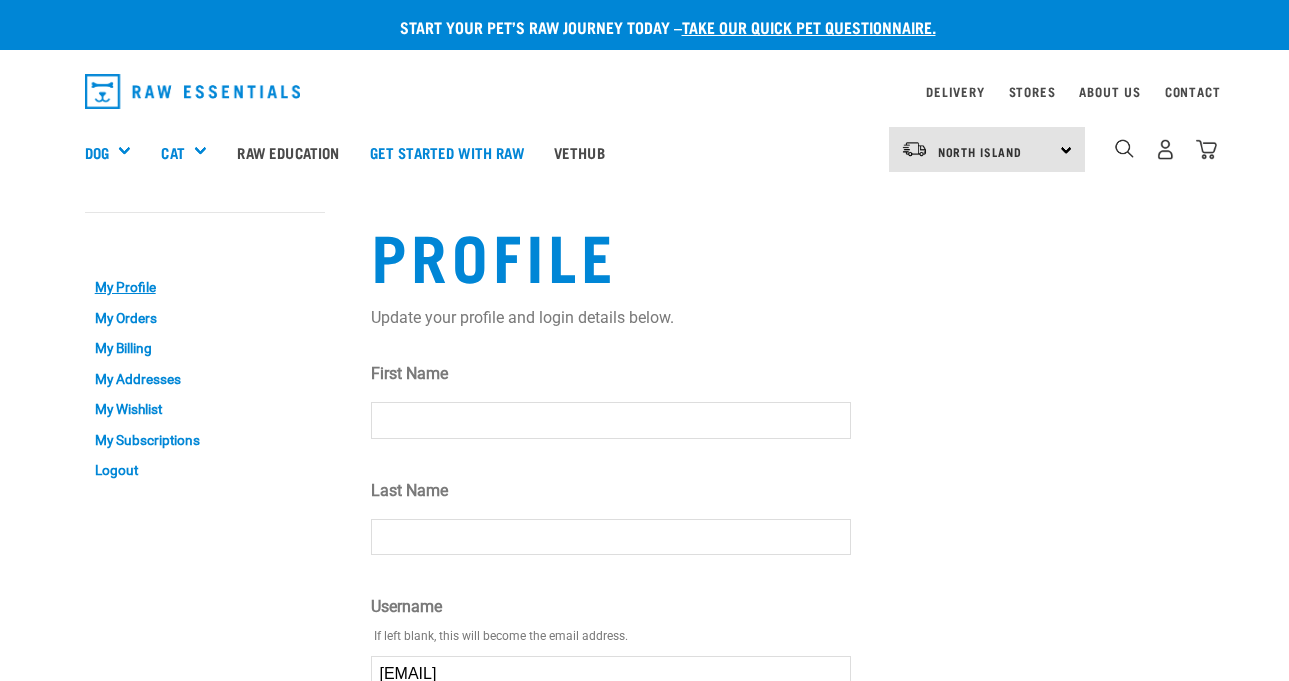 scroll, scrollTop: 0, scrollLeft: 0, axis: both 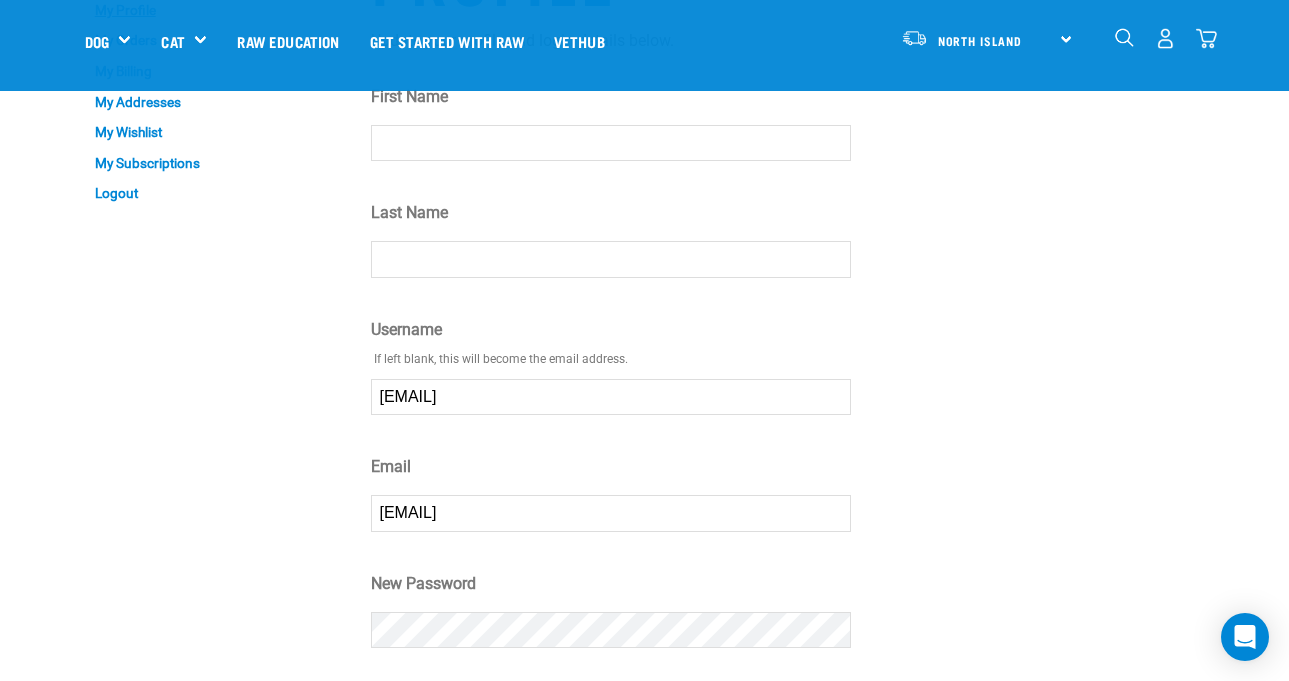 click on "Last Name" at bounding box center [611, 259] 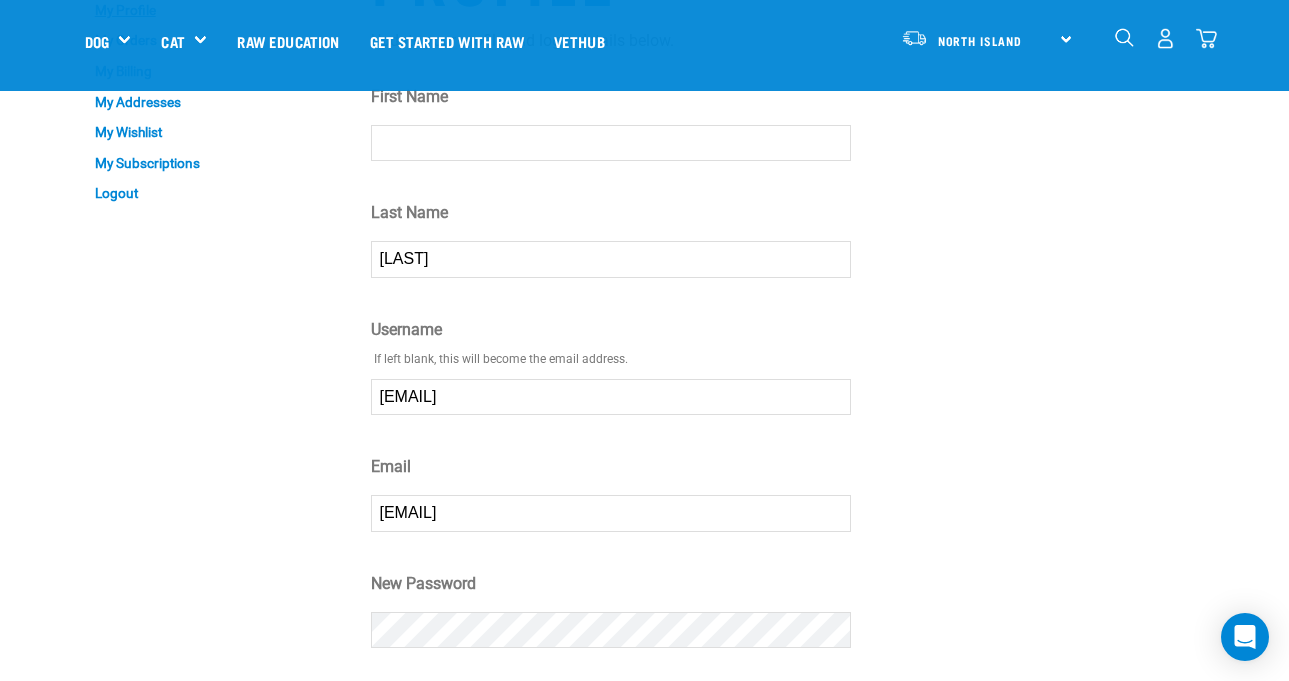 click on "First Name" at bounding box center (611, 143) 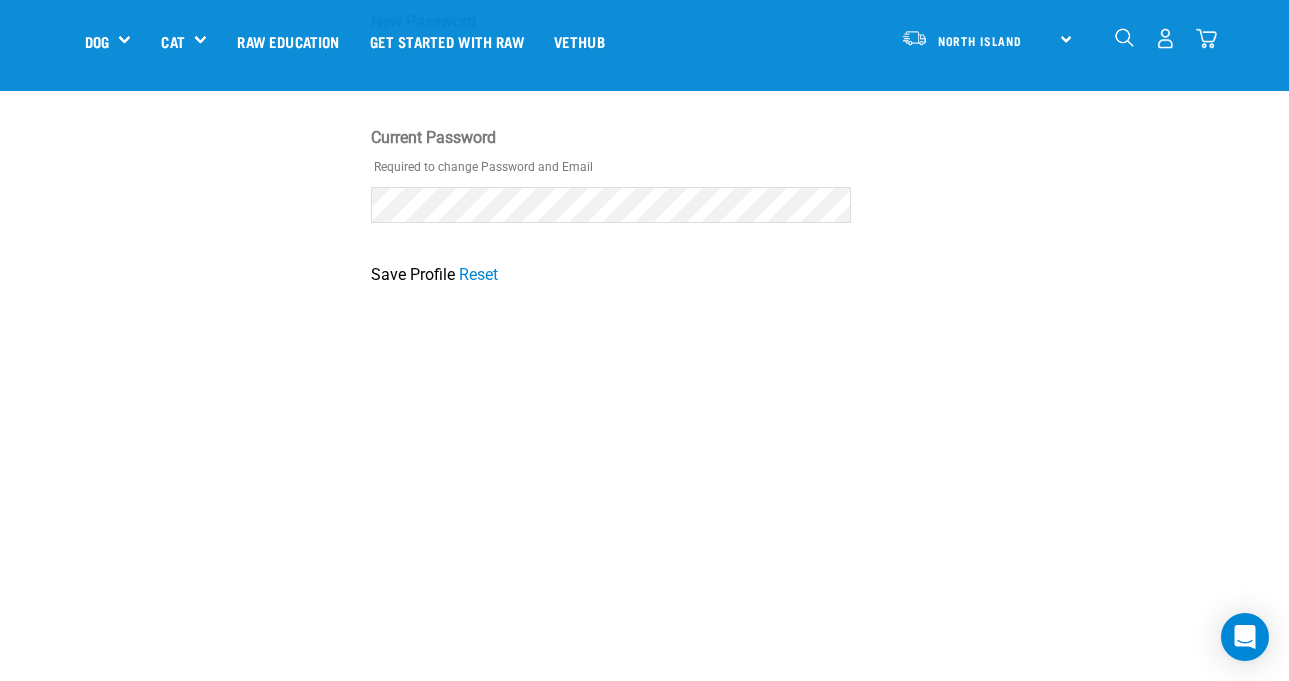 scroll, scrollTop: 699, scrollLeft: 0, axis: vertical 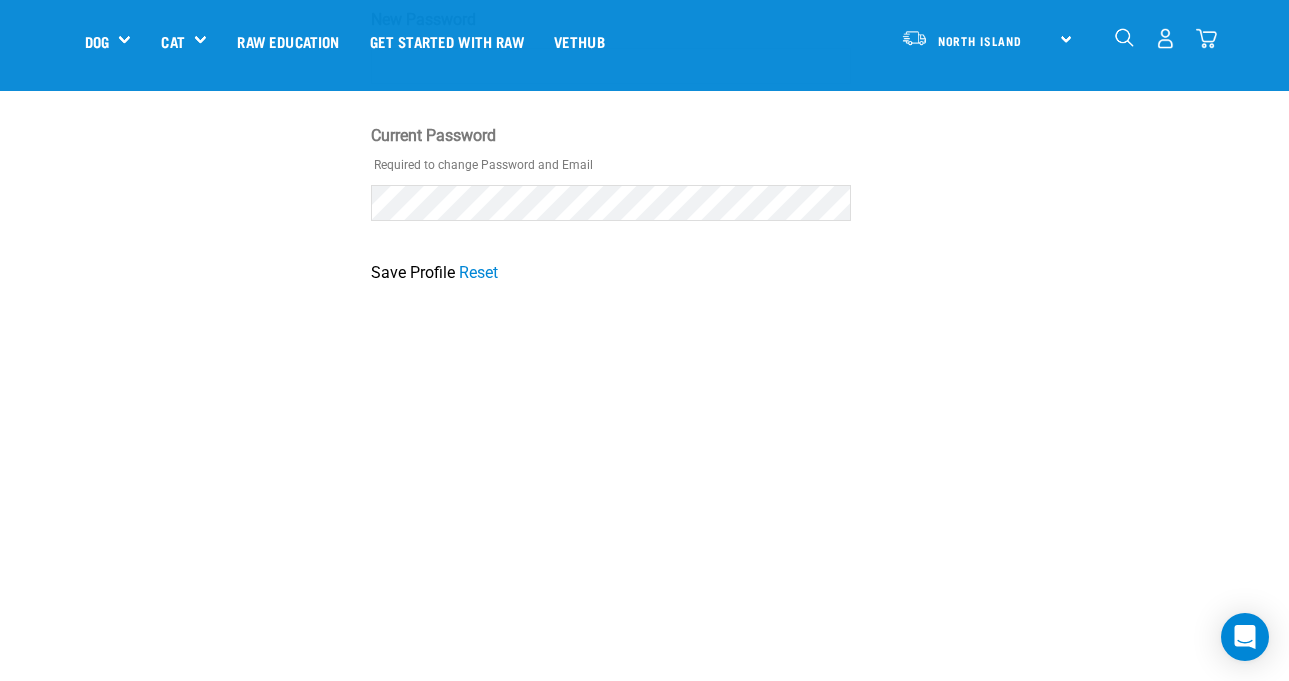 click on "Save Profile" at bounding box center (413, 273) 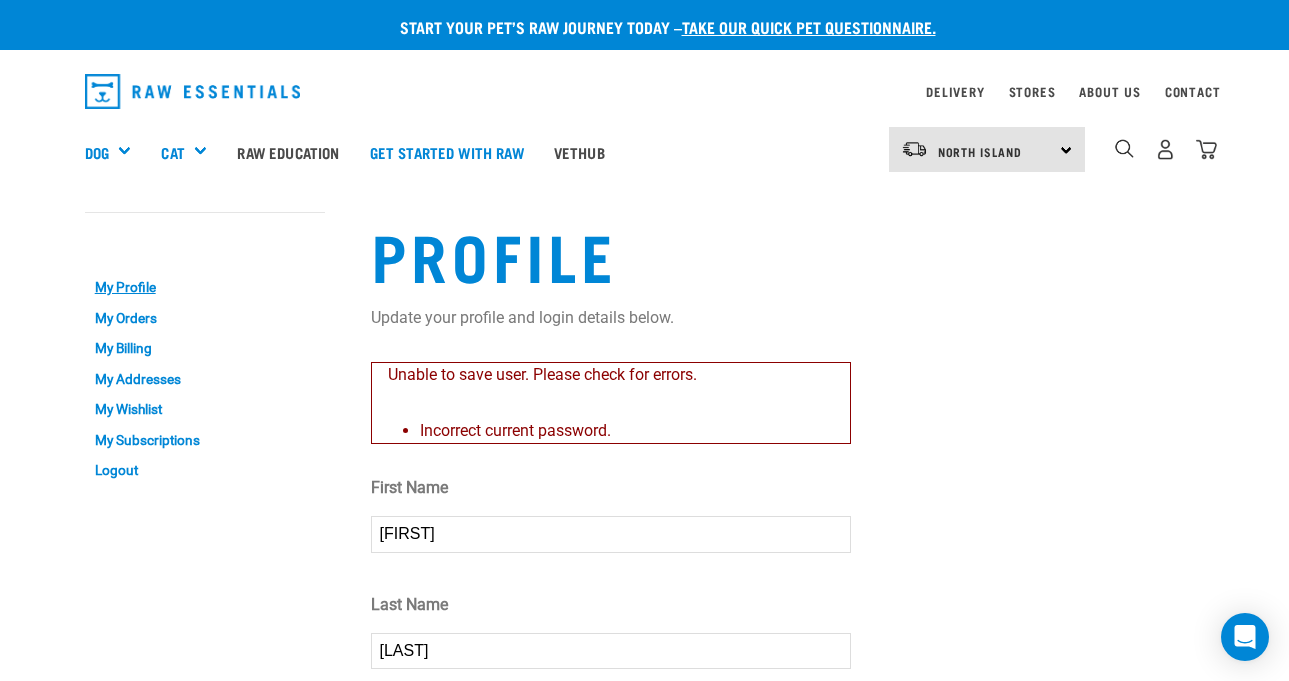 scroll, scrollTop: 0, scrollLeft: 0, axis: both 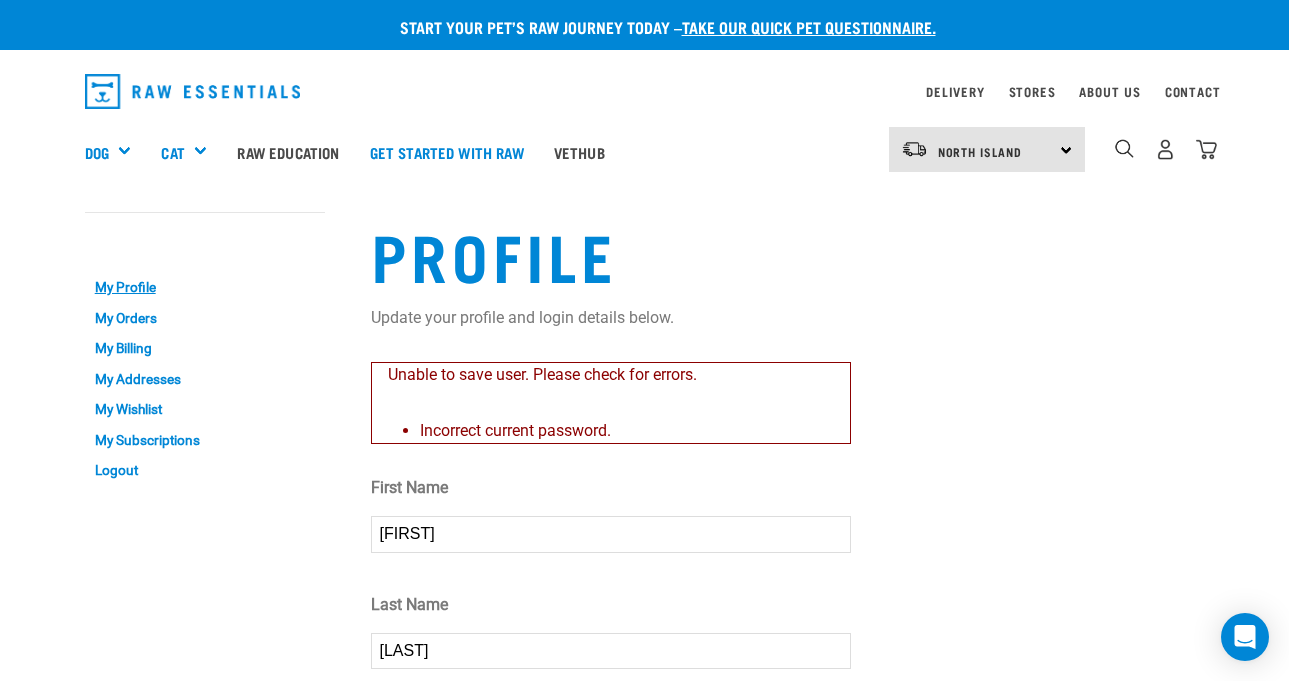click at bounding box center (28, 305) 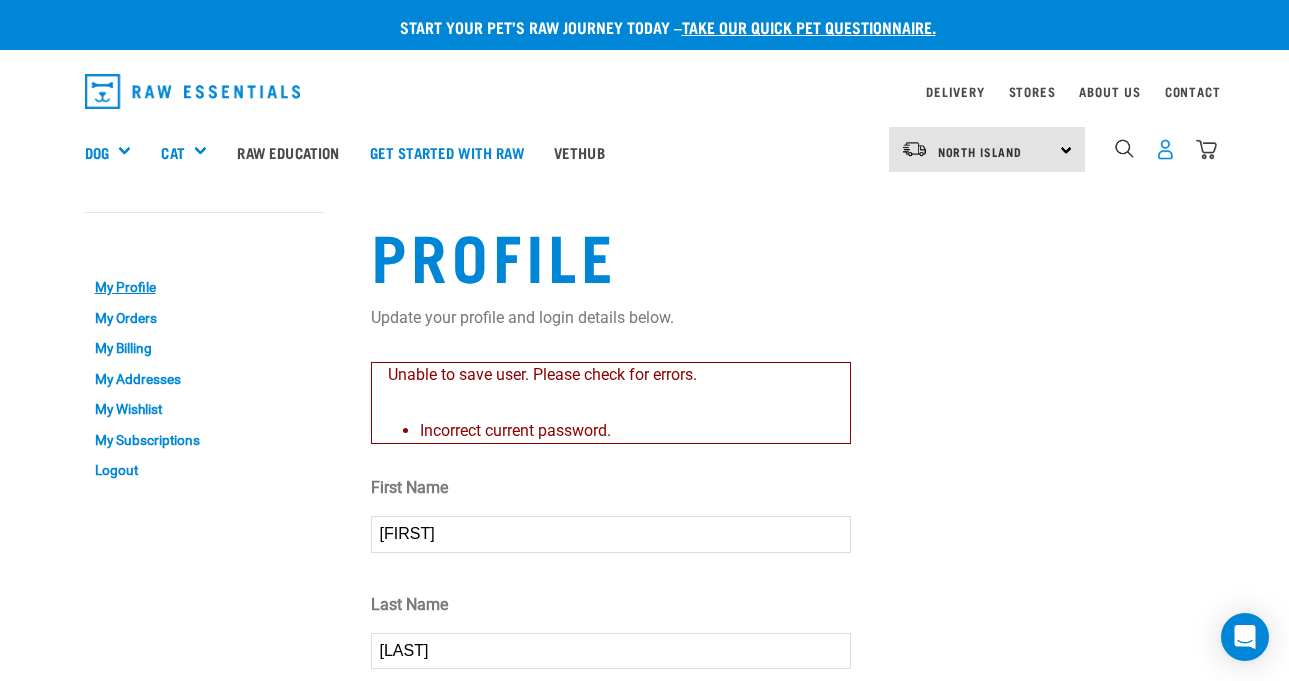 click at bounding box center [1165, 149] 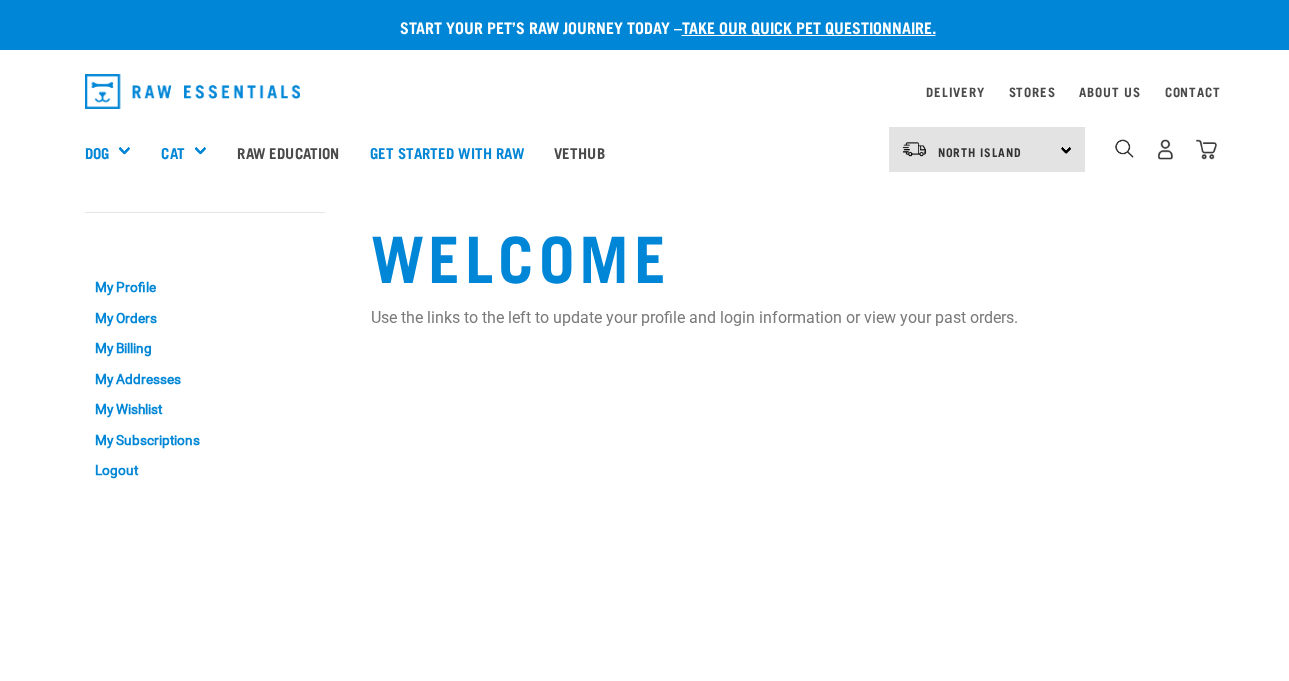 scroll, scrollTop: 0, scrollLeft: 0, axis: both 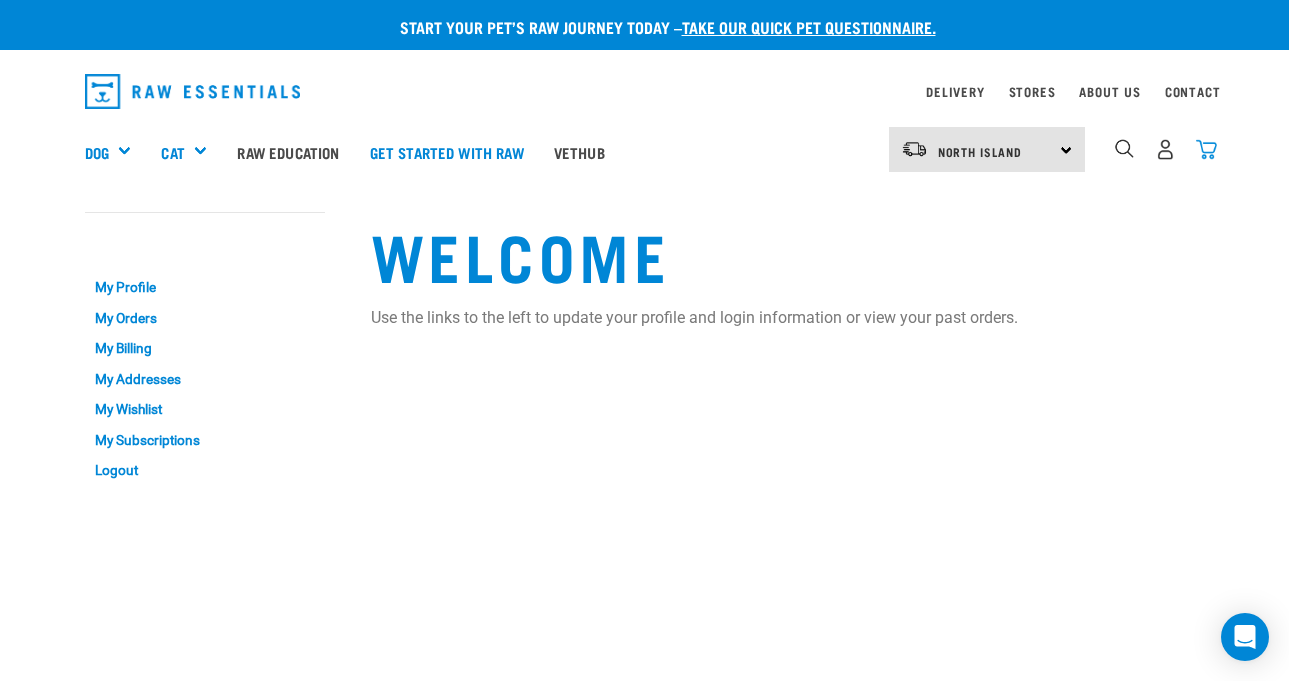 click at bounding box center (1206, 149) 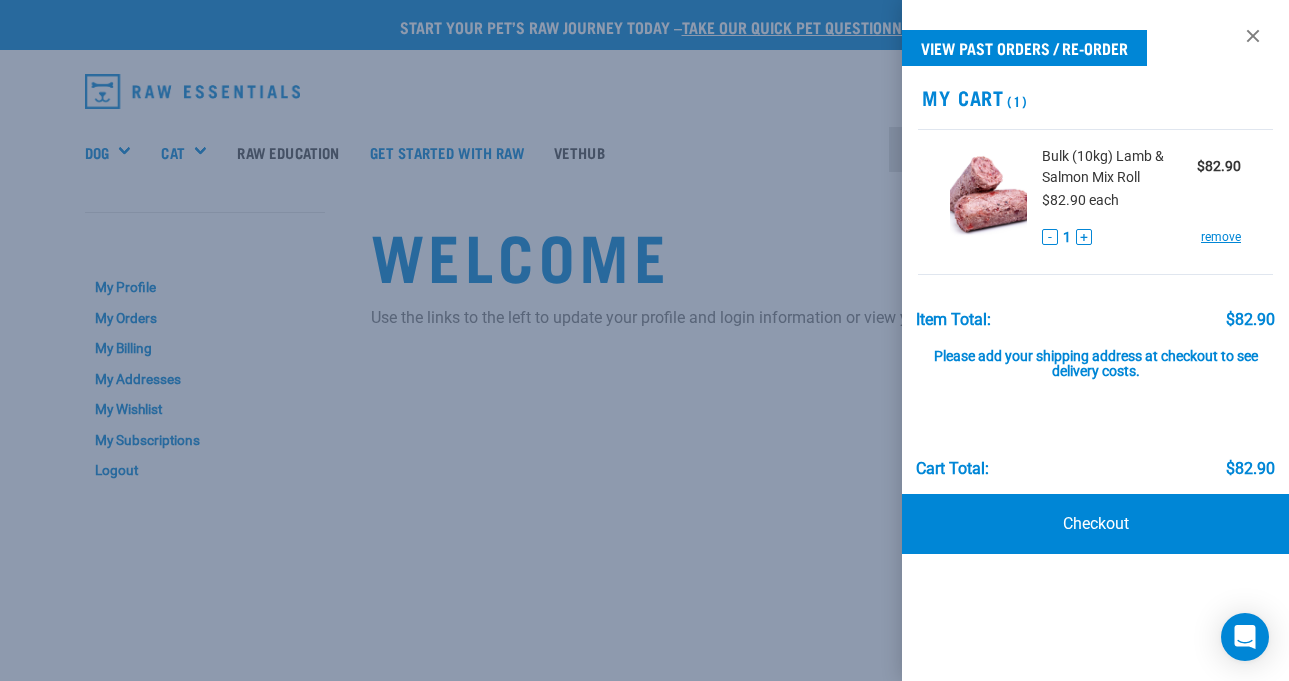 click at bounding box center [644, 340] 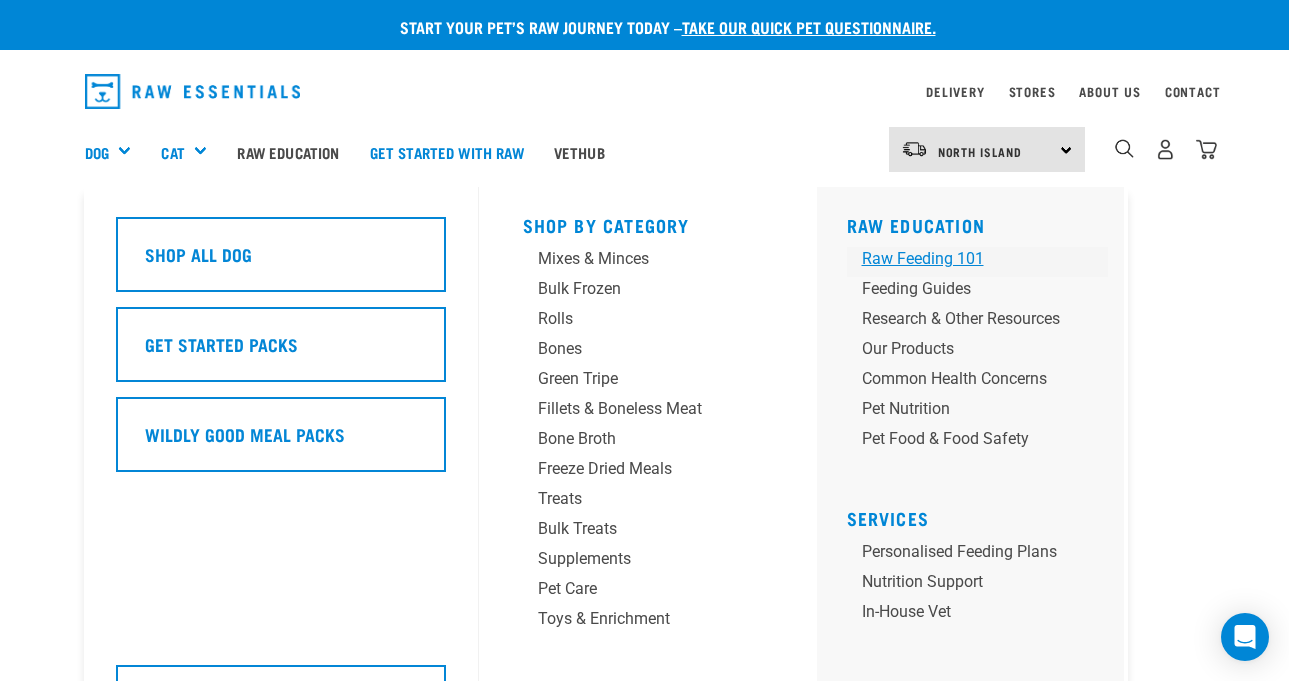 click on "Raw Feeding 101" at bounding box center (961, 259) 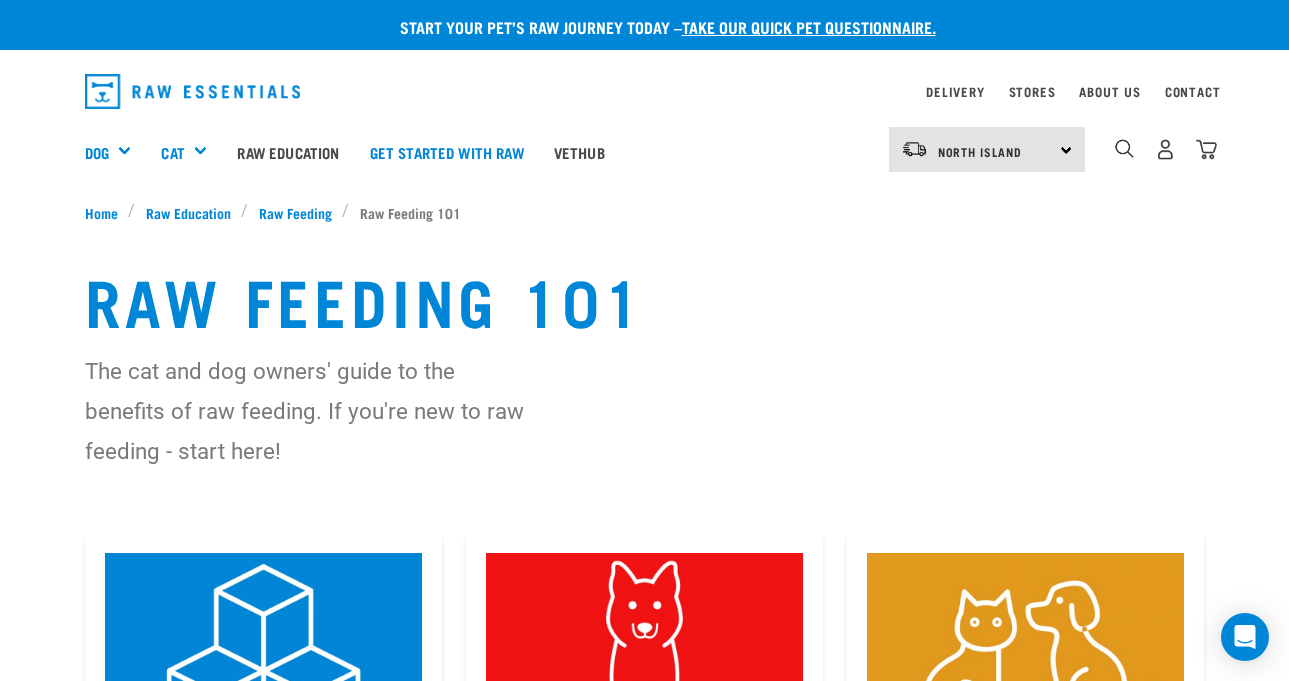 scroll, scrollTop: 0, scrollLeft: 0, axis: both 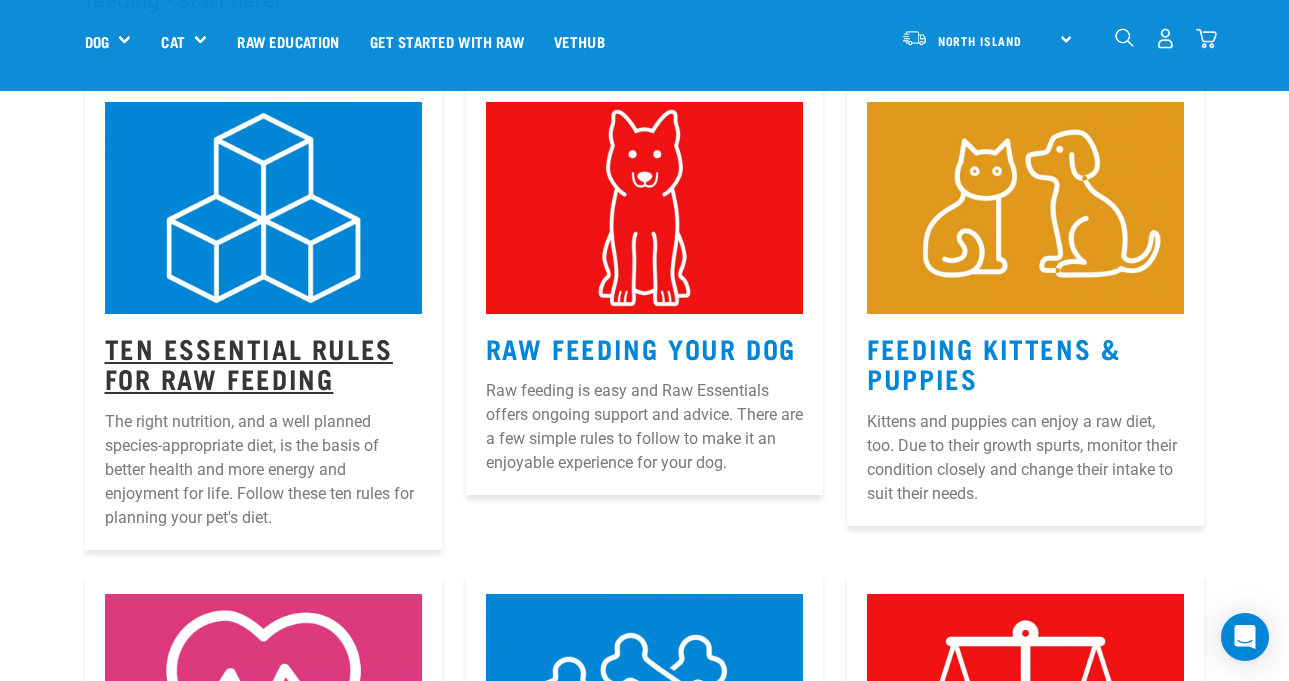 click on "Ten Essential Rules for Raw Feeding" at bounding box center [249, 363] 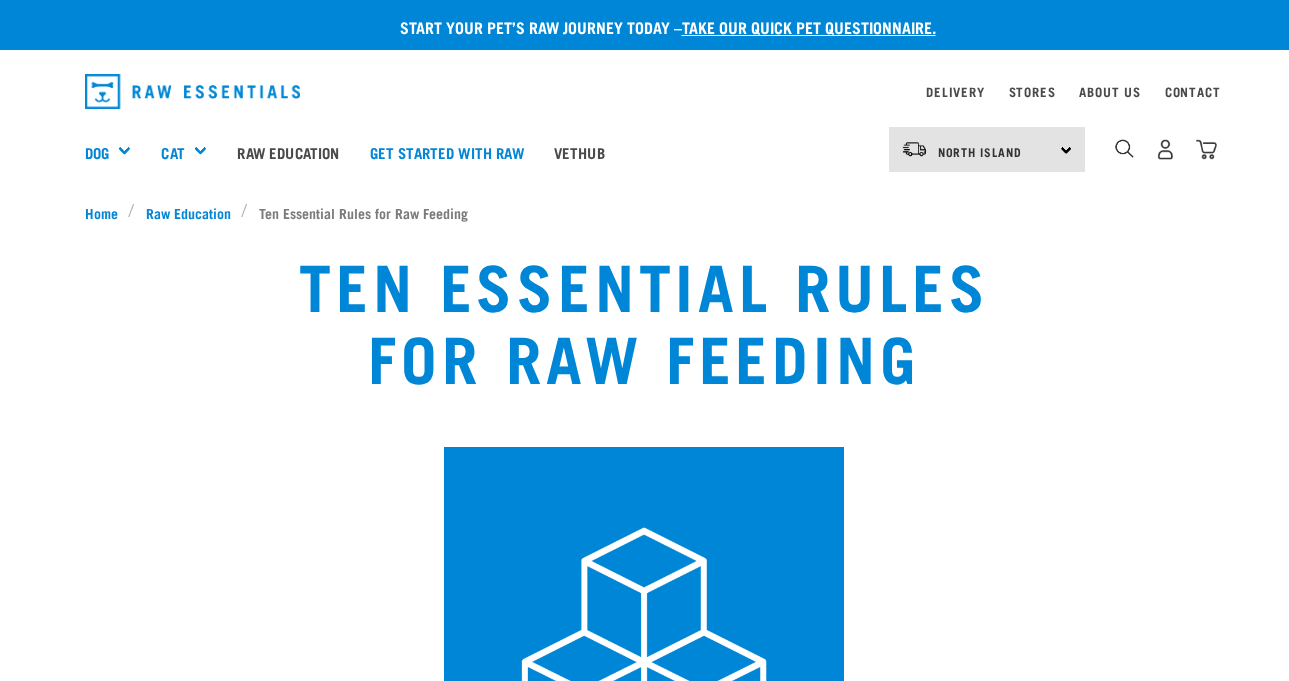 scroll, scrollTop: 0, scrollLeft: 0, axis: both 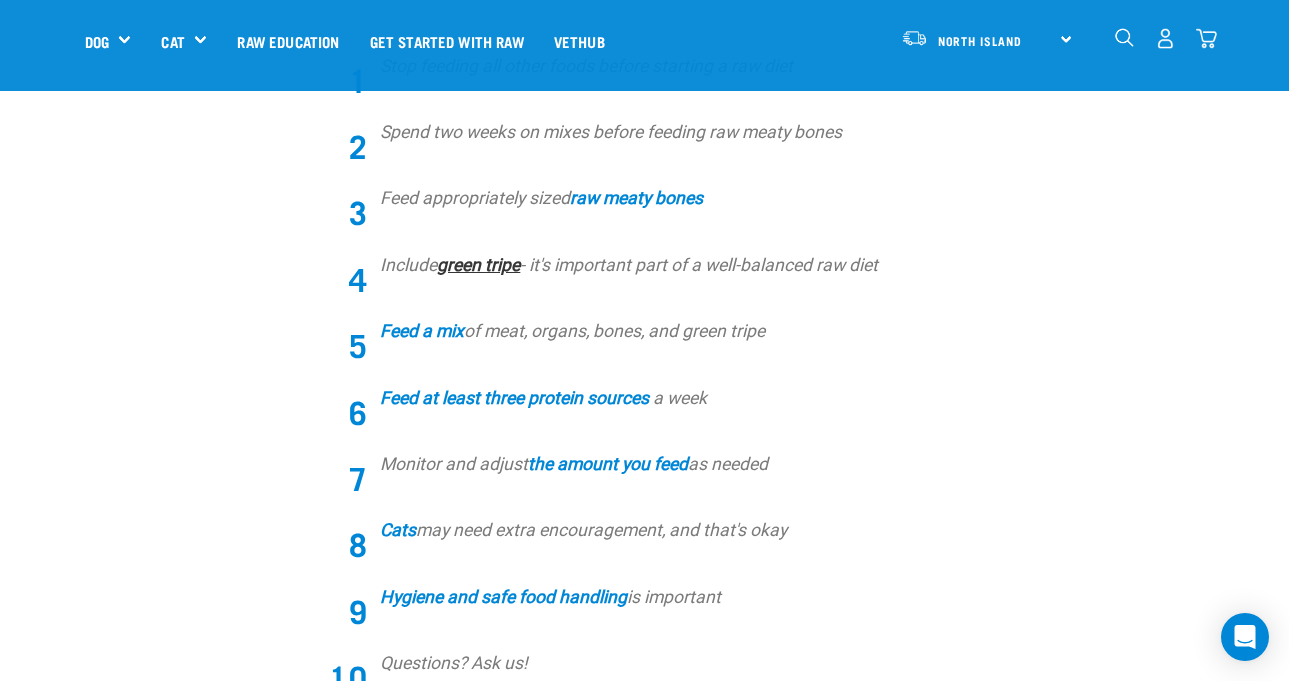 click on "green tripe" at bounding box center (478, 265) 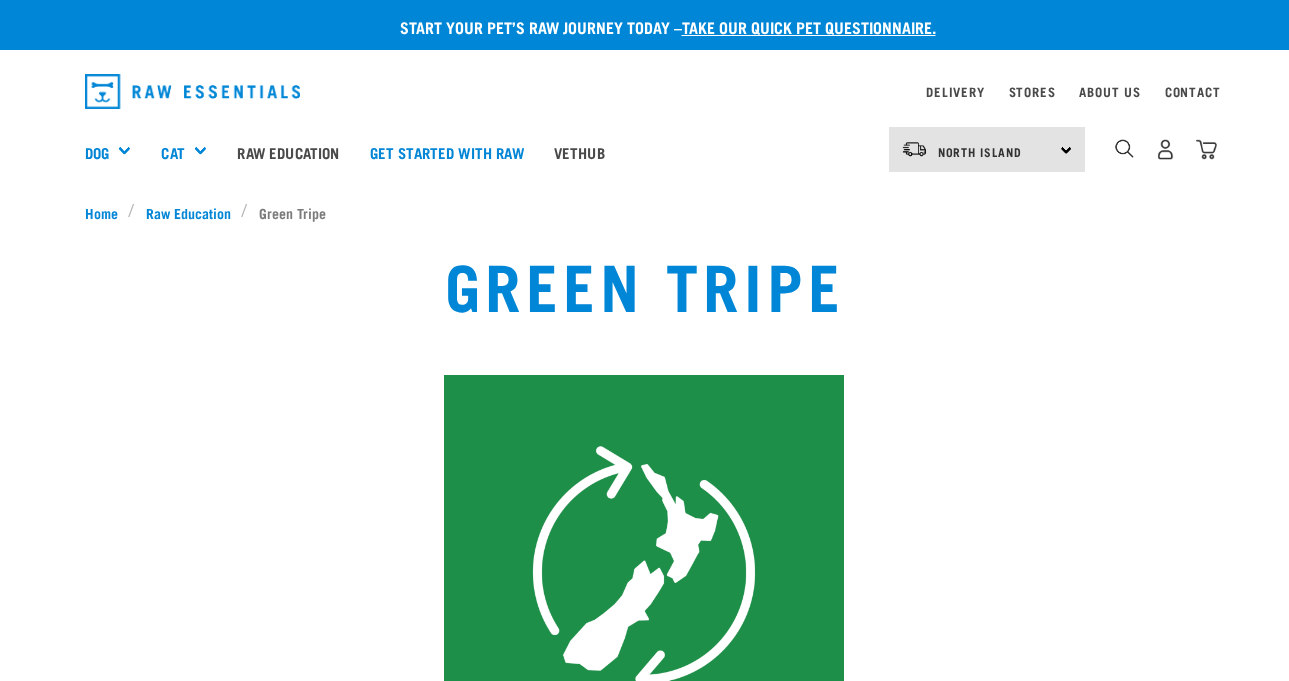 scroll, scrollTop: 0, scrollLeft: 0, axis: both 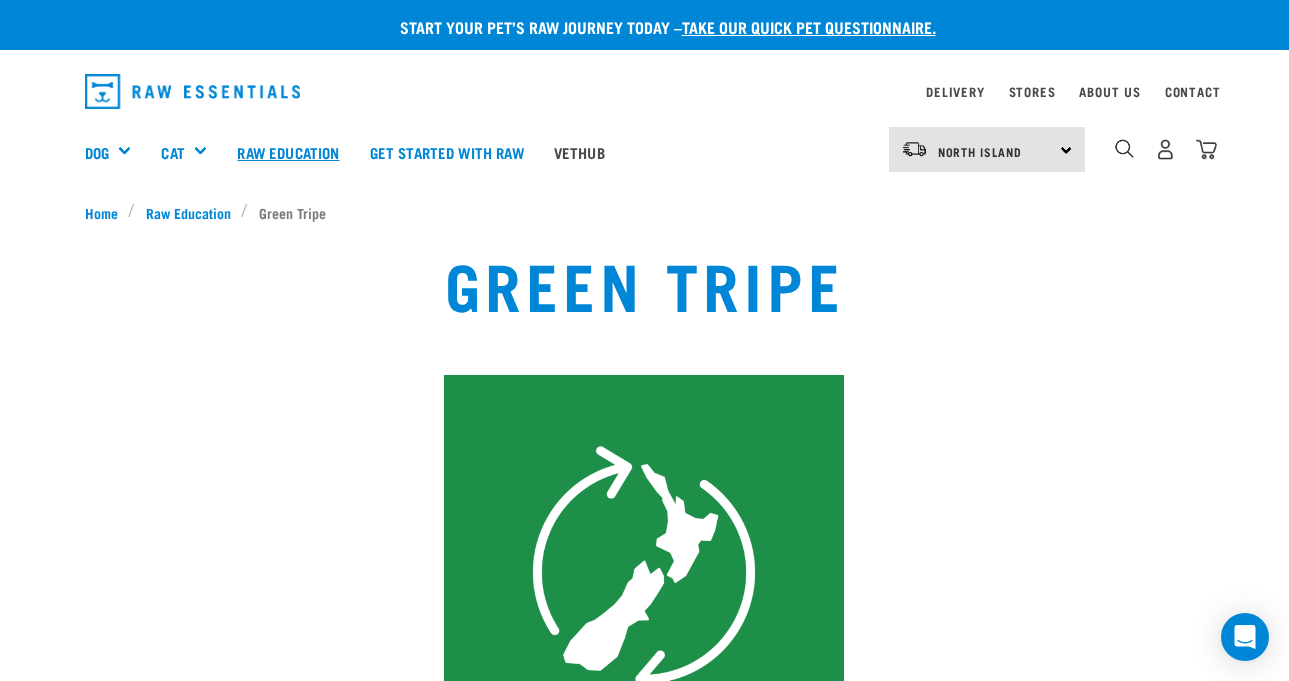 click on "Raw Education" at bounding box center (288, 152) 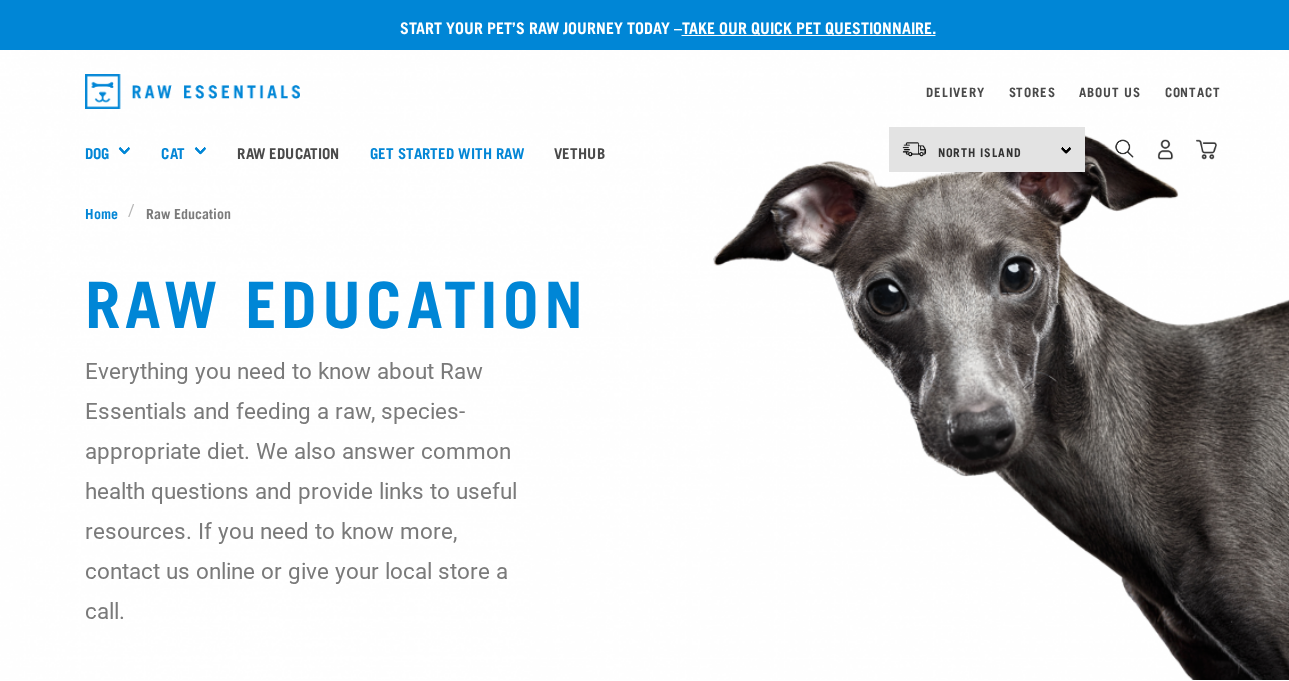 scroll, scrollTop: 0, scrollLeft: 0, axis: both 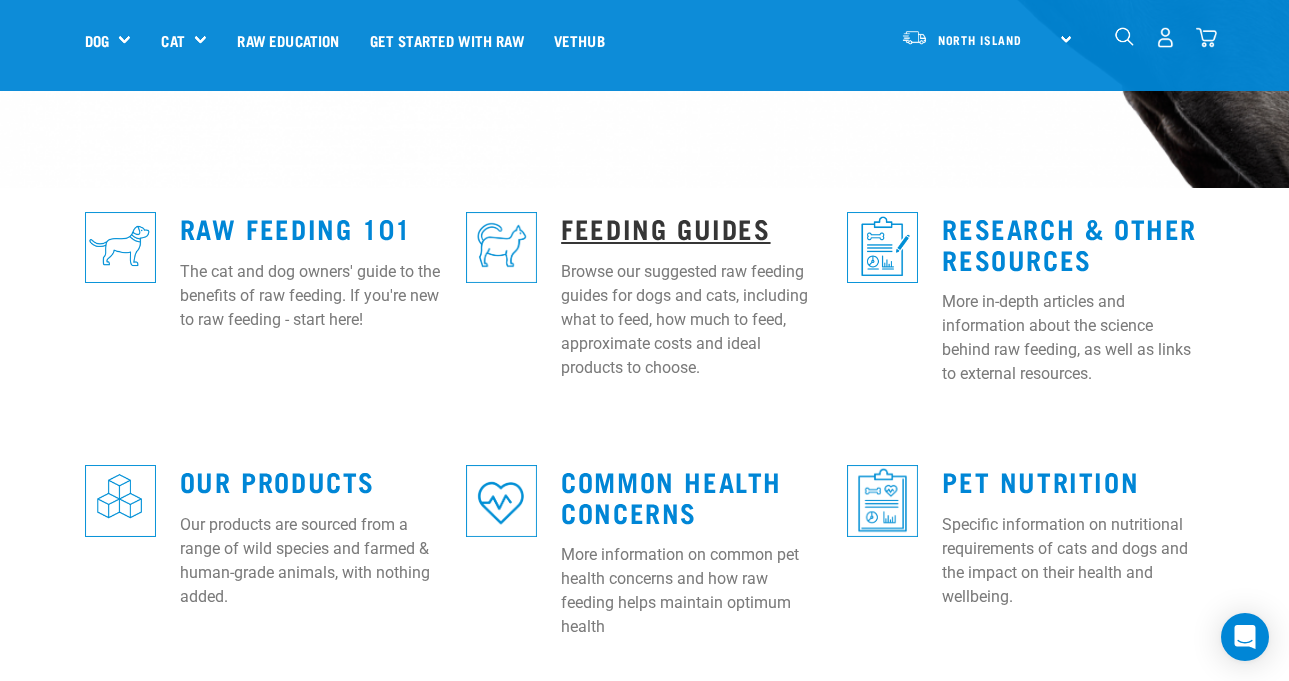 click on "Feeding Guides" at bounding box center (665, 227) 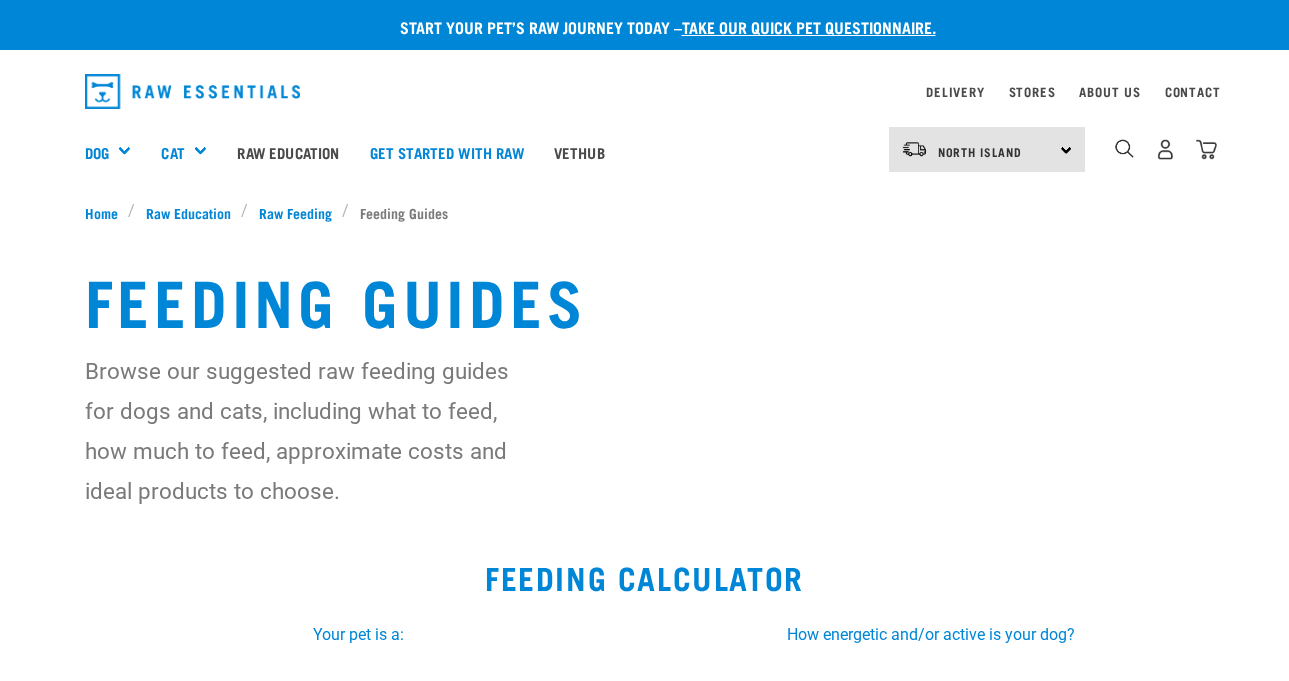scroll, scrollTop: 0, scrollLeft: 0, axis: both 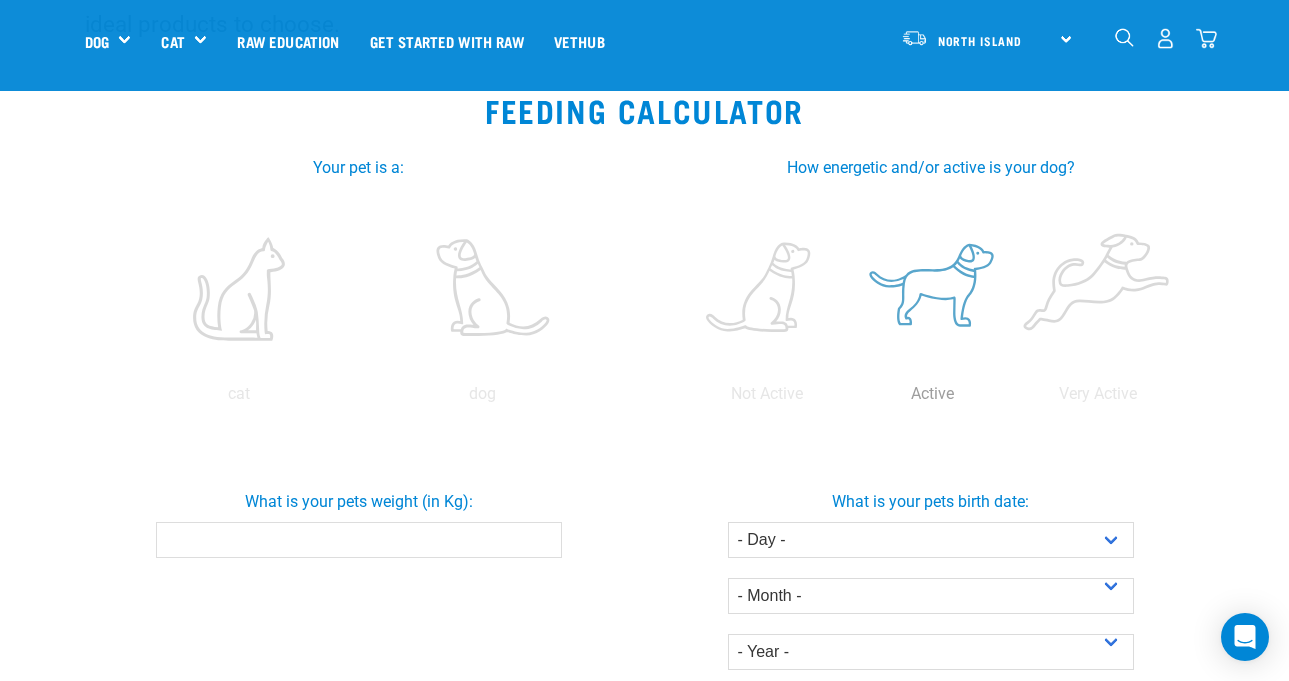 click at bounding box center (932, 289) 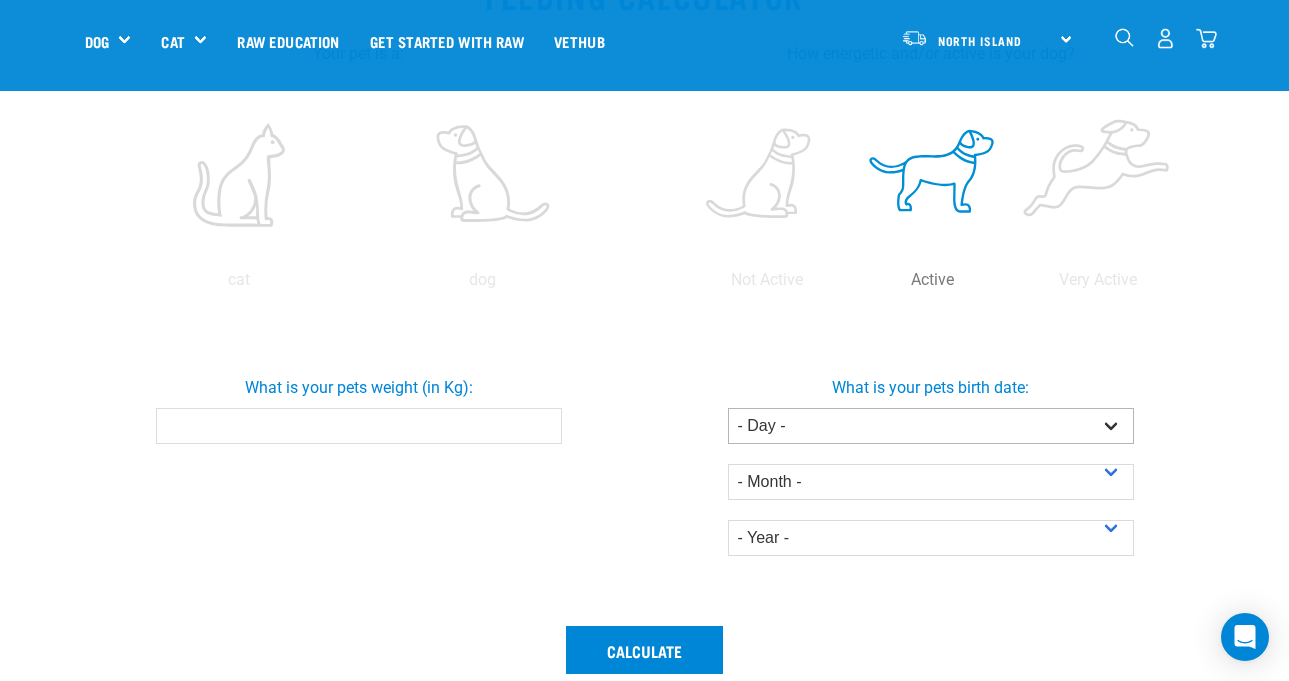 scroll, scrollTop: 440, scrollLeft: 0, axis: vertical 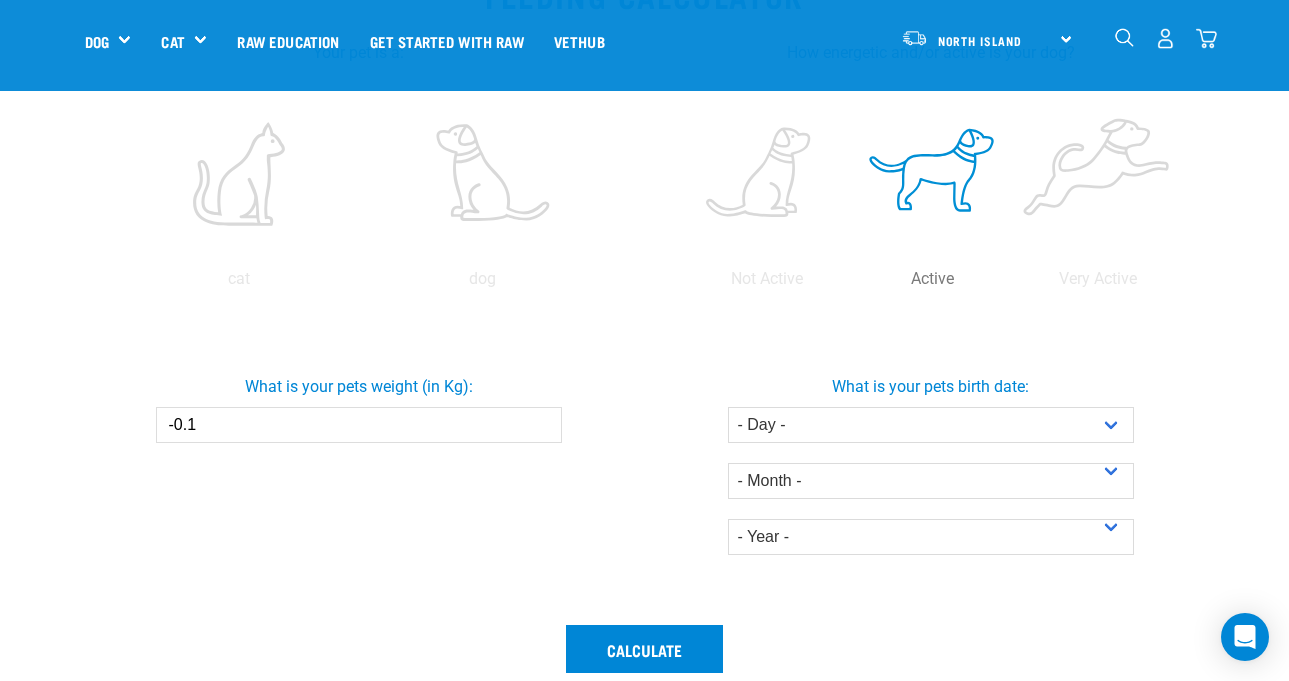 click on "-0.1" at bounding box center (359, 425) 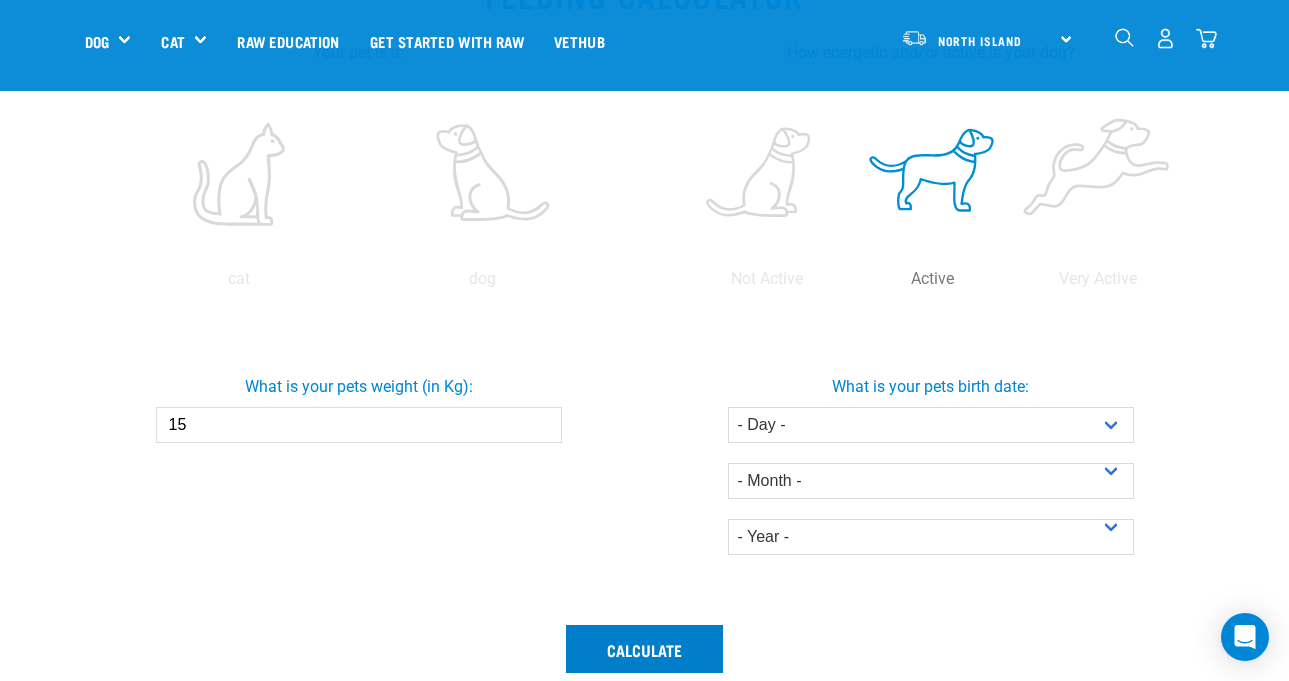 type on "15" 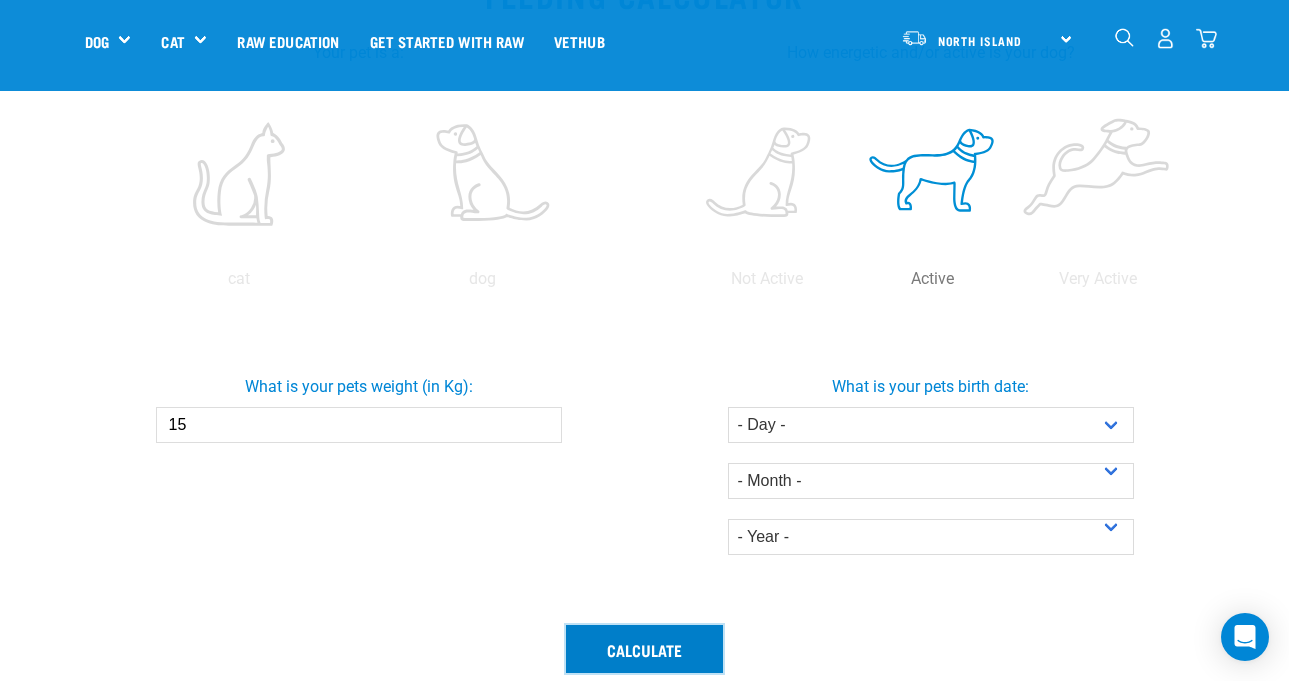 click on "Calculate" at bounding box center (644, 649) 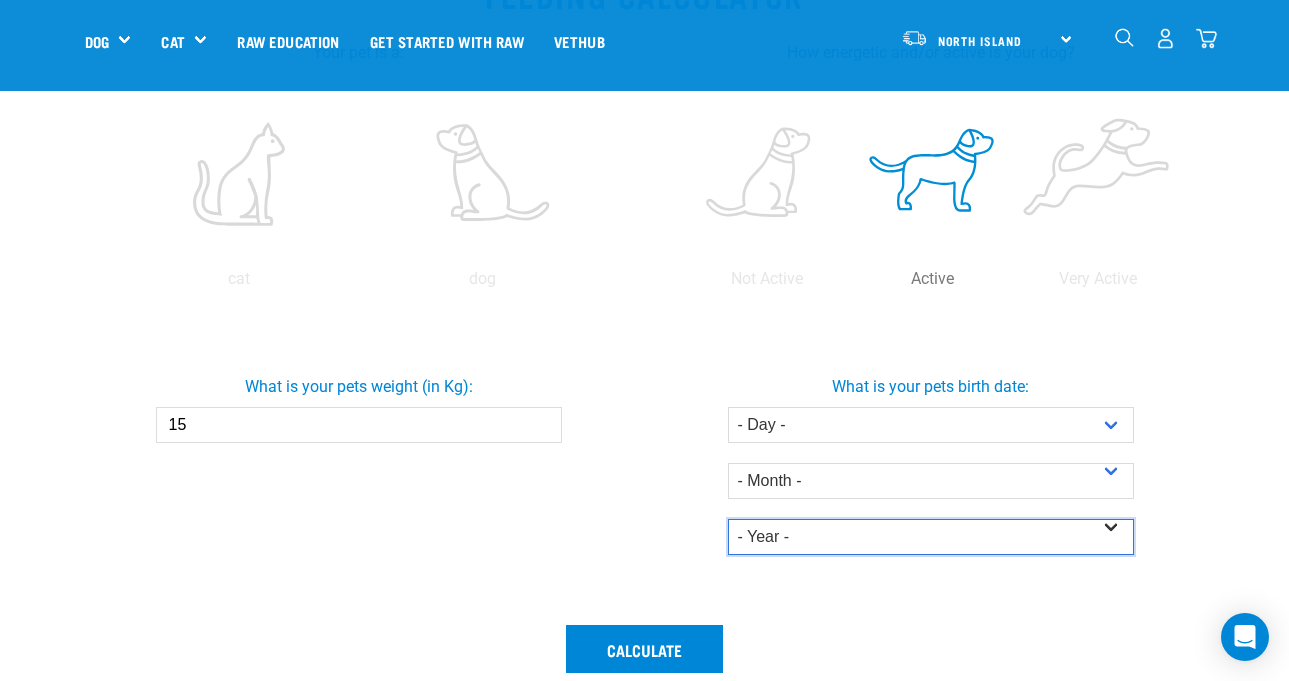 click on "- Year -
2025
2024
2023
2022
2021
2020
2019
2018
2017 2016 2015 2014" at bounding box center (931, 537) 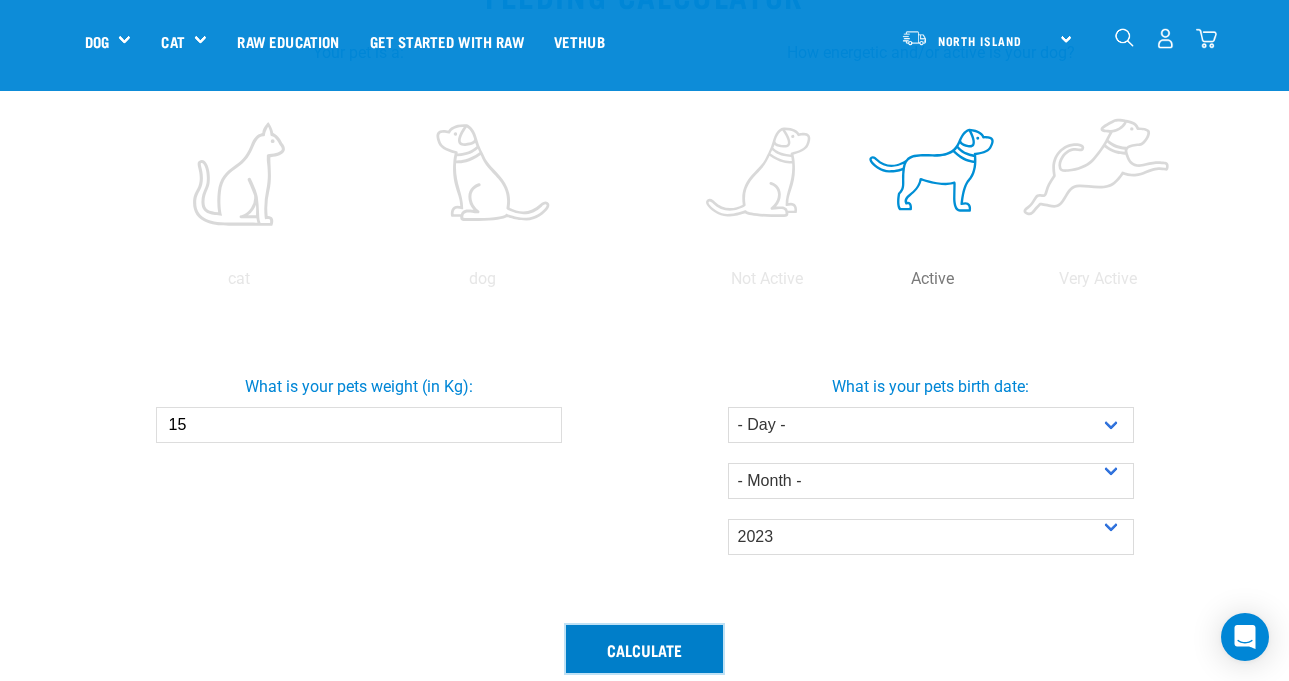 click on "Calculate" at bounding box center [644, 649] 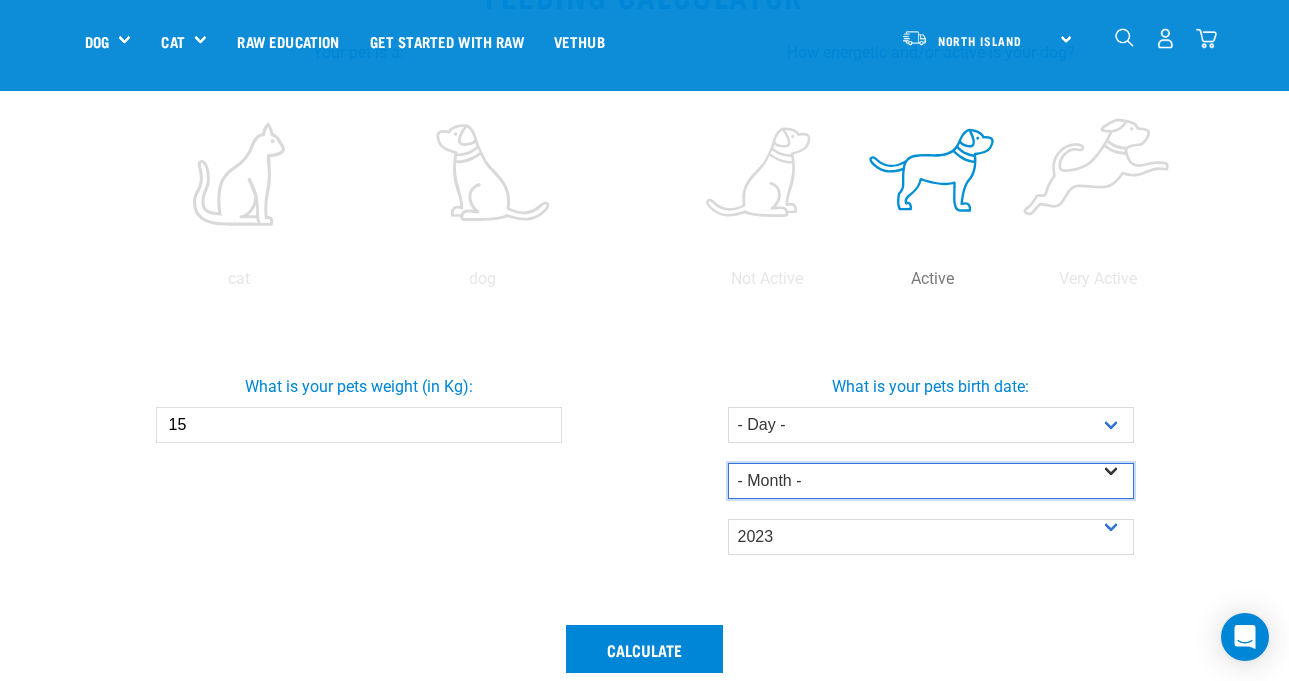 click on "- Month -
January
February
March
April
May
June
July
August September October November December" at bounding box center (931, 481) 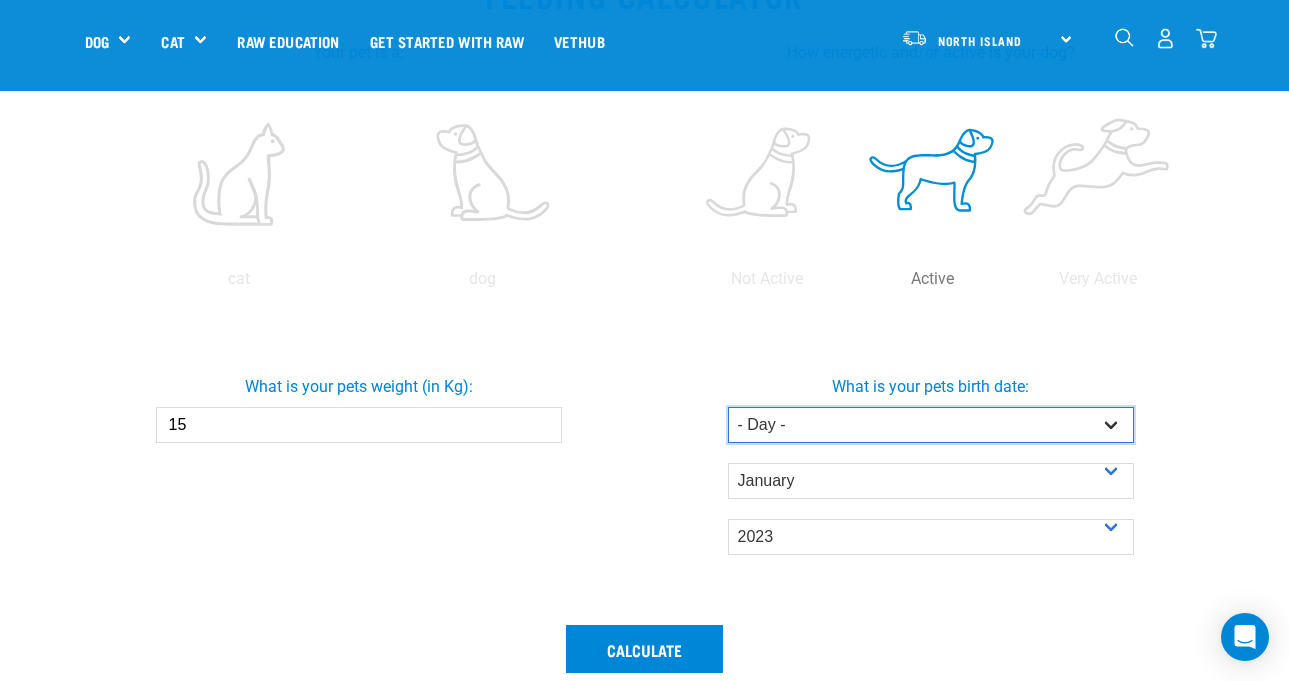 click on "- Day -
1
2
3
4
5
6
7
8
9
10
11
12
13 14 15 16 17 18 19 20 21 22 23 24 25 26 27" at bounding box center (931, 425) 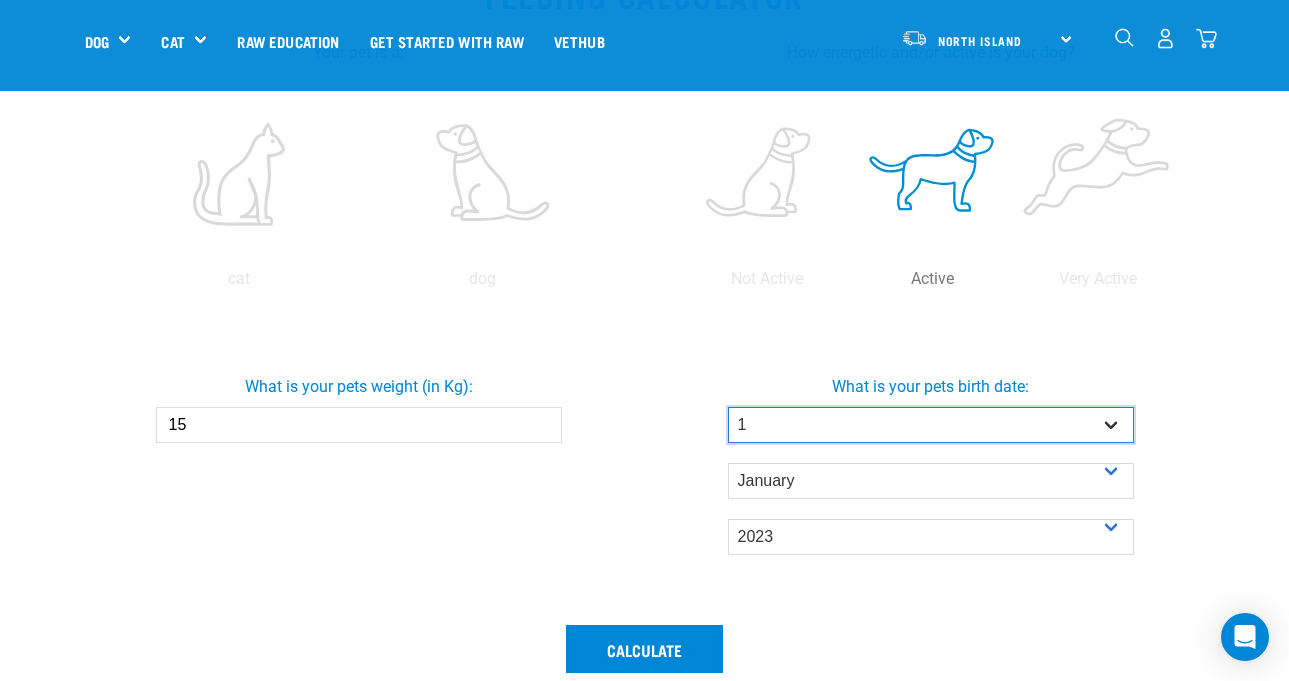 click on "- Day -
1
2
3
4
5
6
7
8
9
10
11
12
13 14 15 16 17 18 19 20 21 22 23 24 25 26 27" at bounding box center [931, 425] 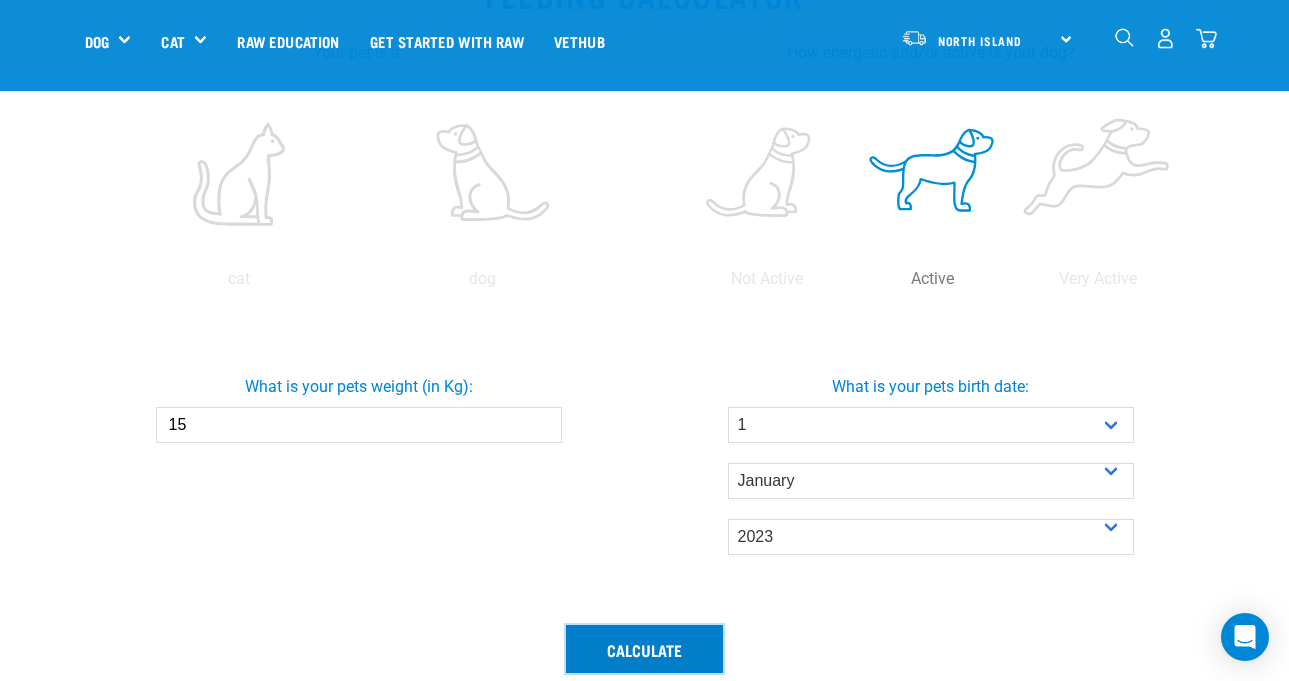click on "Calculate" at bounding box center [644, 649] 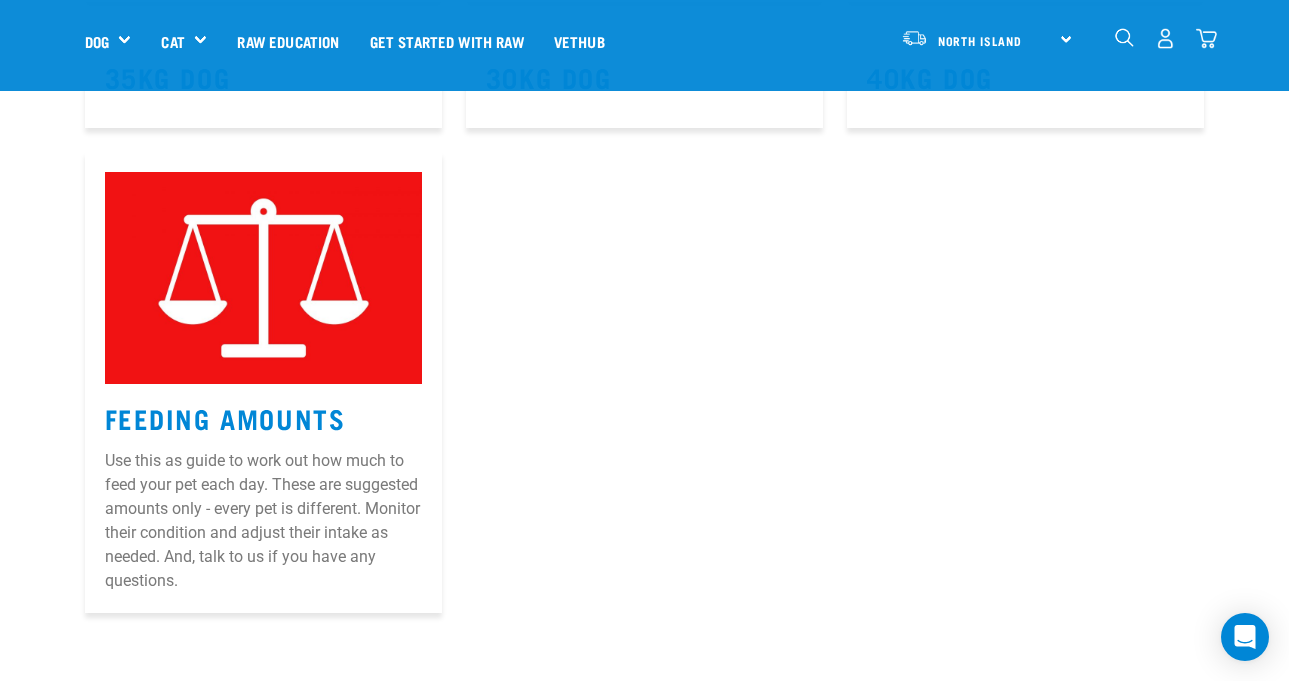 scroll, scrollTop: 1442, scrollLeft: 0, axis: vertical 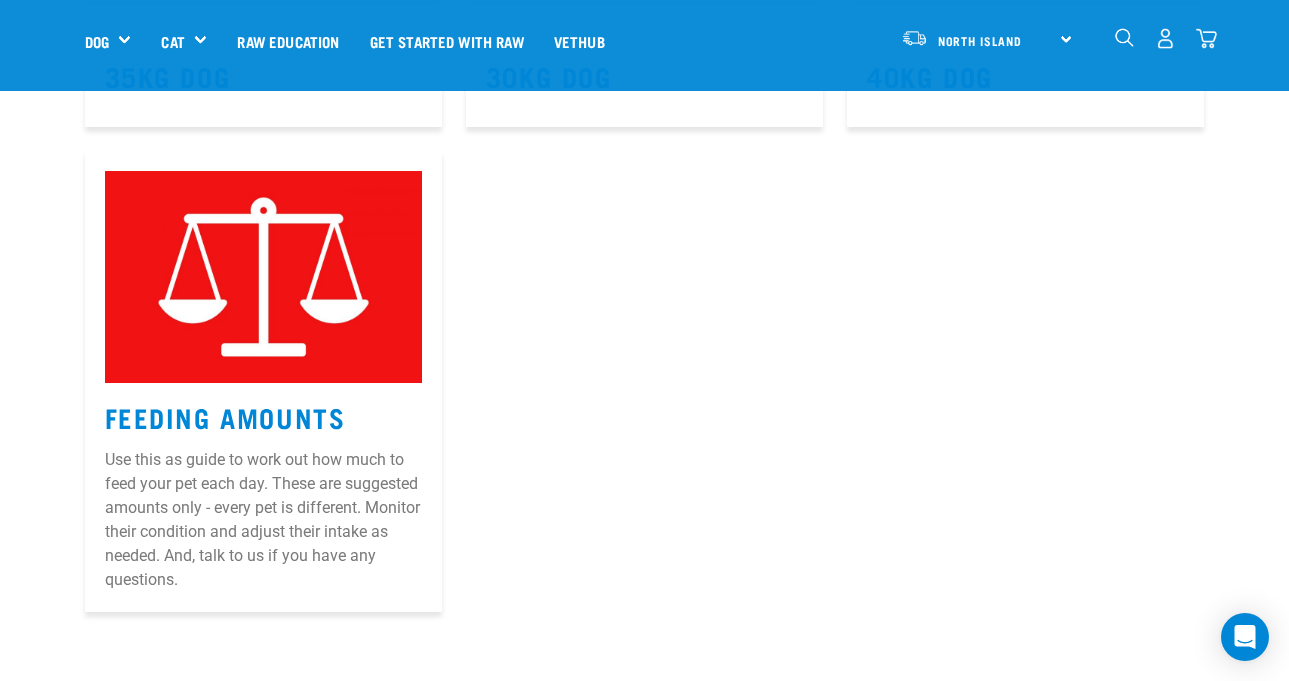click on "Use this as guide to work out how much to feed your pet each day. These are suggested amounts only - every pet is different. Monitor their condition and adjust their intake as needed. And, talk to us if you have any questions." at bounding box center [263, 520] 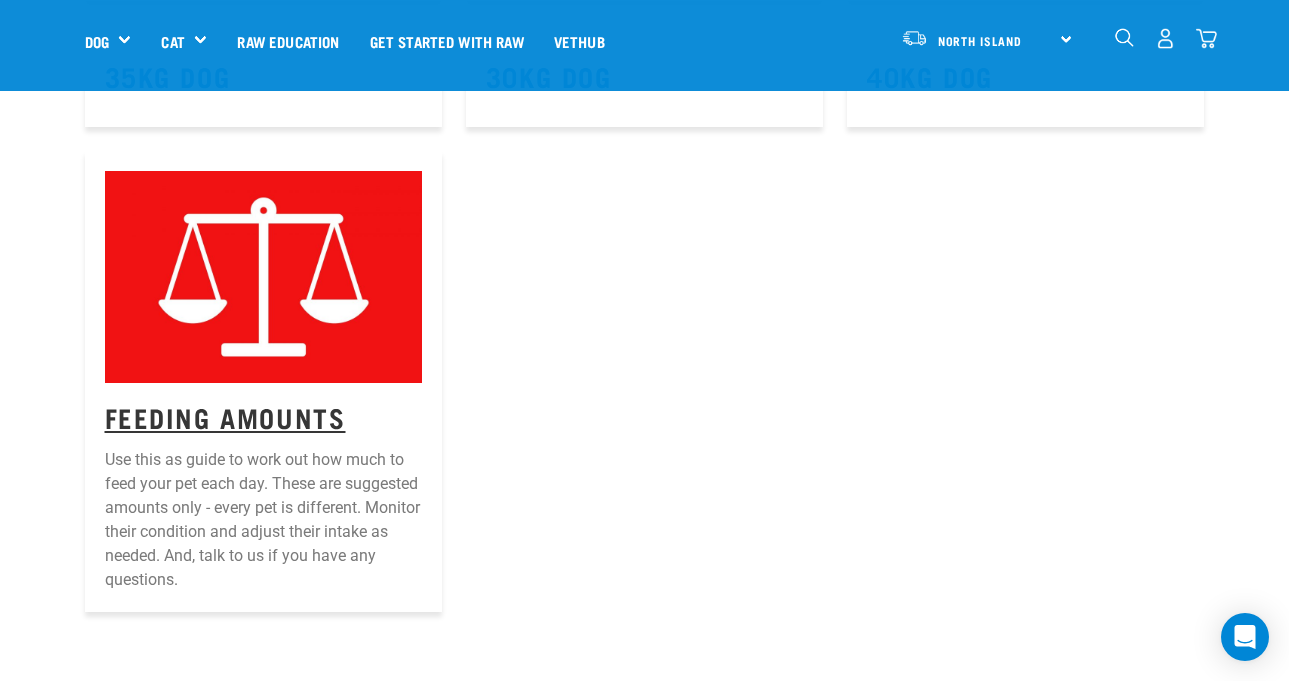 click on "Feeding Amounts" at bounding box center [225, 416] 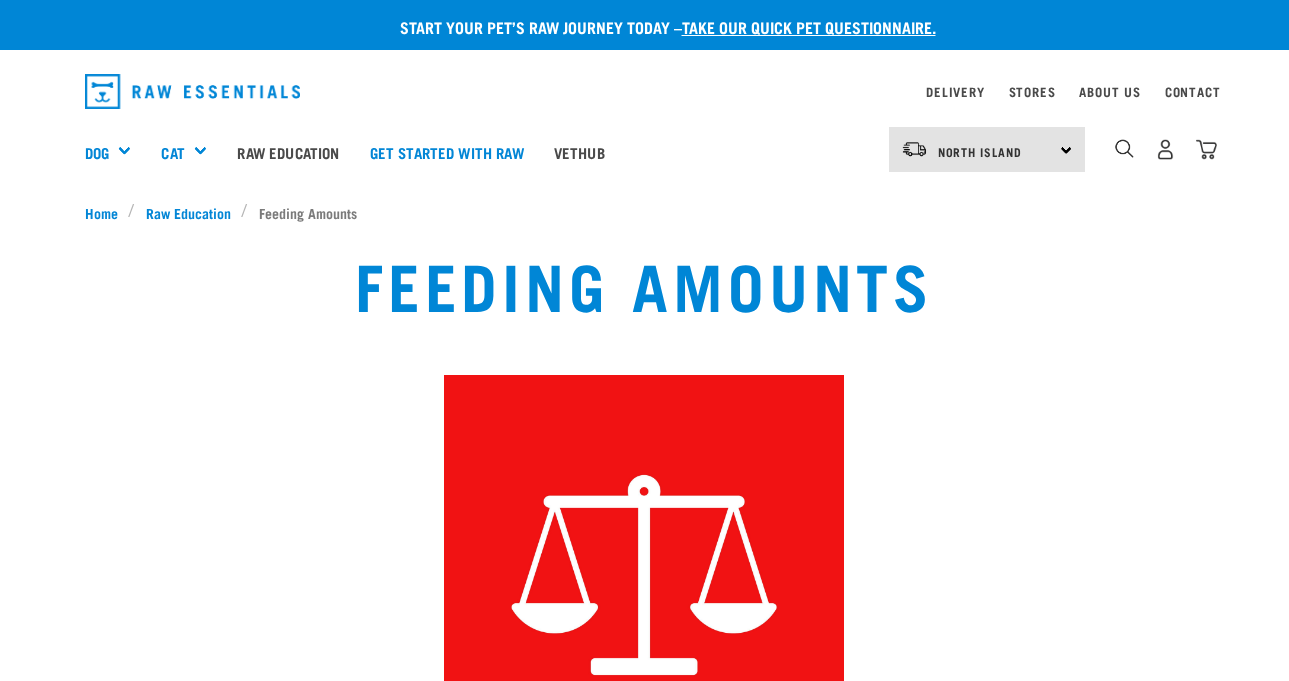 scroll, scrollTop: 0, scrollLeft: 0, axis: both 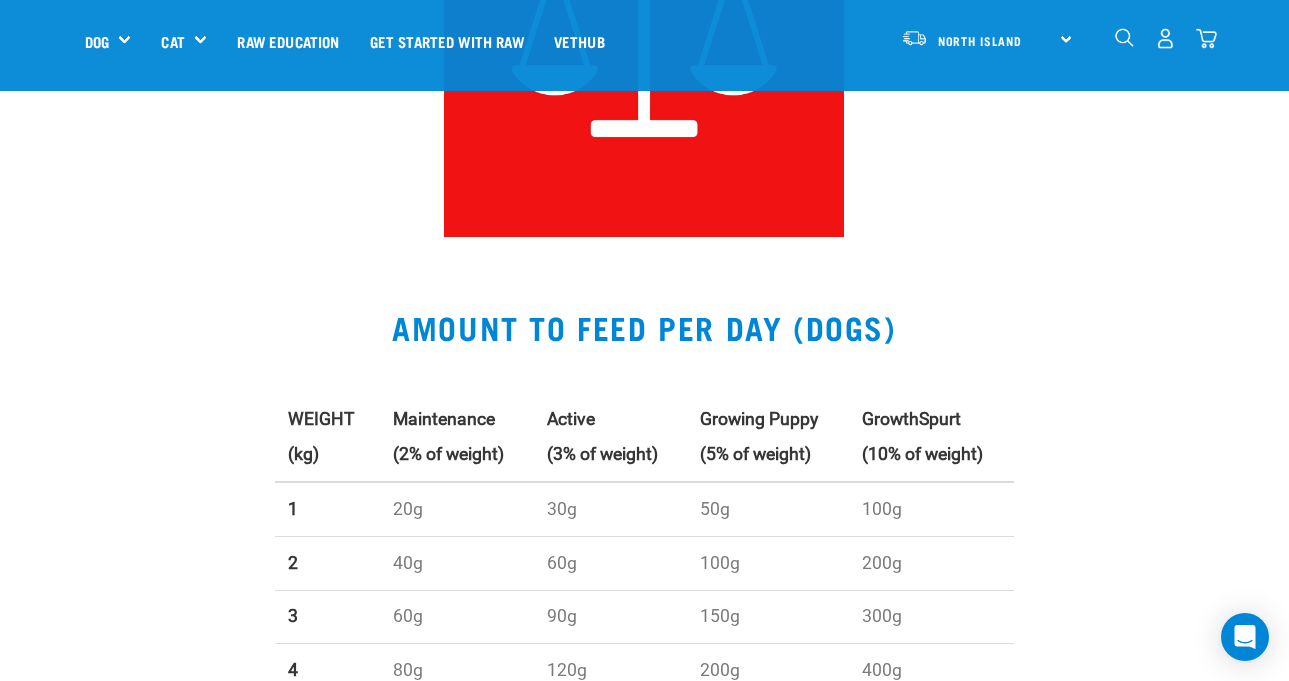 click on "Feeding Amounts" at bounding box center (644, -27) 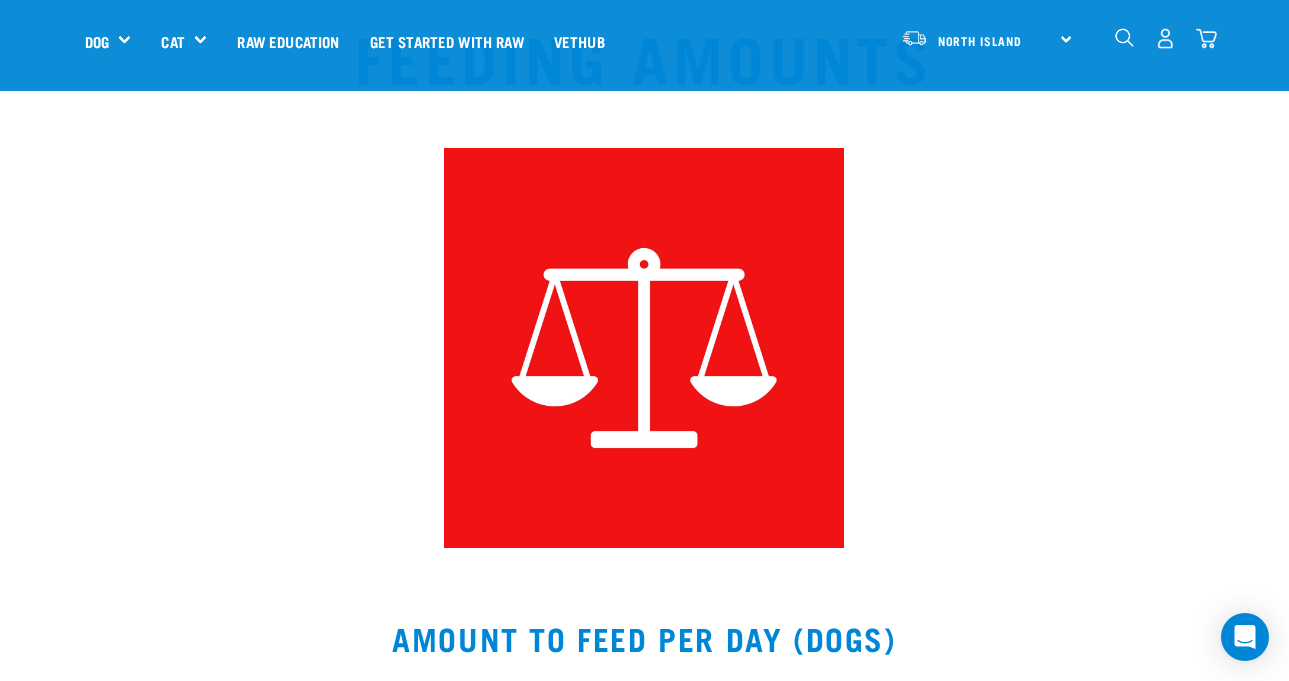 scroll, scrollTop: 0, scrollLeft: 0, axis: both 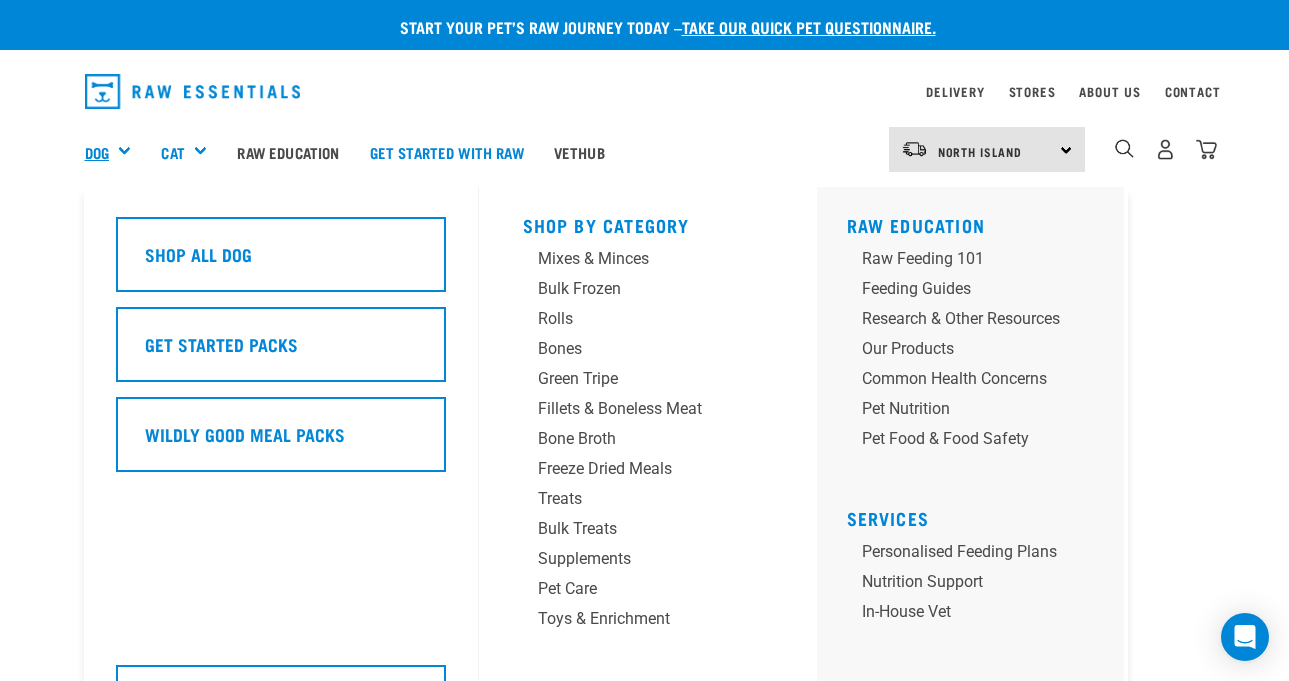 click on "Dog" at bounding box center [97, 152] 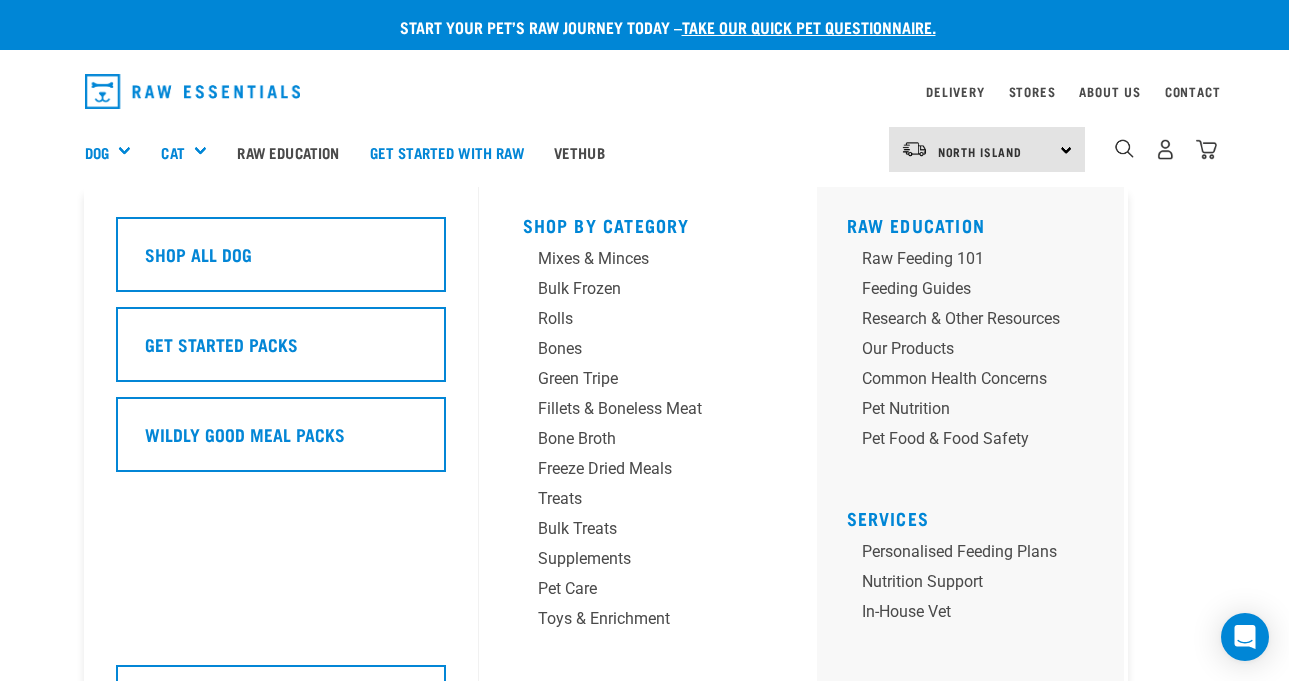 click on "Dog" at bounding box center [116, 152] 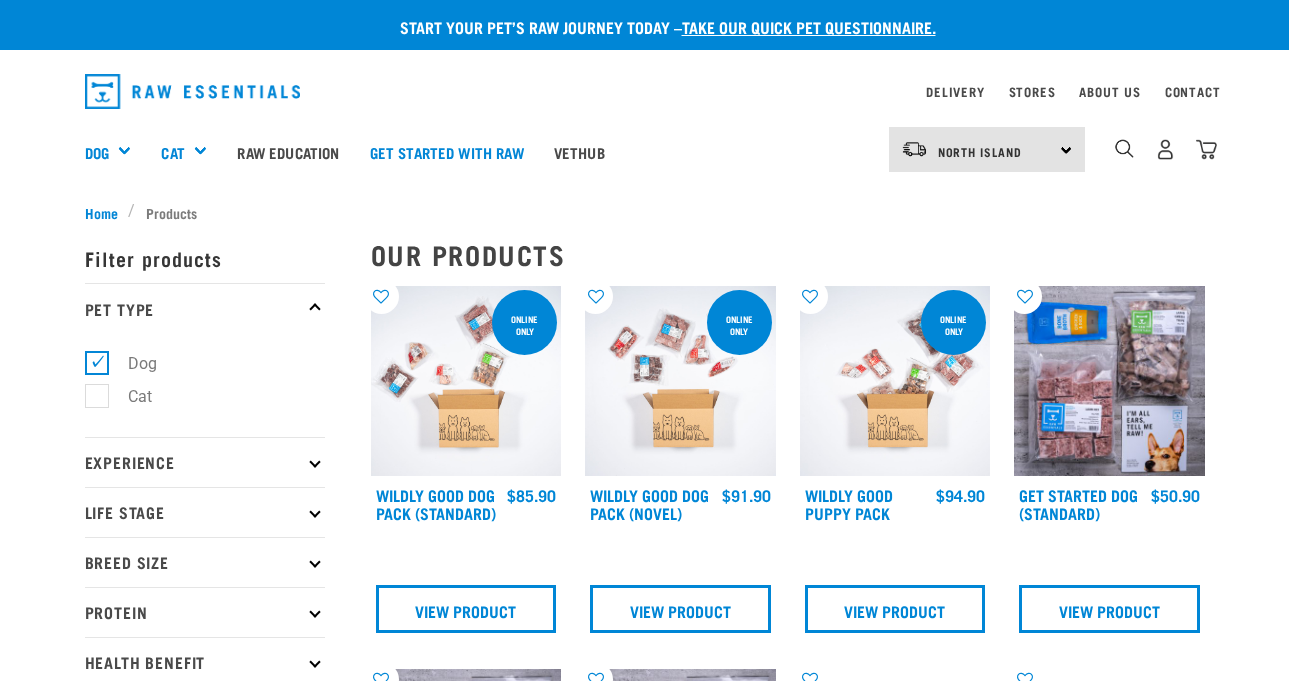 scroll, scrollTop: 0, scrollLeft: 0, axis: both 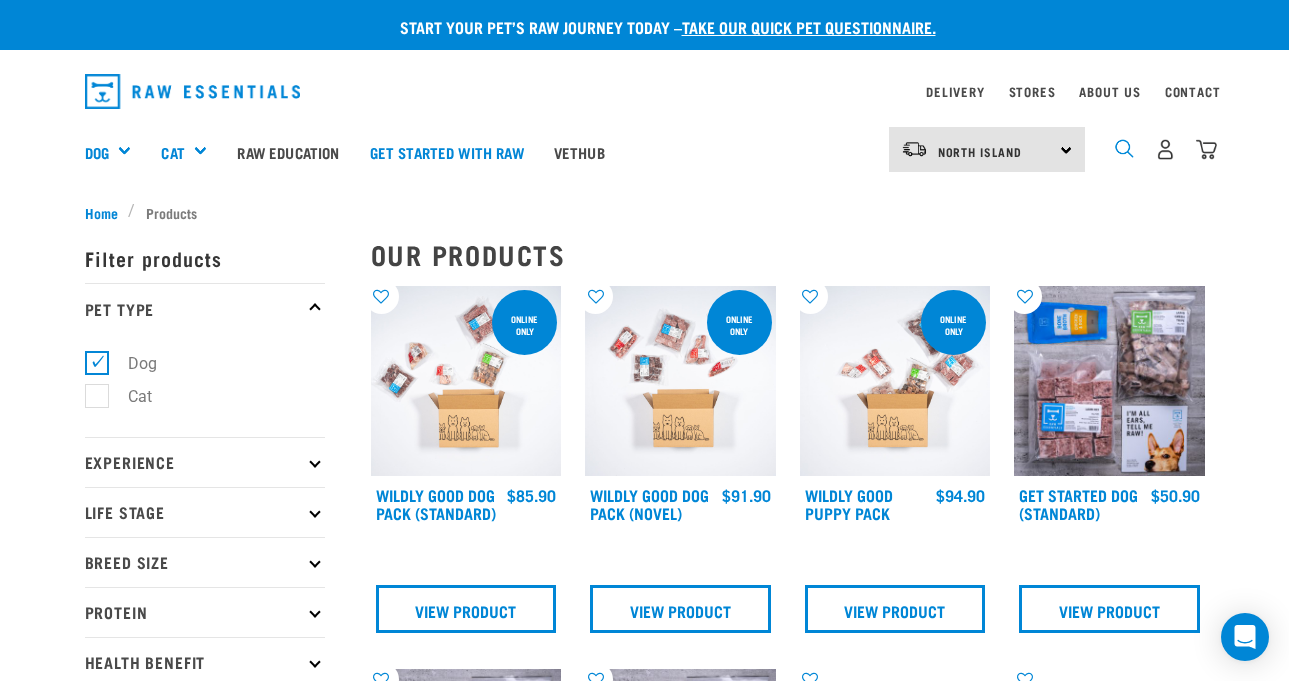 click at bounding box center [1124, 148] 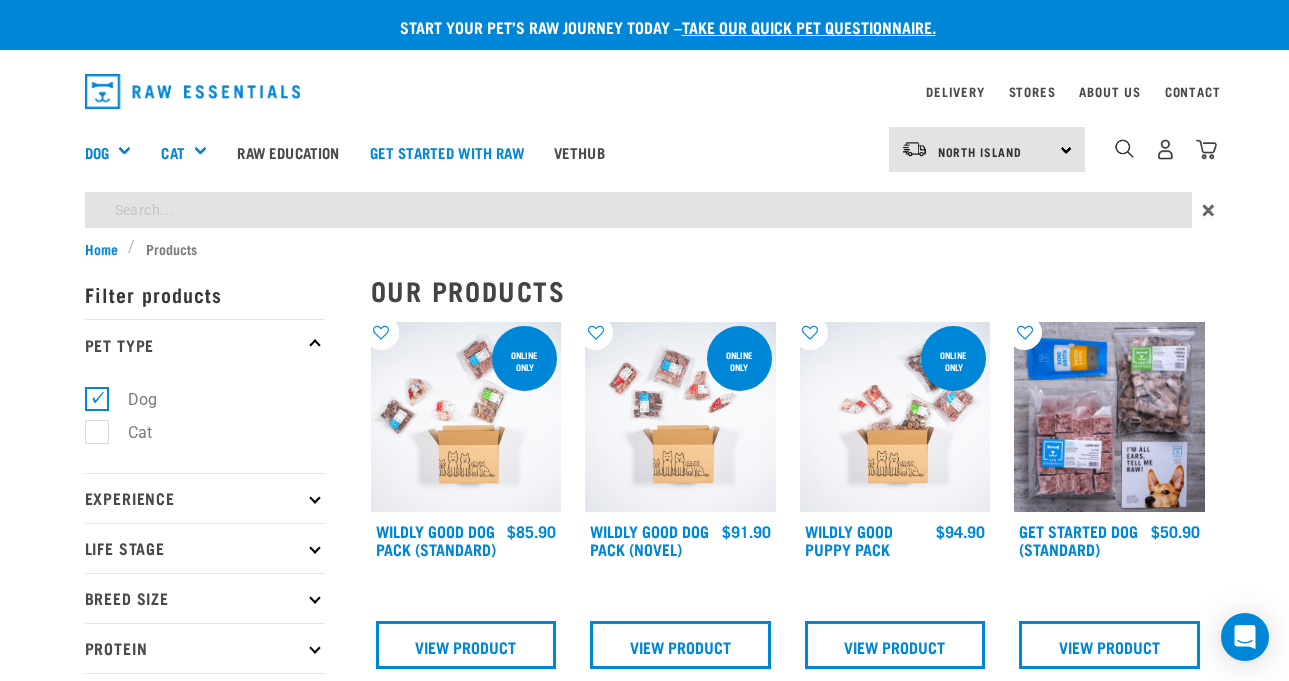 click on "Start your pet’s raw journey today –  take our quick pet questionnaire.
Delivery
Stores
About Us
Contact" at bounding box center (644, 2037) 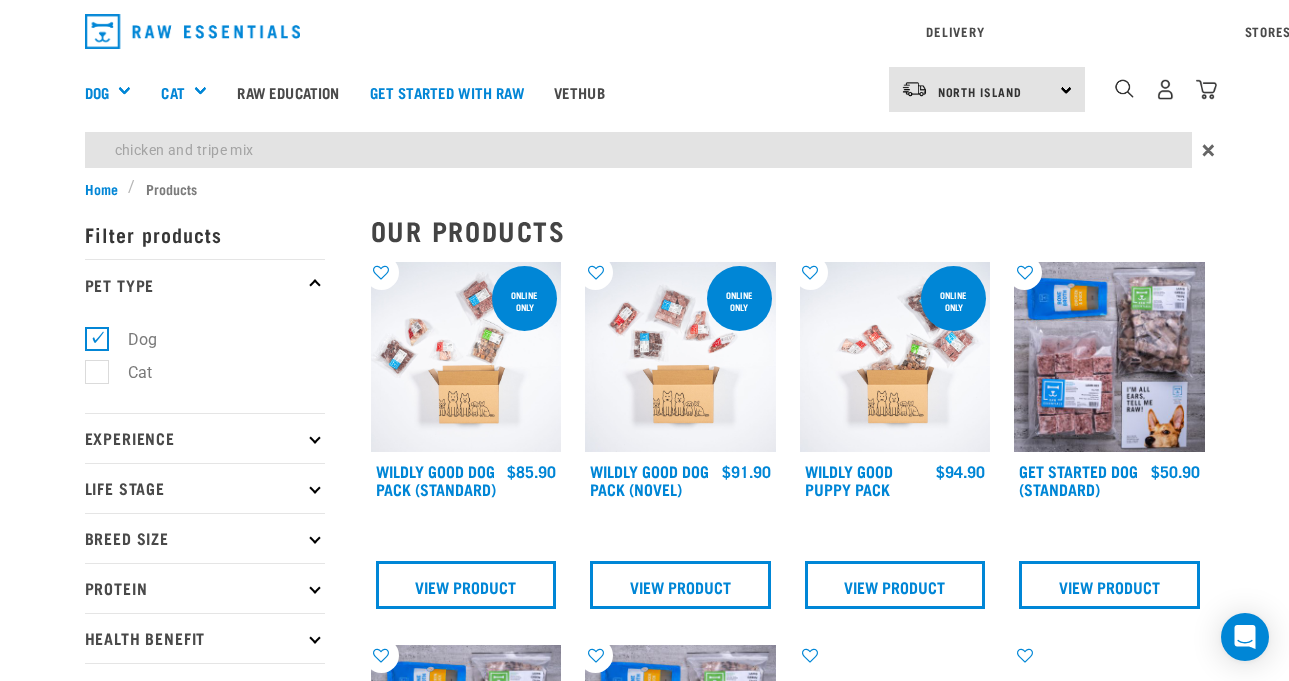 type on "chicken and tripe mix" 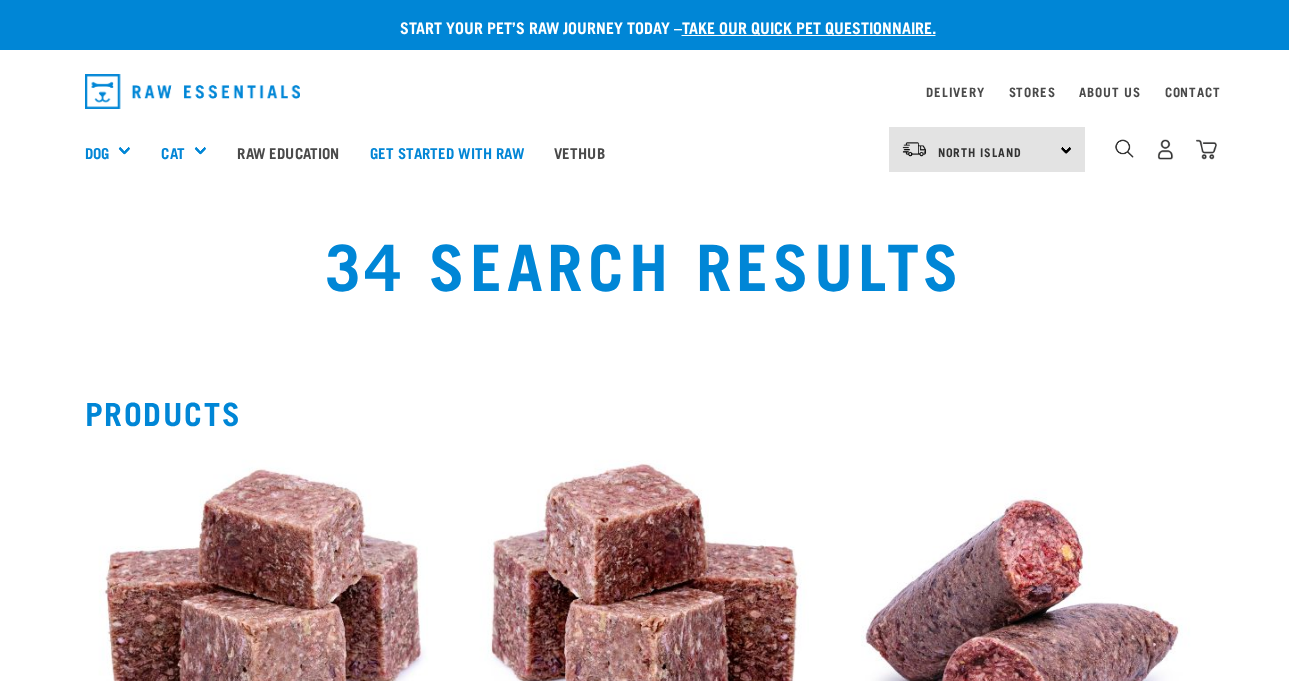 scroll, scrollTop: 62, scrollLeft: 0, axis: vertical 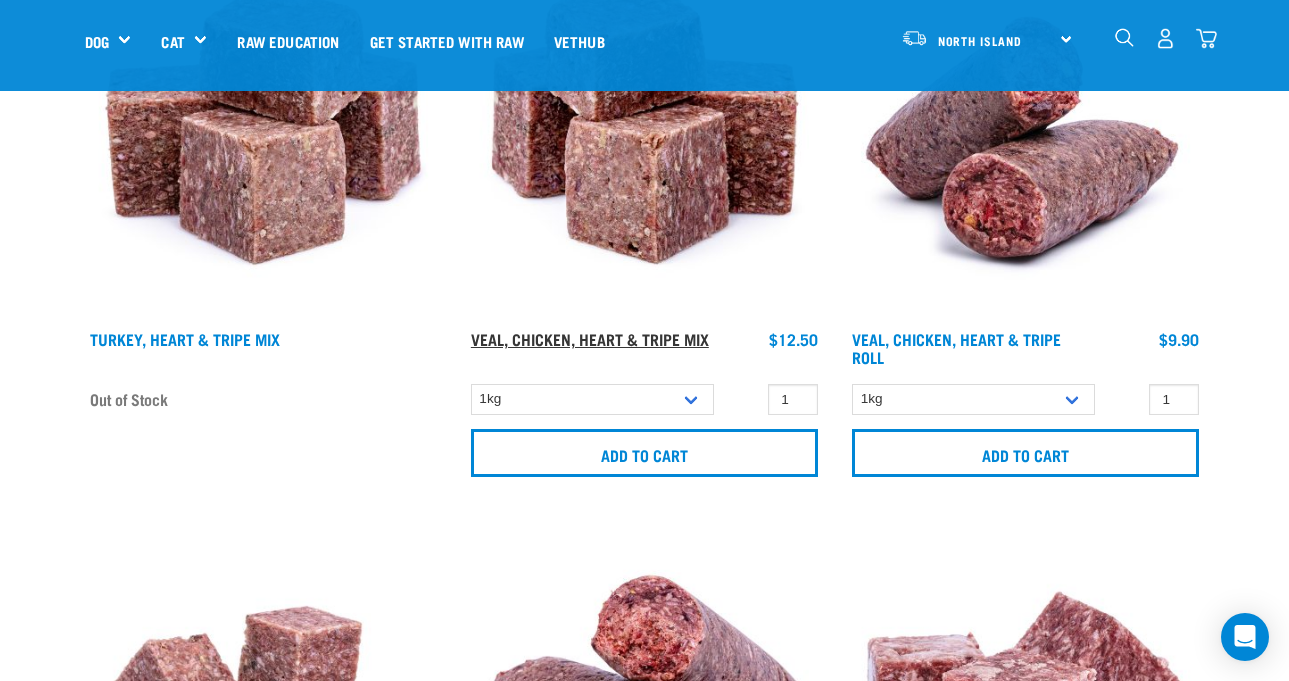 click on "Veal, Chicken, Heart & Tripe Mix" at bounding box center [590, 338] 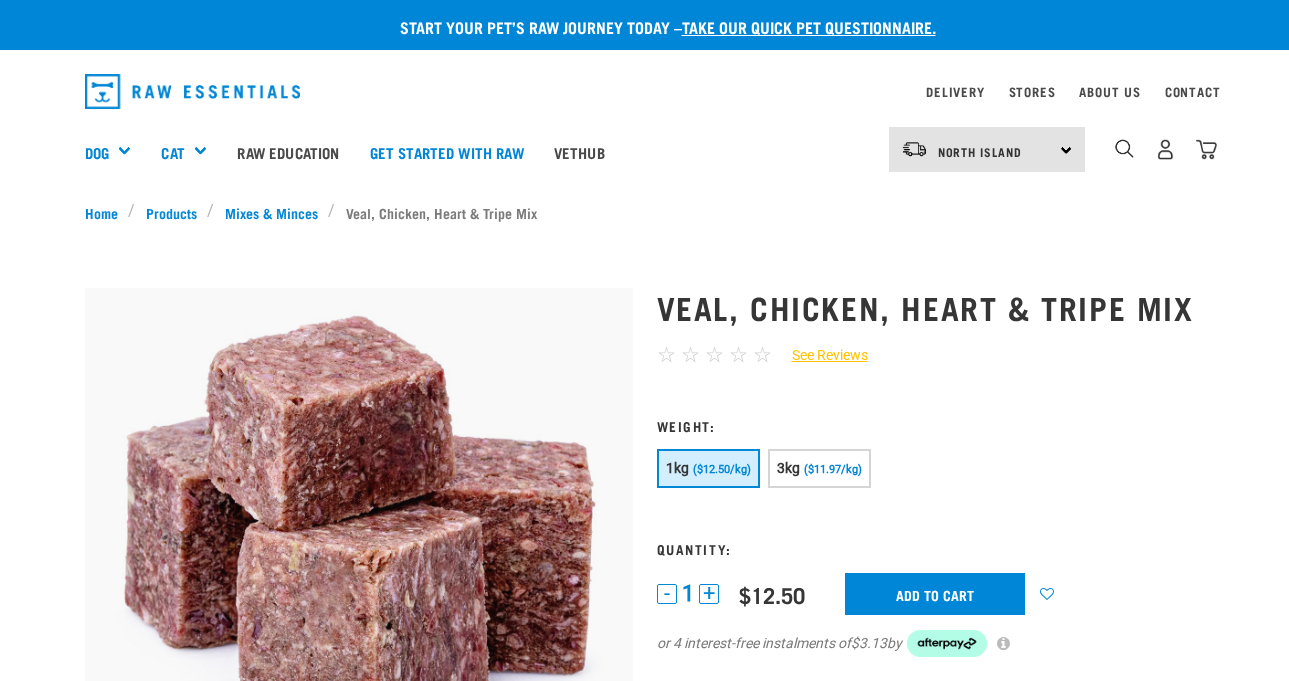 scroll, scrollTop: 0, scrollLeft: 0, axis: both 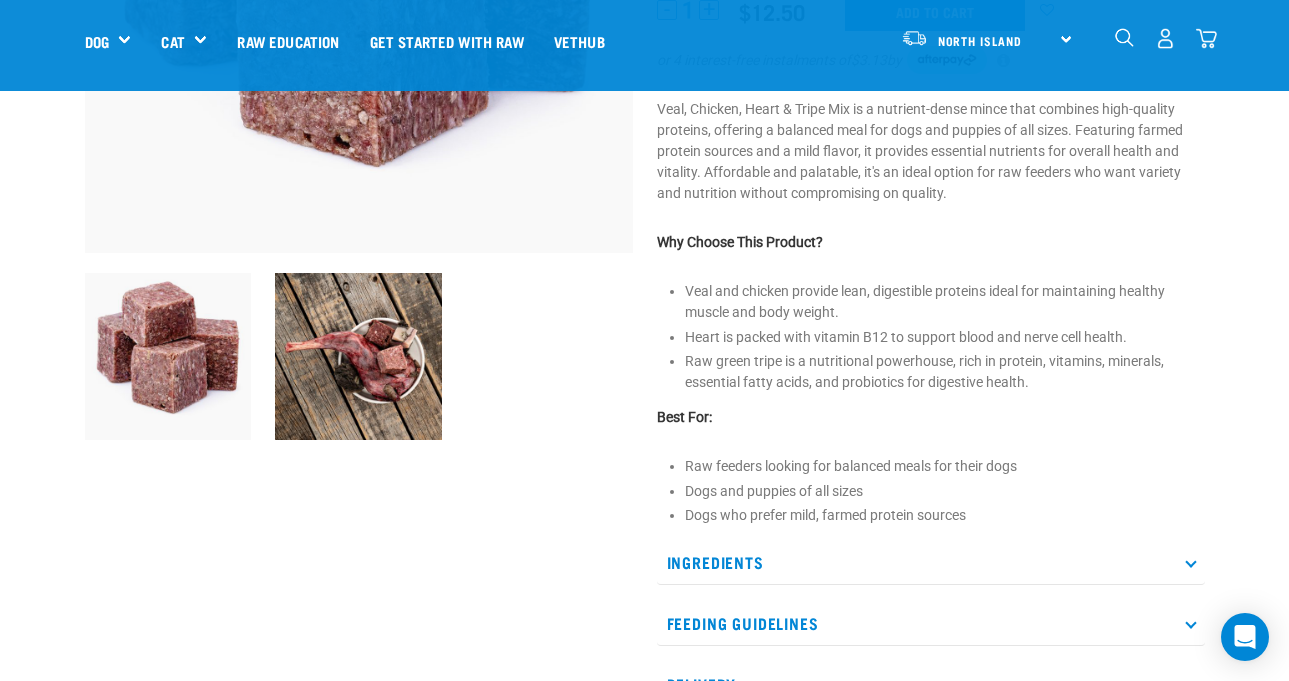 click on "Veal, Chicken, Heart & Tripe Mix
☆
☆
☆
☆
☆
See Reviews" at bounding box center [931, 237] 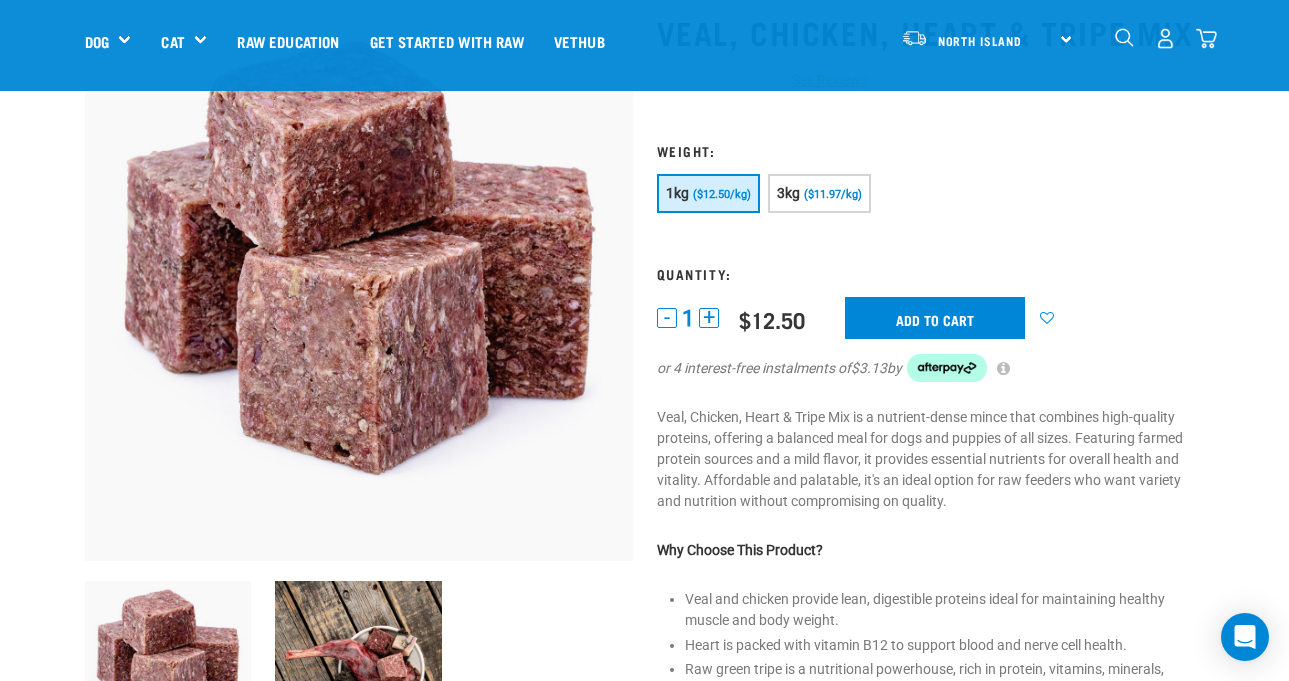 scroll, scrollTop: 132, scrollLeft: 0, axis: vertical 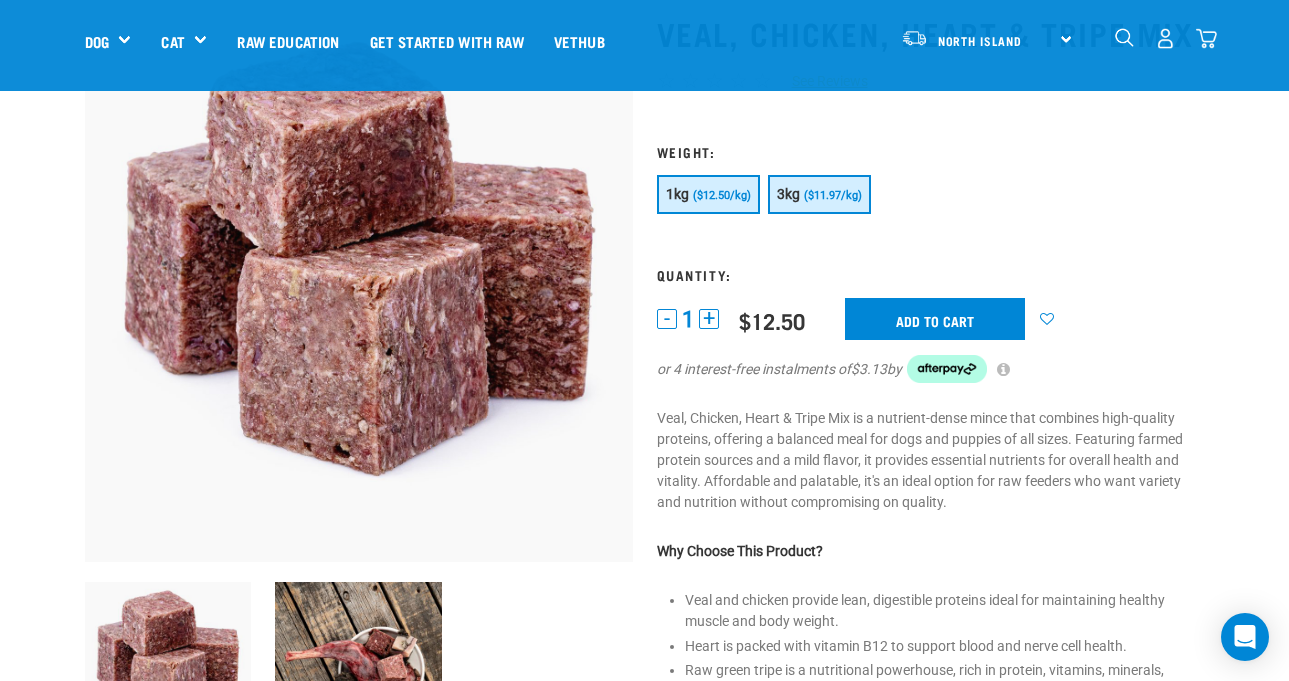 click on "3kg
($11.97/kg)" at bounding box center [819, 194] 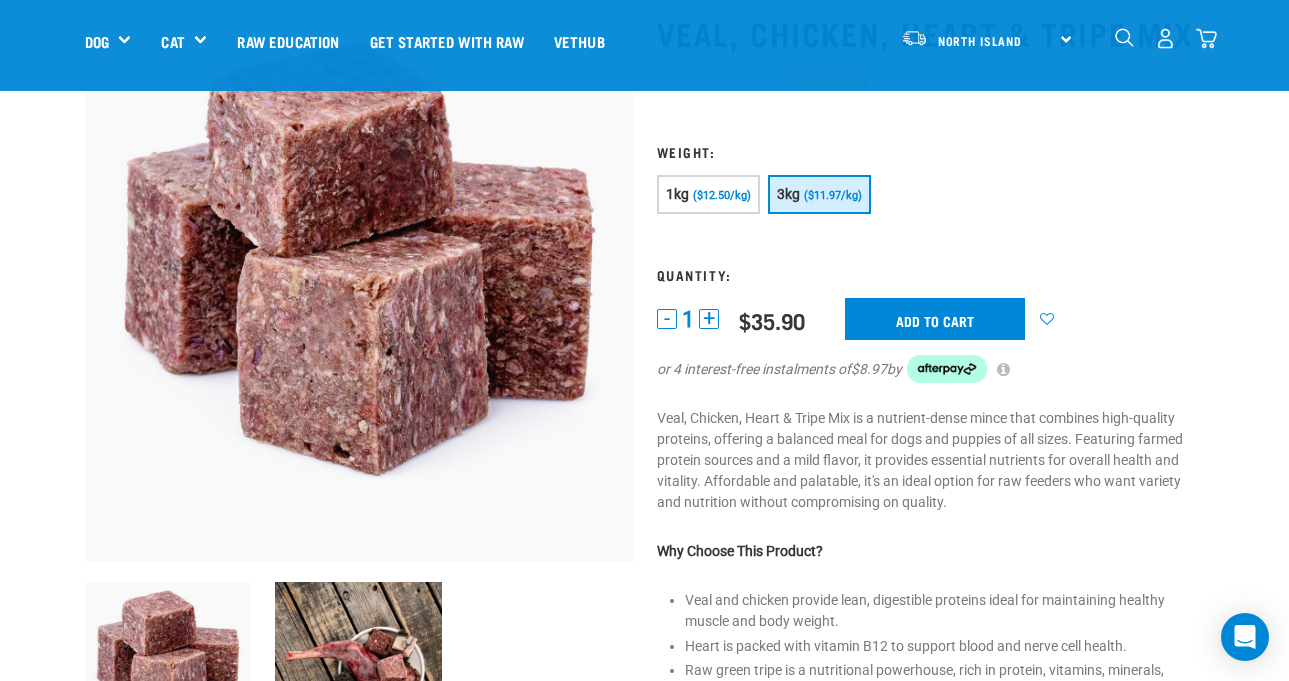 scroll, scrollTop: 0, scrollLeft: 0, axis: both 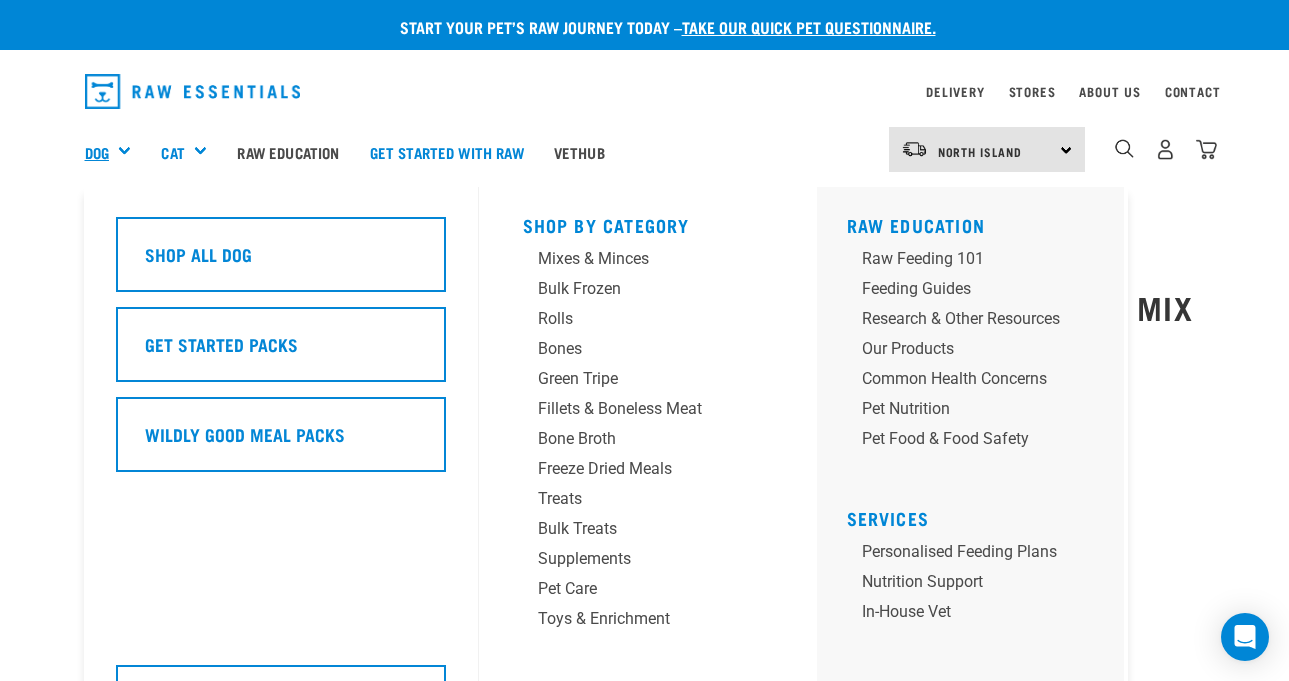 click on "Dog" at bounding box center [97, 152] 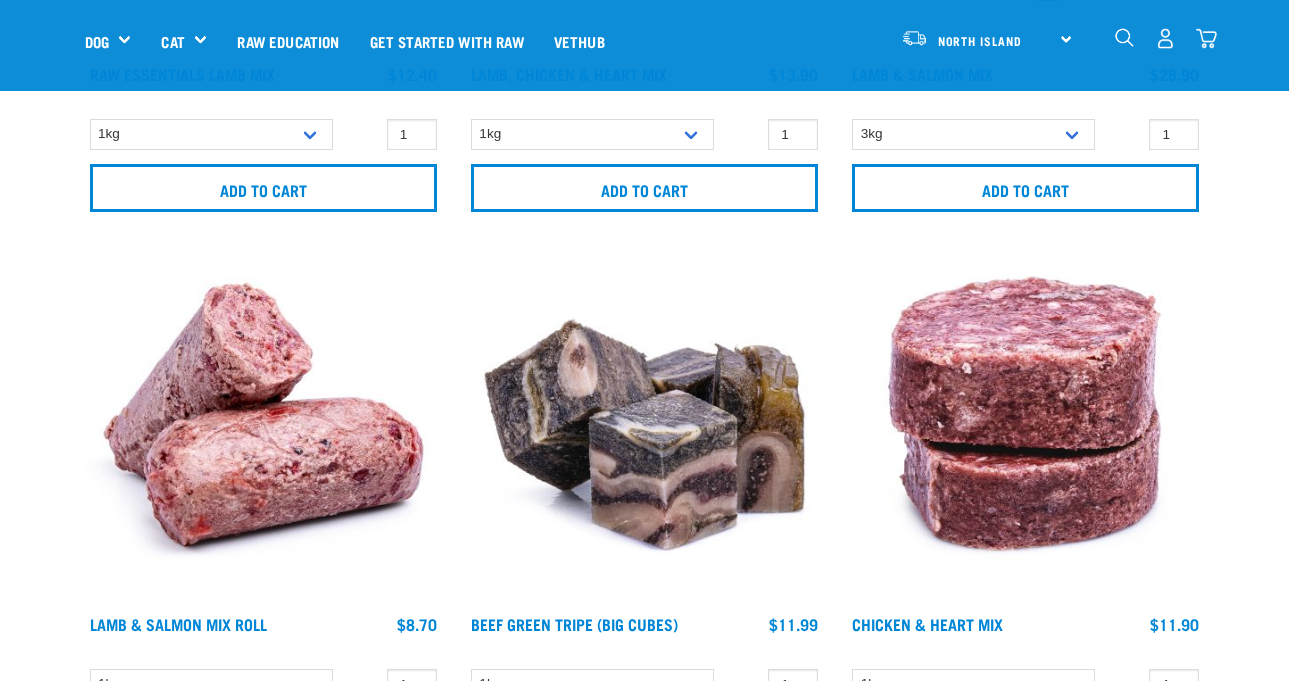 scroll, scrollTop: 606, scrollLeft: 0, axis: vertical 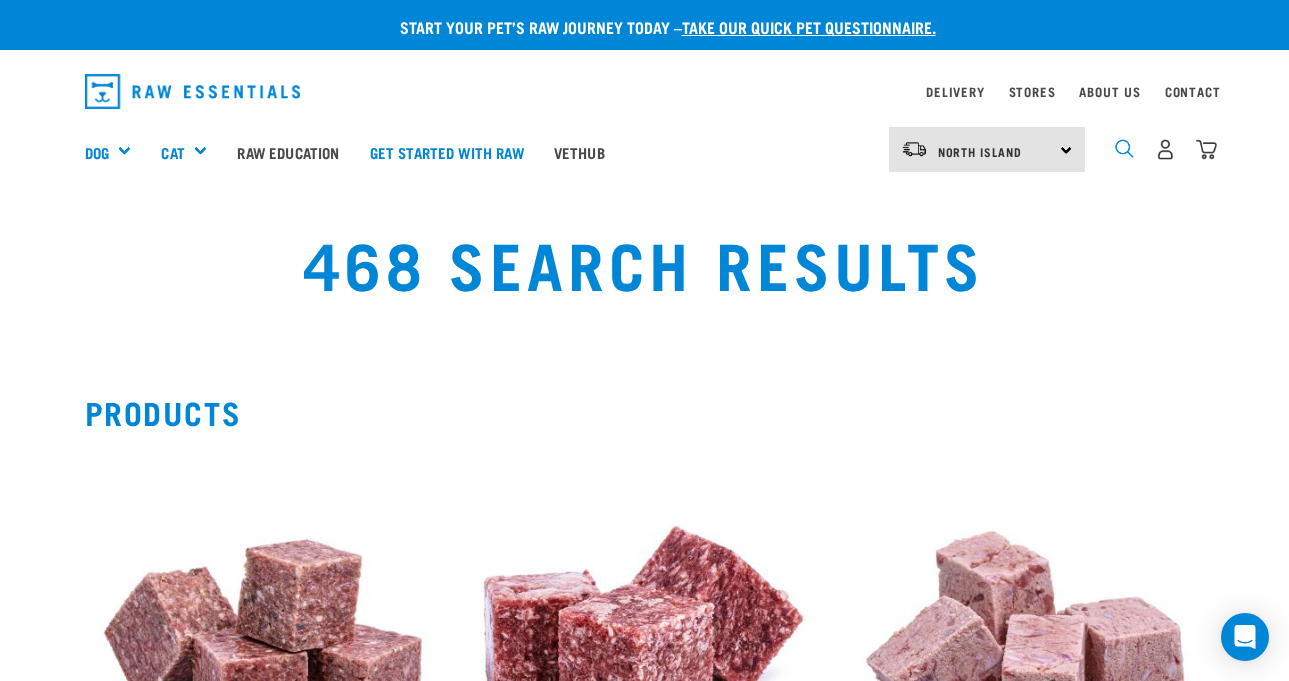click at bounding box center [1124, 148] 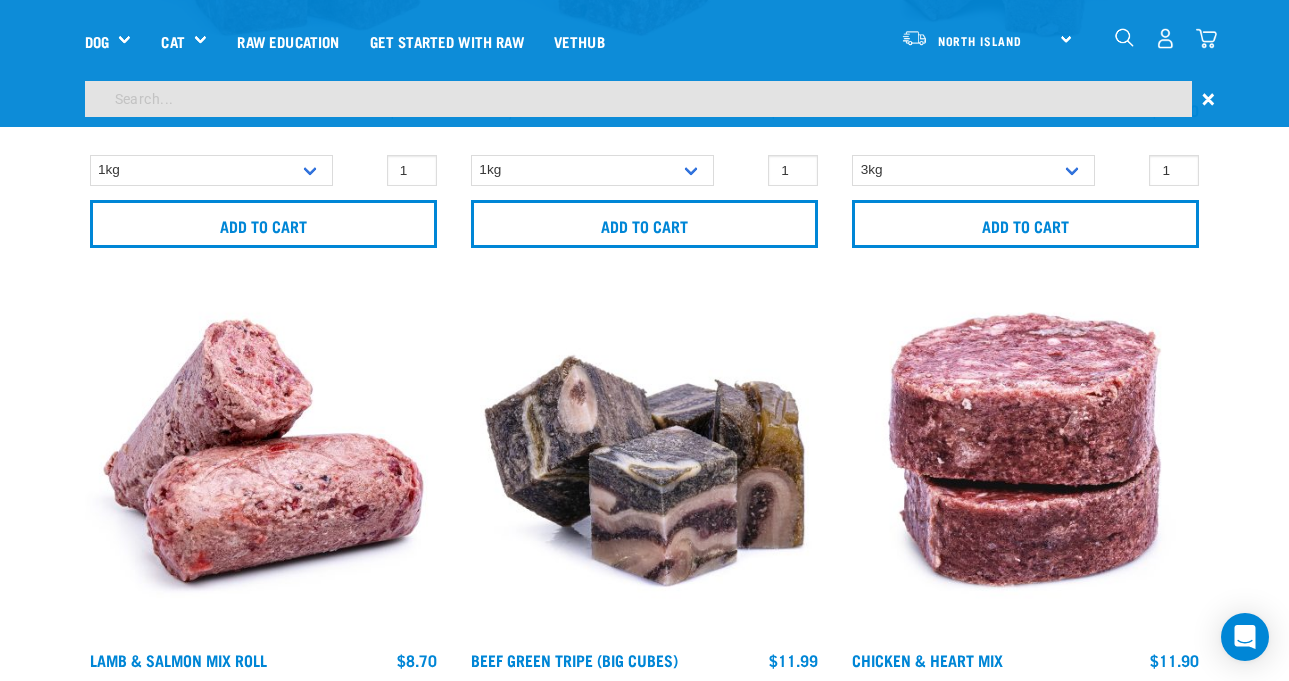 scroll, scrollTop: 595, scrollLeft: 0, axis: vertical 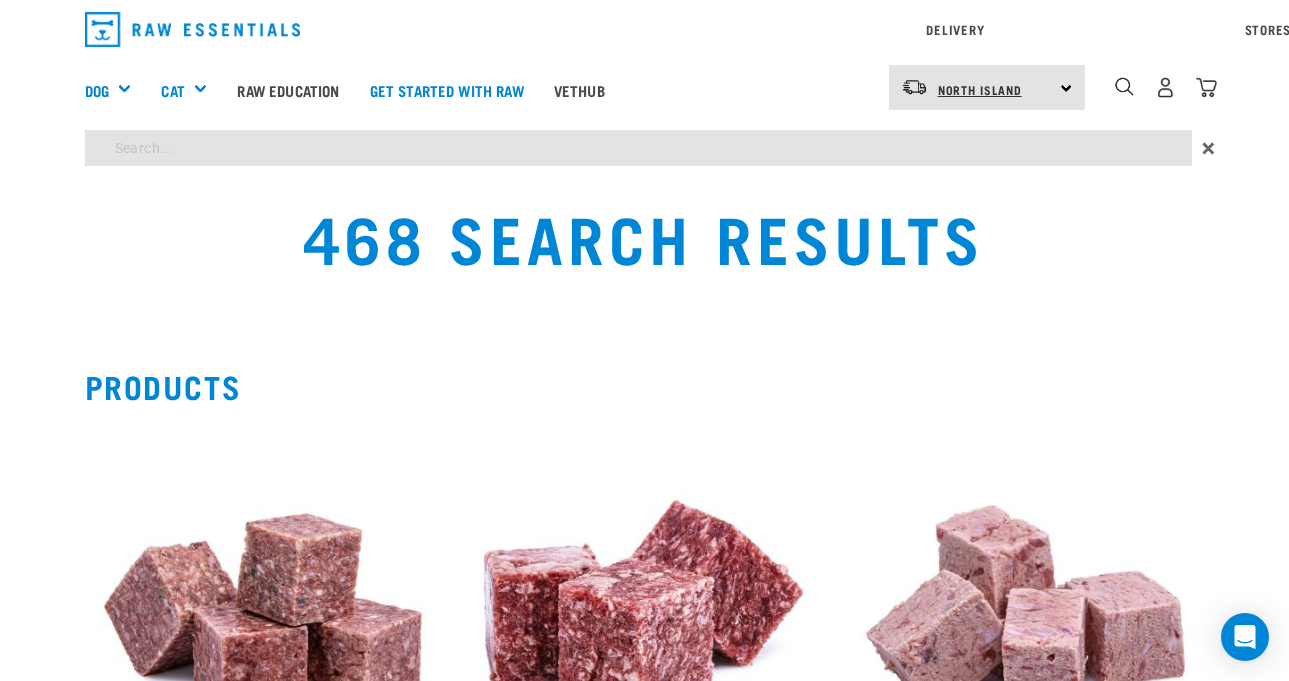 click on "Delivery
Stores
About Us
Contact
North Island" at bounding box center (644, 87) 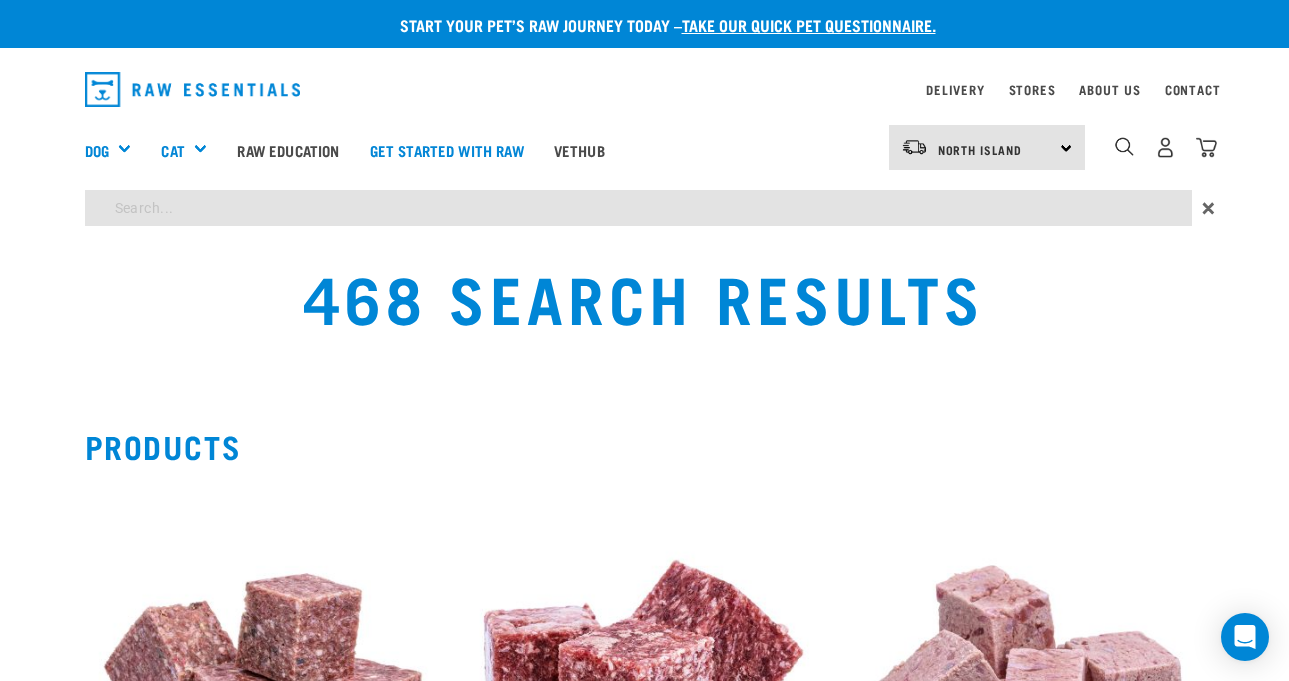 click on "468 Search Results" at bounding box center (644, 312) 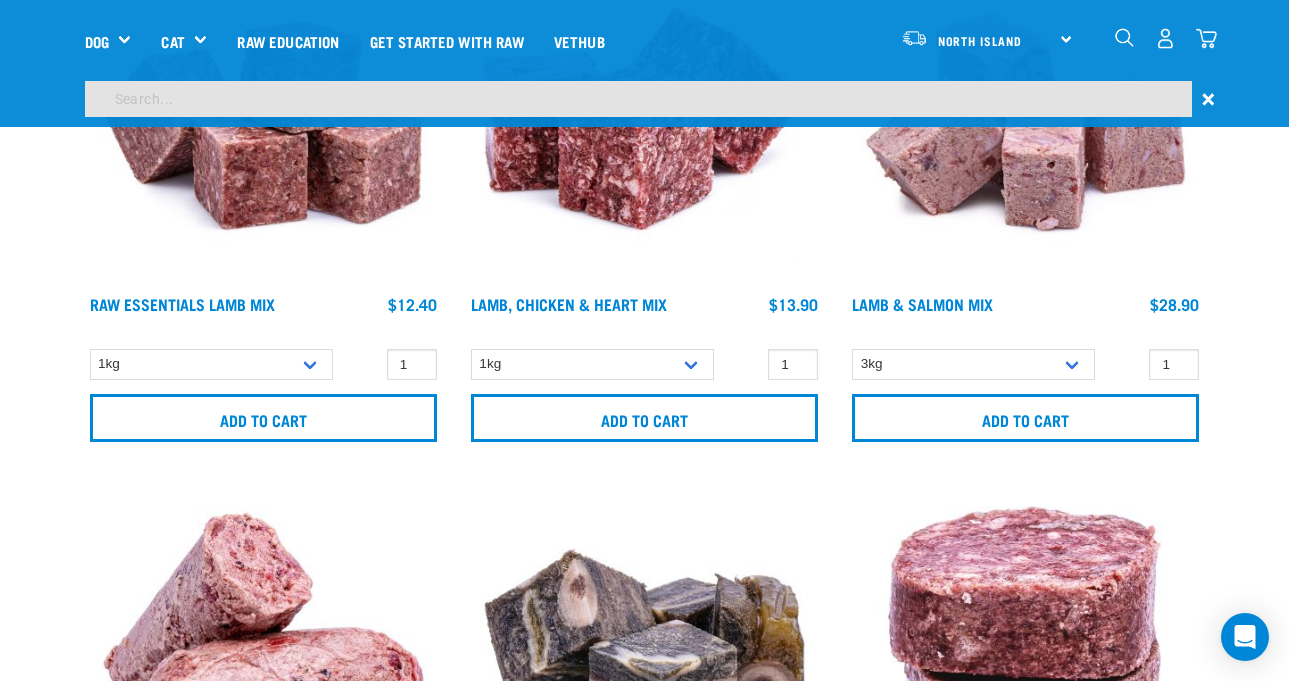 scroll, scrollTop: 256, scrollLeft: 0, axis: vertical 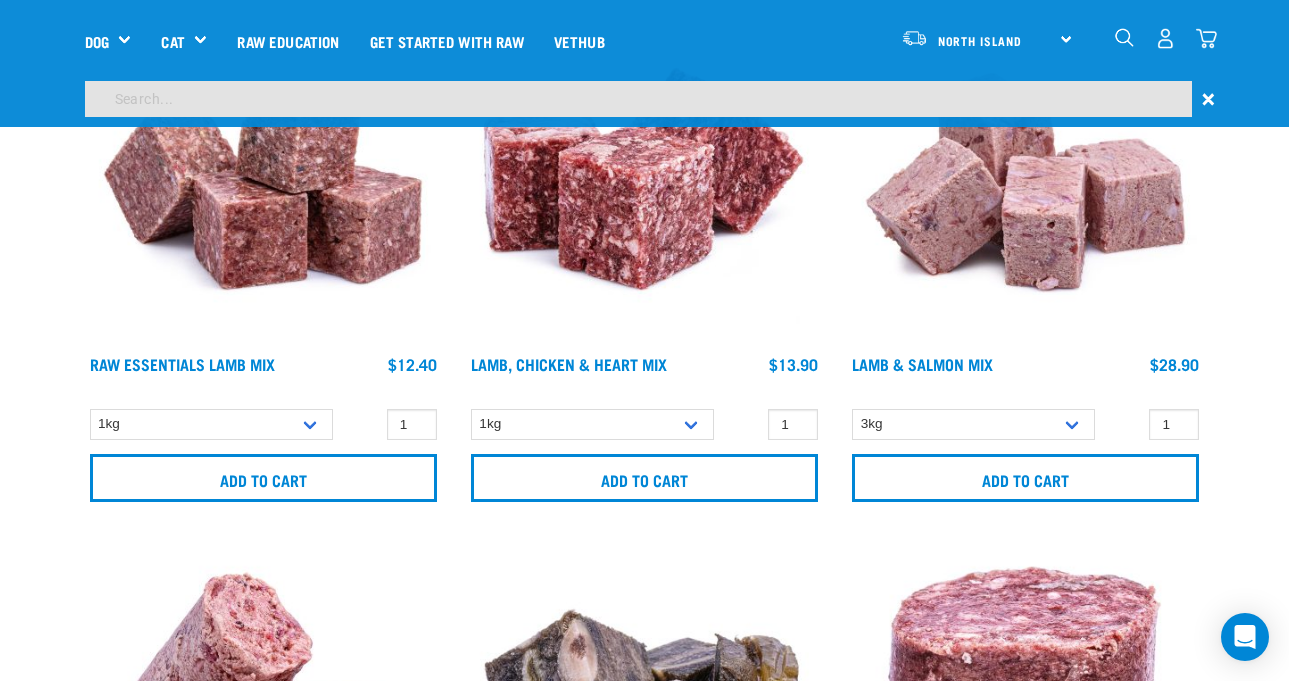 click at bounding box center [638, 99] 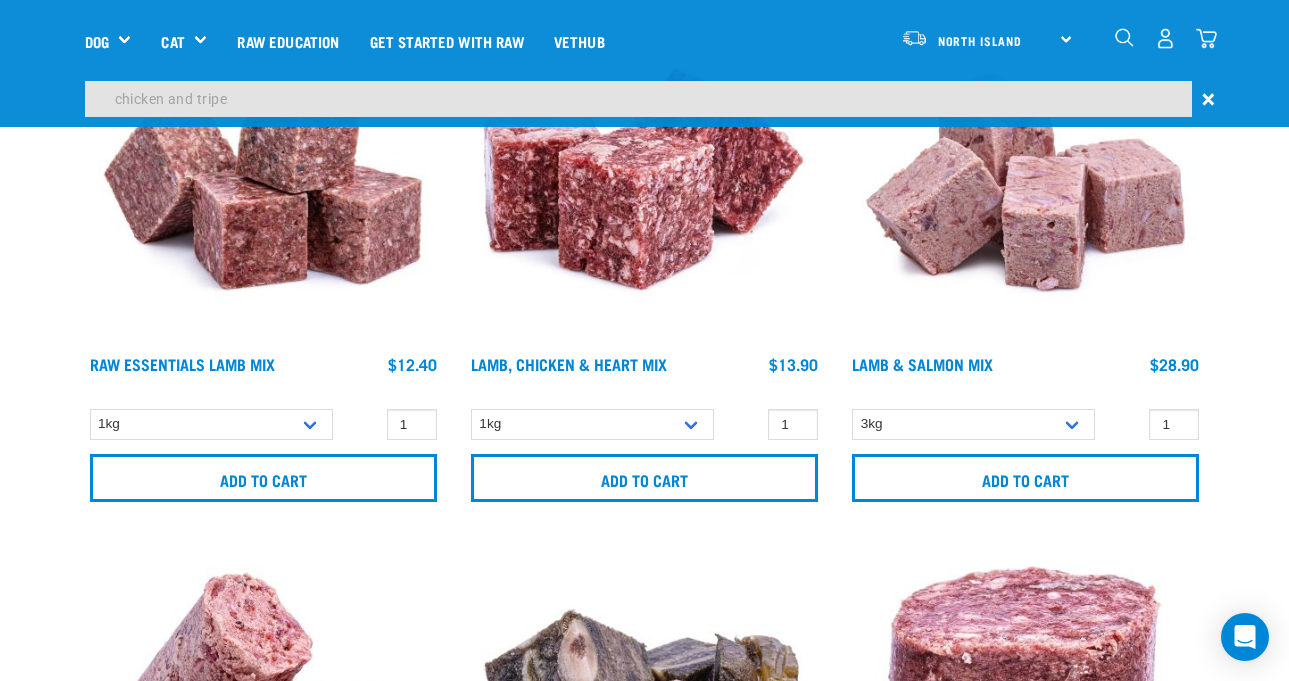 type on "chicken and tripe mix" 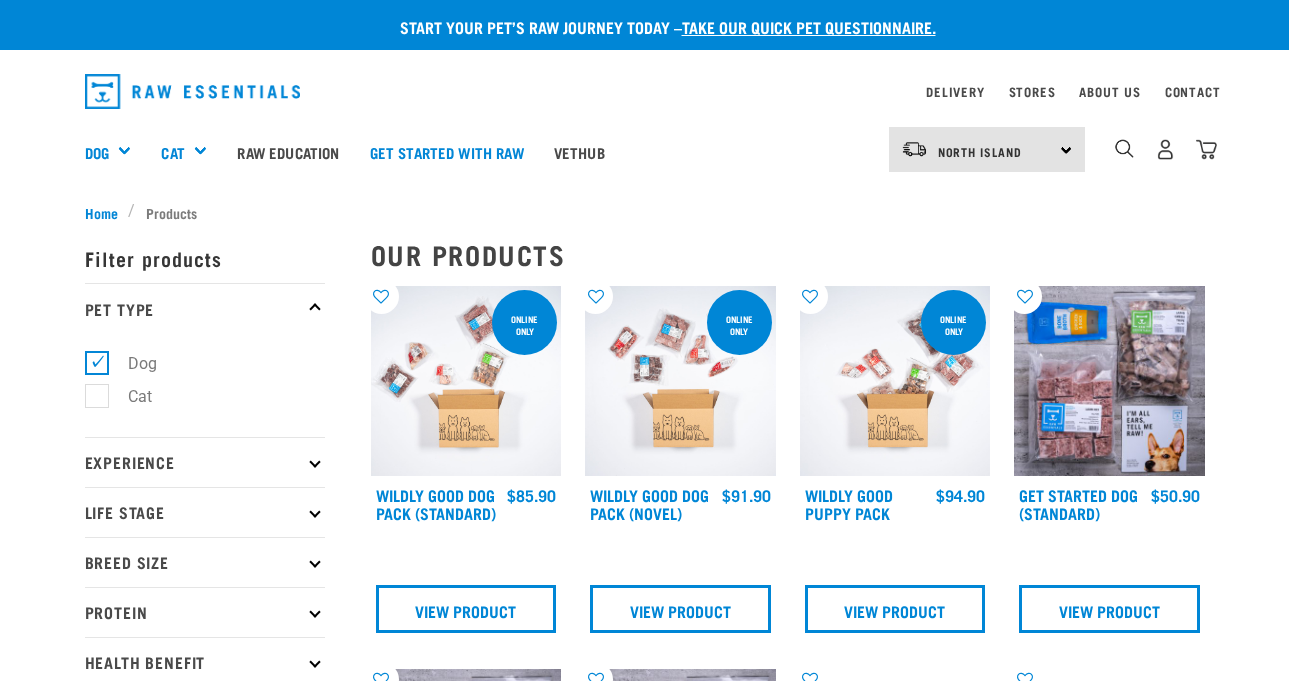 scroll, scrollTop: 0, scrollLeft: 0, axis: both 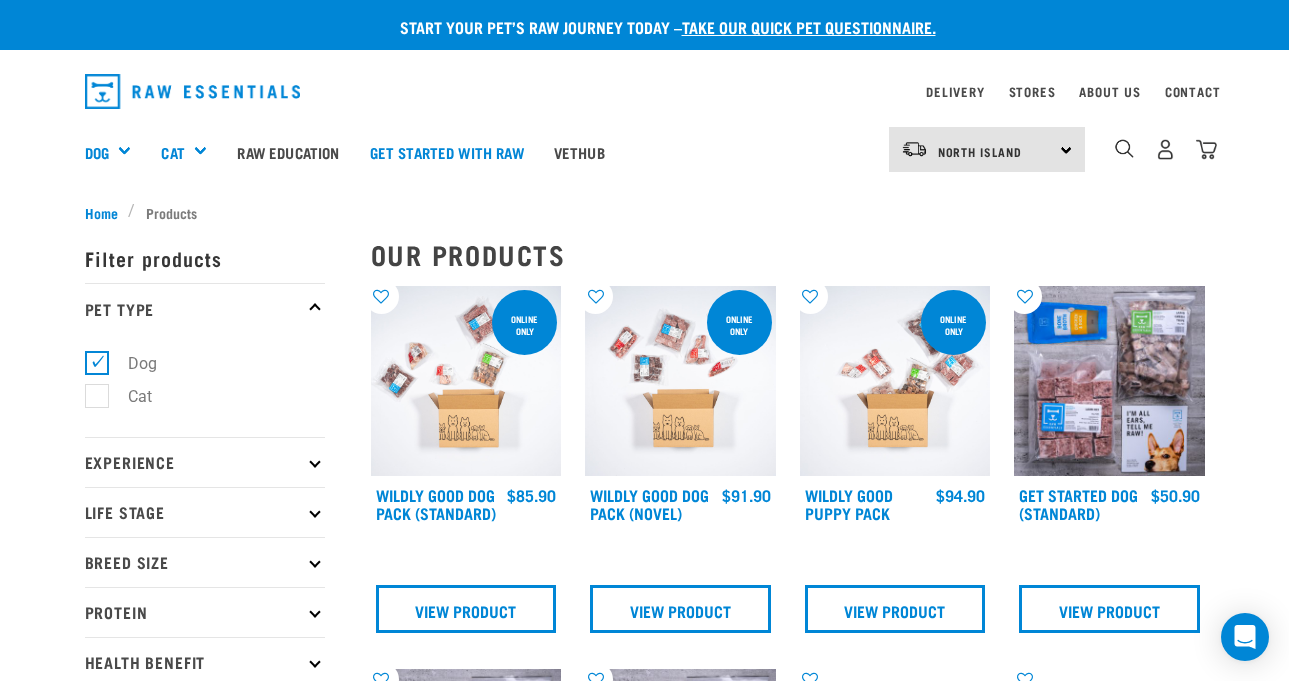 click at bounding box center (1124, 149) 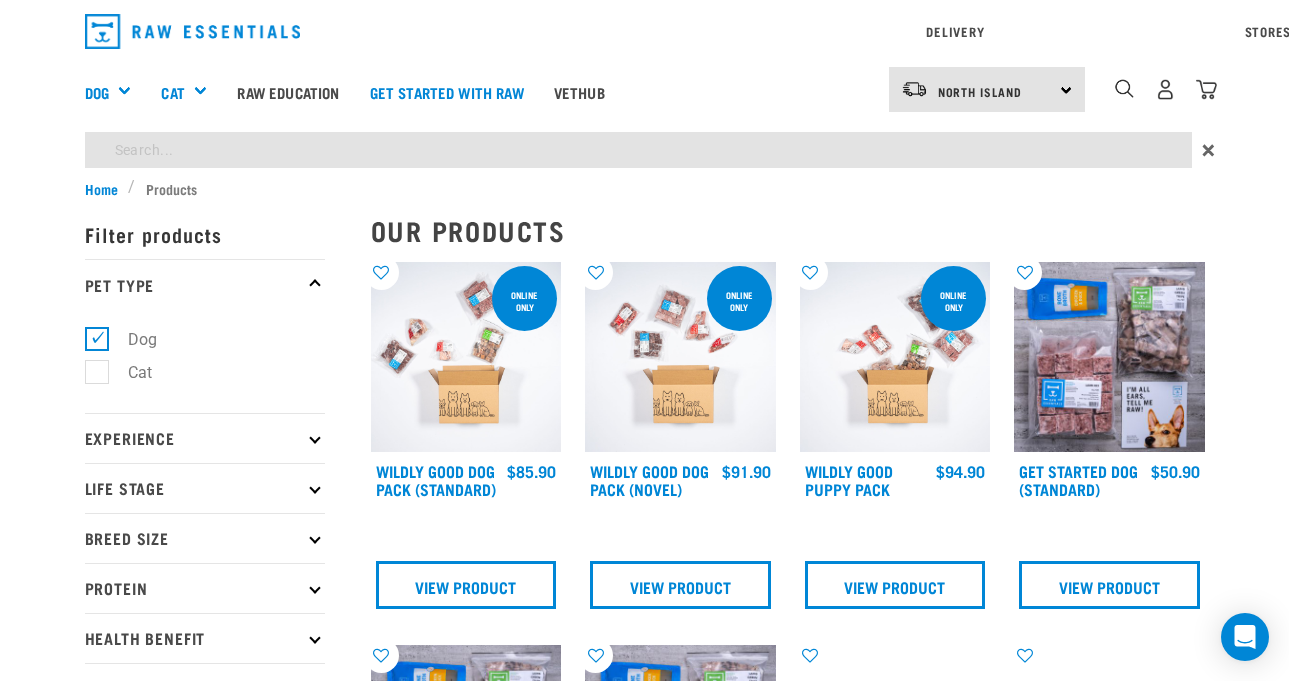 click on "Start your pet’s raw journey today –  take our quick pet questionnaire.
Delivery
Stores
About Us
Contact" at bounding box center (644, 2007) 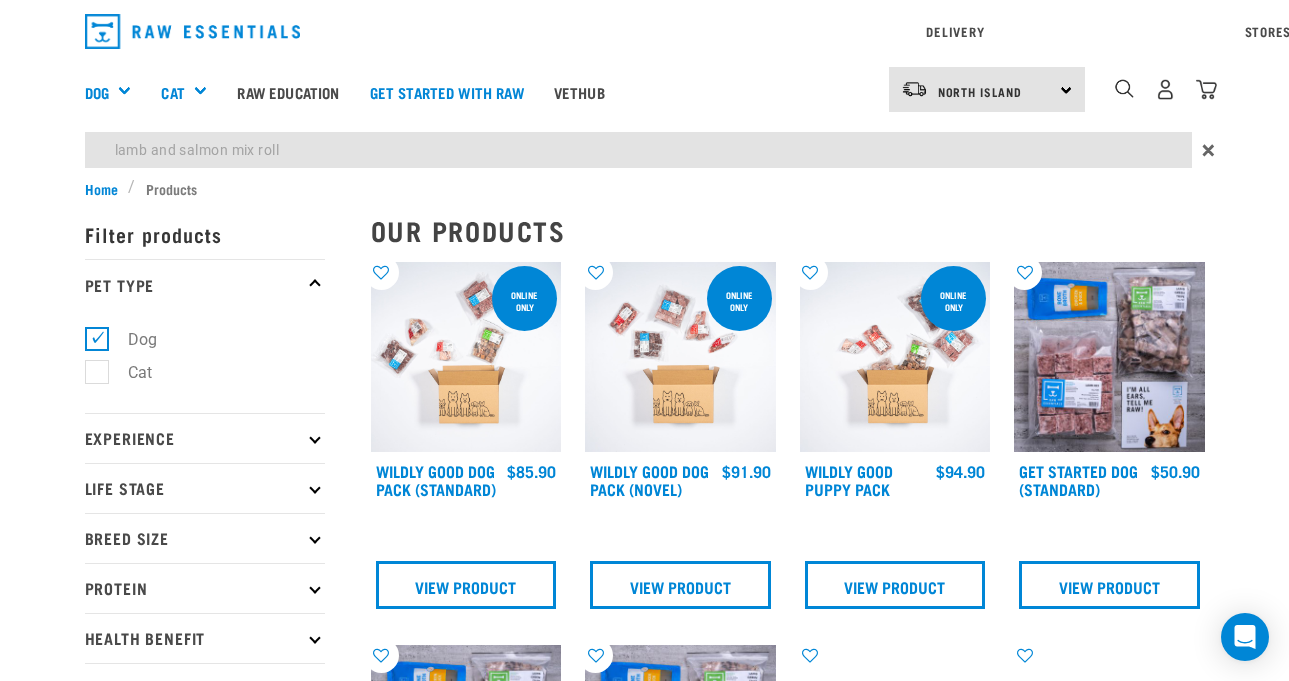 type on "lamb and salmon mix roll" 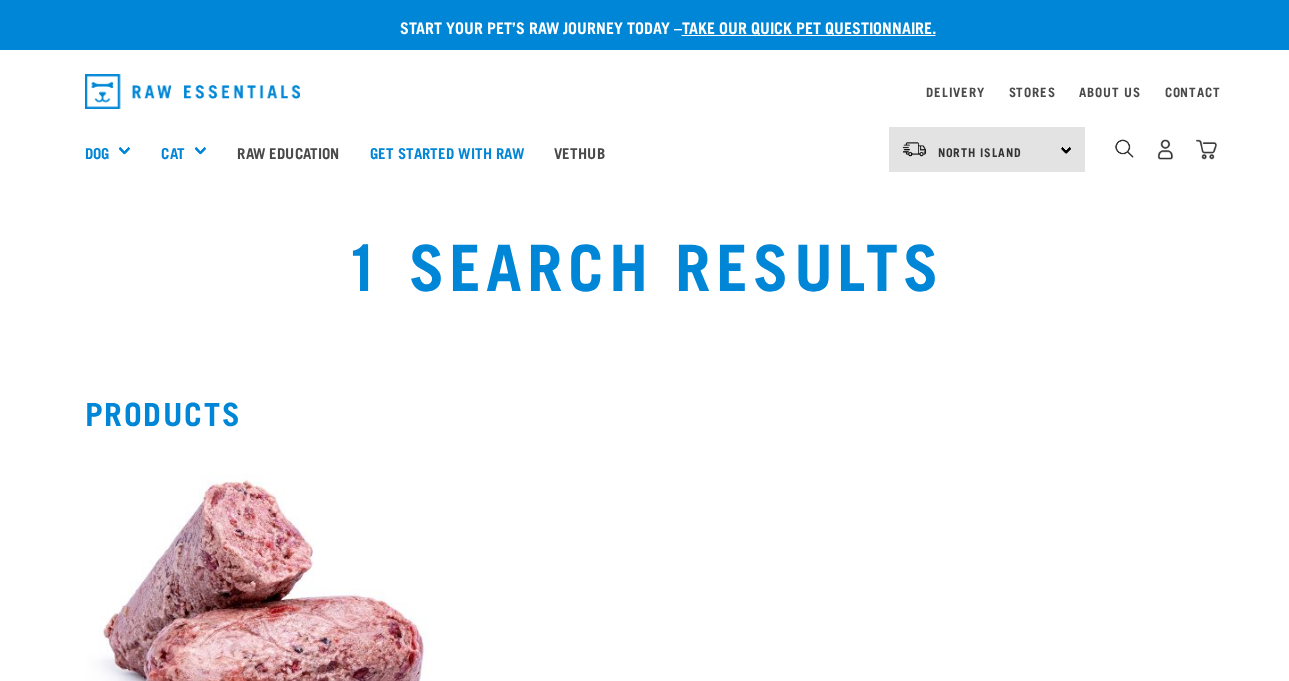 scroll, scrollTop: 0, scrollLeft: 0, axis: both 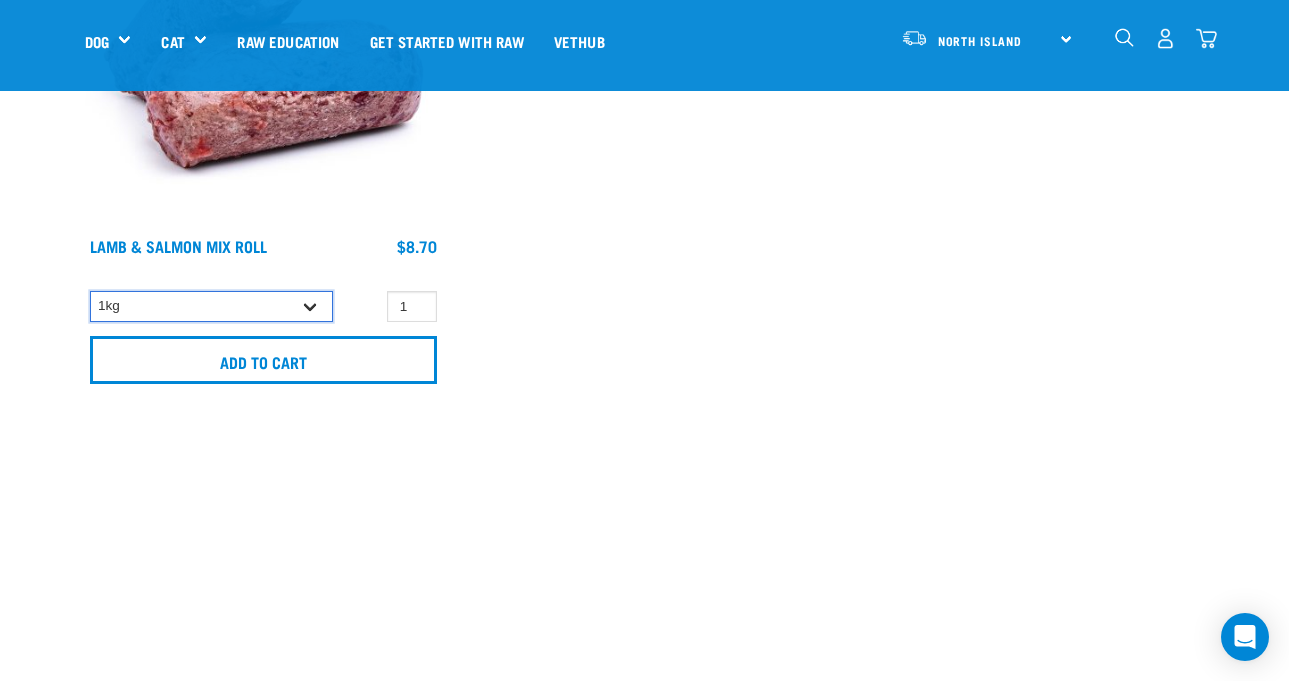 click on "1kg
Bulk (10kg)" at bounding box center (211, 306) 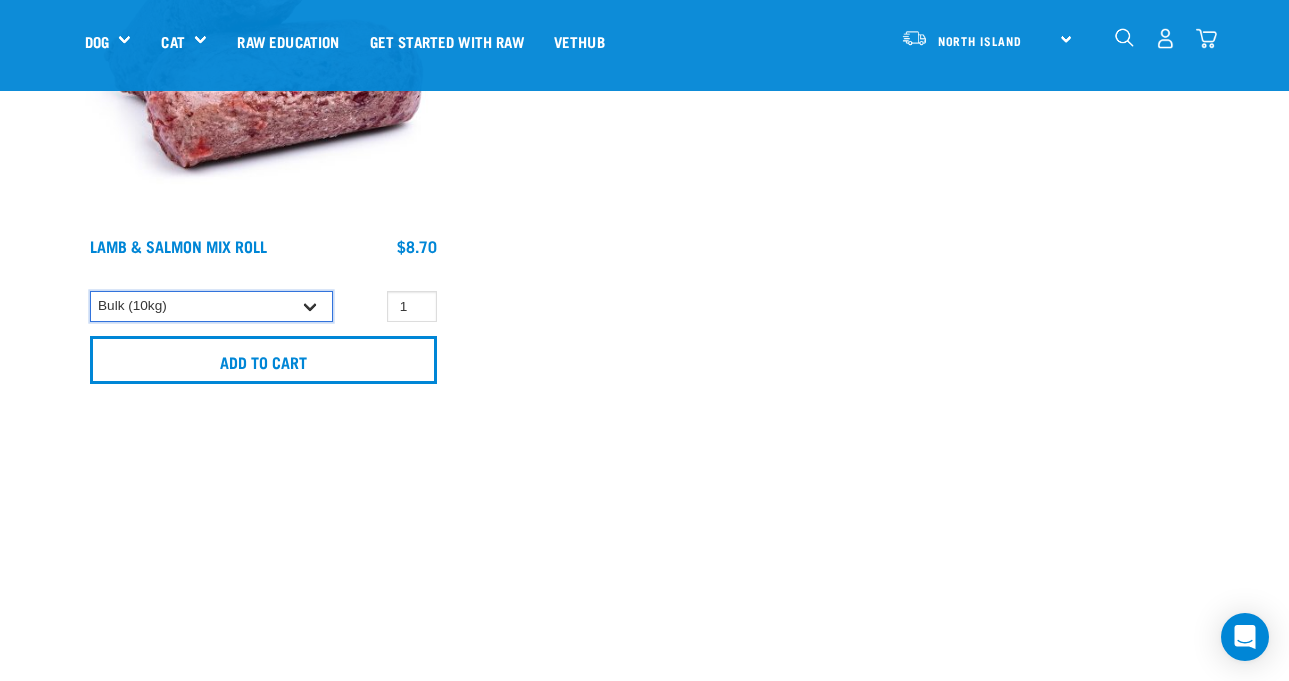 click on "1kg
Bulk (10kg)" at bounding box center (211, 306) 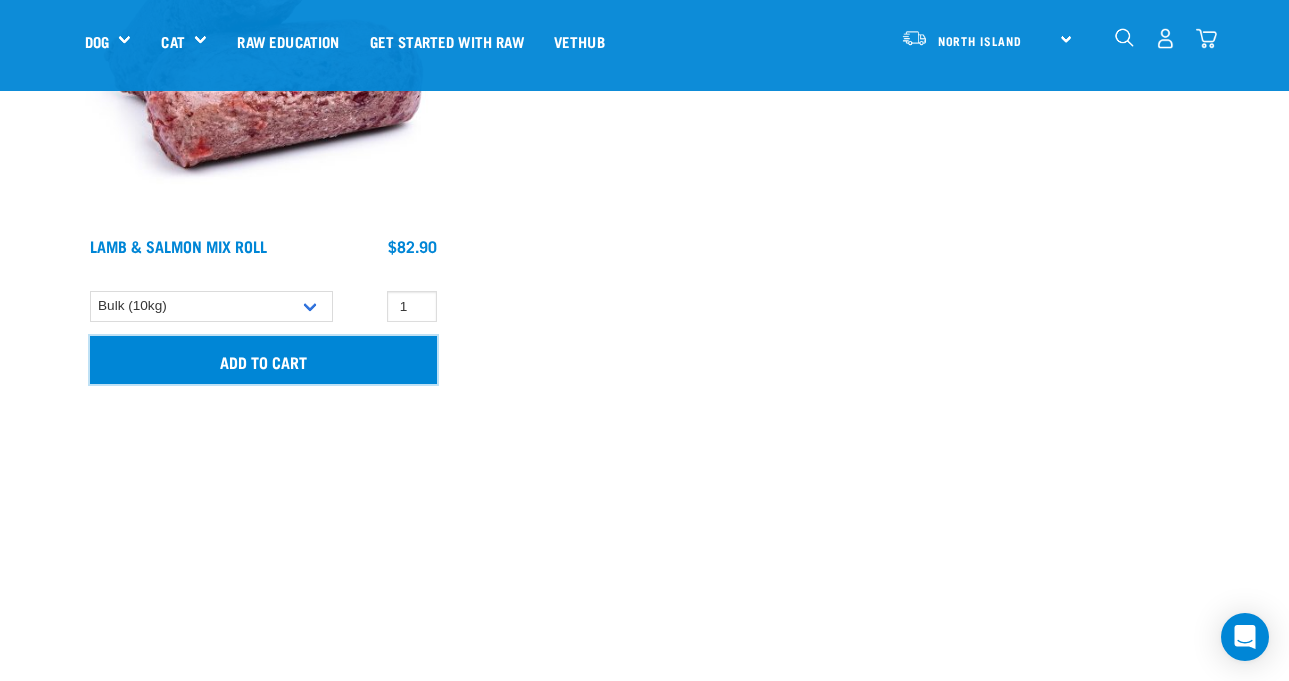 click on "Add to cart" at bounding box center [263, 360] 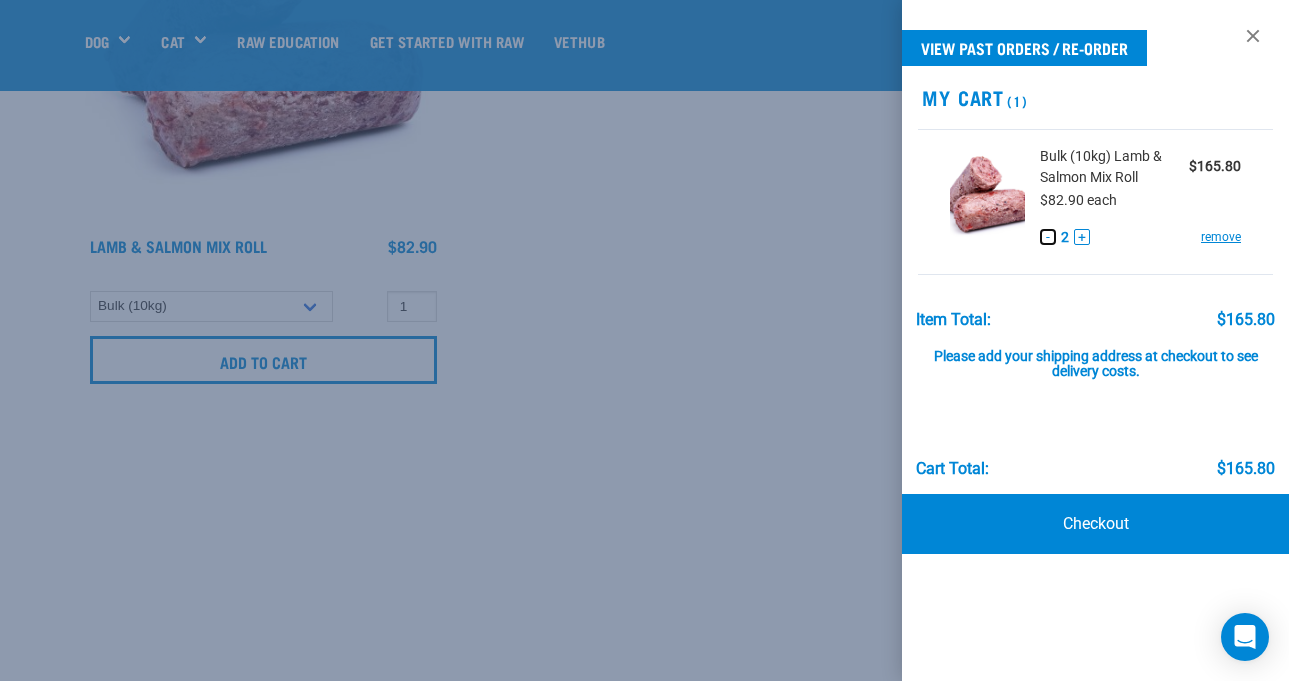 click on "-" at bounding box center (1048, 237) 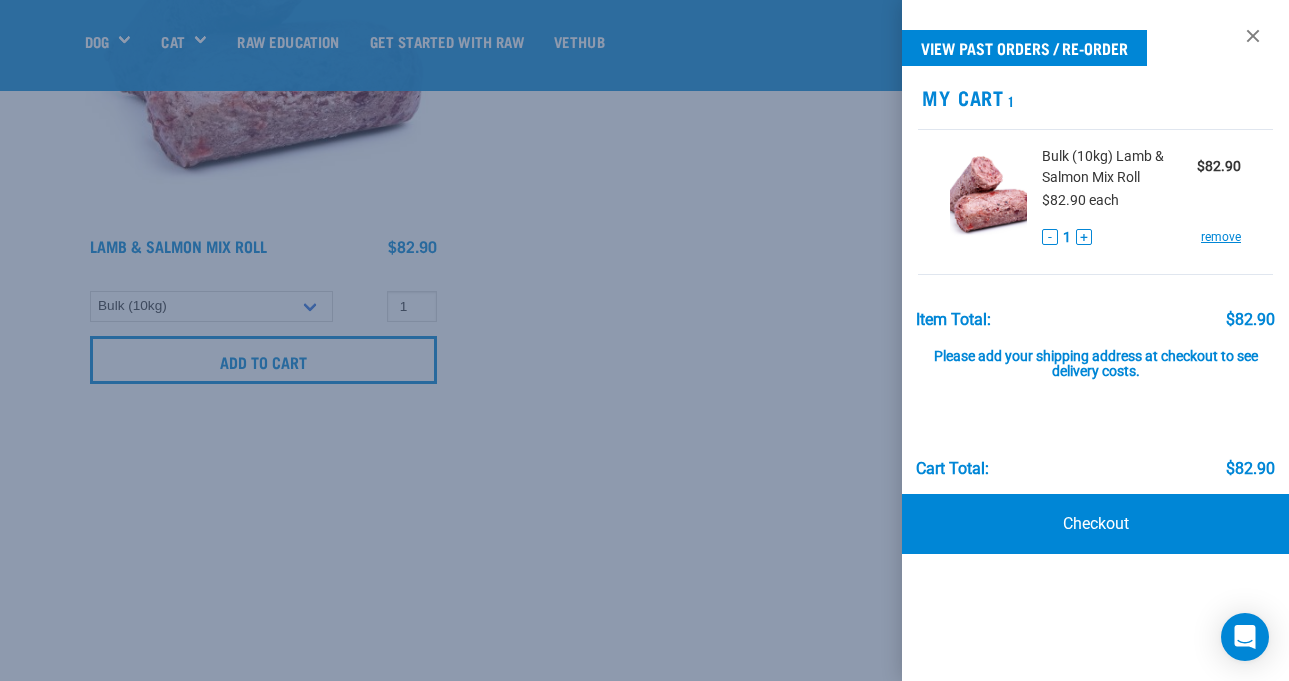 click at bounding box center [644, 340] 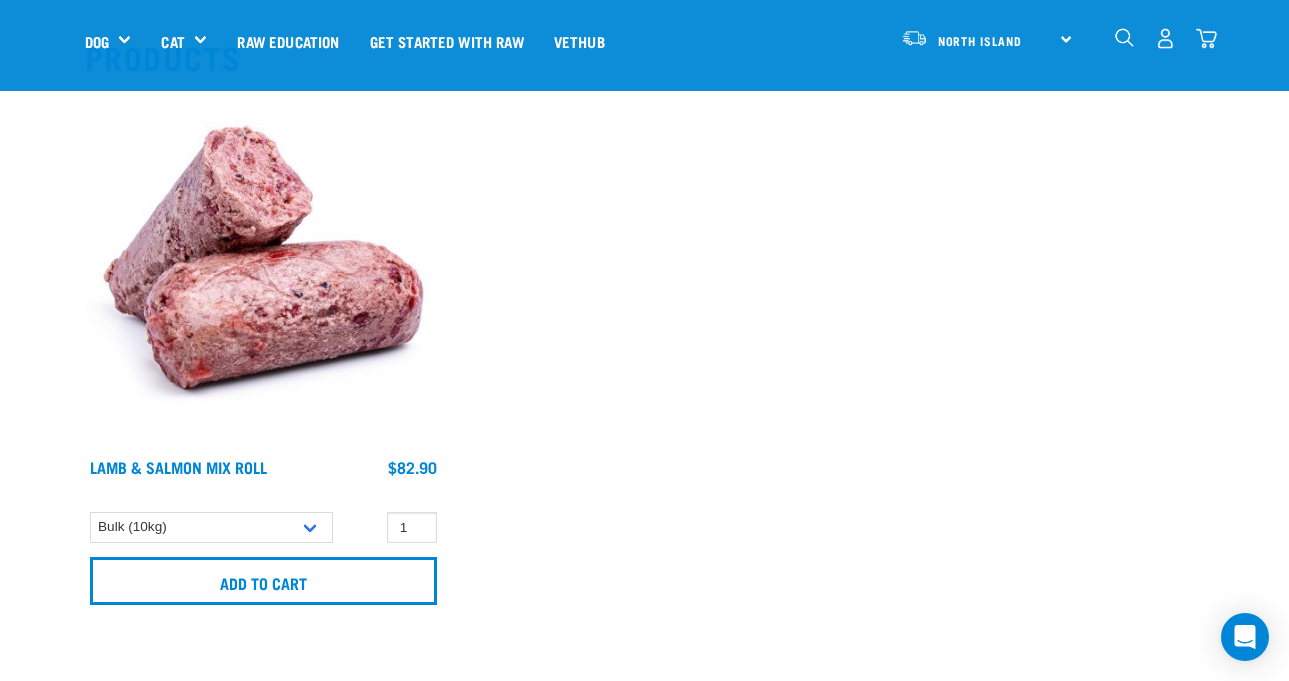 scroll, scrollTop: 211, scrollLeft: 0, axis: vertical 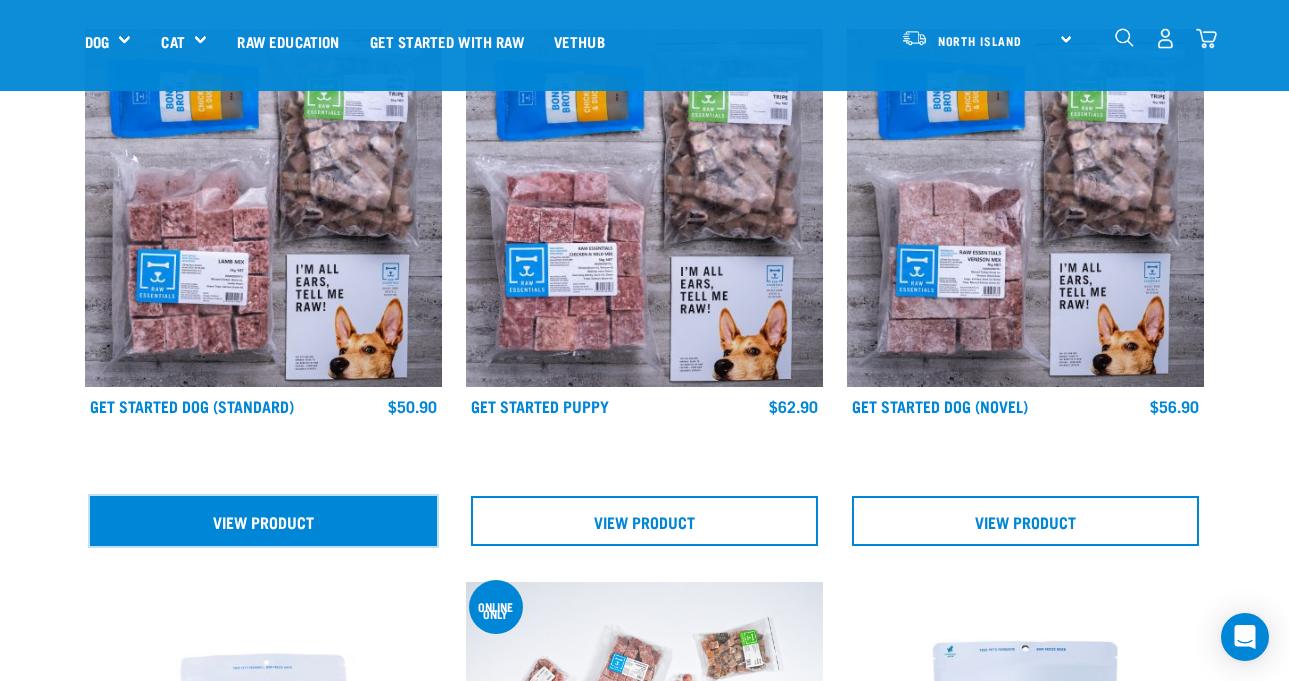 click on "View Product" at bounding box center (263, 521) 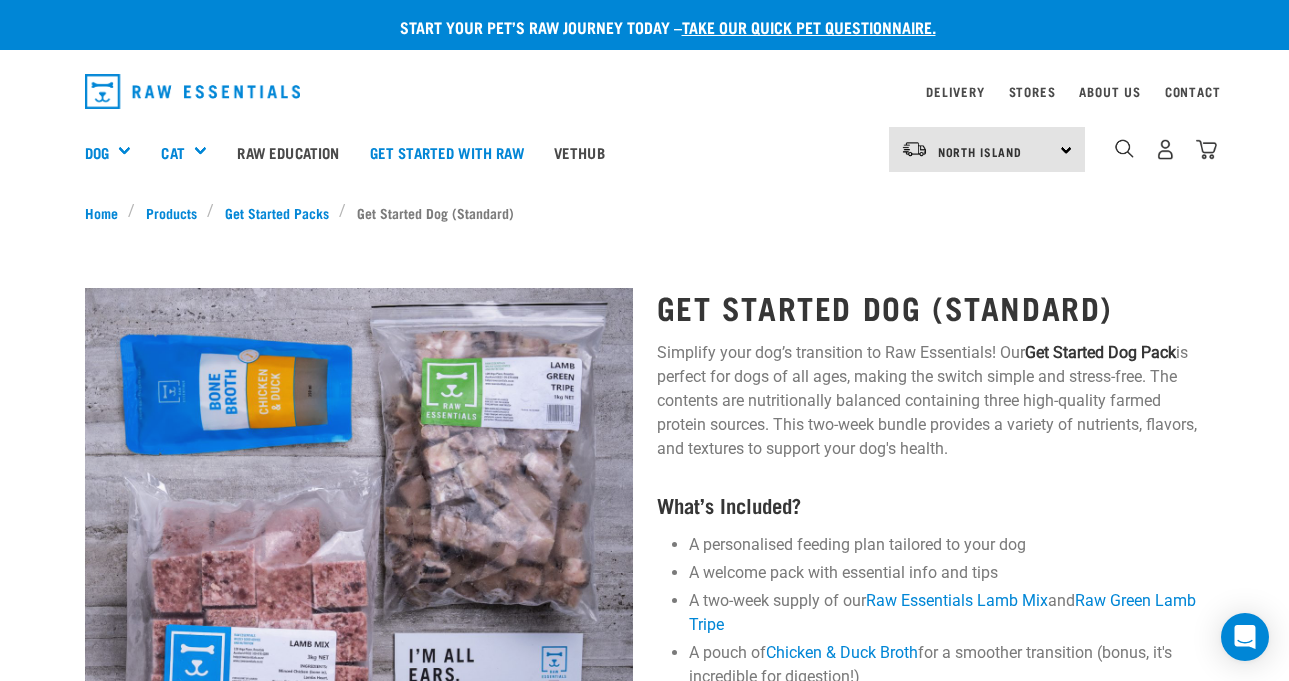 scroll, scrollTop: 0, scrollLeft: 0, axis: both 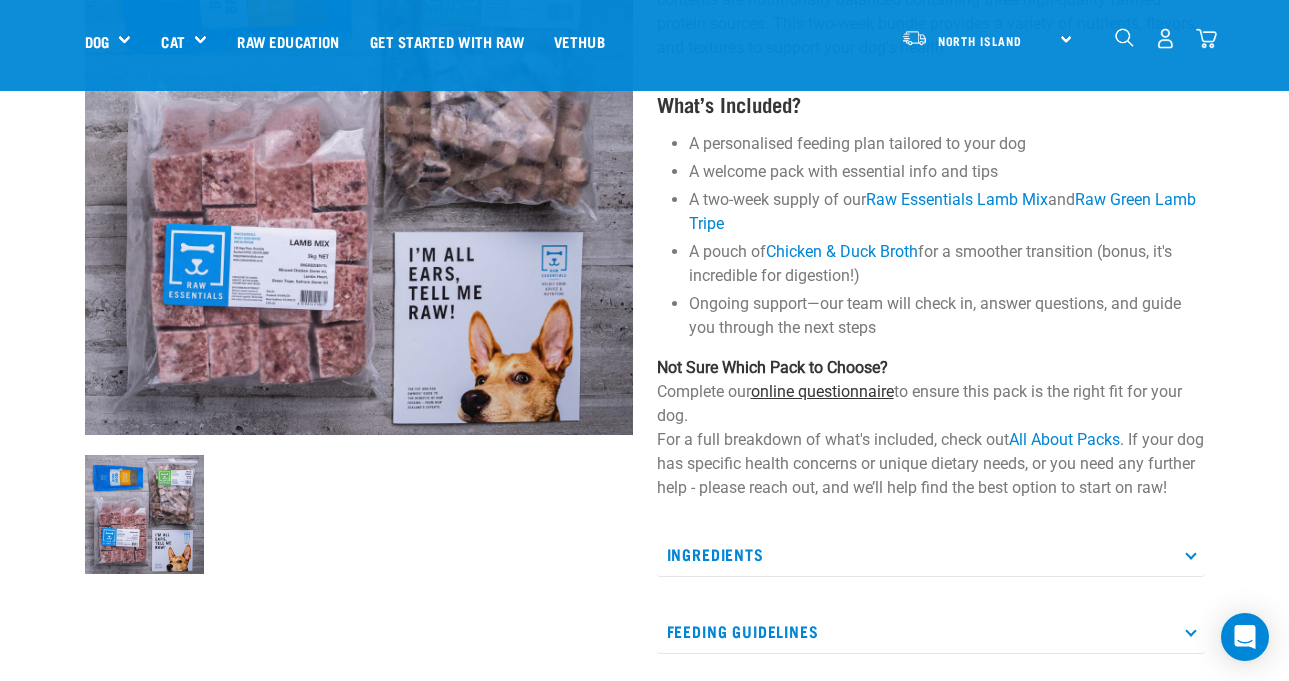 click on "online questionnaire" at bounding box center [822, 391] 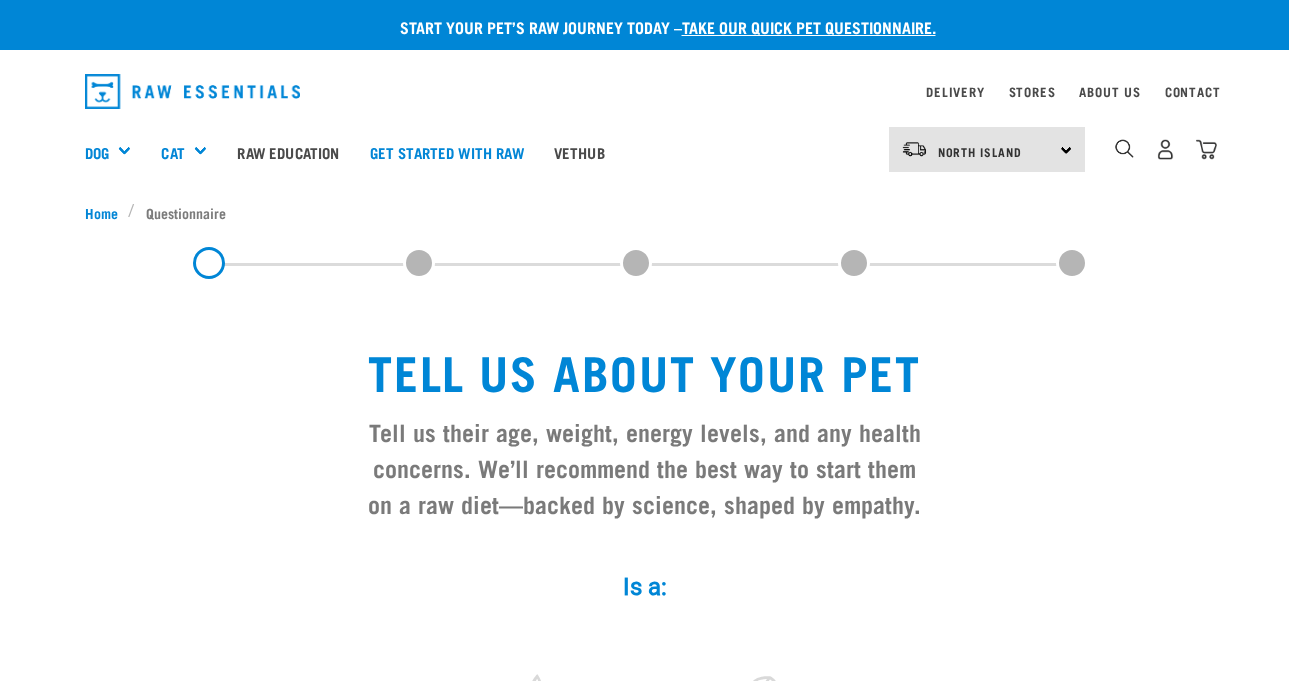 scroll, scrollTop: 0, scrollLeft: 0, axis: both 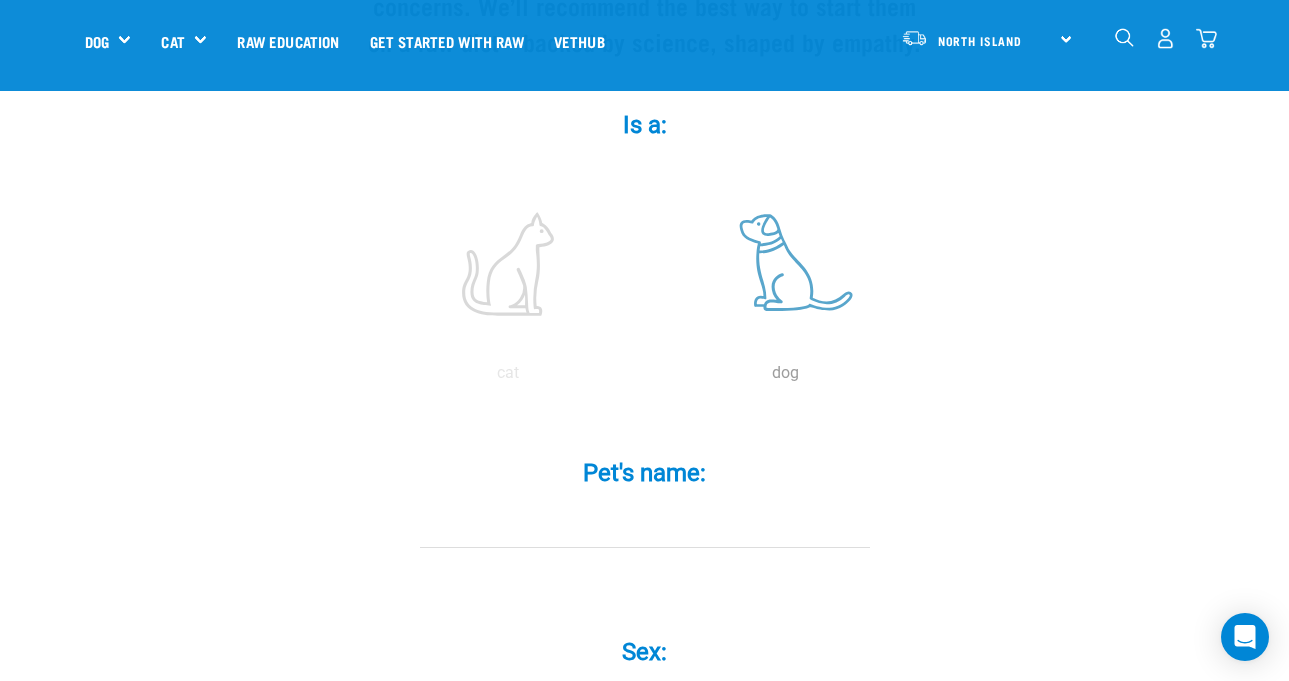 click at bounding box center [786, 264] 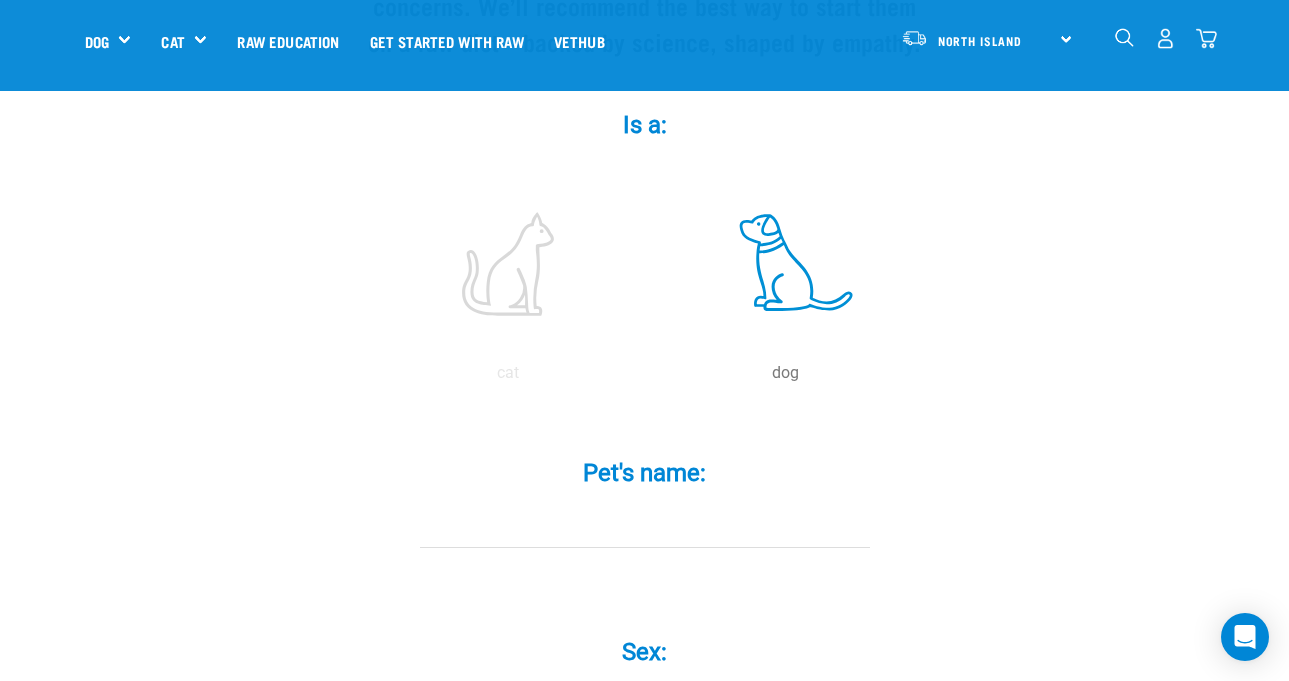 click on "Pet's name: *" at bounding box center [645, 525] 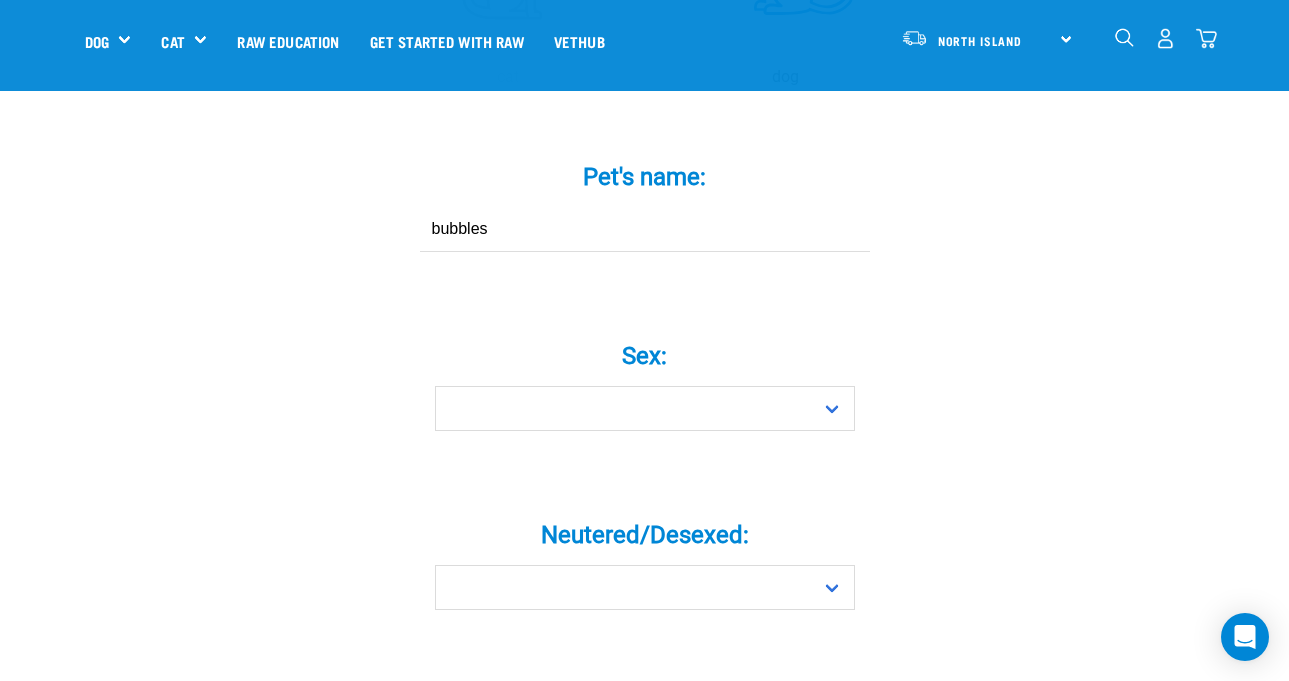 scroll, scrollTop: 617, scrollLeft: 0, axis: vertical 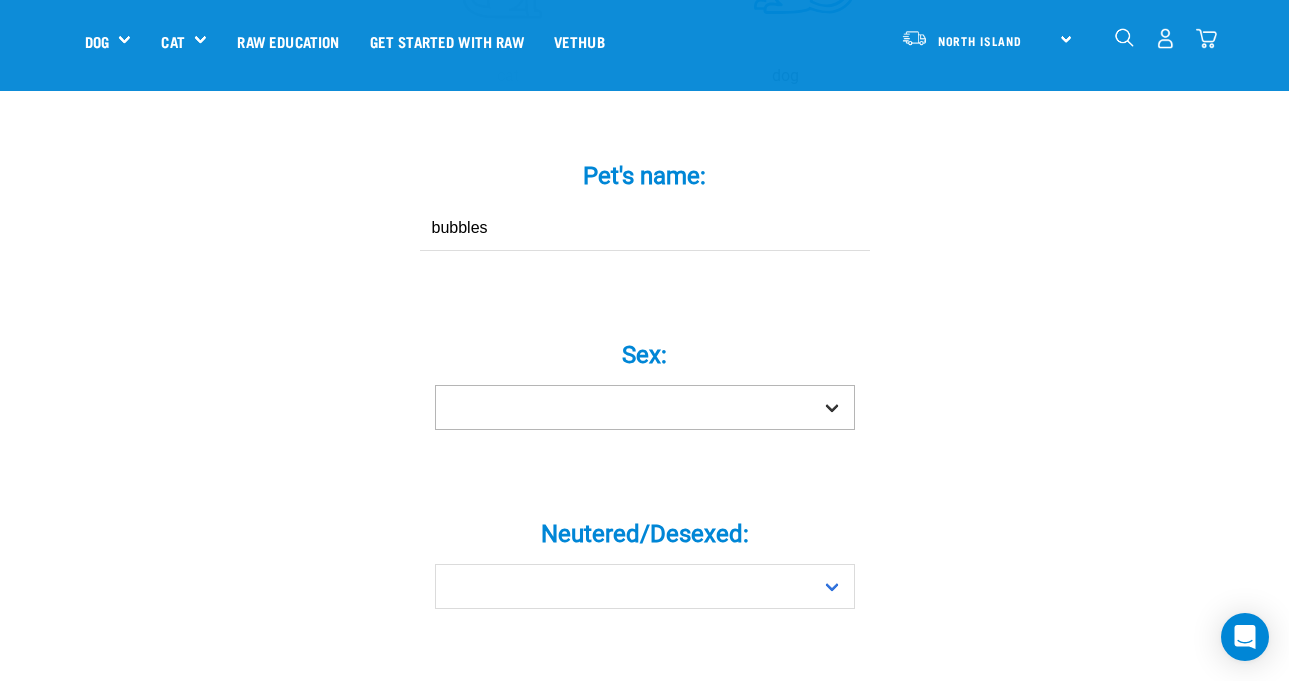 type on "bubbles" 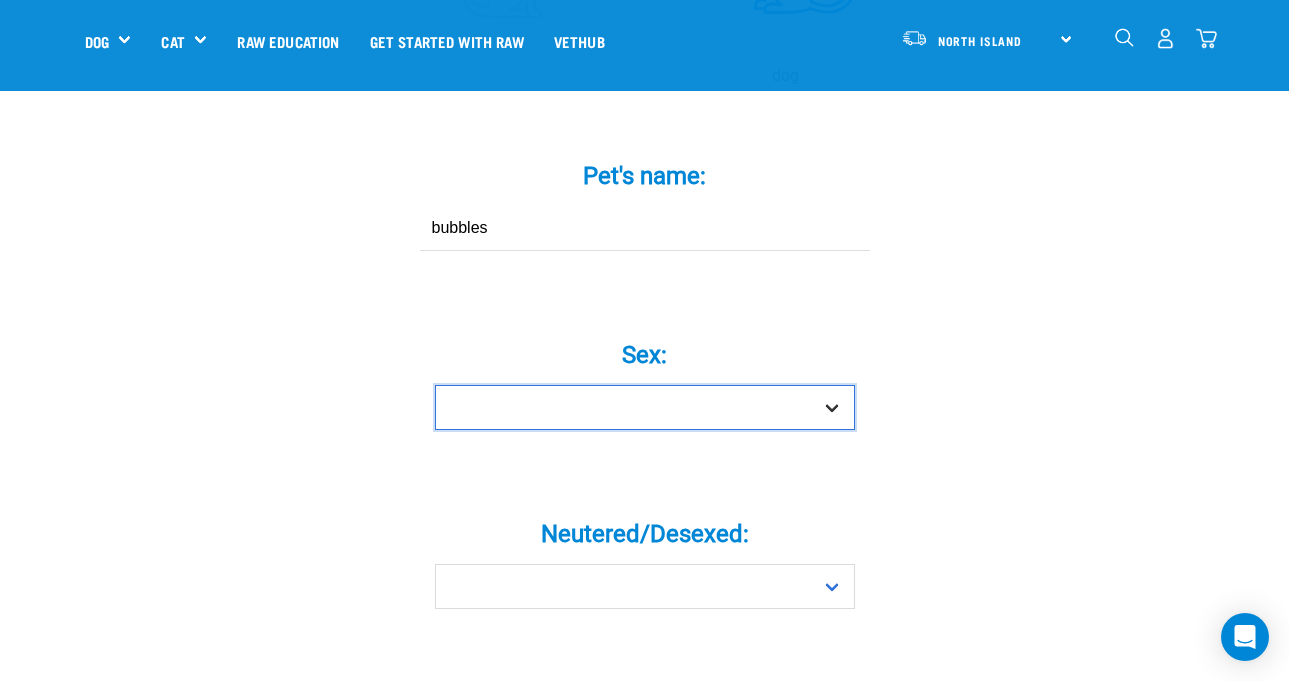 click on "Boy
Girl" at bounding box center (645, 407) 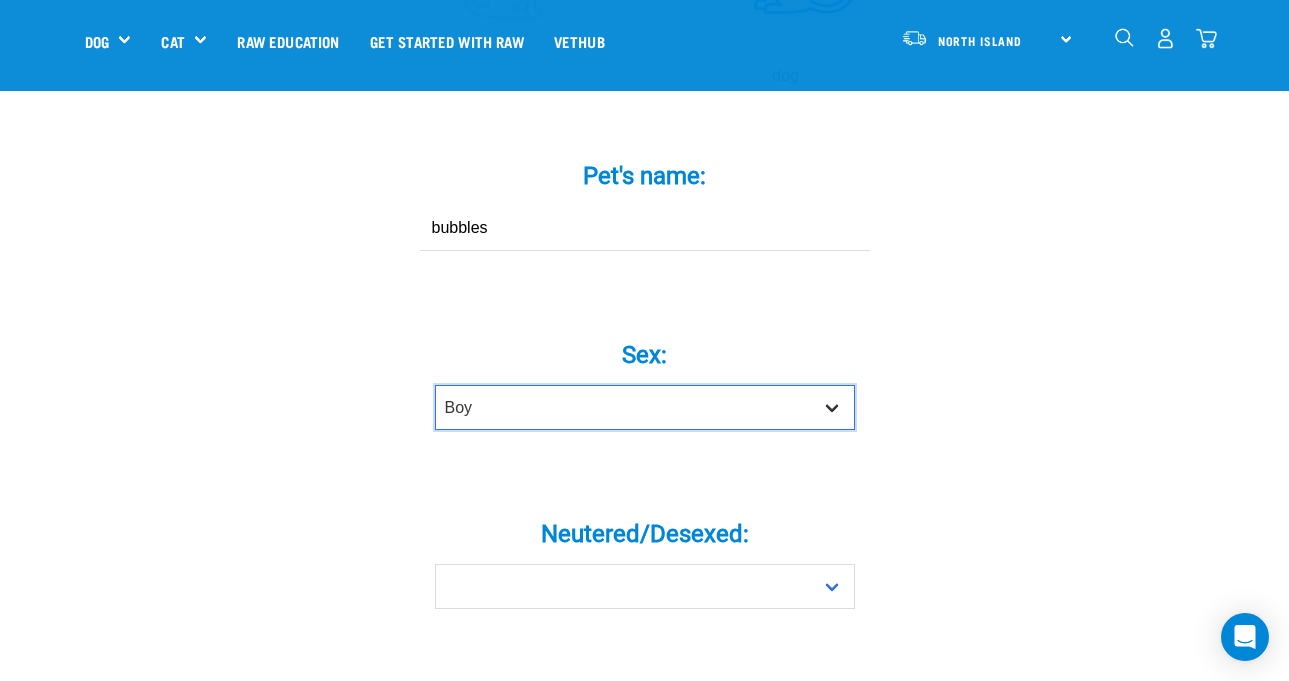 click on "Boy
Girl" at bounding box center [645, 407] 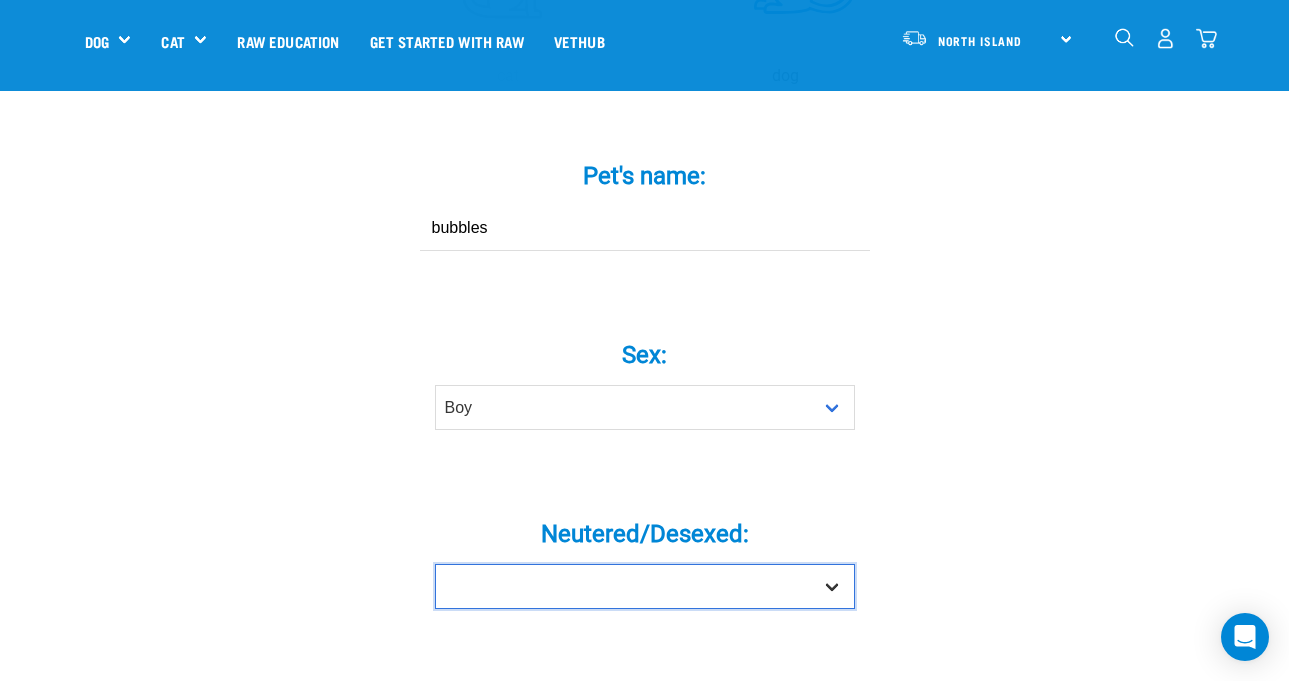 click on "Yes
No" at bounding box center (645, 586) 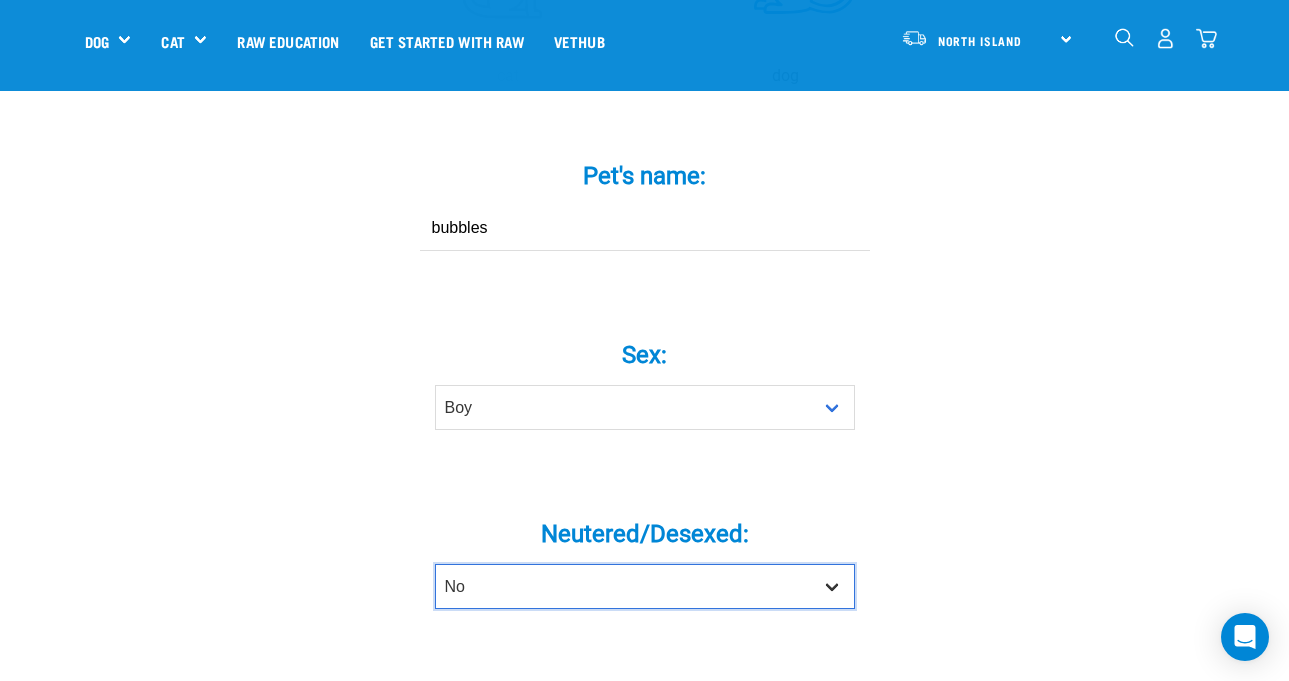 click on "Yes
No" at bounding box center [645, 586] 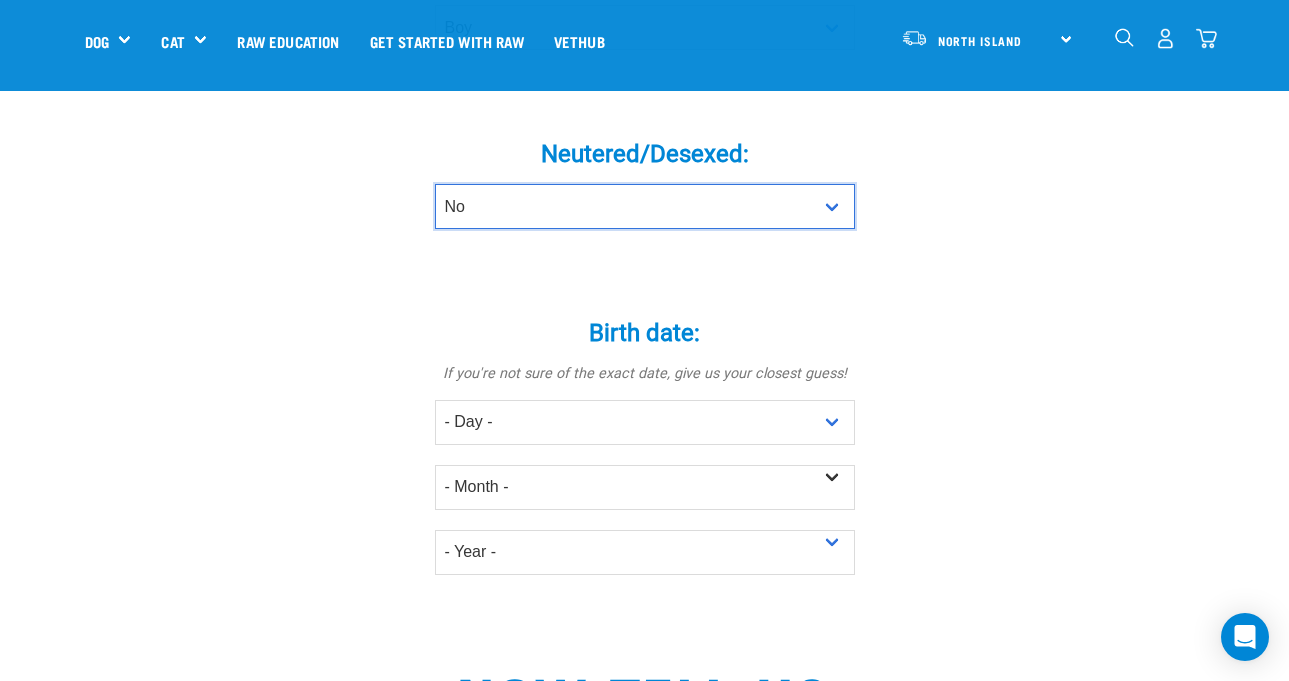 scroll, scrollTop: 998, scrollLeft: 0, axis: vertical 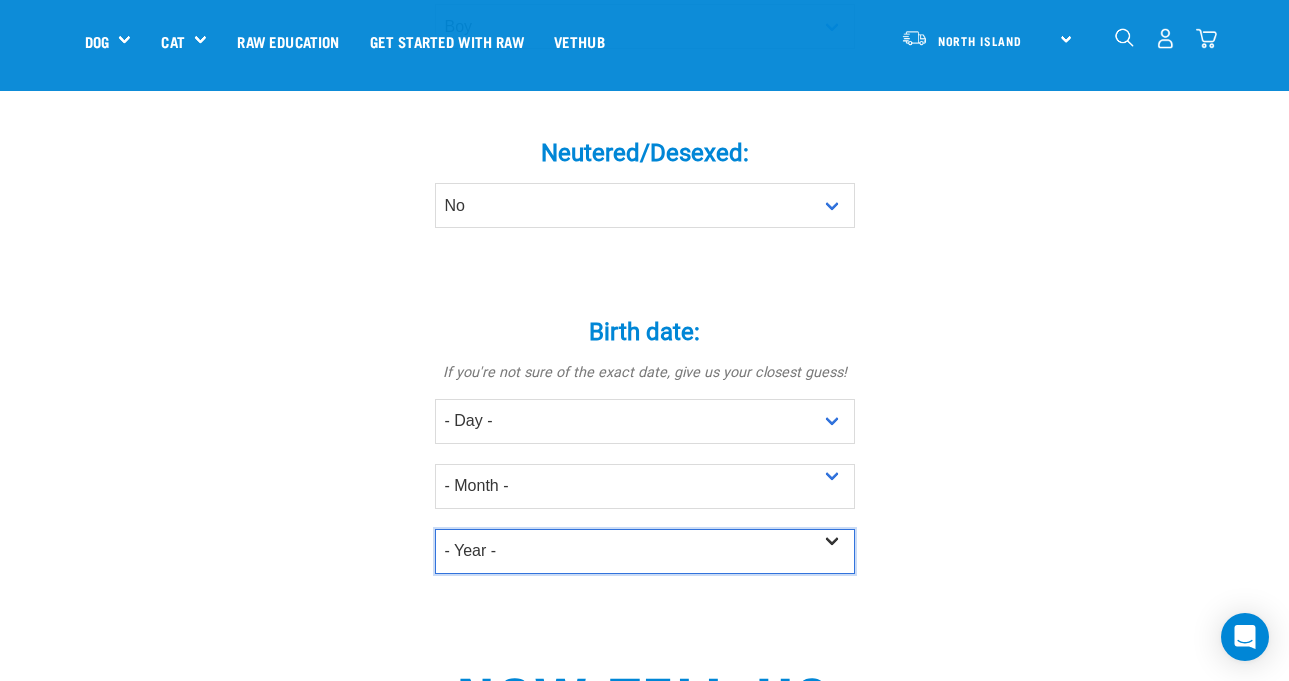 click on "- Year -
2025
2024
2023
2022
2021
2020
2019 2018 2017 2016 2015 2014 2013" at bounding box center (645, 551) 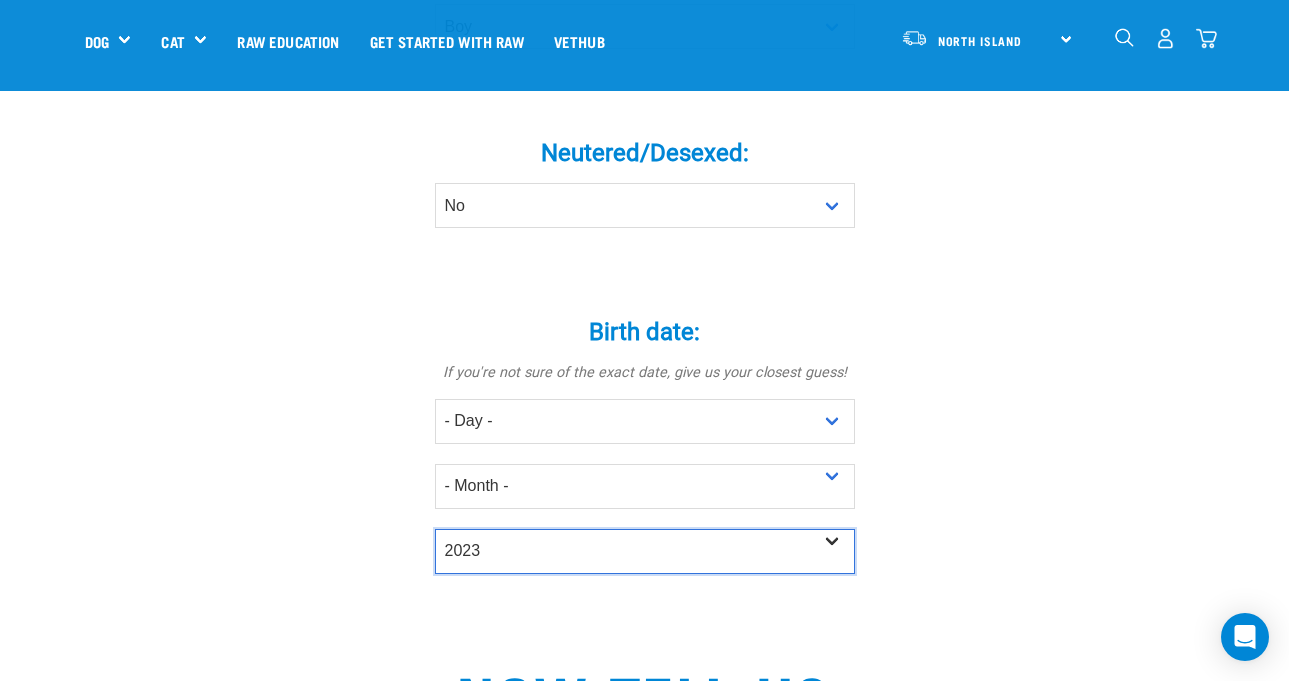 click on "- Year -
2025
2024
2023
2022
2021
2020
2019 2018 2017 2016 2015 2014 2013" at bounding box center (645, 551) 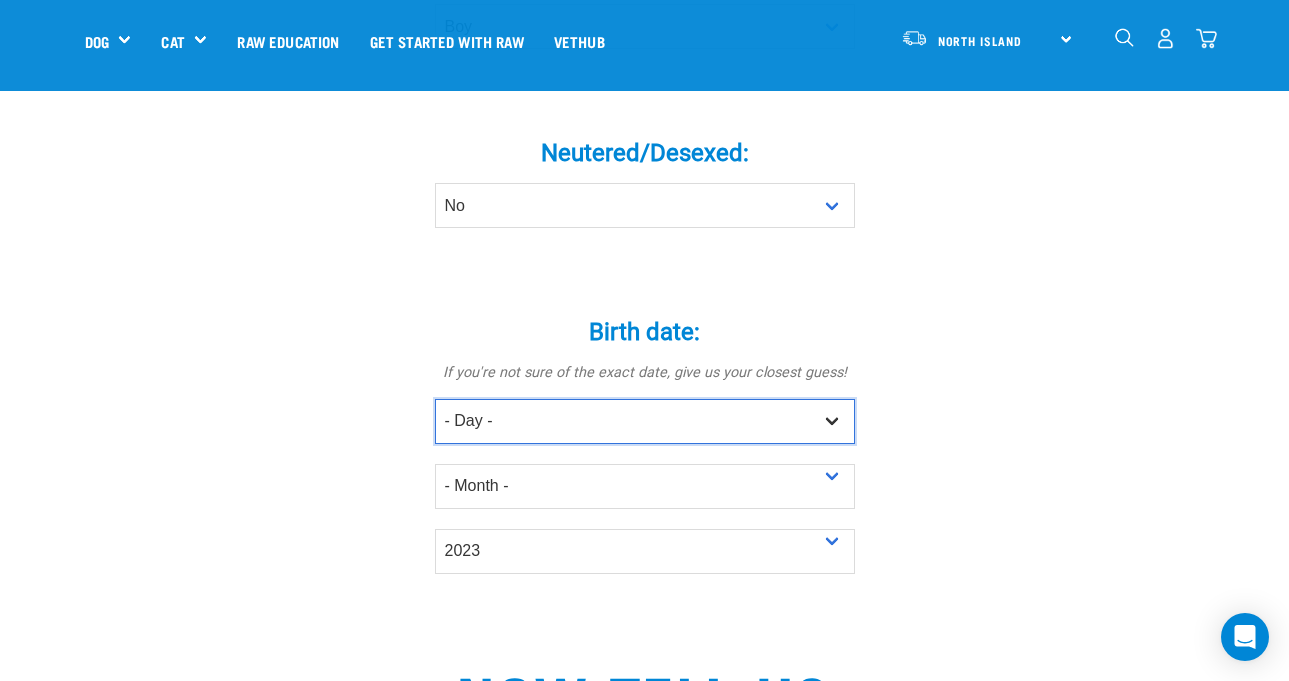 click on "- Day -
1
2
3
4
5
6
7
8
9
10 11 12 13 14 15 16 17 18 19 20 21 22 23 24 25 26 27" at bounding box center (645, 421) 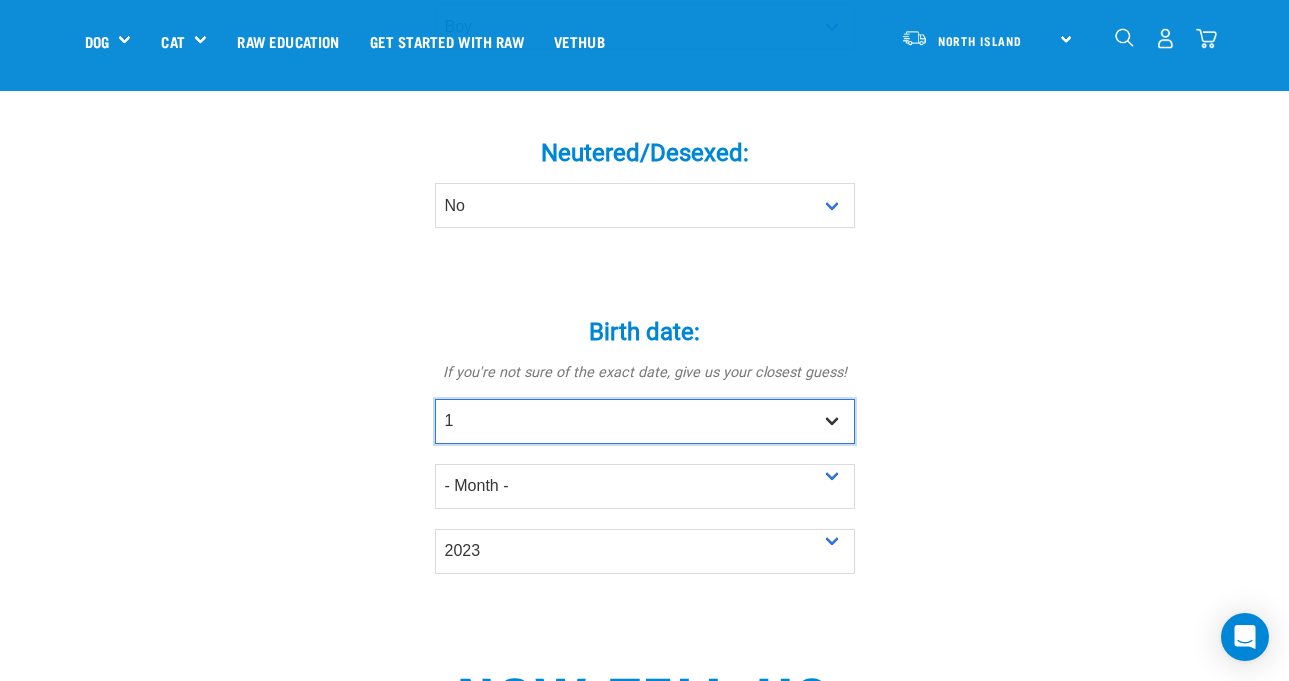 click on "- Day -
1
2
3
4
5
6
7
8
9
10 11 12 13 14 15 16 17 18 19 20 21 22 23 24 25 26 27" at bounding box center [645, 421] 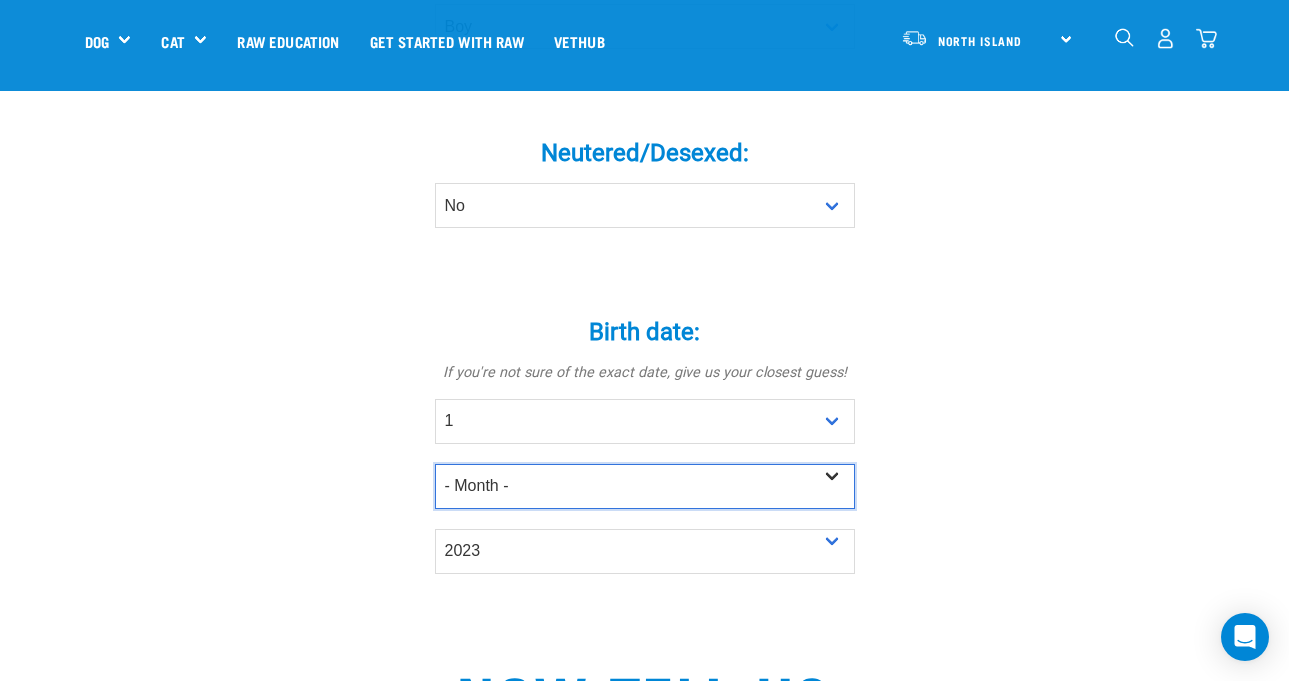 click on "- Month -
January
February
March
April
May
June July August September October November December" at bounding box center (645, 486) 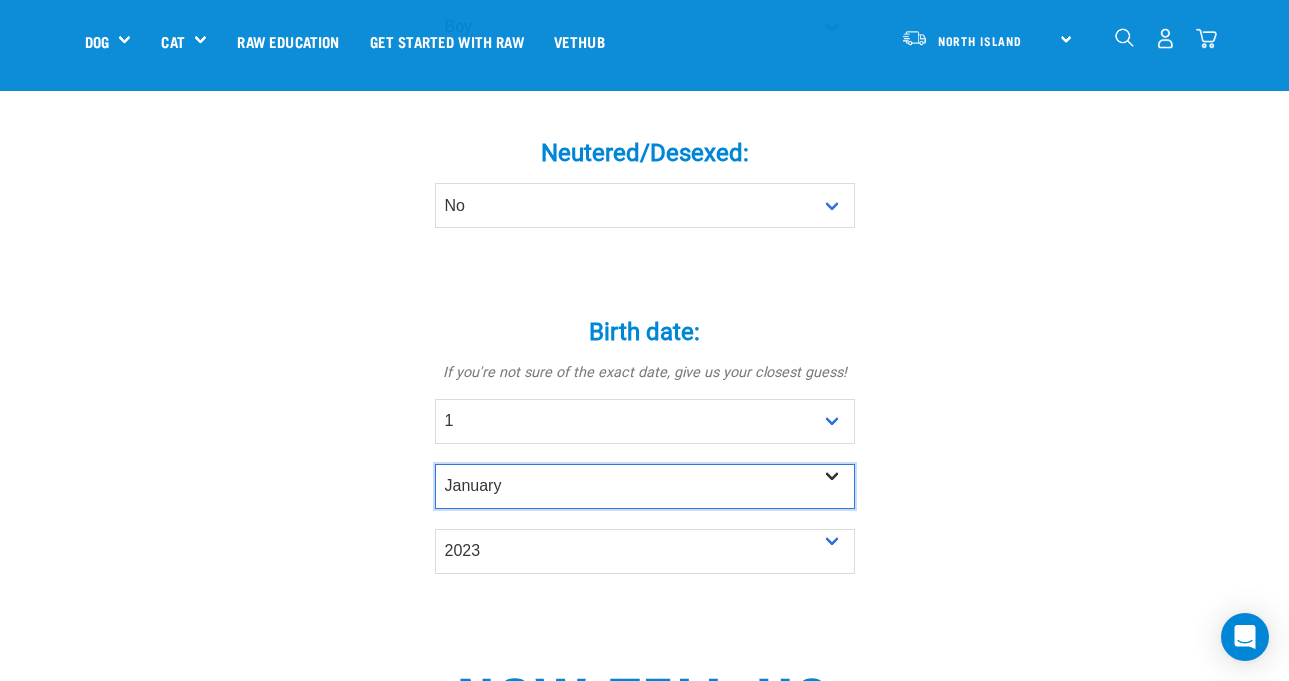 click on "- Month -
January
February
March
April
May
June July August September October November December" at bounding box center (645, 486) 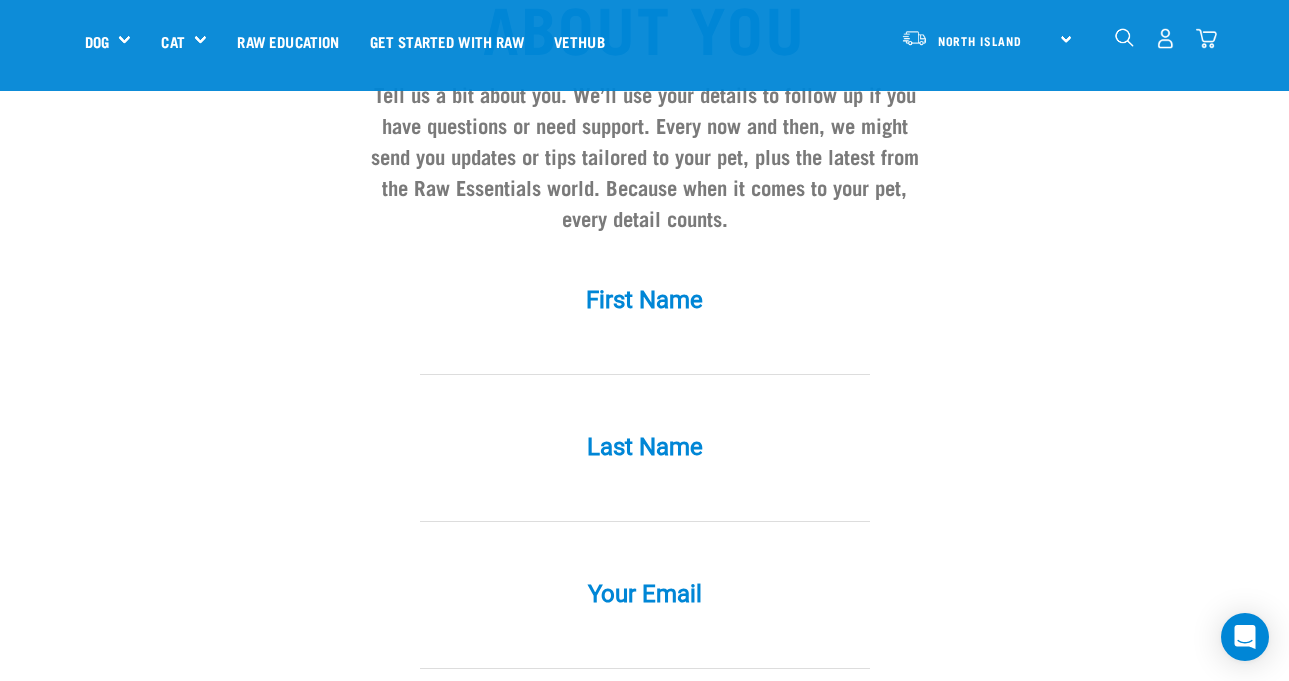 scroll, scrollTop: 1741, scrollLeft: 0, axis: vertical 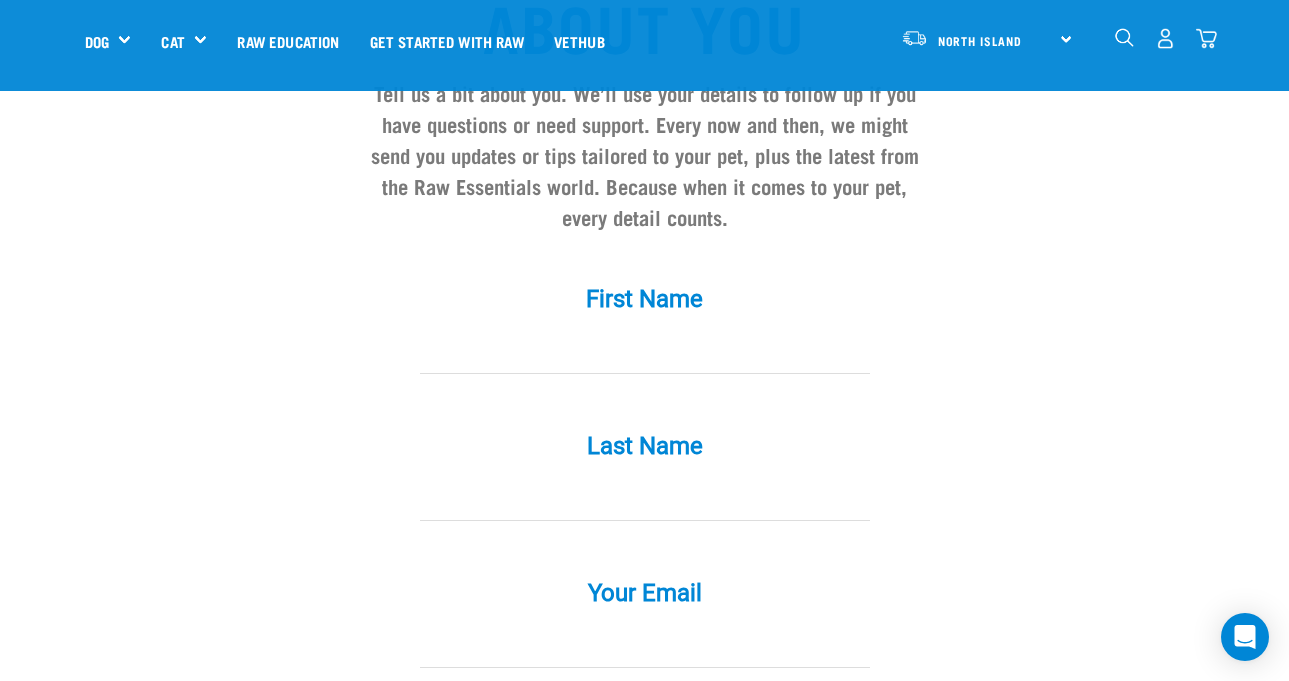 click at bounding box center (645, 351) 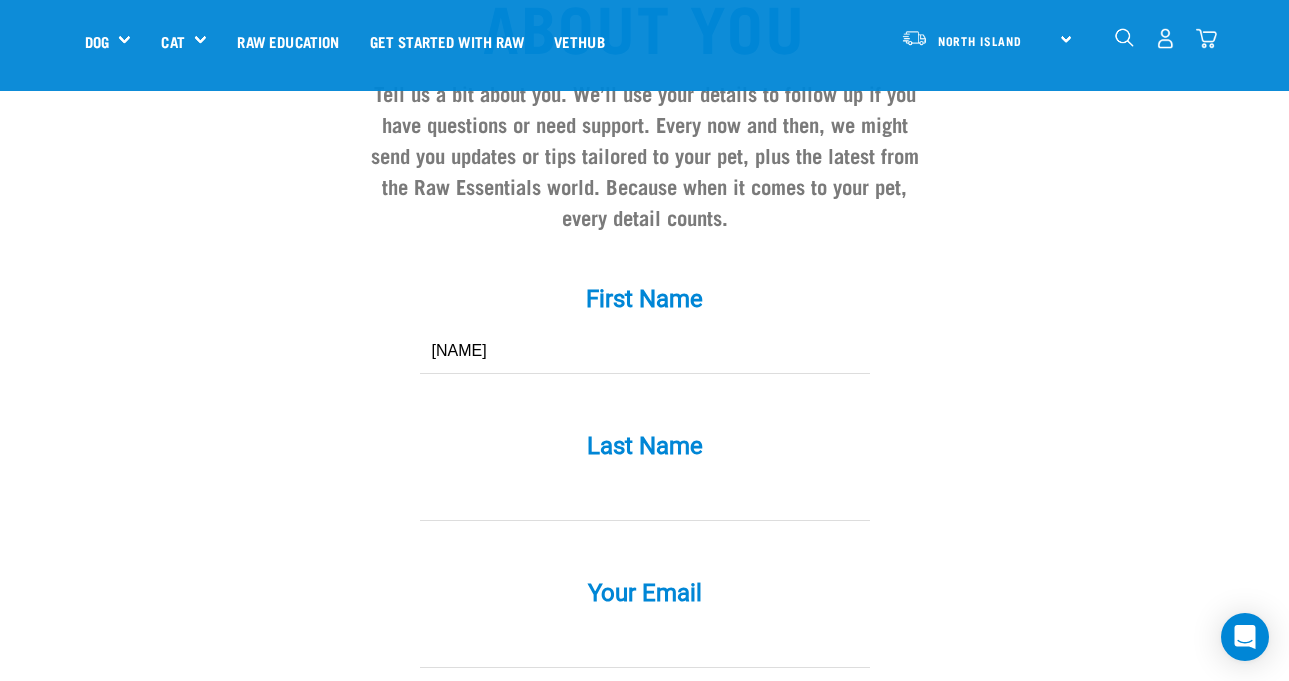 type on "Sarai" 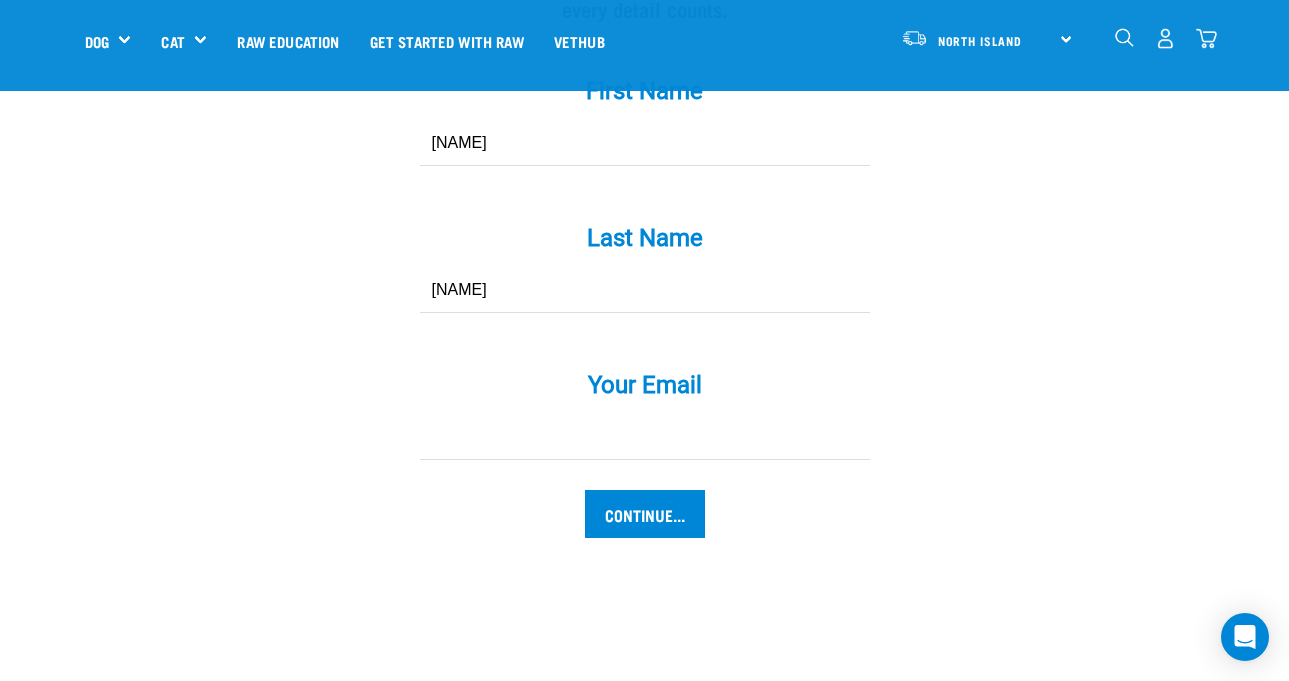 scroll, scrollTop: 1950, scrollLeft: 0, axis: vertical 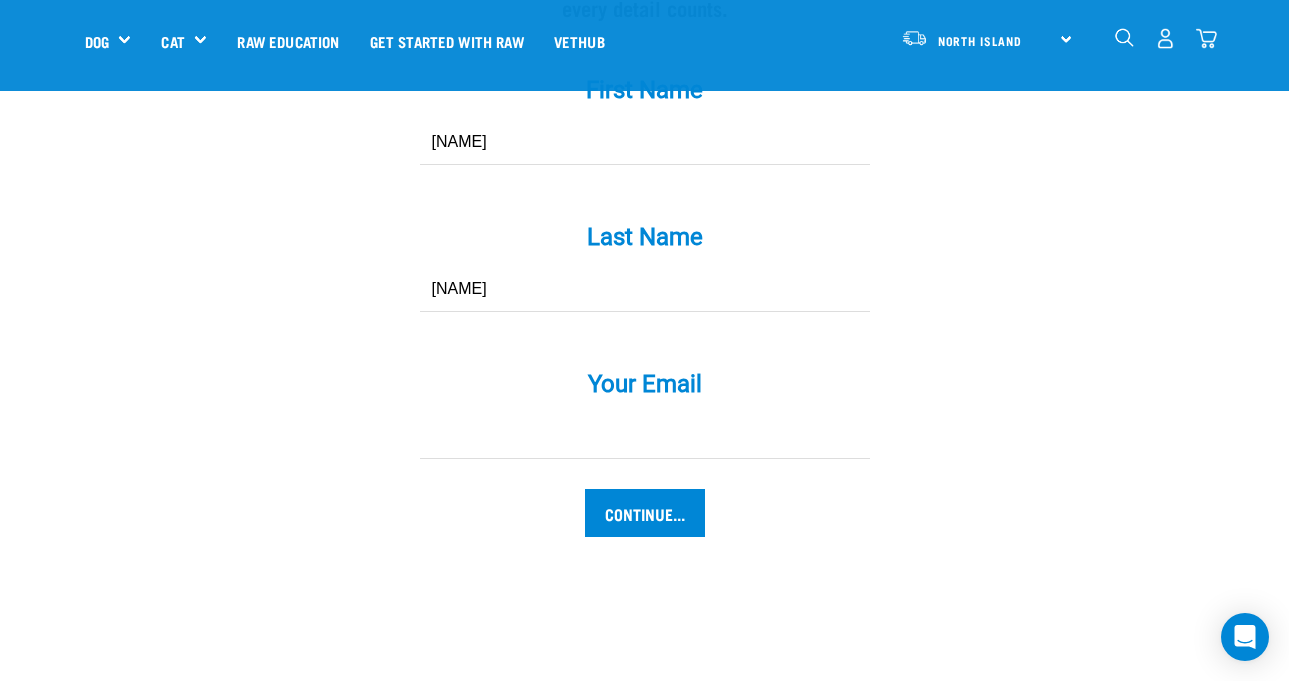 type on "O'Brien" 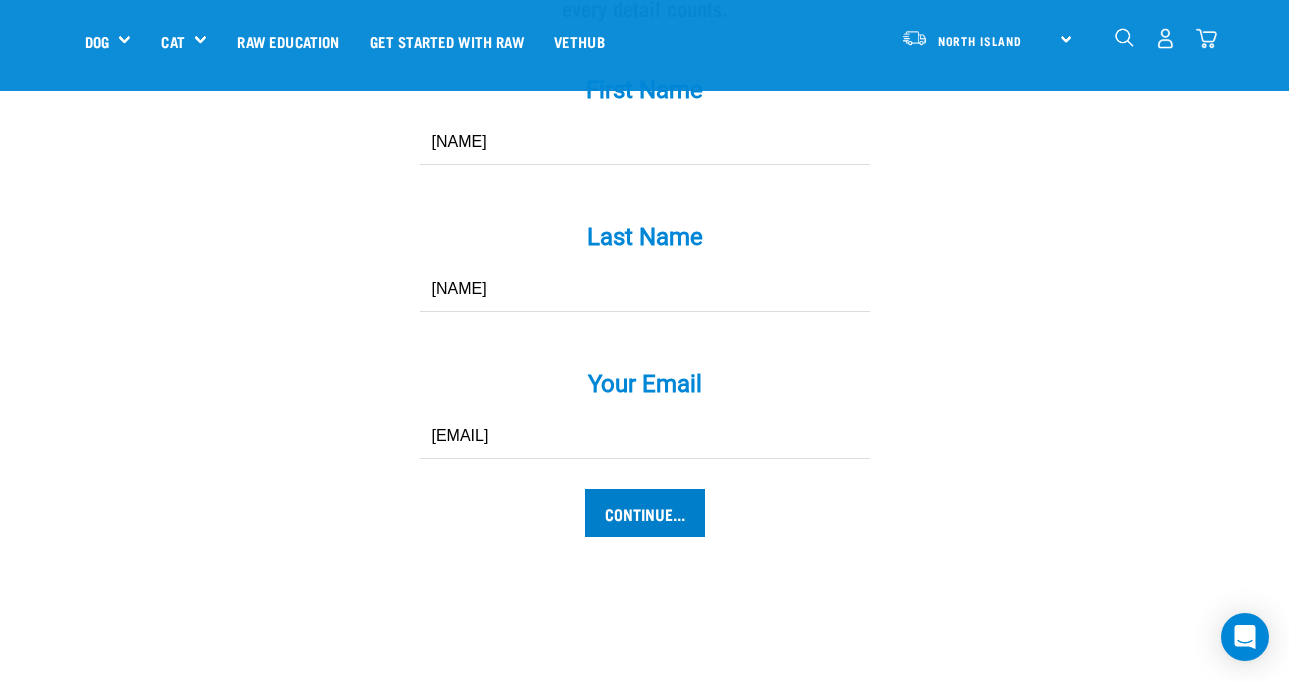 type on "saraiobrien@hotmail.com" 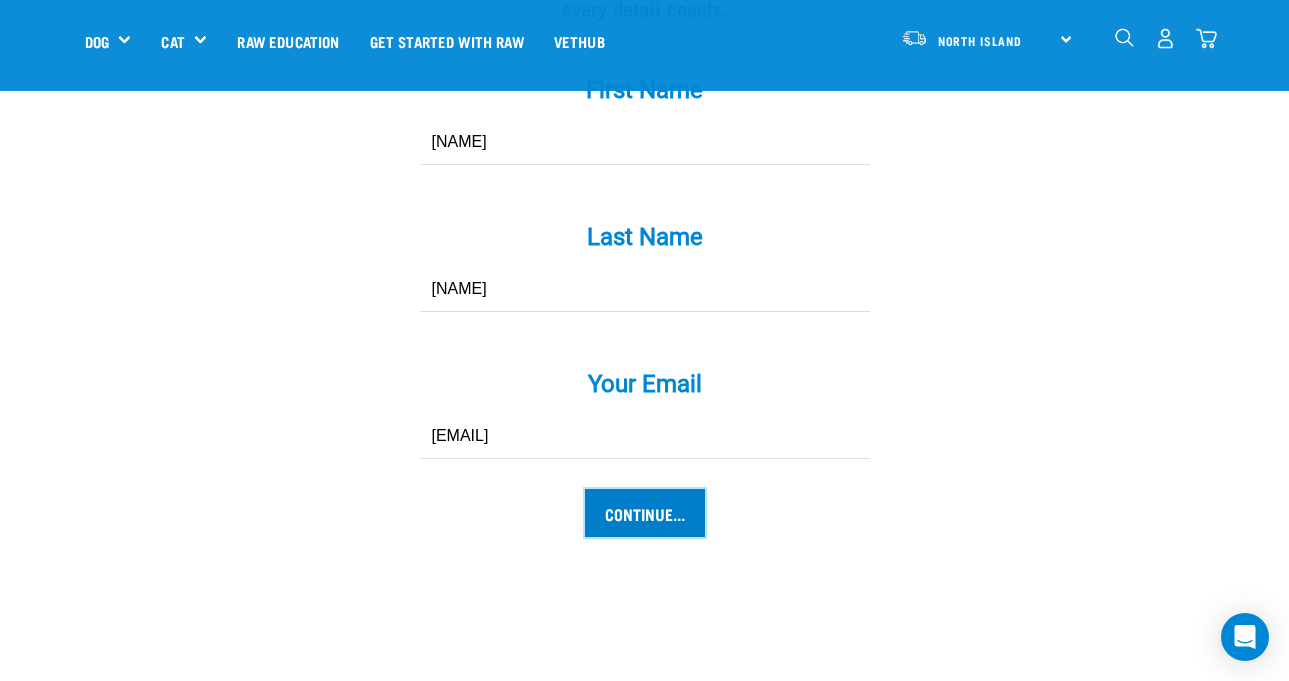 click on "Continue..." at bounding box center (645, 513) 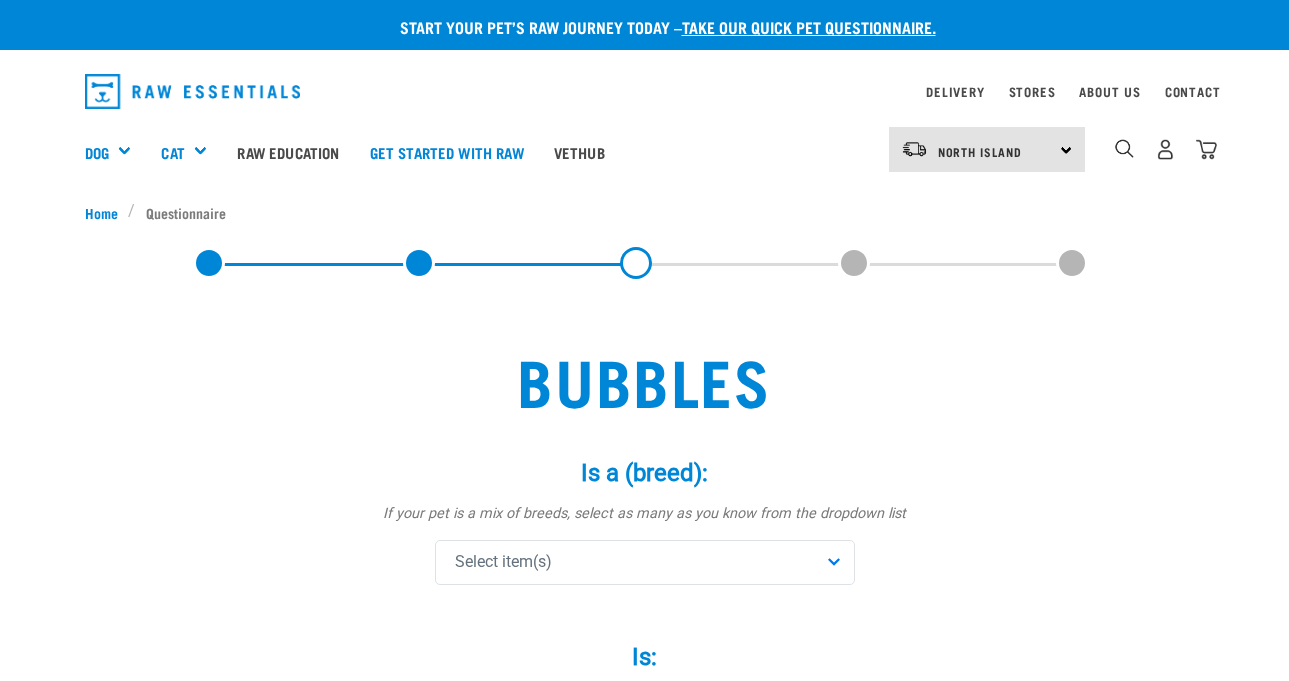 scroll, scrollTop: 0, scrollLeft: 0, axis: both 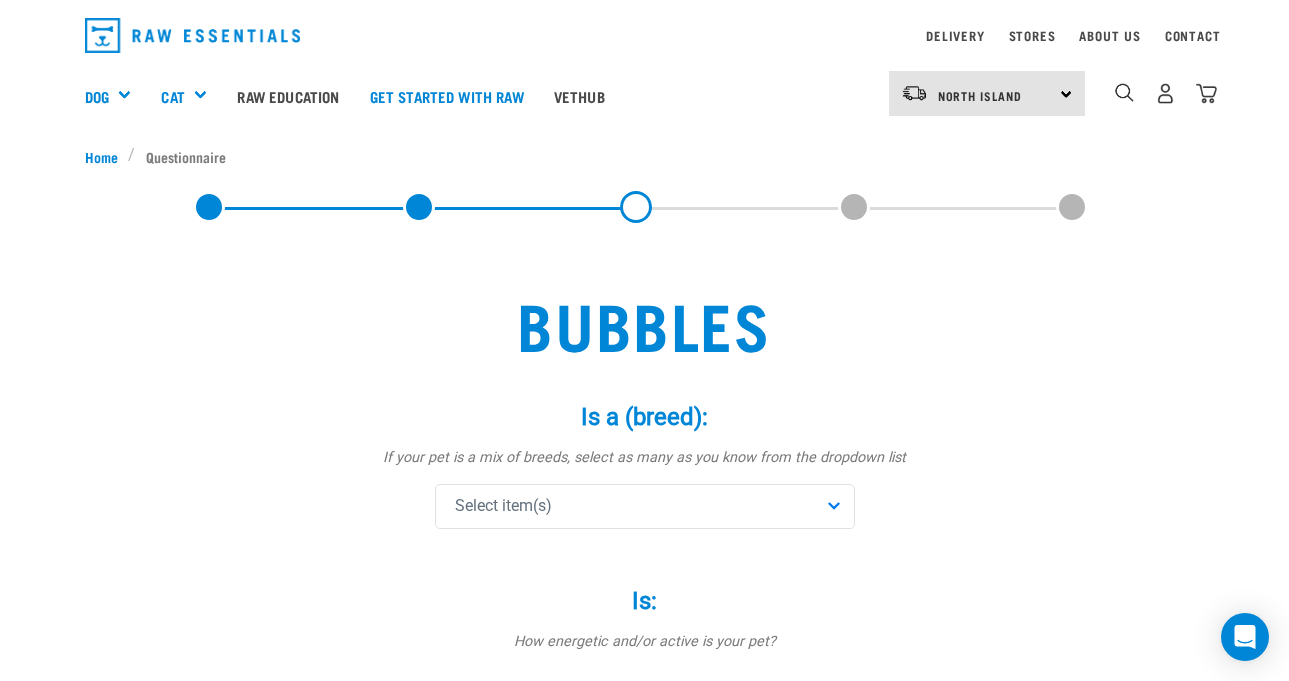 click on "Select item(s)" at bounding box center [645, 506] 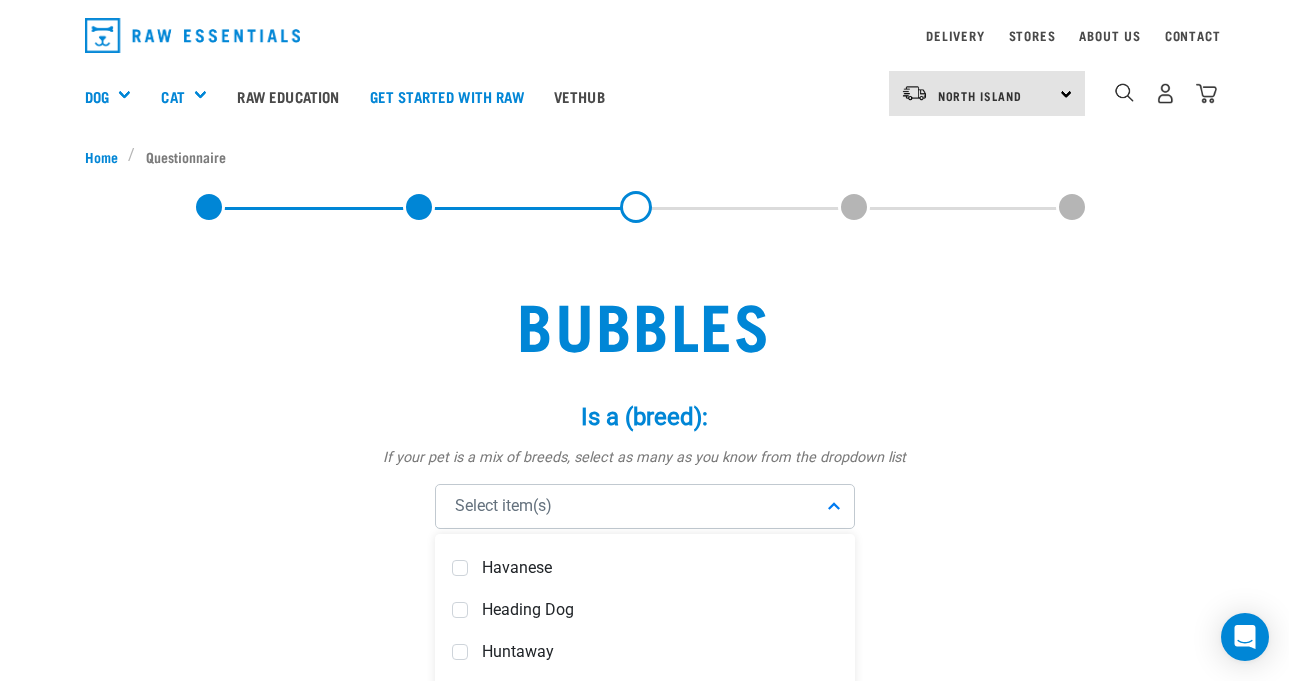scroll, scrollTop: 4194, scrollLeft: 0, axis: vertical 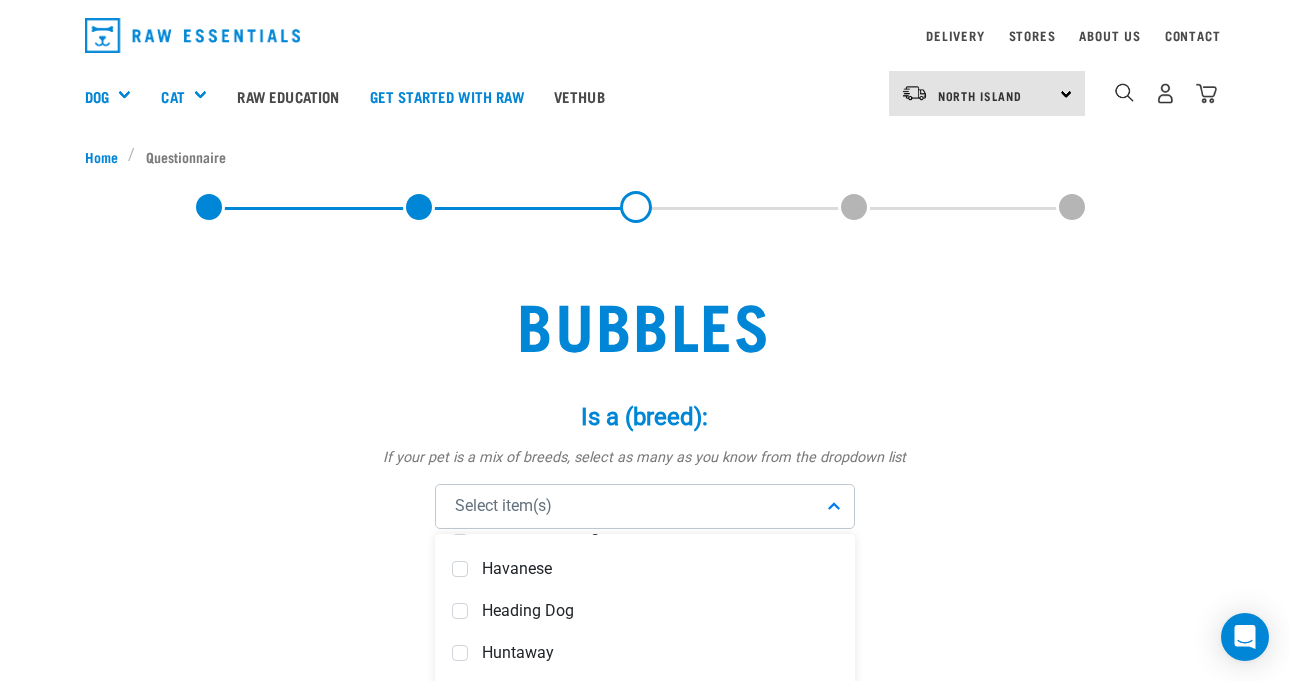 drag, startPoint x: 754, startPoint y: 585, endPoint x: 727, endPoint y: 502, distance: 87.28116 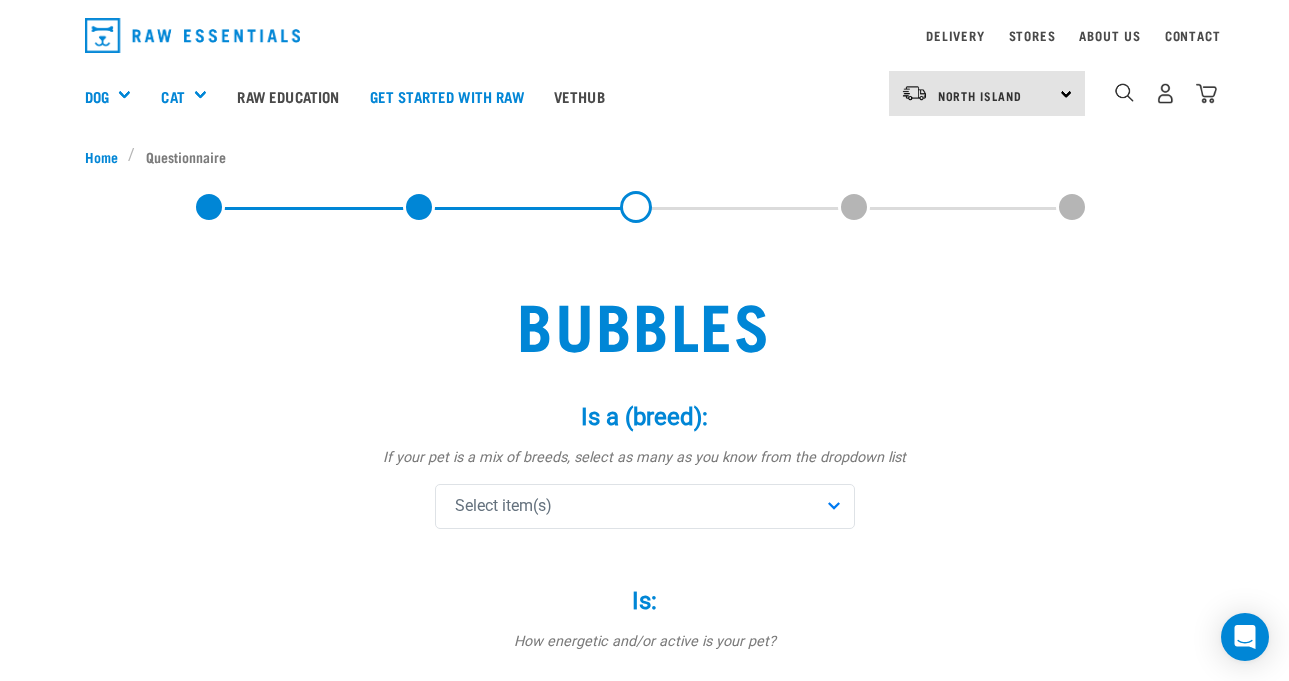 click on "Select item(s)" at bounding box center (645, 506) 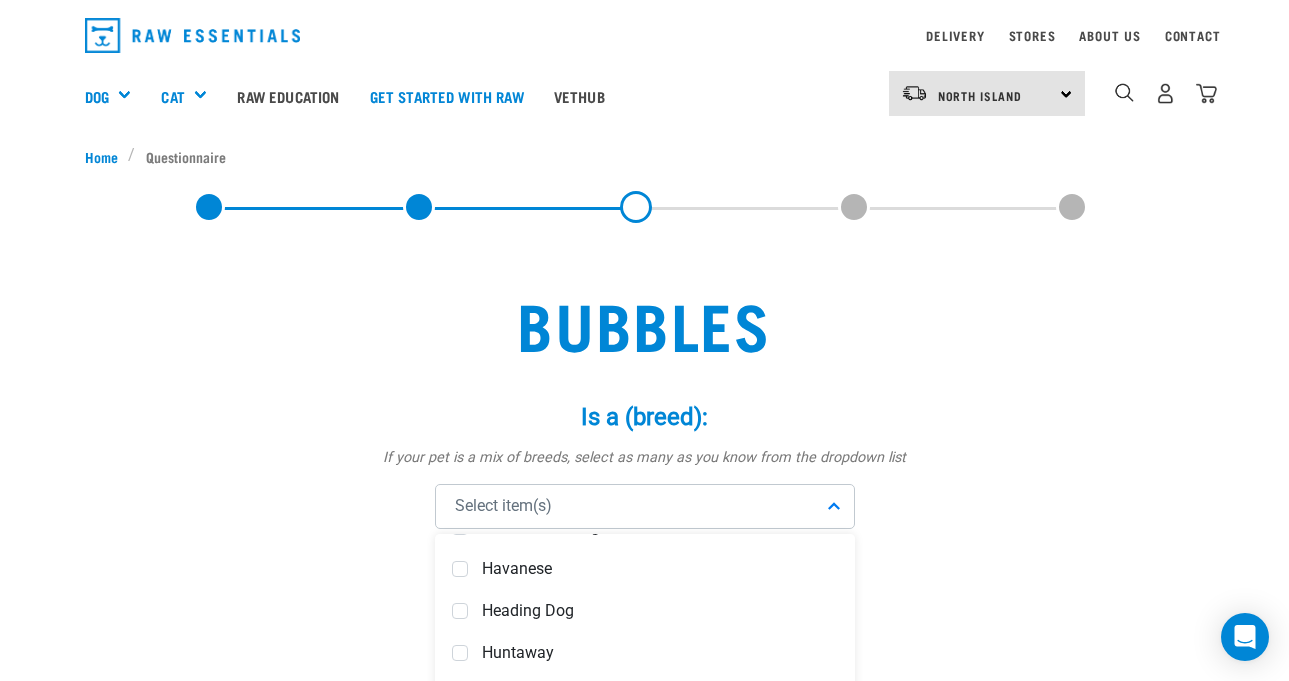 click on "bubbles
Is a (breed): *
If your pet is a mix of breeds, select as many as you know from the dropdown list
Affenpinscher
Afghan Hound
Airedale Terrier Pug" at bounding box center [645, 1170] 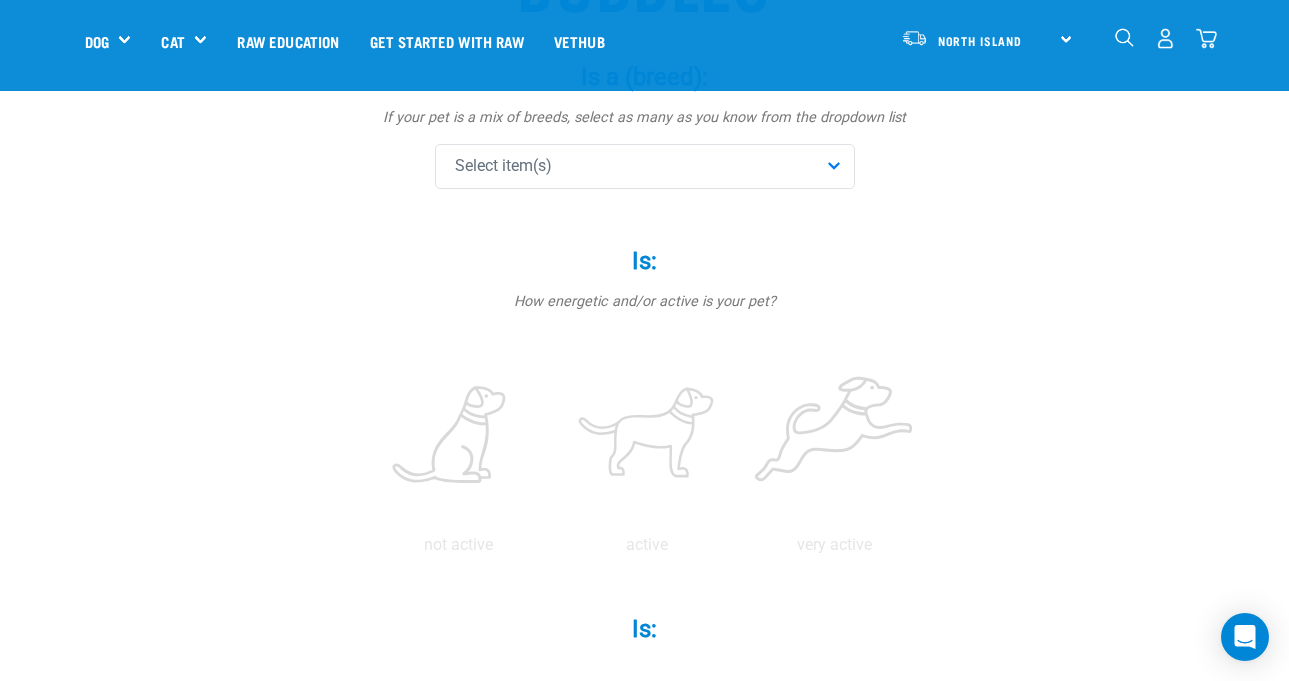scroll, scrollTop: 197, scrollLeft: 0, axis: vertical 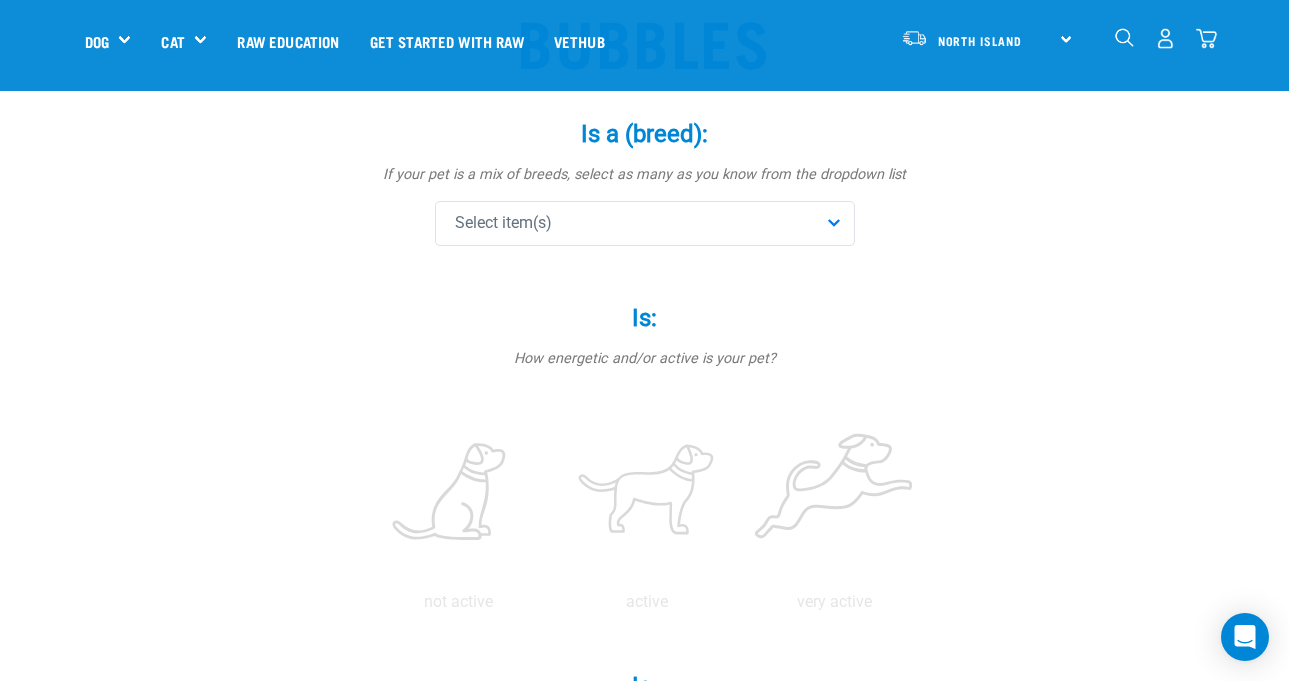 click on "Select item(s)" at bounding box center (645, 223) 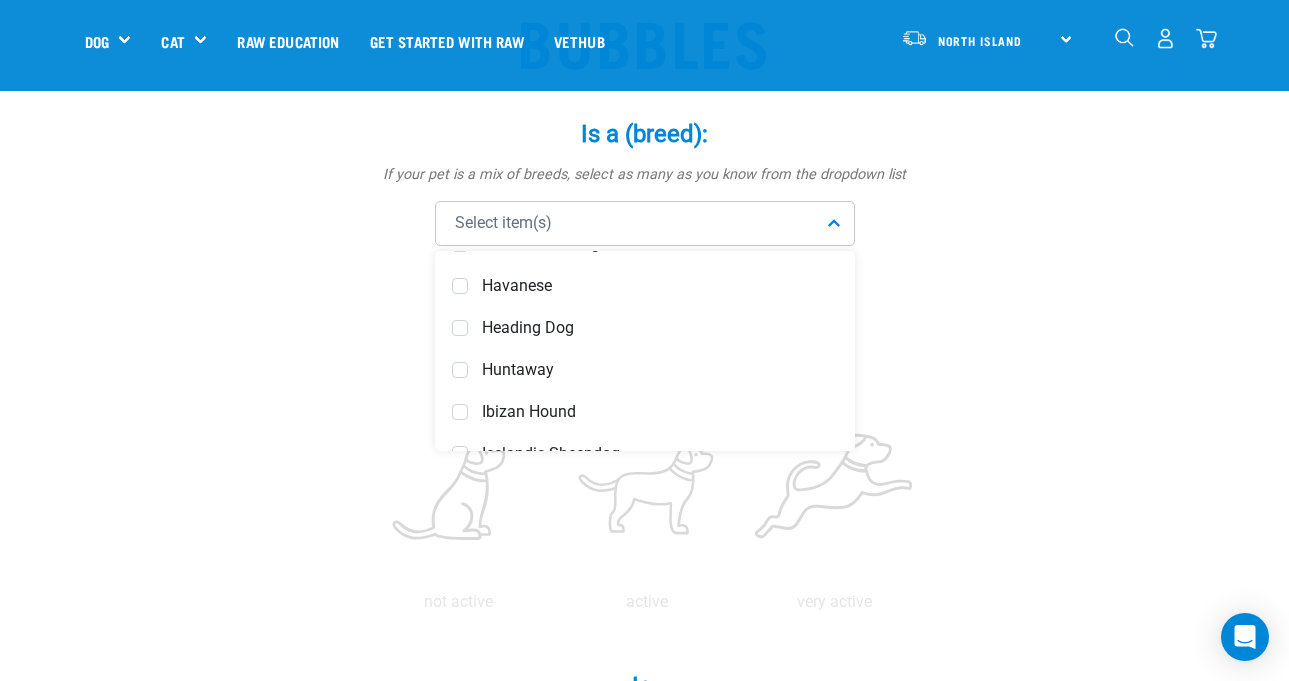 click on "Select item(s)" at bounding box center [645, 223] 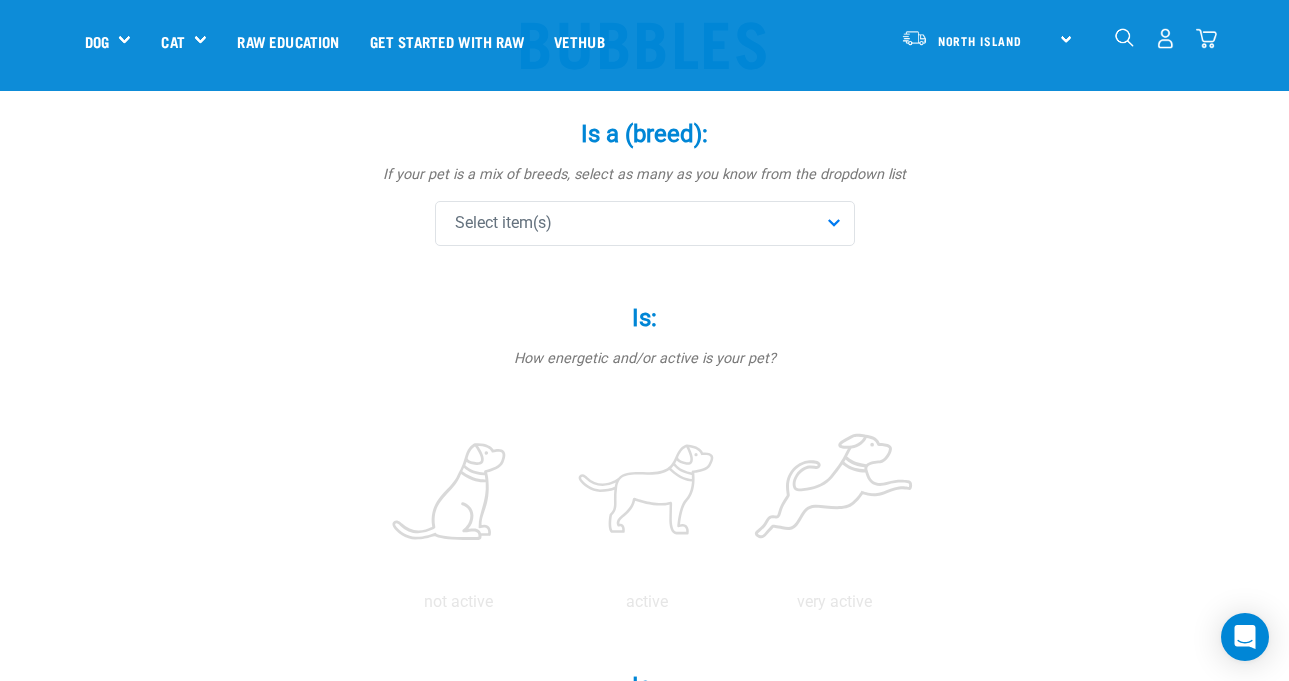 click on "Select item(s)" at bounding box center [645, 223] 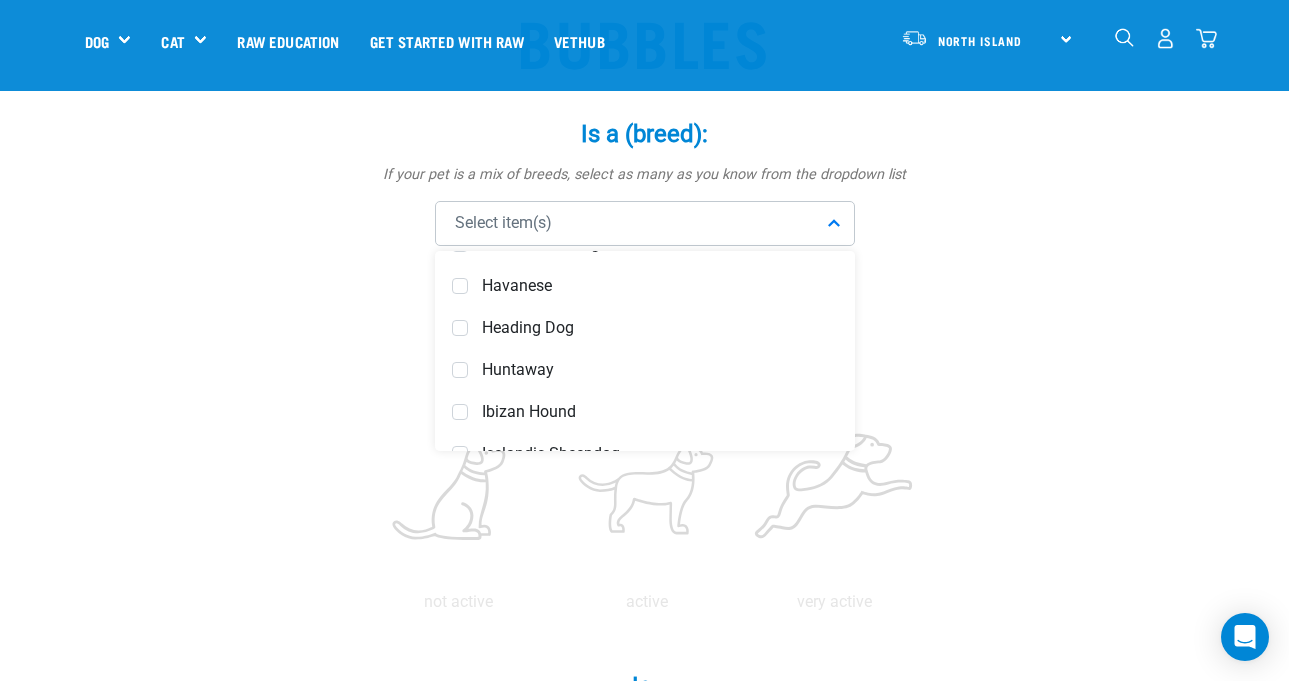 click on "Select item(s)" at bounding box center [645, 223] 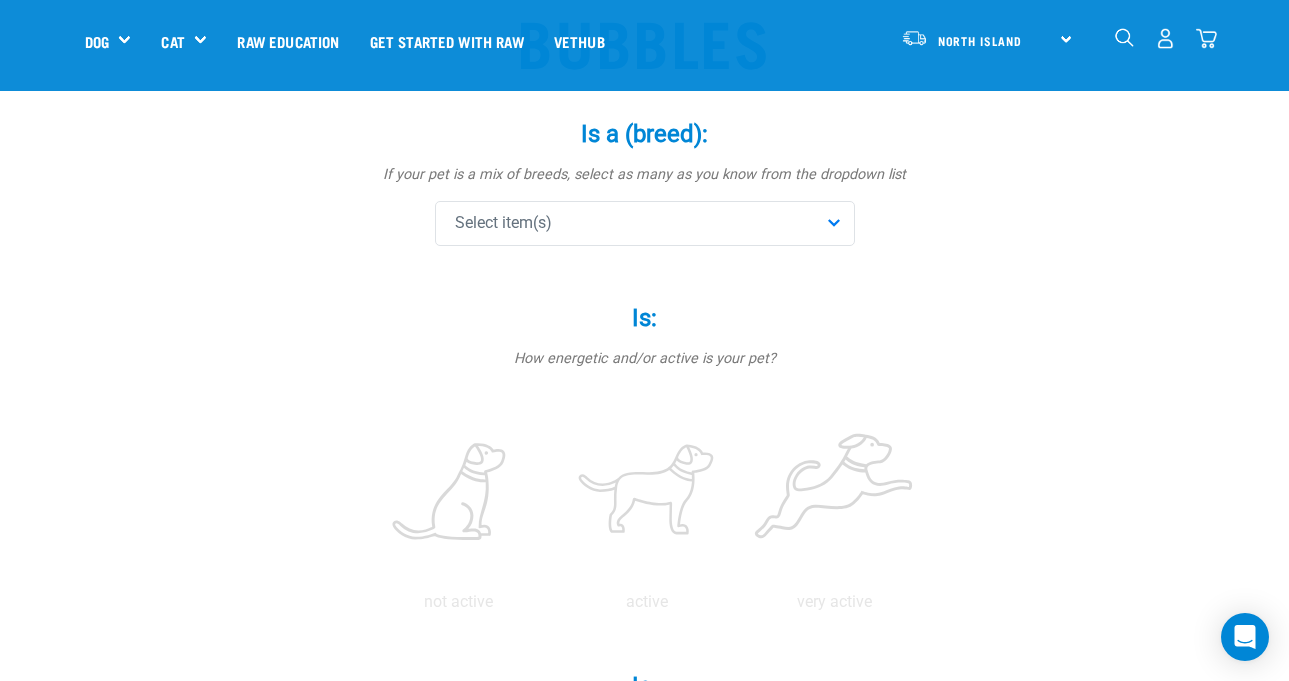 click on "Select item(s)" at bounding box center [645, 223] 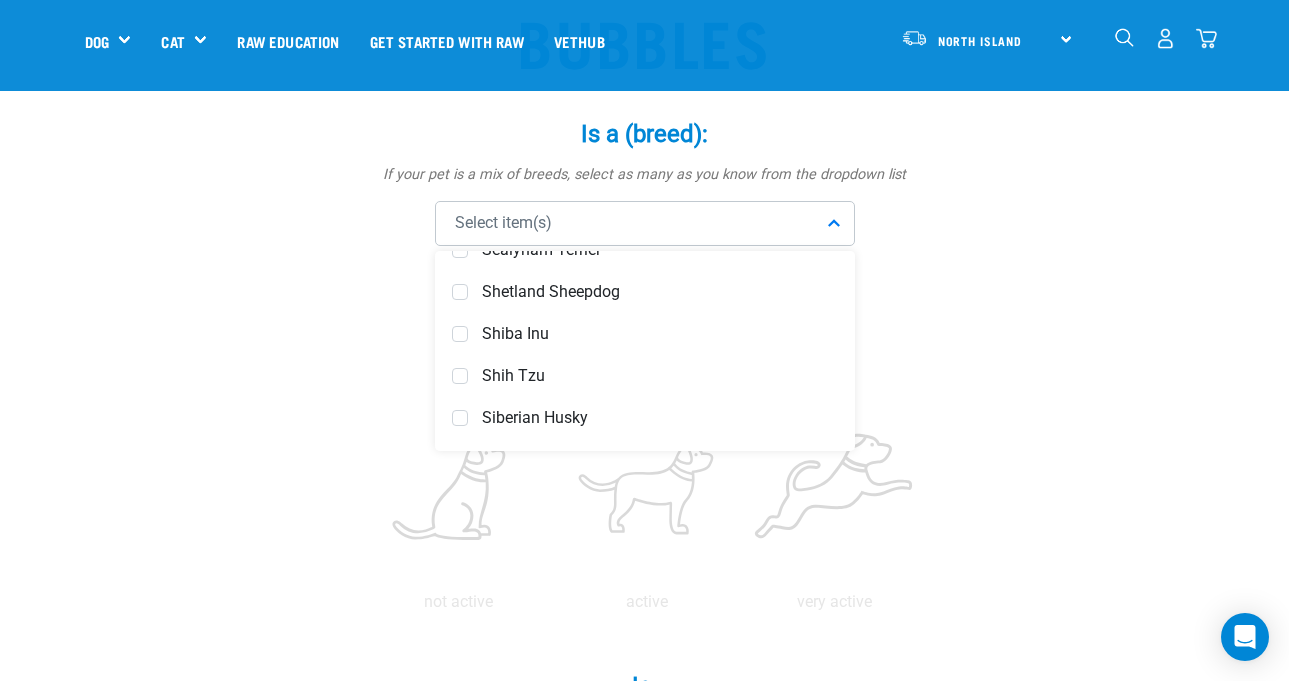 scroll, scrollTop: 7139, scrollLeft: 0, axis: vertical 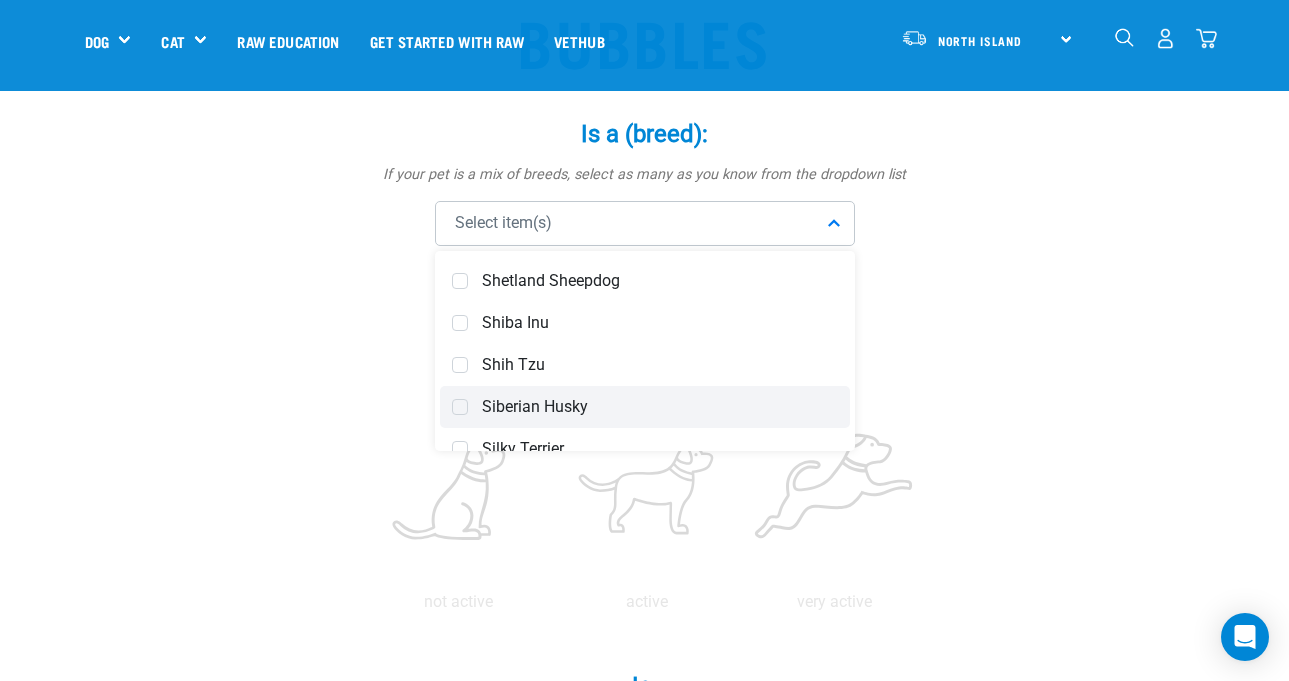 click on "Siberian Husky" at bounding box center [660, 407] 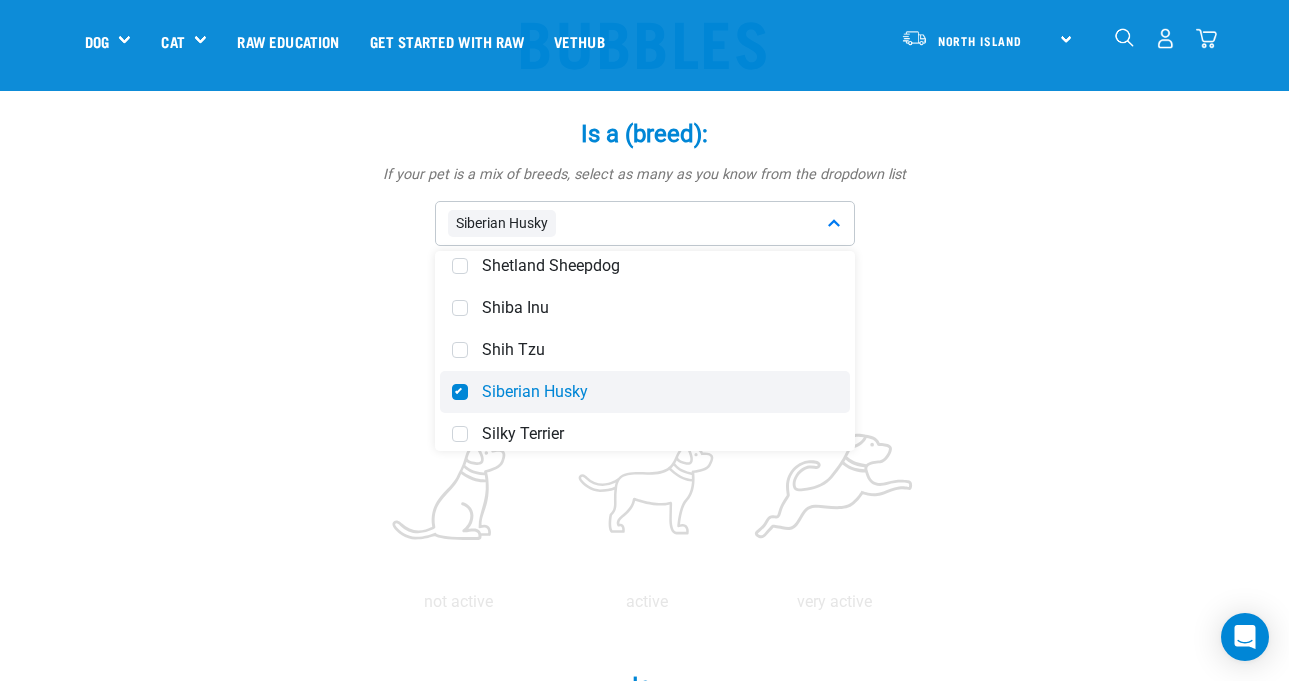 scroll, scrollTop: 7155, scrollLeft: 0, axis: vertical 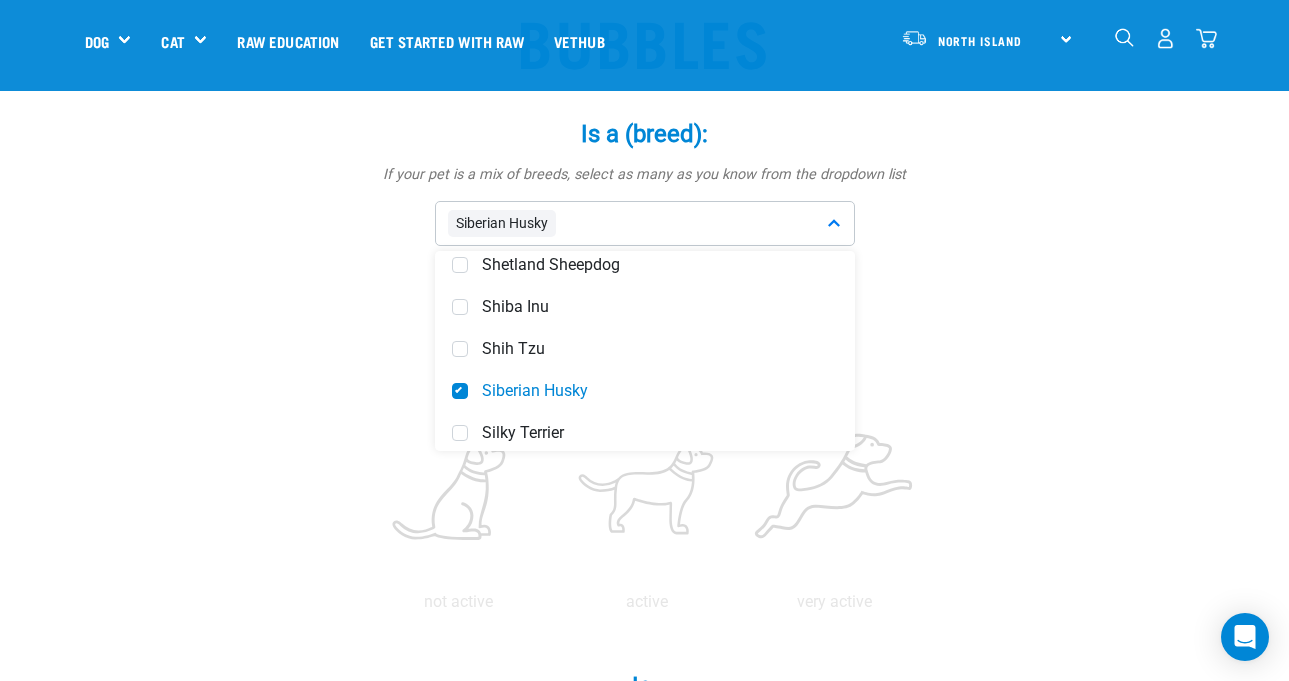 click on "Siberian Husky" at bounding box center (645, 223) 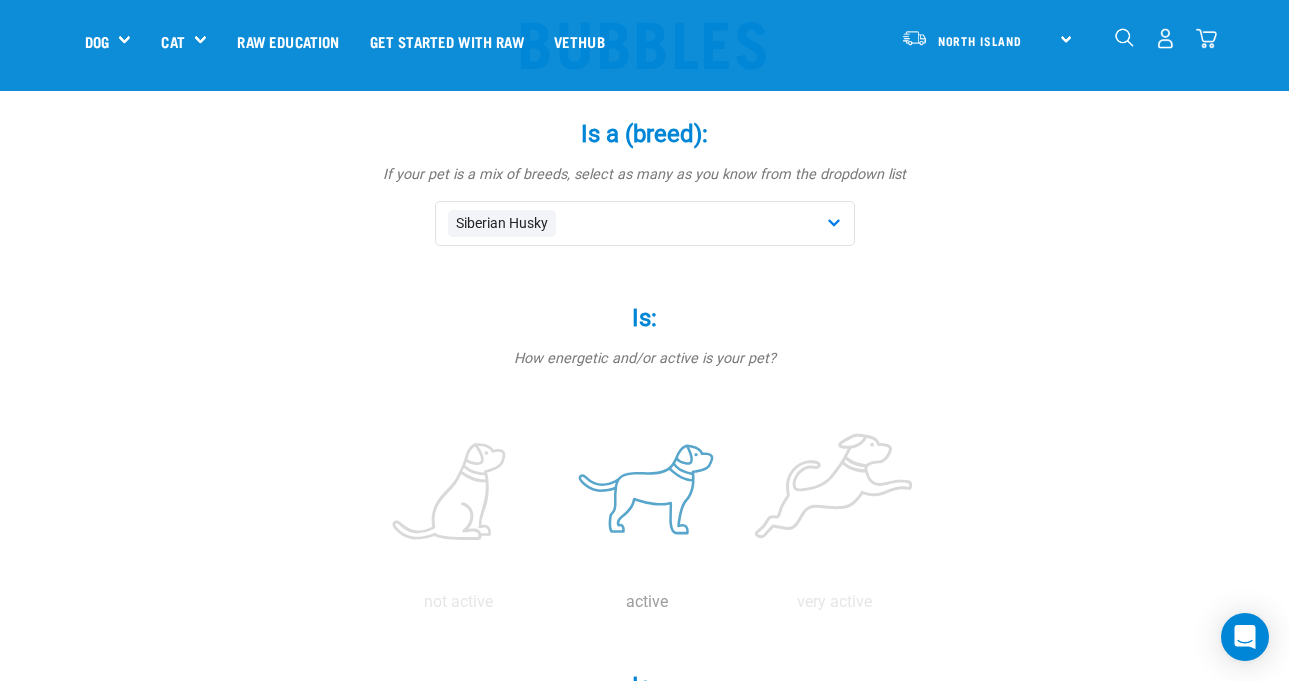 click at bounding box center (647, 493) 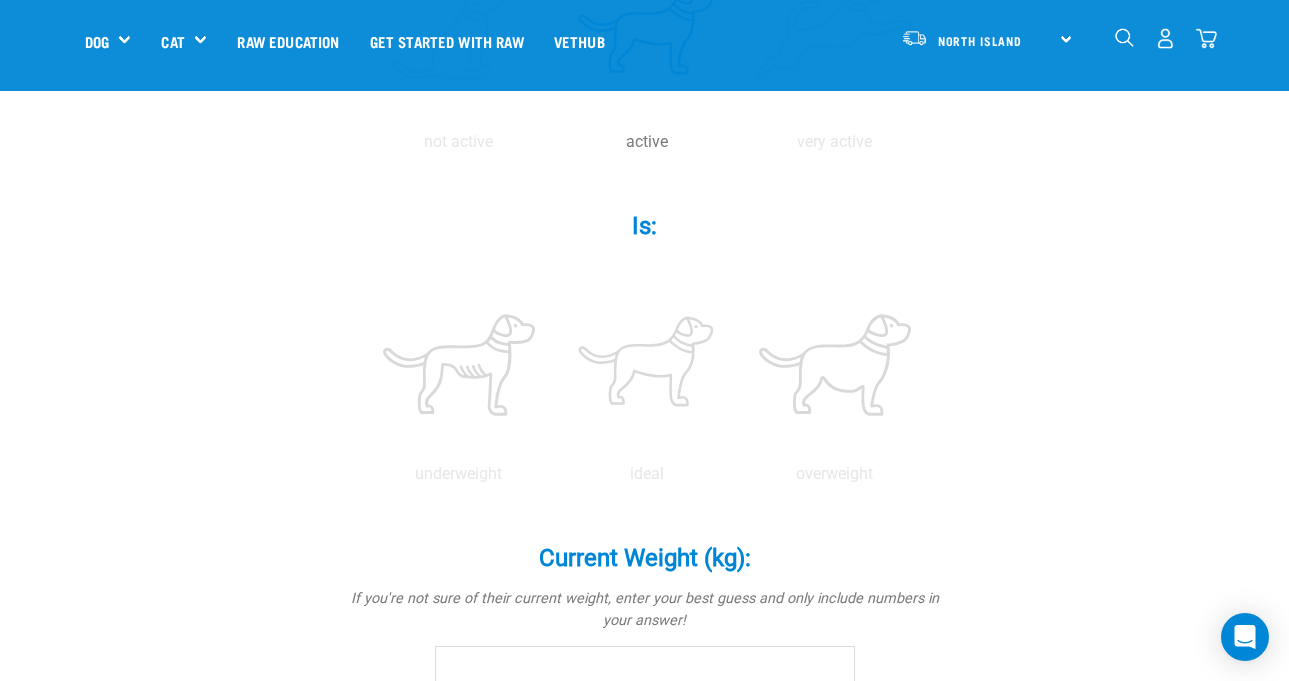 scroll, scrollTop: 658, scrollLeft: 0, axis: vertical 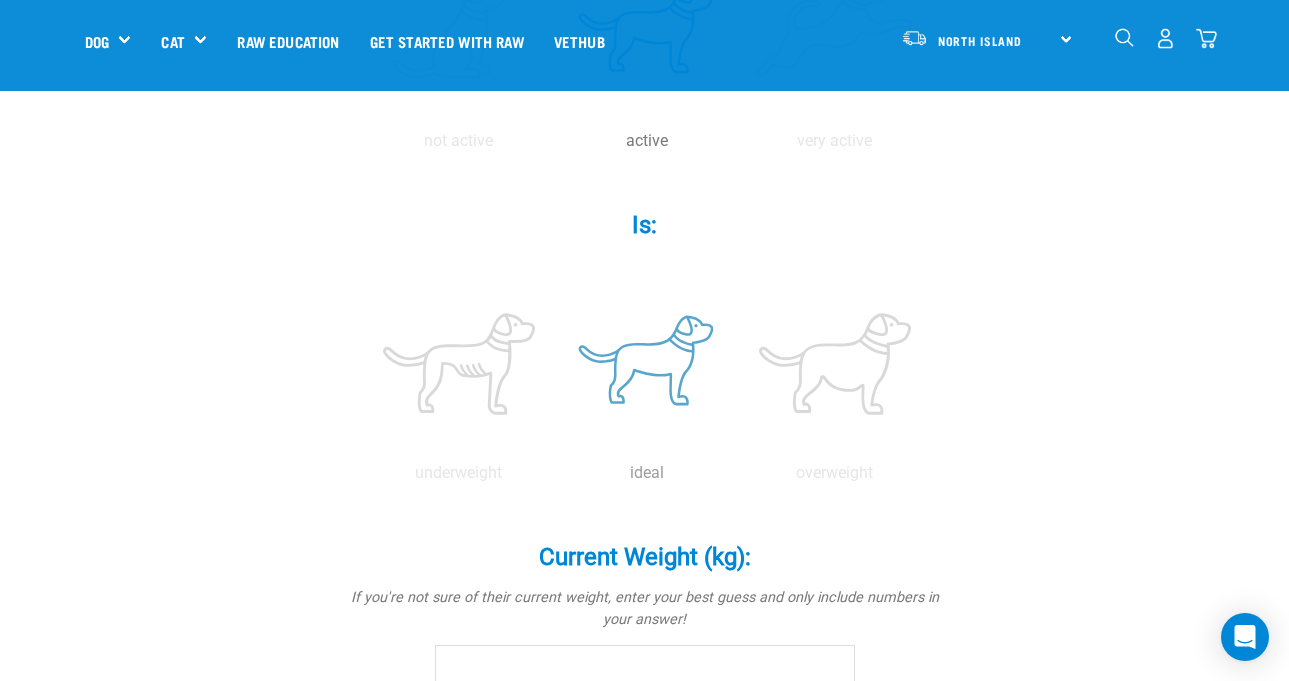 click at bounding box center (647, 364) 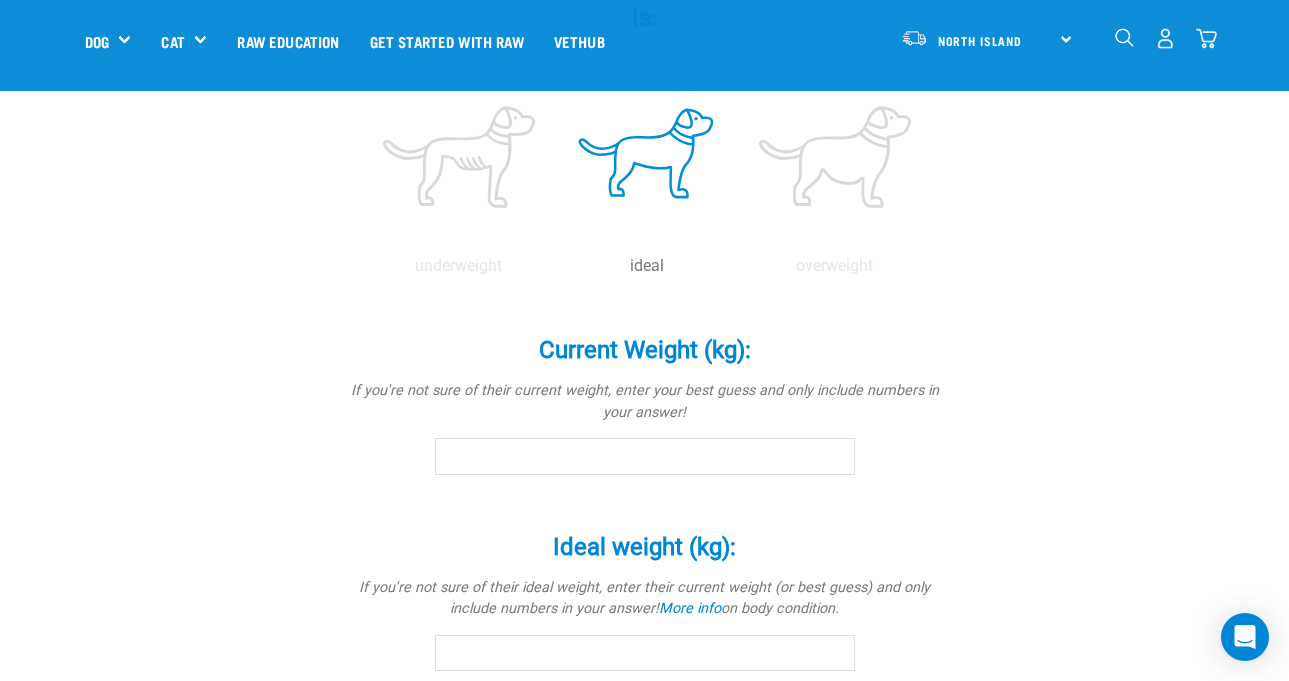 scroll, scrollTop: 867, scrollLeft: 0, axis: vertical 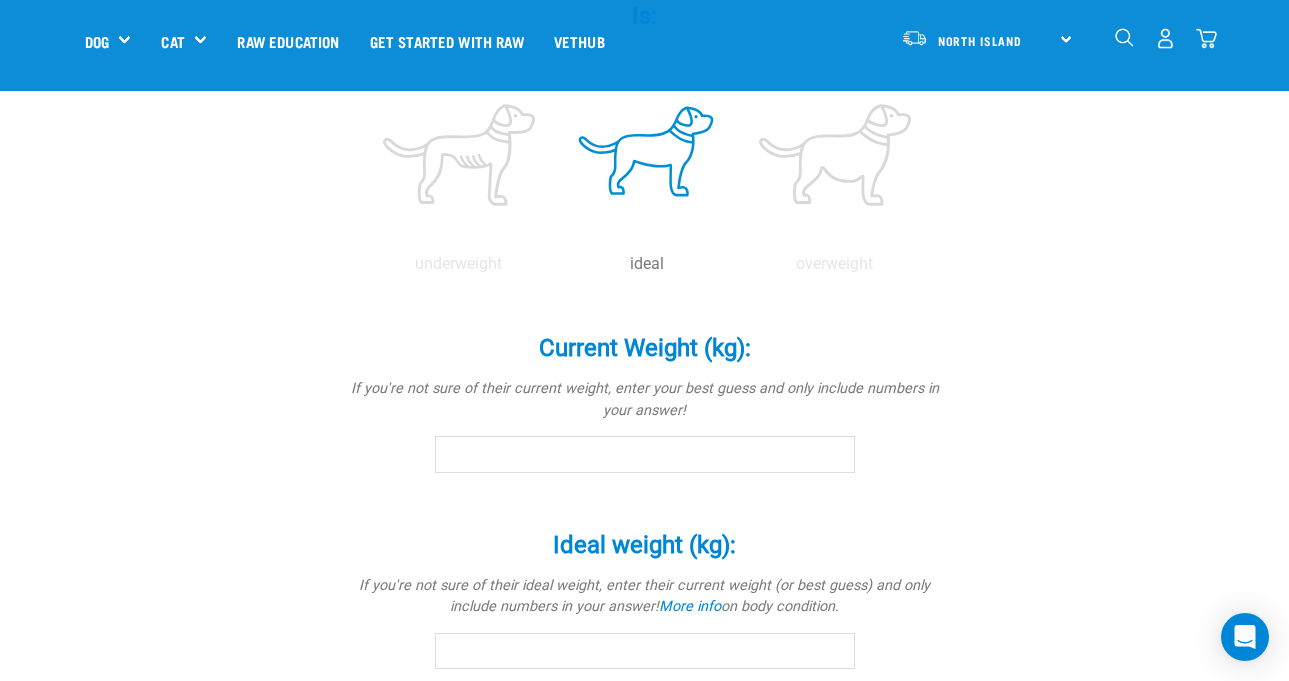 click on "Current Weight (kg): *" at bounding box center (645, 454) 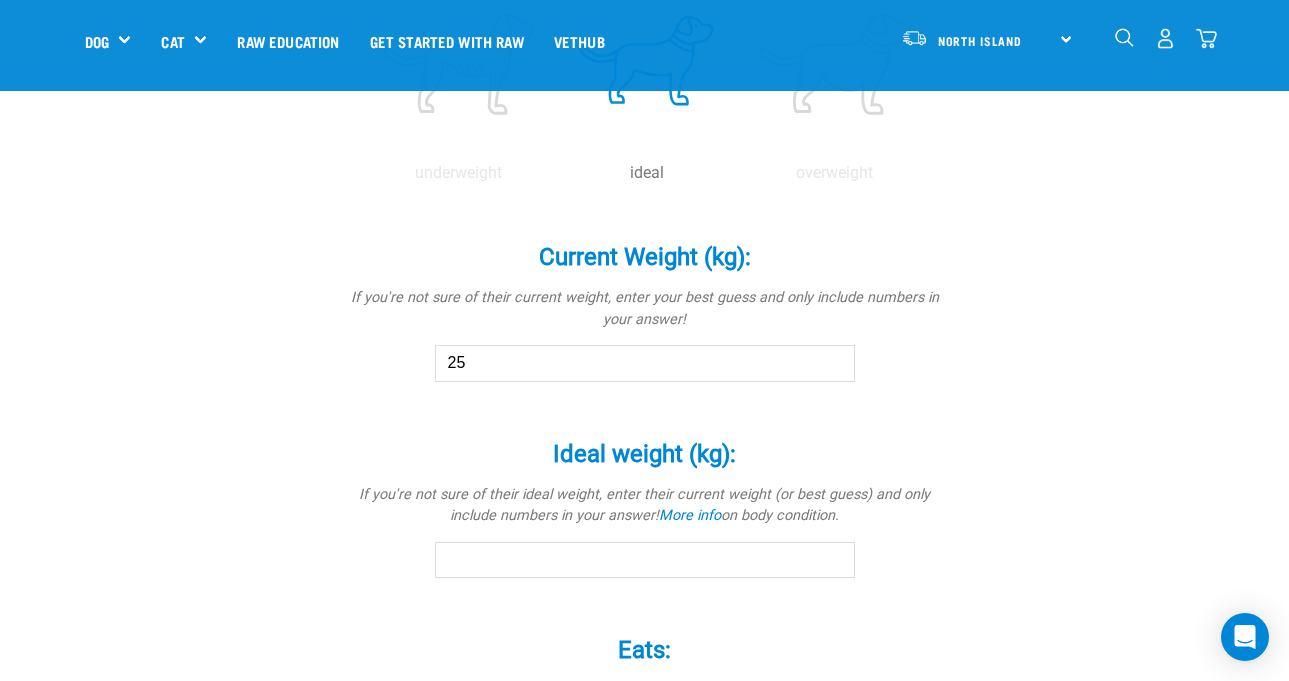scroll, scrollTop: 959, scrollLeft: 0, axis: vertical 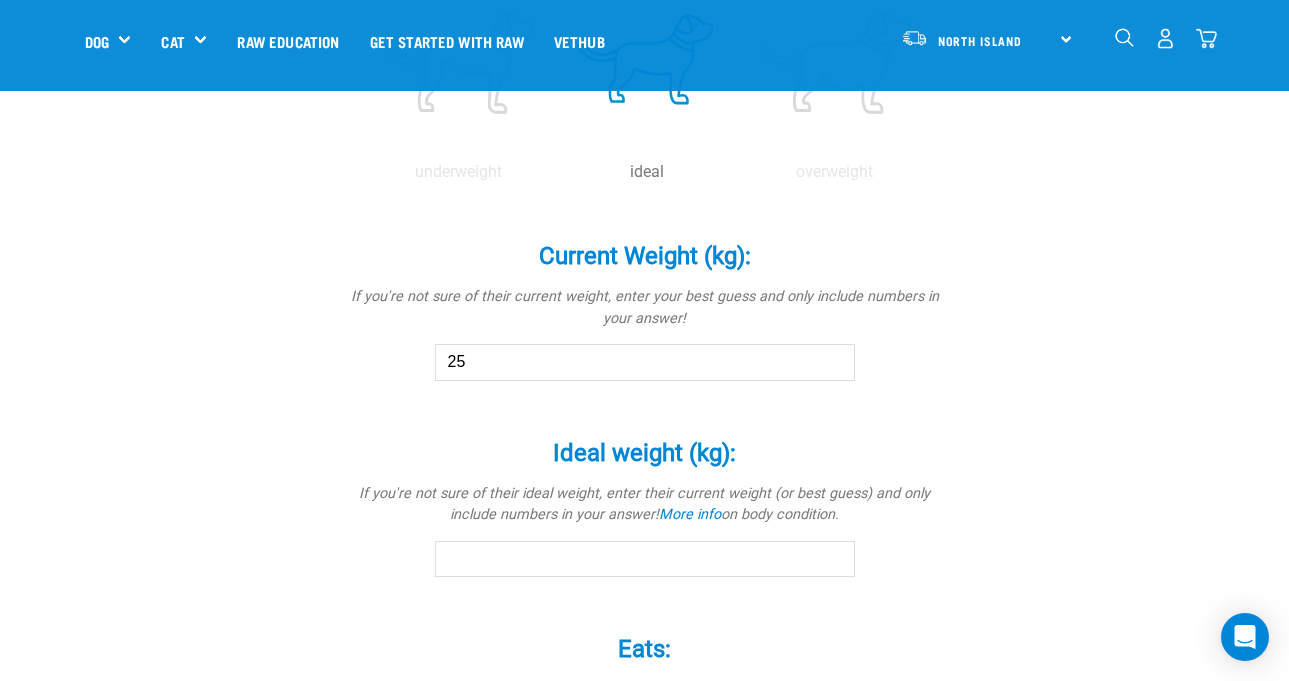 type on "25" 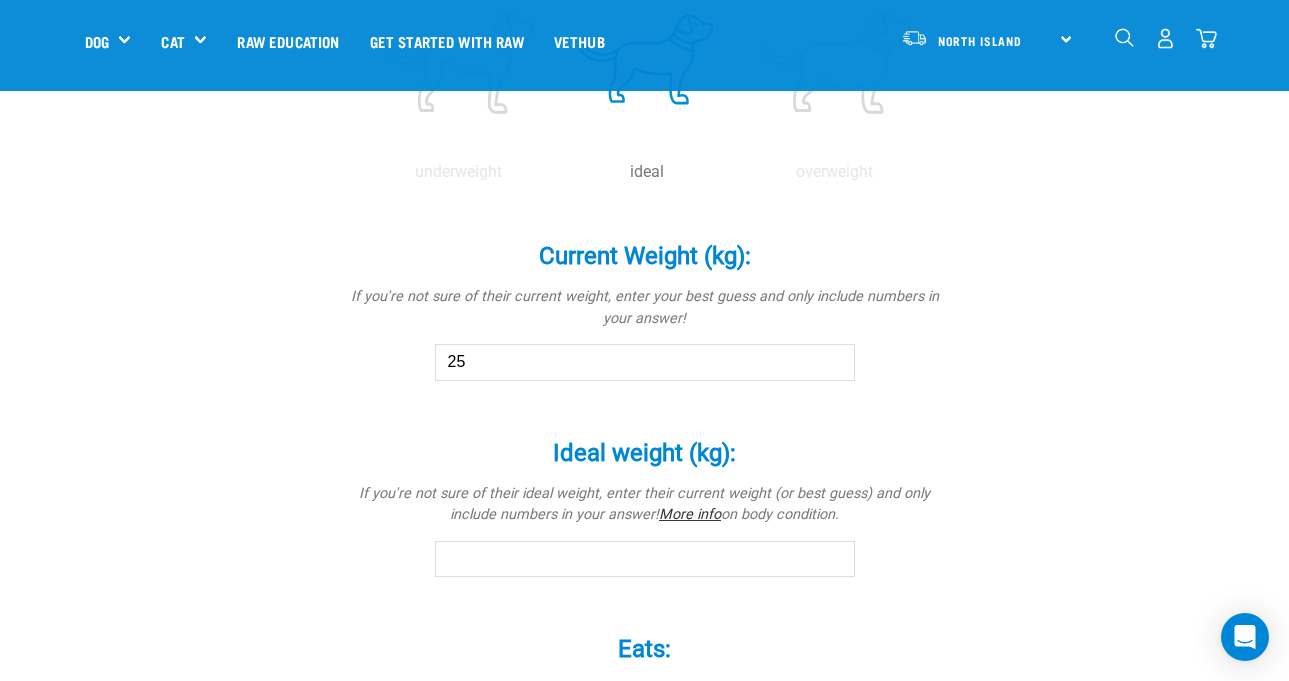 click on "More info" at bounding box center (690, 514) 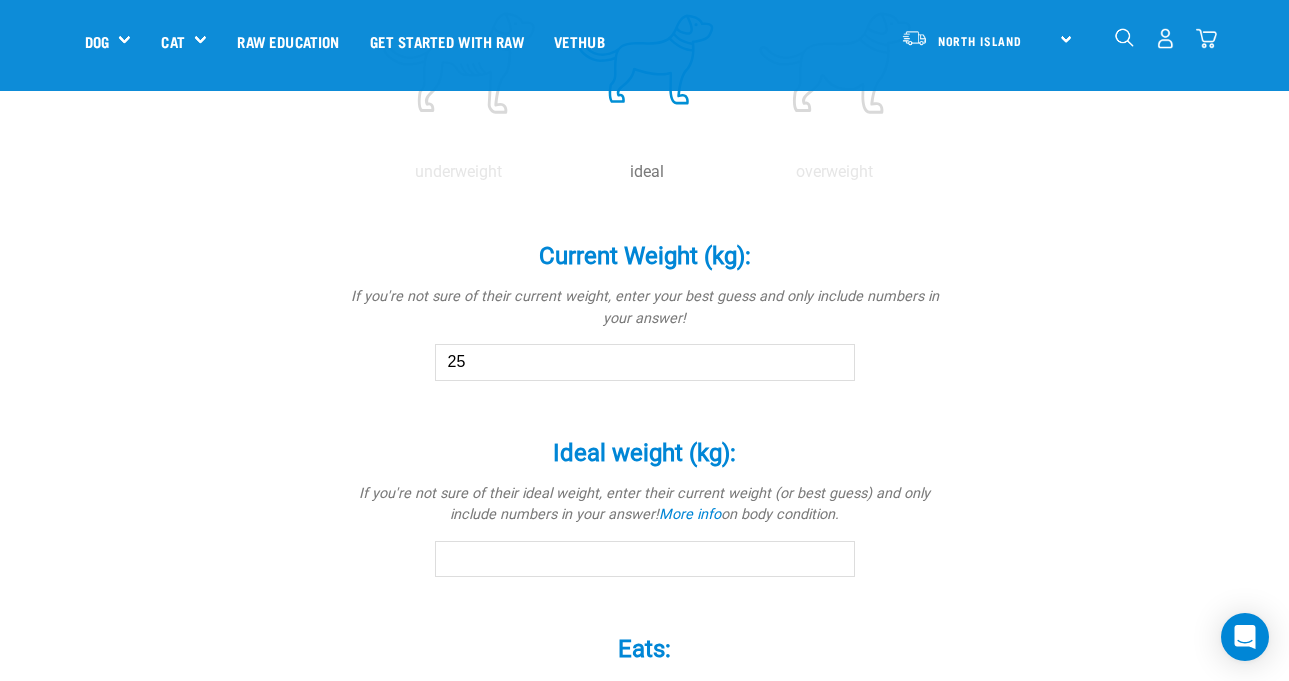 click on "Ideal weight (kg): *" at bounding box center (645, 559) 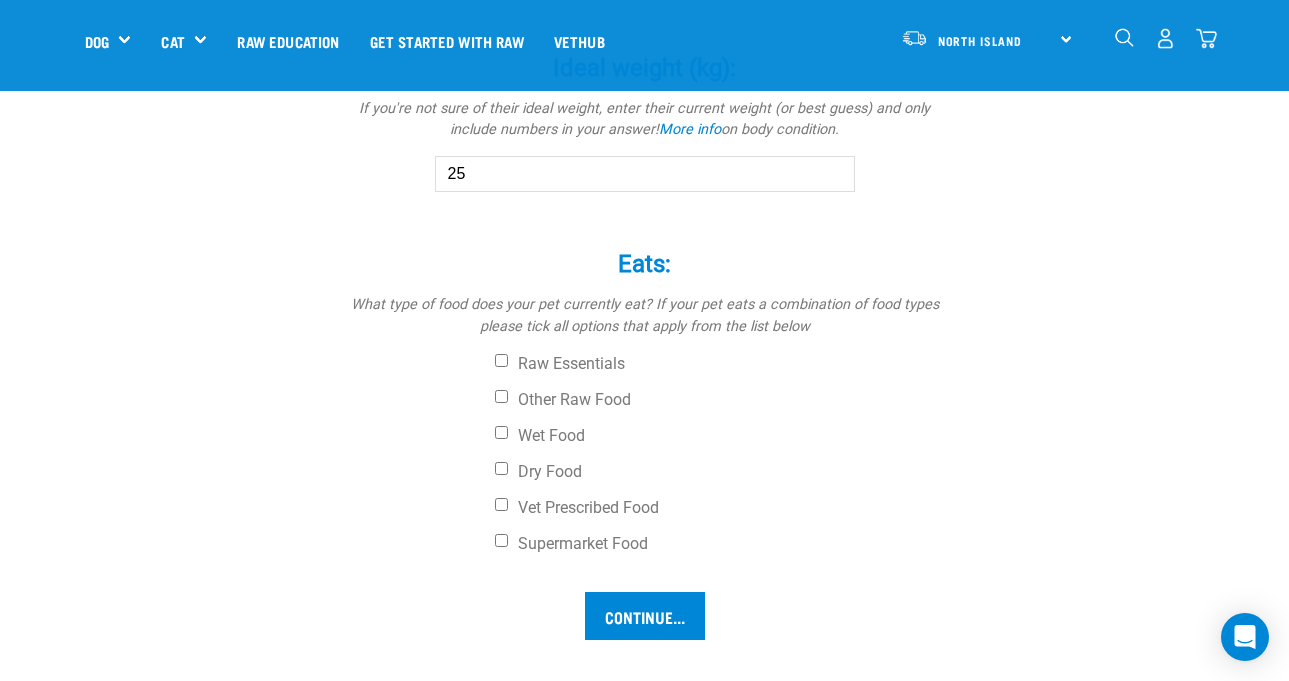 scroll, scrollTop: 1345, scrollLeft: 0, axis: vertical 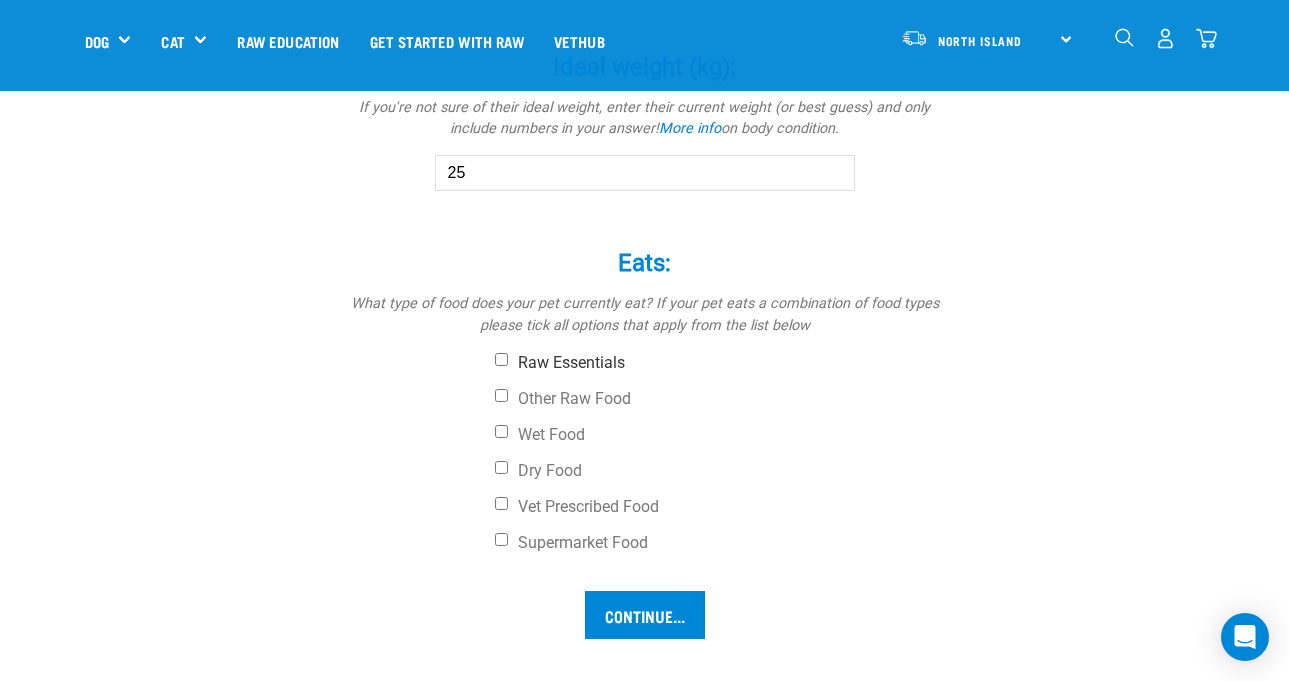 type on "25" 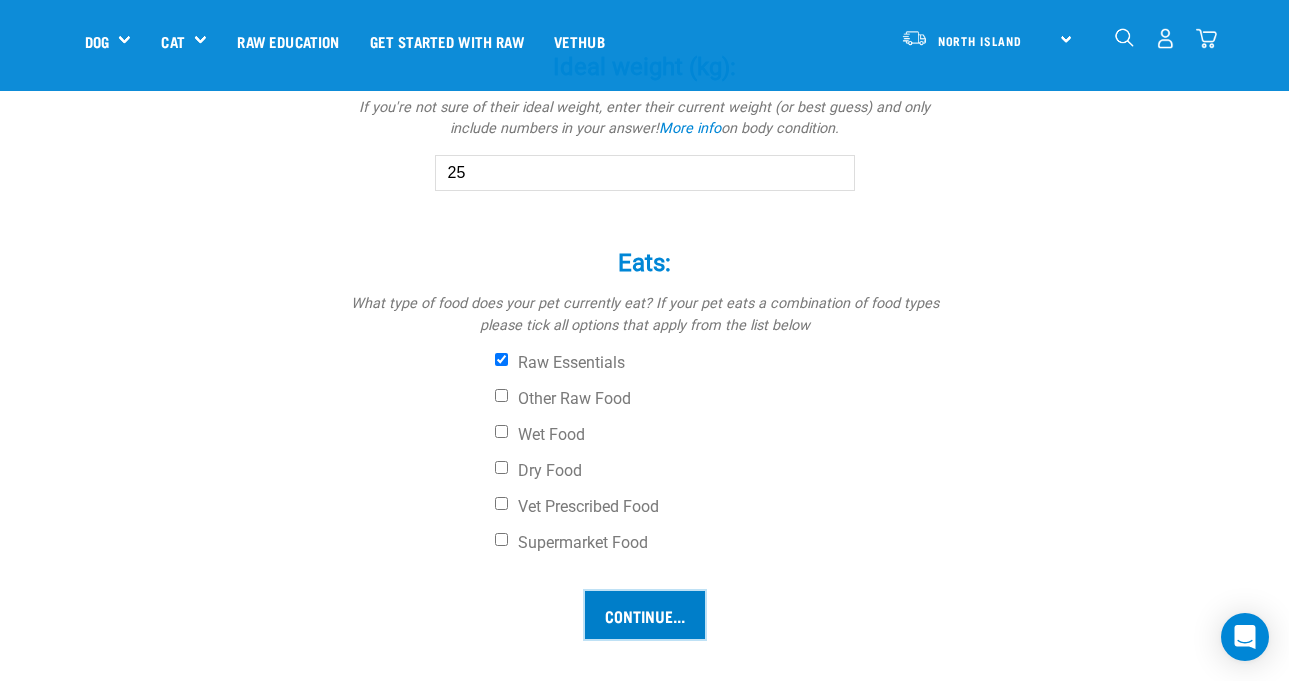 click on "Continue..." at bounding box center [645, 615] 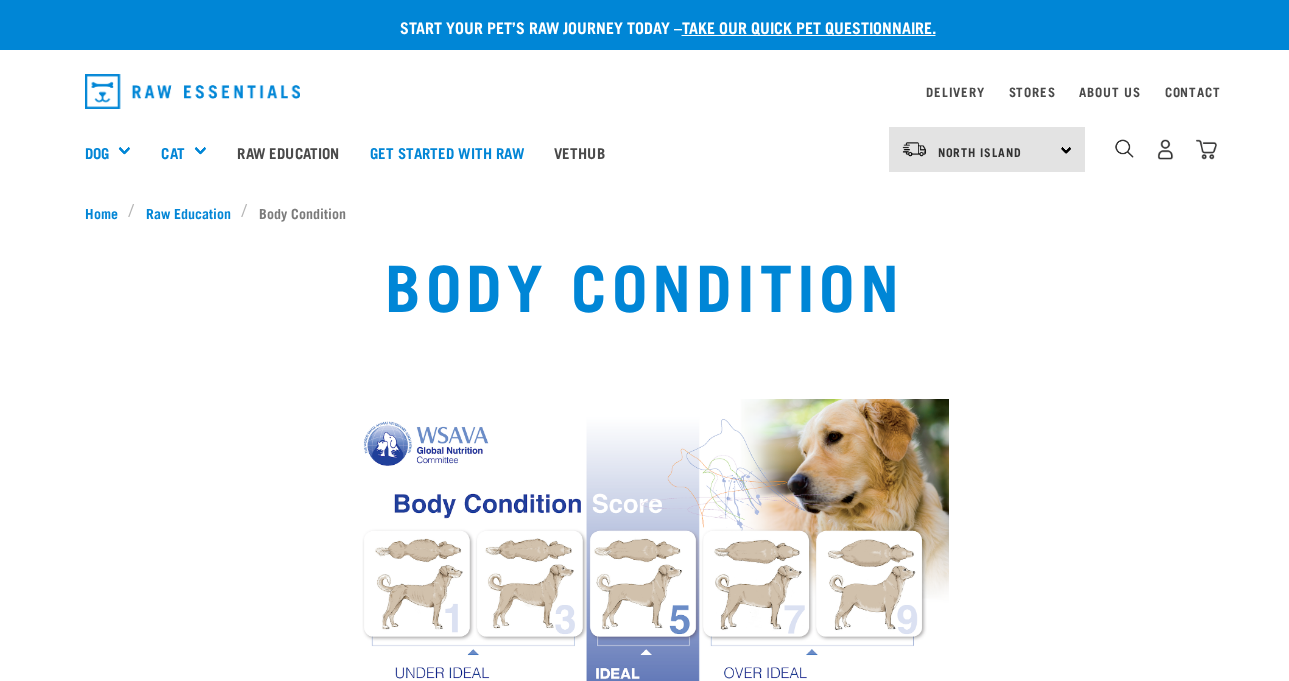 scroll, scrollTop: 0, scrollLeft: 0, axis: both 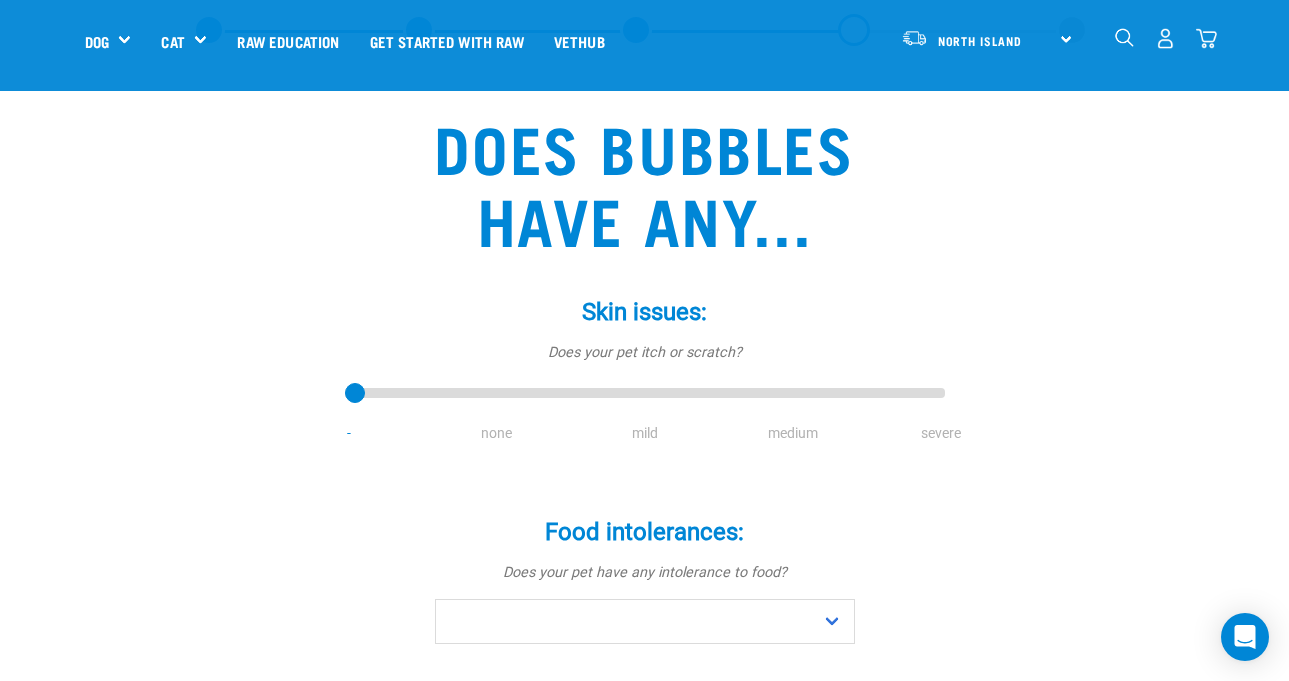 click on "none" at bounding box center [497, 433] 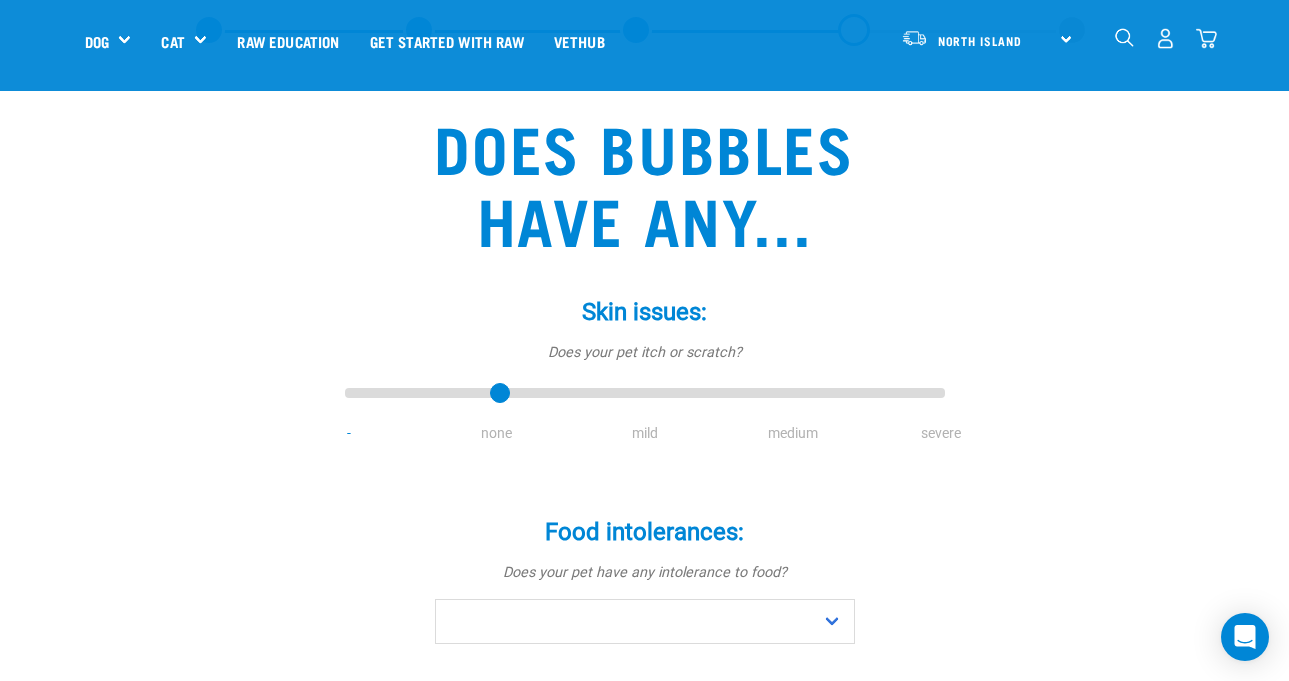 drag, startPoint x: 359, startPoint y: 395, endPoint x: 485, endPoint y: 410, distance: 126.88972 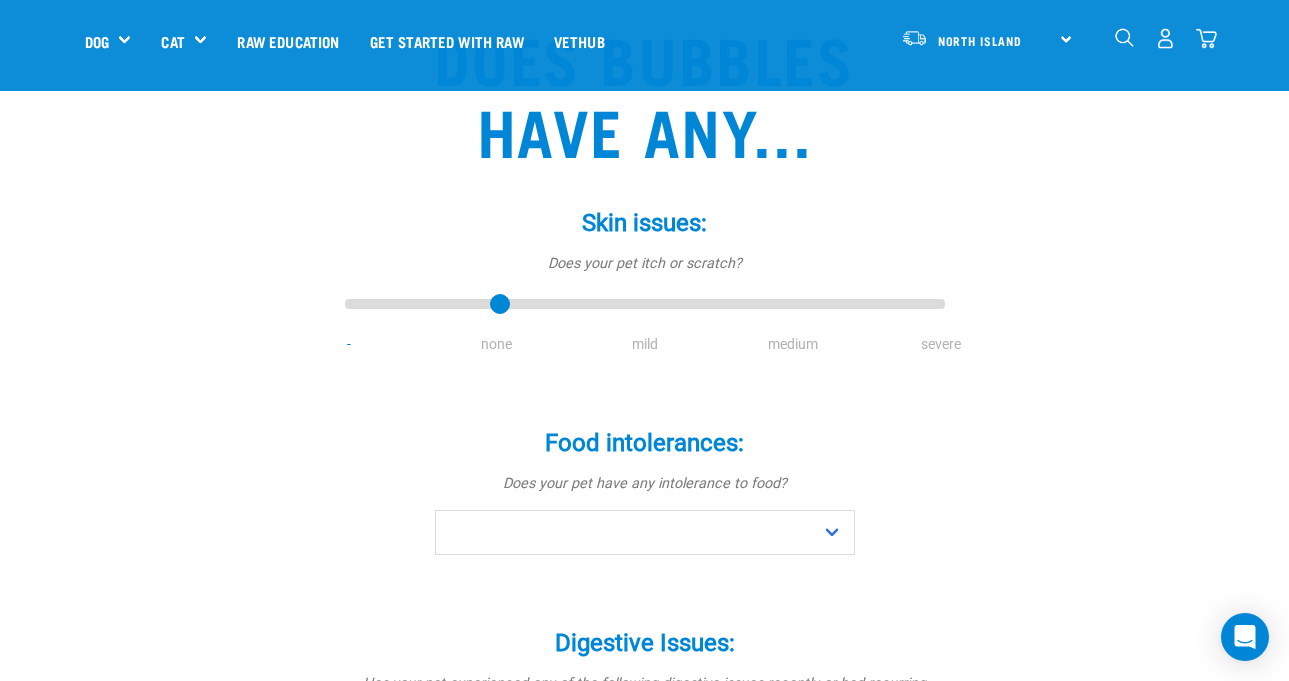 scroll, scrollTop: 181, scrollLeft: 0, axis: vertical 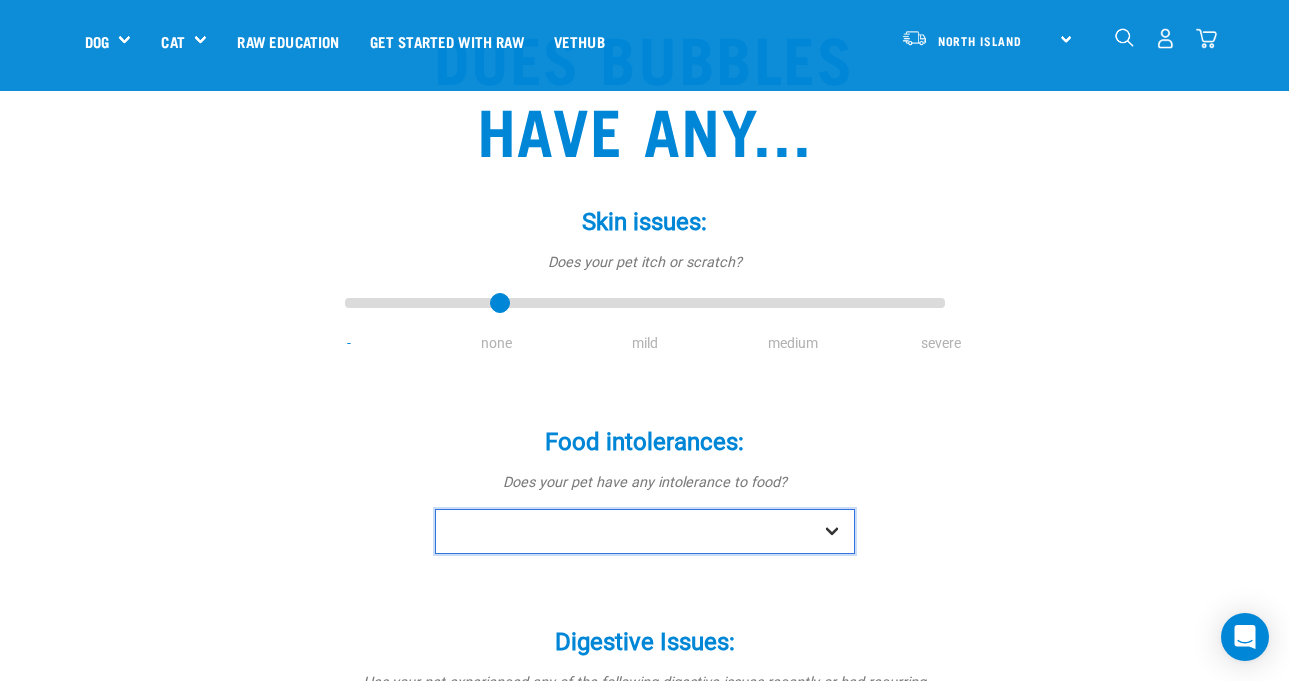 click on "No
Yes" at bounding box center (645, 531) 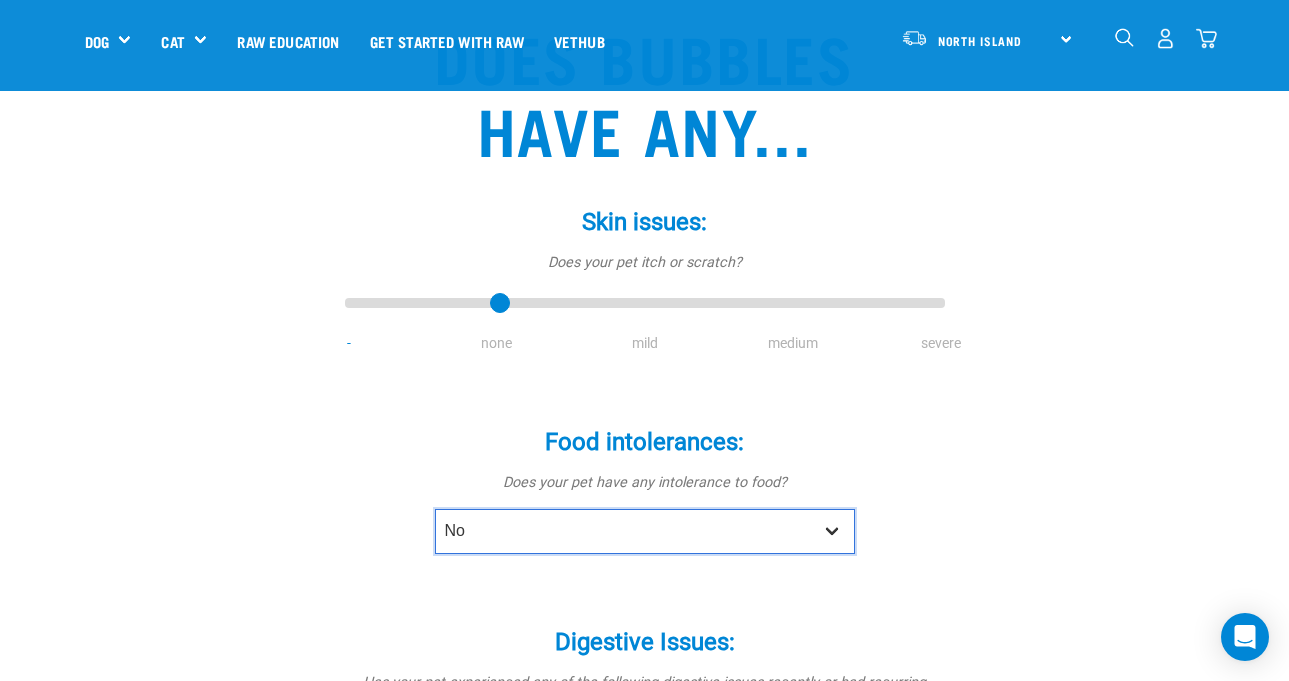 click on "No
Yes" at bounding box center (645, 531) 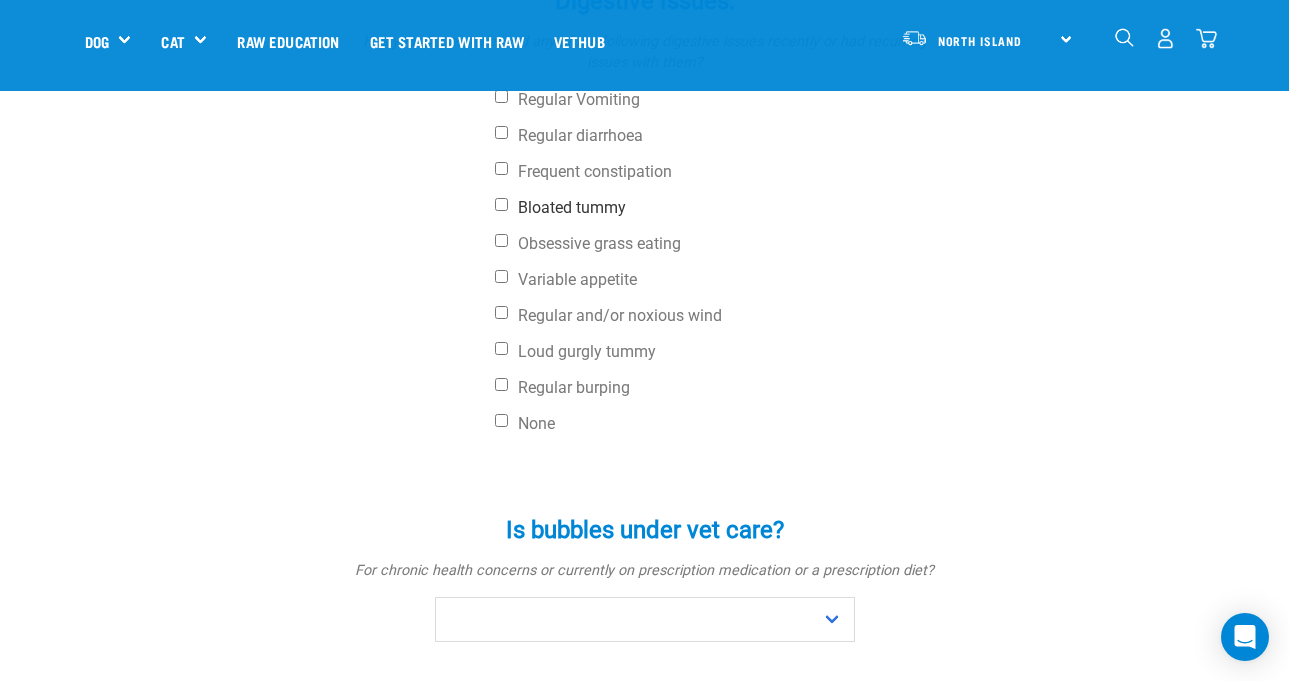 scroll, scrollTop: 823, scrollLeft: 0, axis: vertical 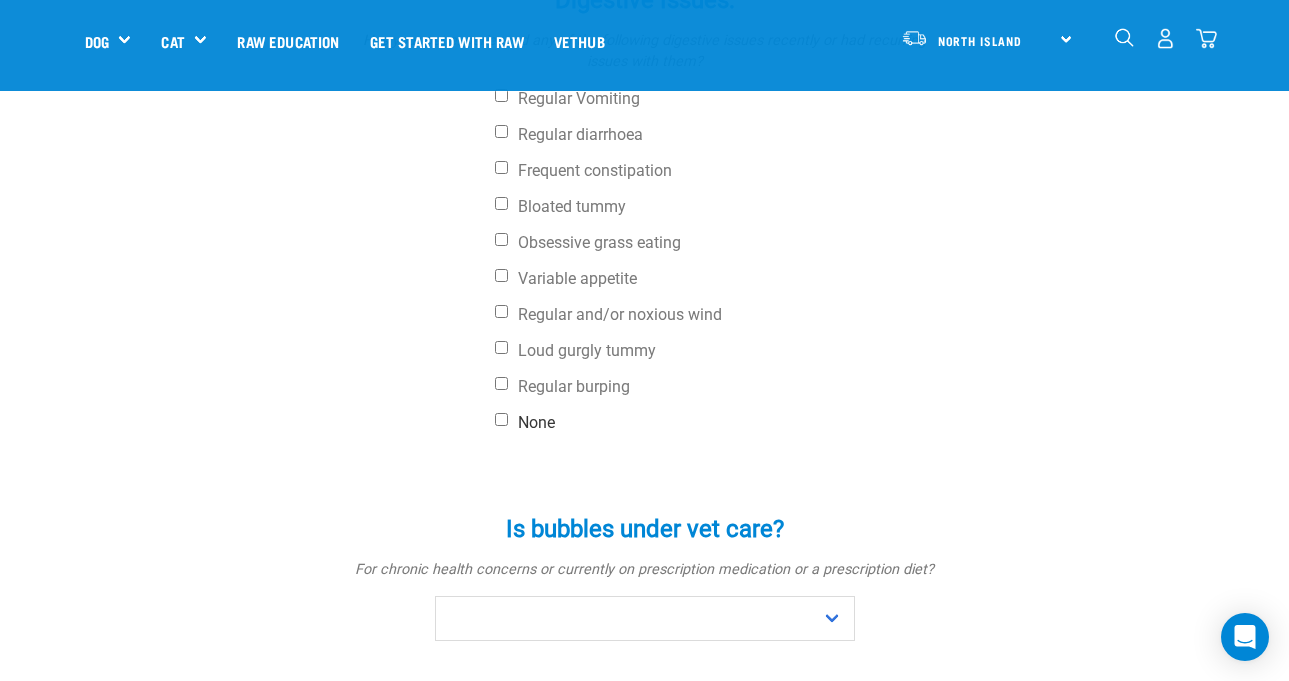 click on "None" at bounding box center [501, 419] 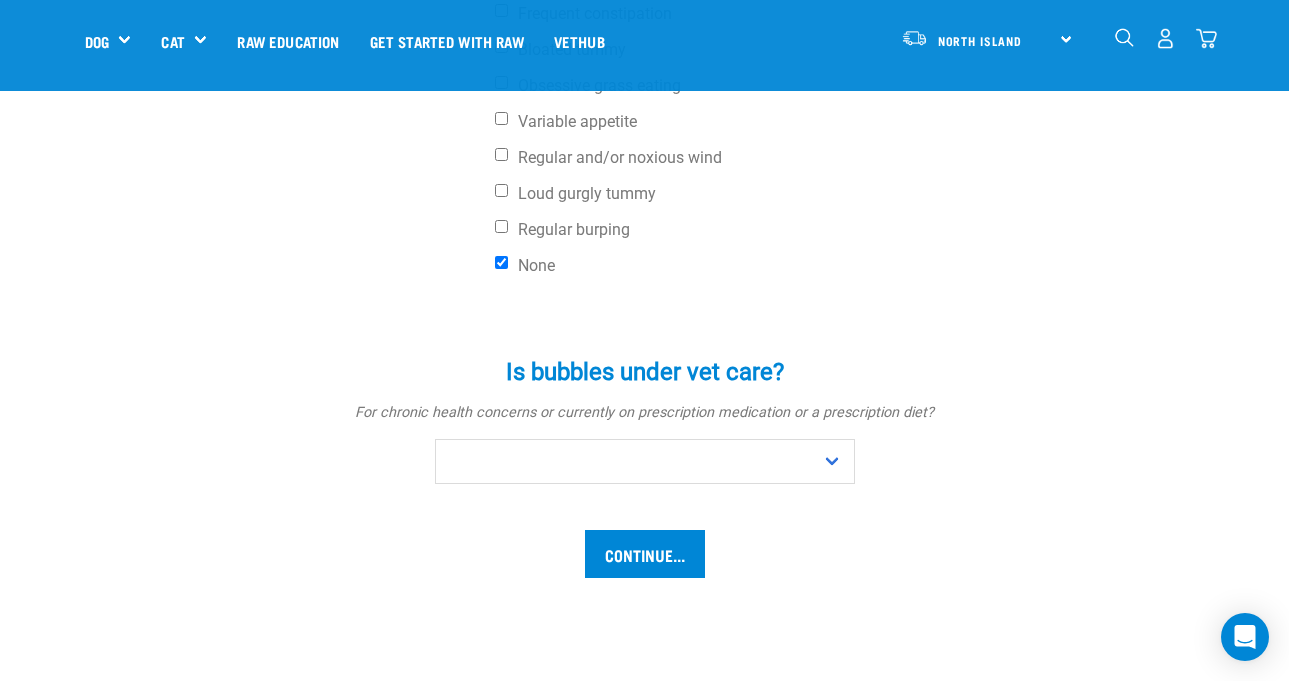 scroll, scrollTop: 981, scrollLeft: 0, axis: vertical 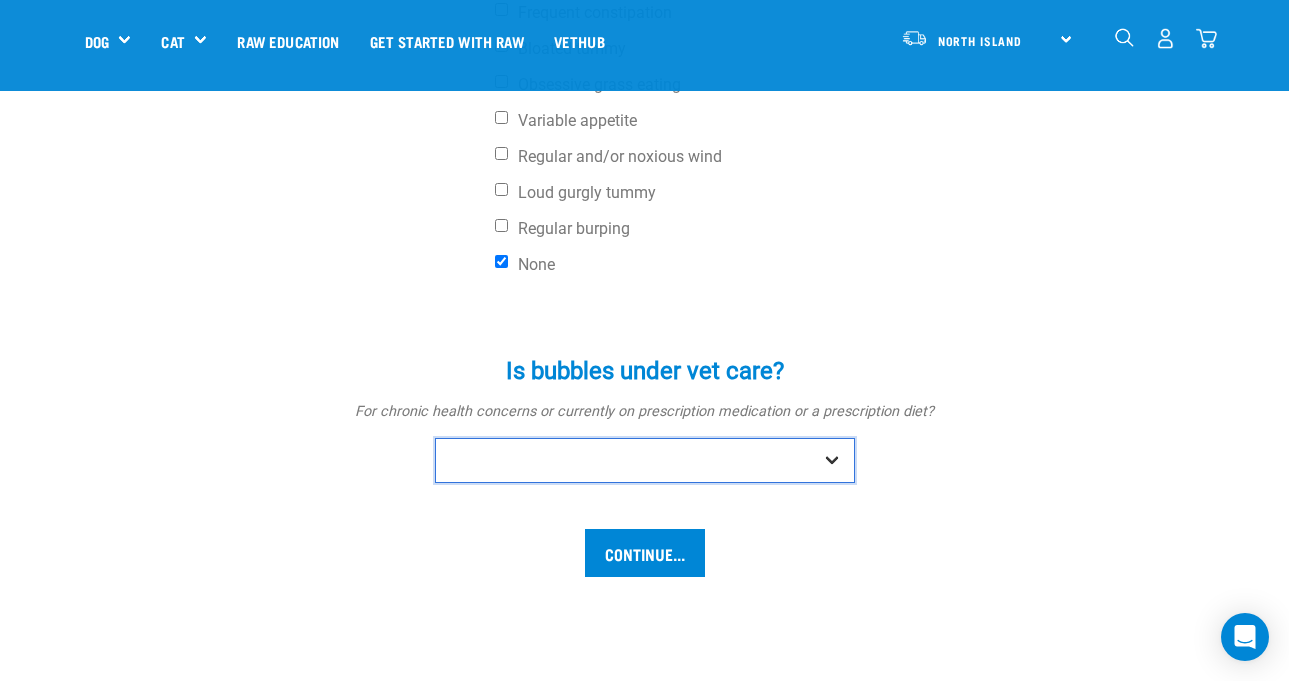 click on "No
Yes" at bounding box center (645, 460) 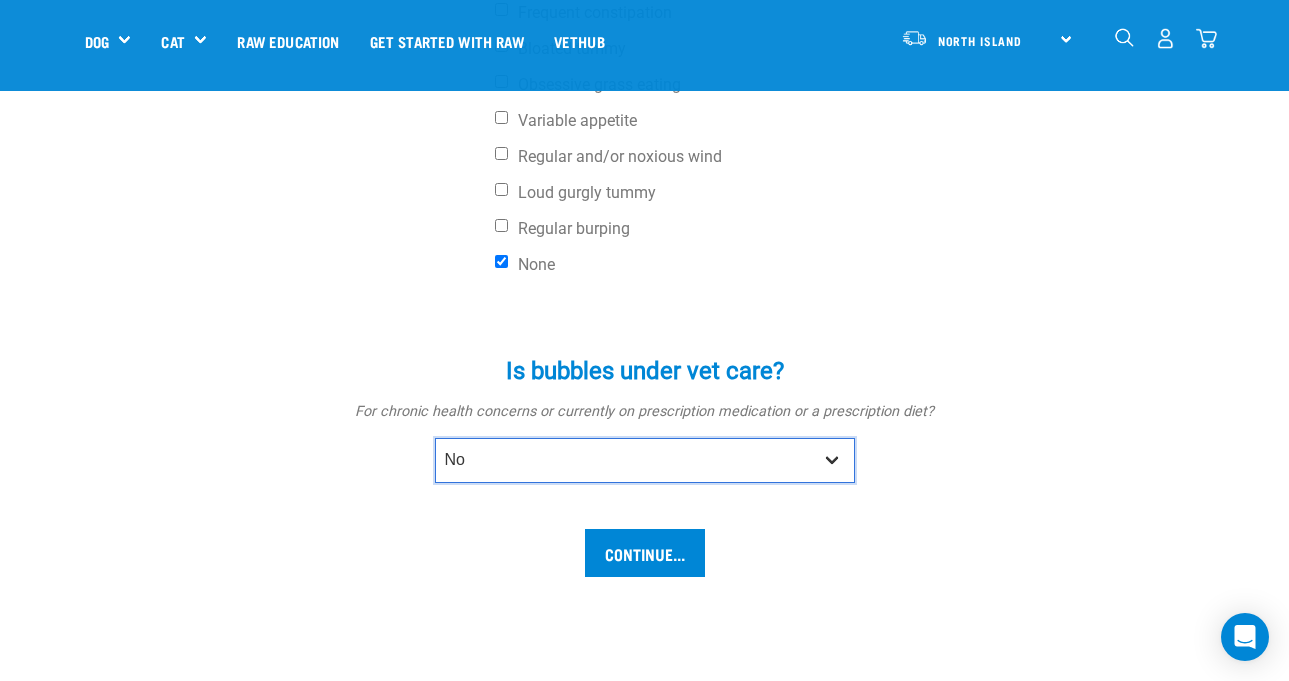 click on "No
Yes" at bounding box center (645, 460) 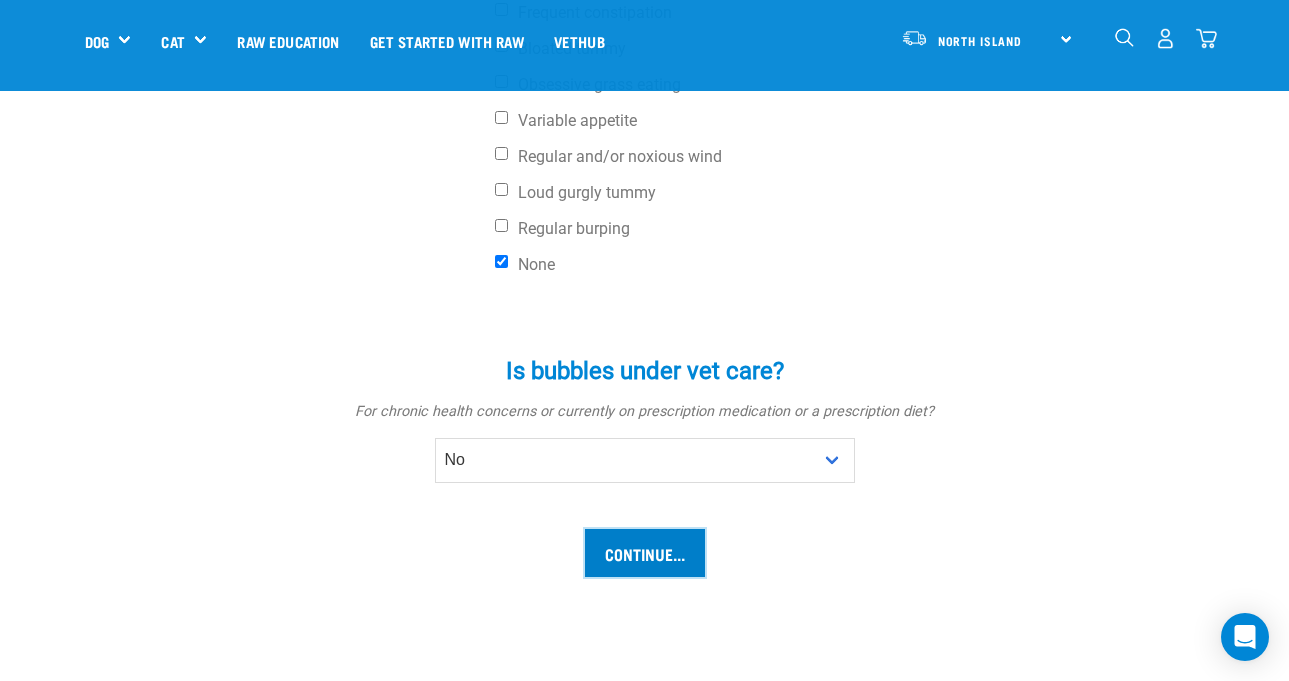 click on "Continue..." at bounding box center [645, 553] 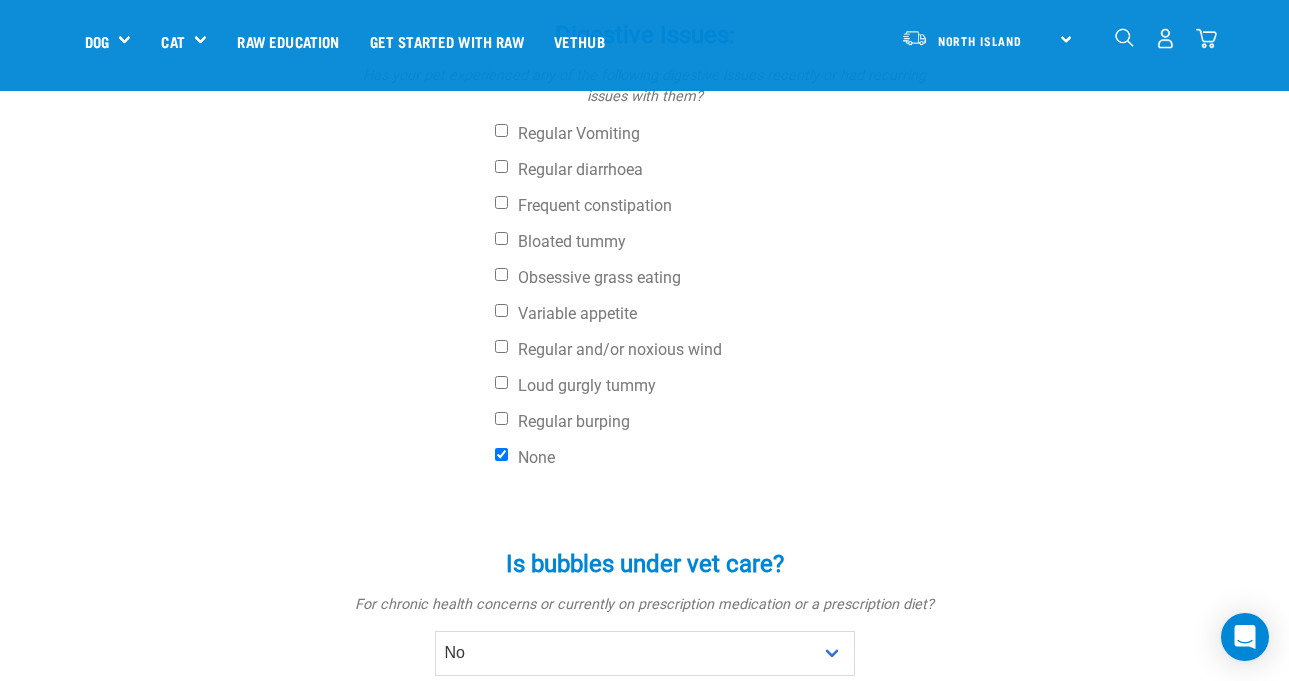 scroll, scrollTop: 785, scrollLeft: 0, axis: vertical 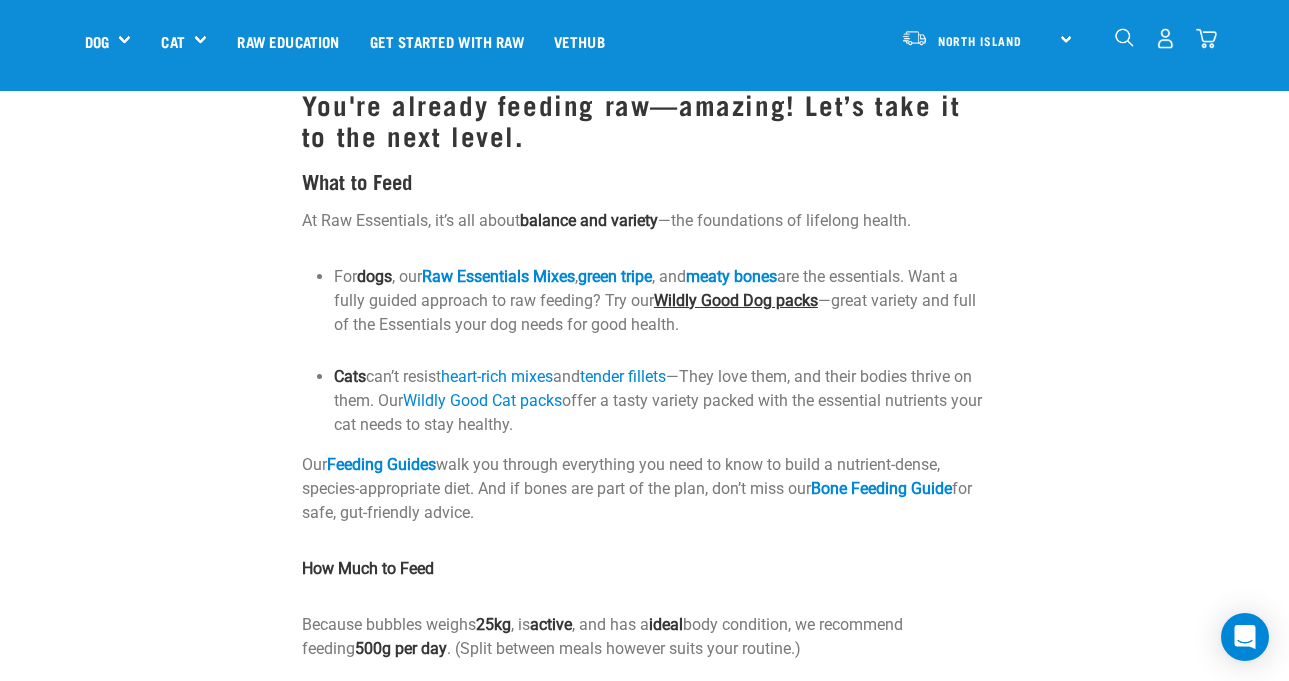 click on "Wildly Good Dog packs" at bounding box center (736, 300) 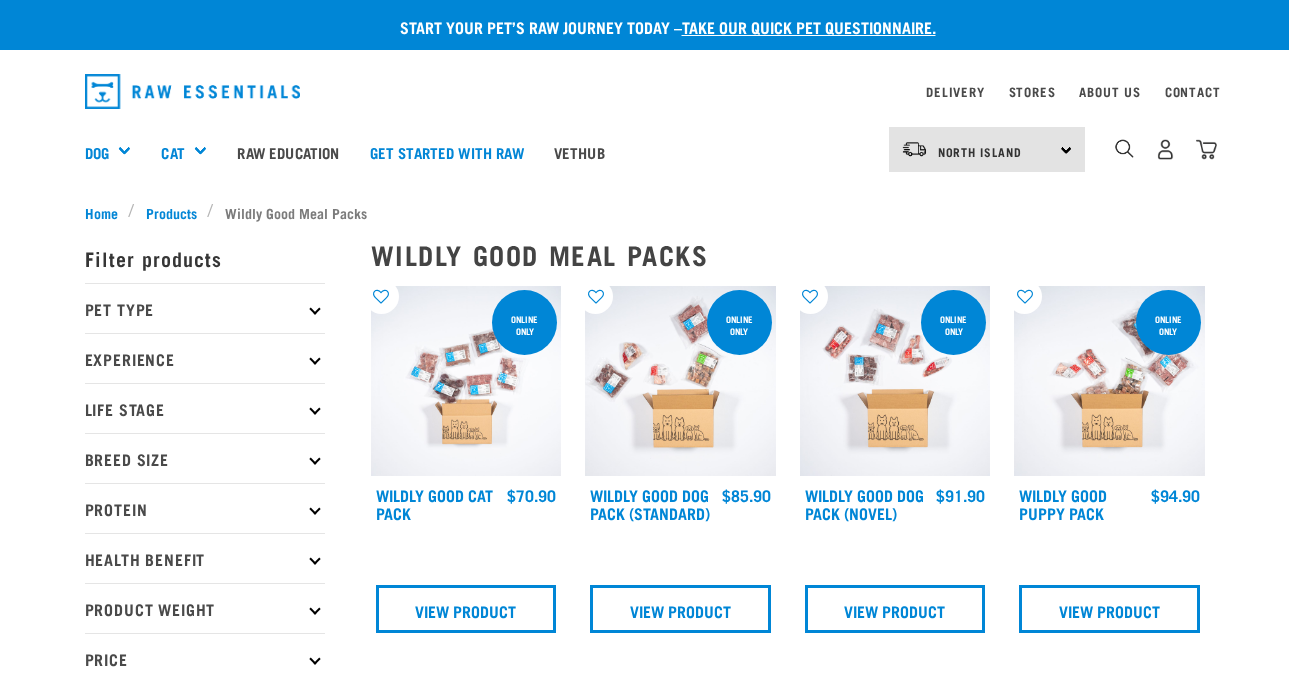 scroll, scrollTop: 0, scrollLeft: 0, axis: both 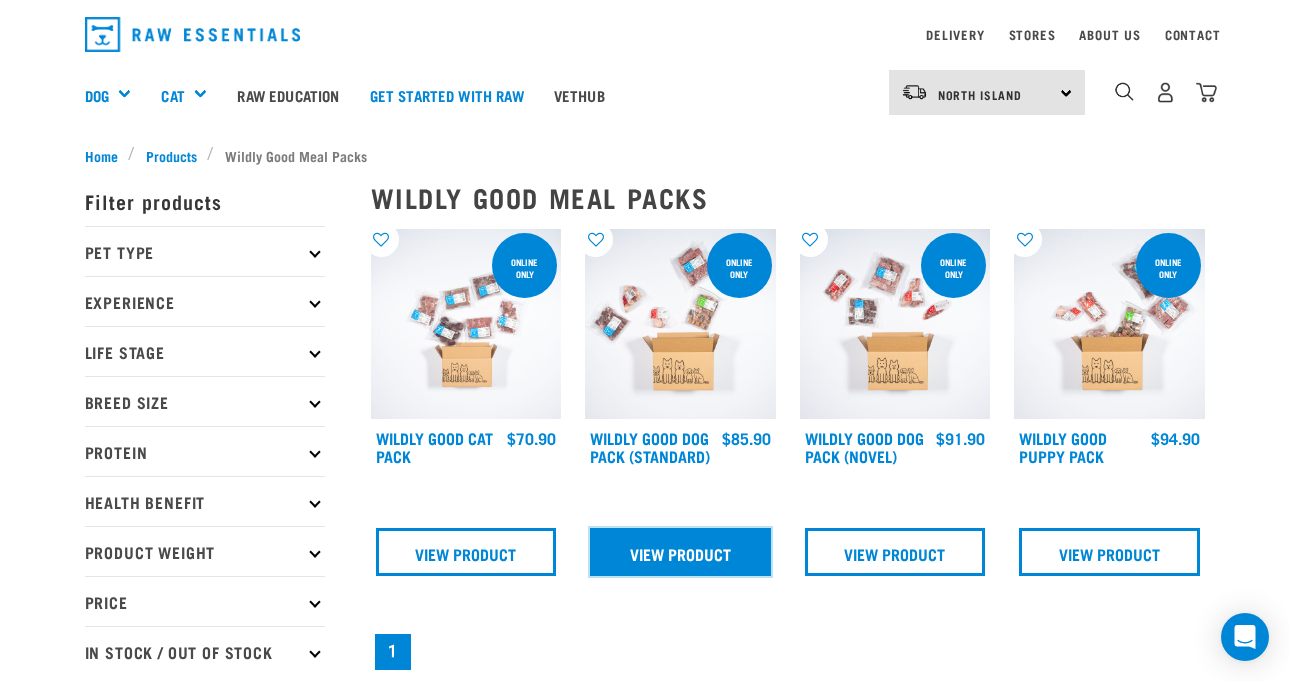click on "View Product" at bounding box center [680, 552] 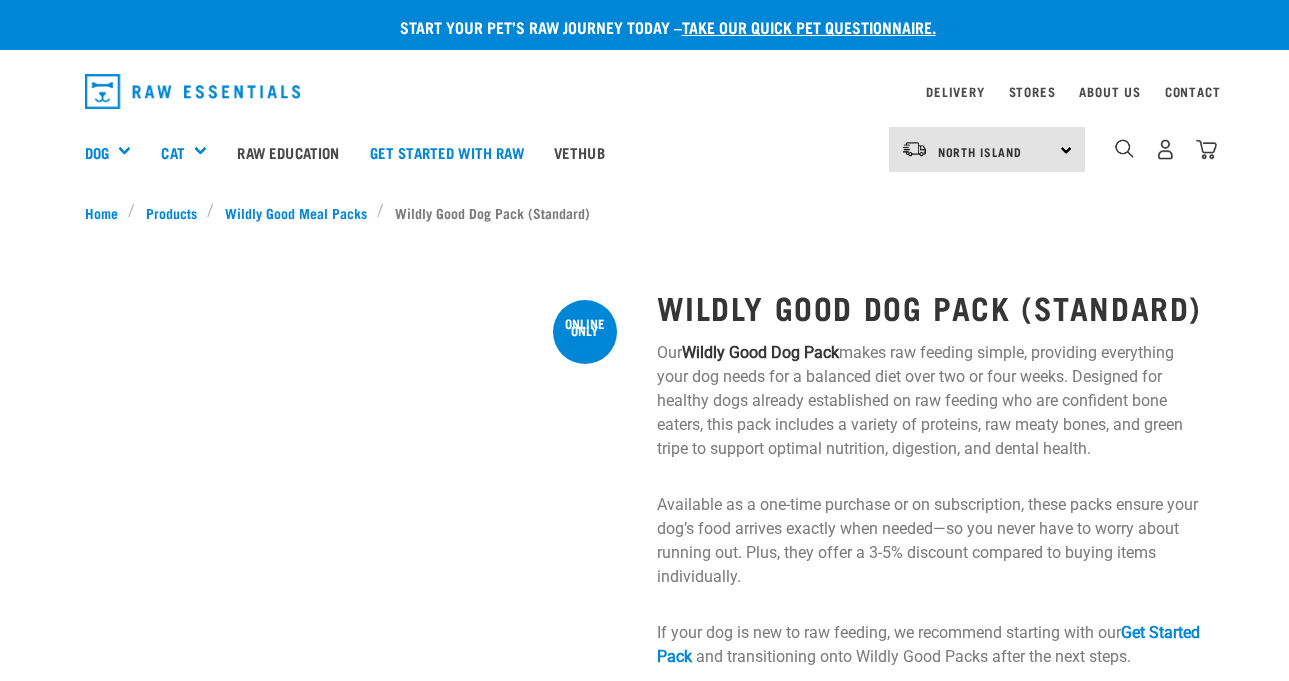 scroll, scrollTop: 0, scrollLeft: 0, axis: both 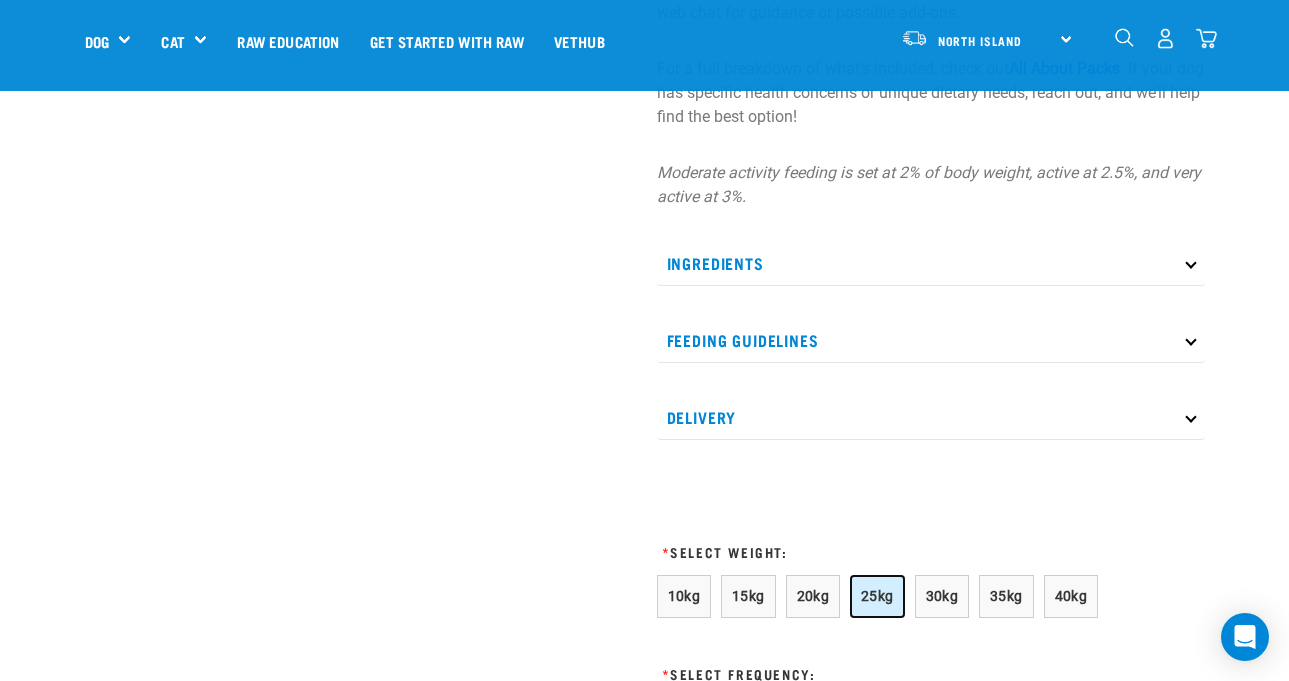 click on "25kg" at bounding box center (877, 596) 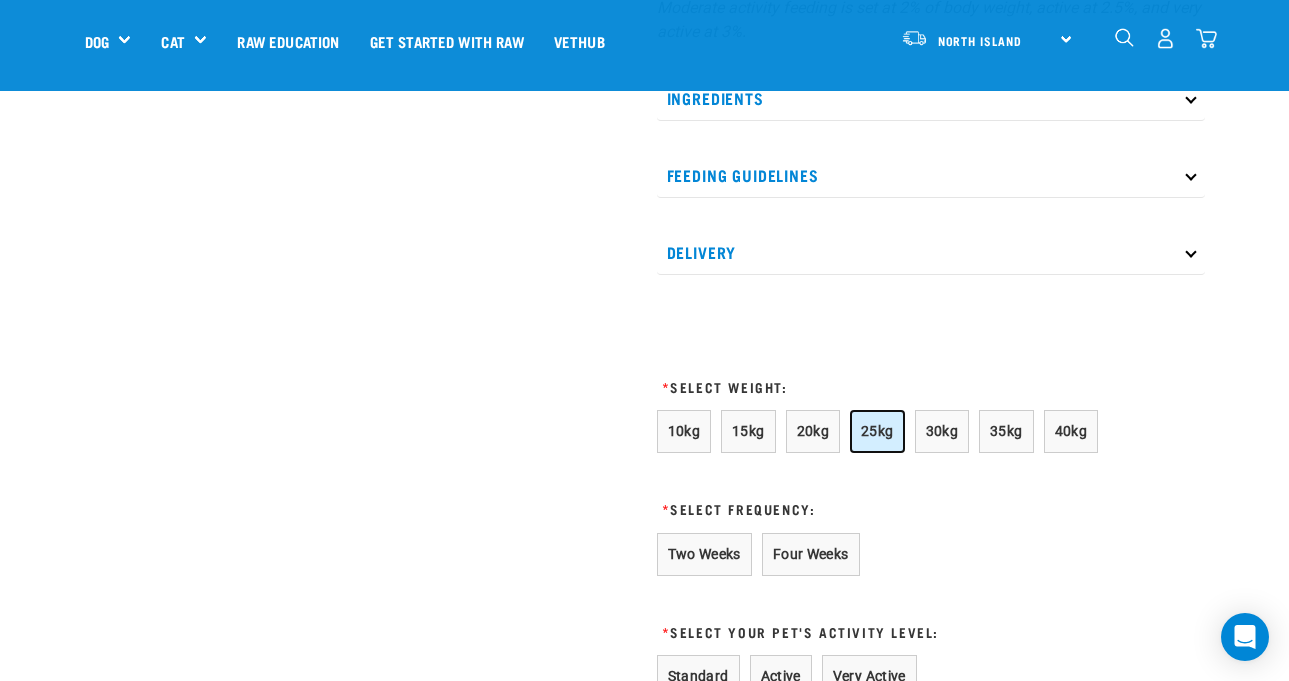 scroll, scrollTop: 1002, scrollLeft: 0, axis: vertical 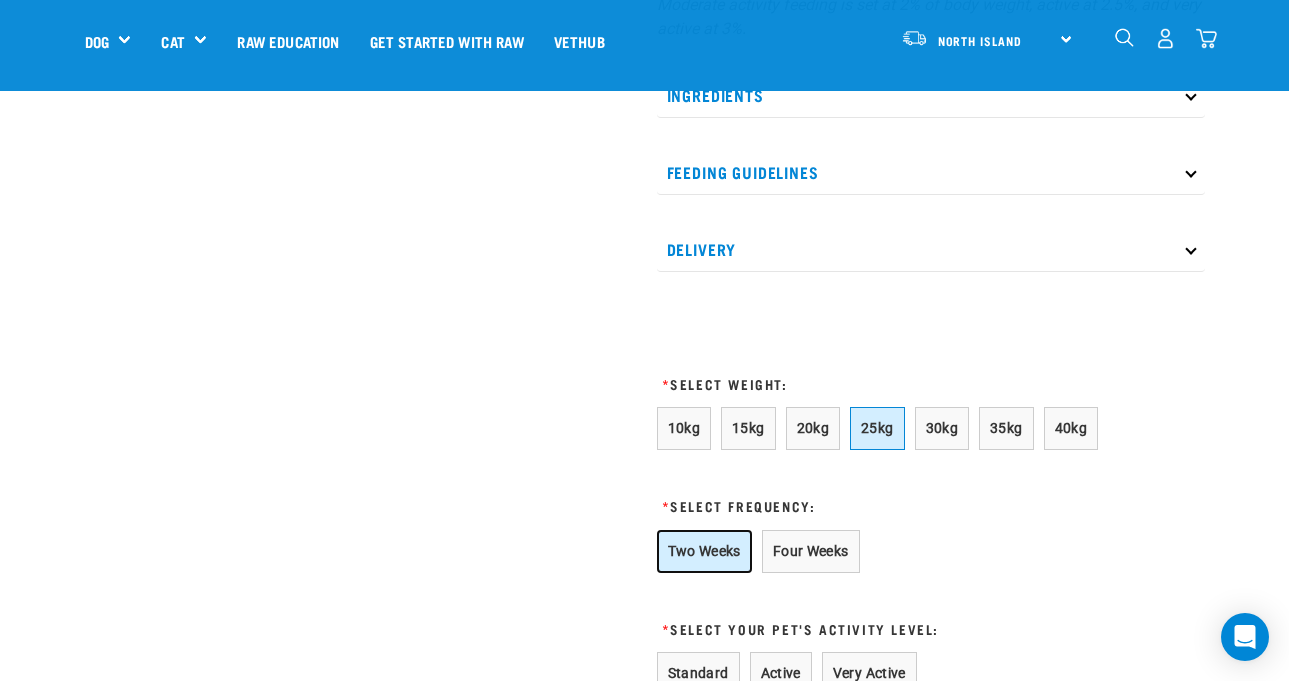 click on "Two Weeks" at bounding box center (704, 551) 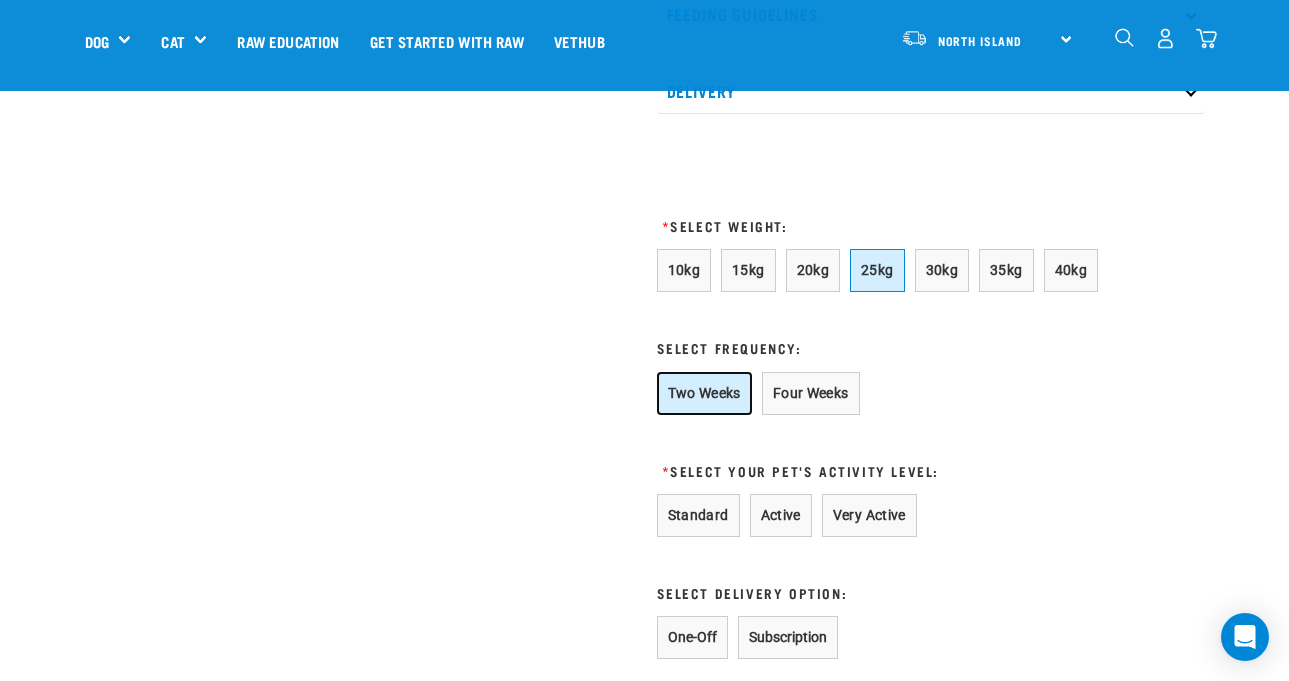 scroll, scrollTop: 1161, scrollLeft: 0, axis: vertical 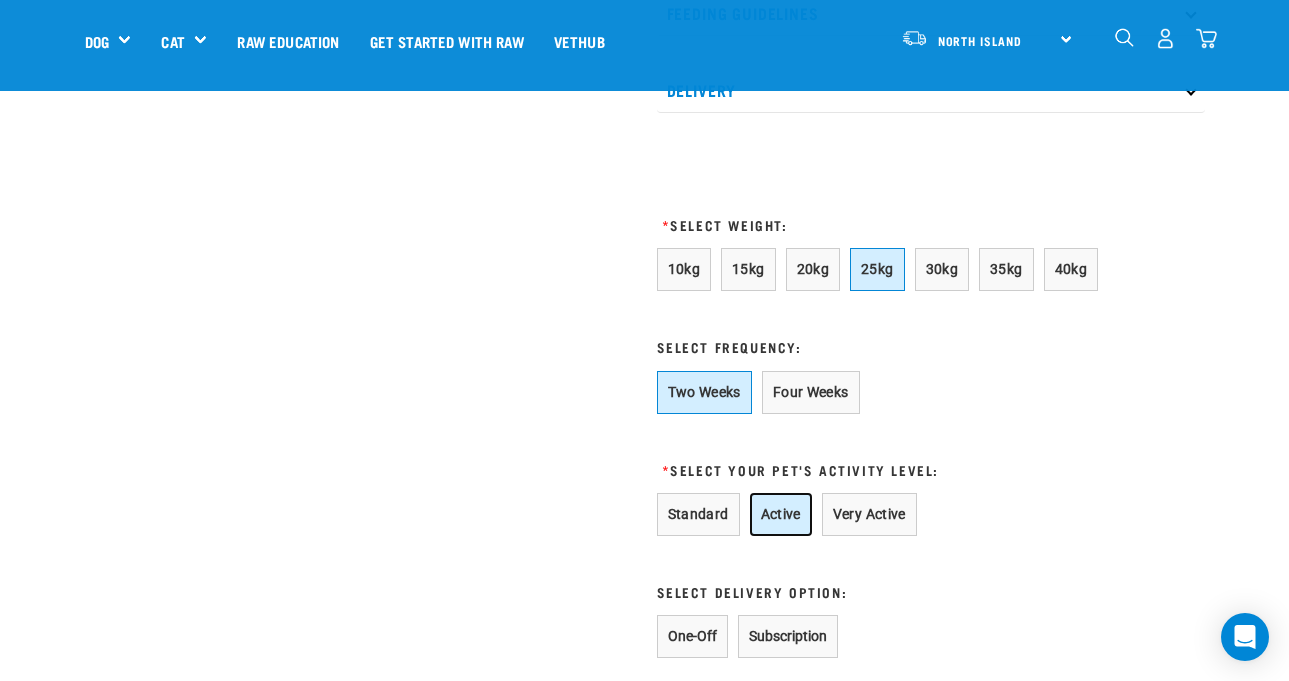 click on "Active" at bounding box center (781, 514) 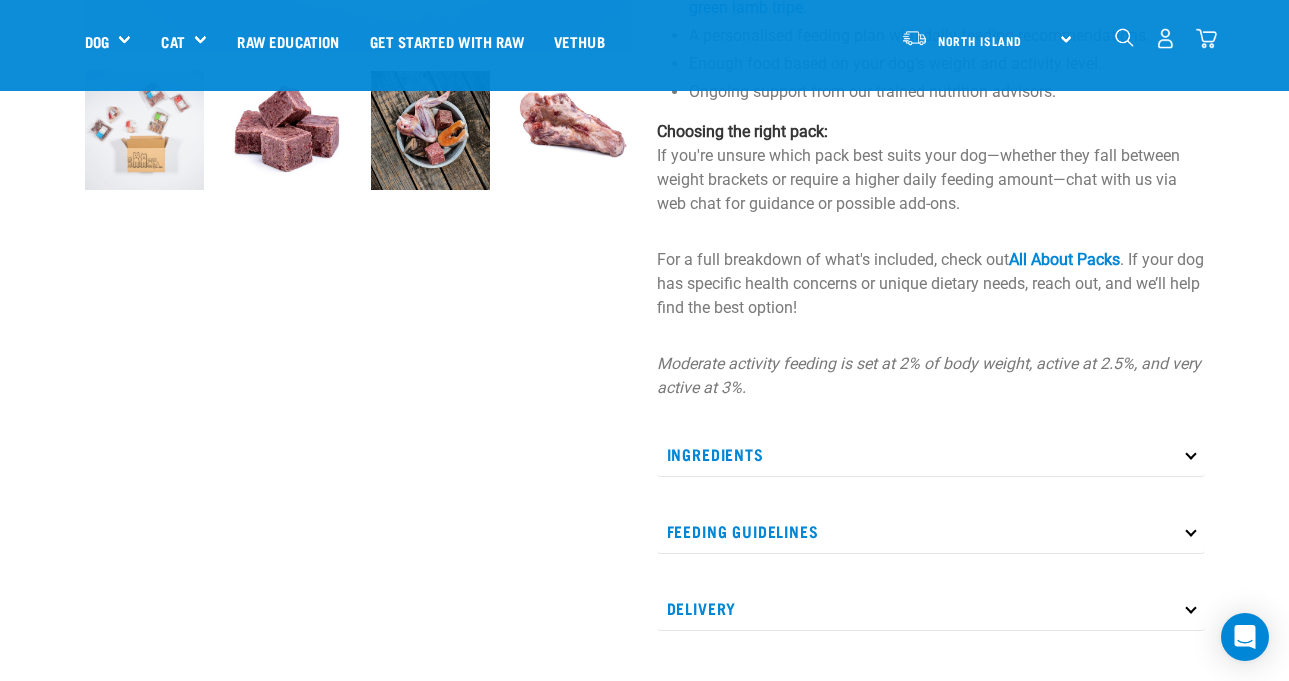 scroll, scrollTop: 646, scrollLeft: 0, axis: vertical 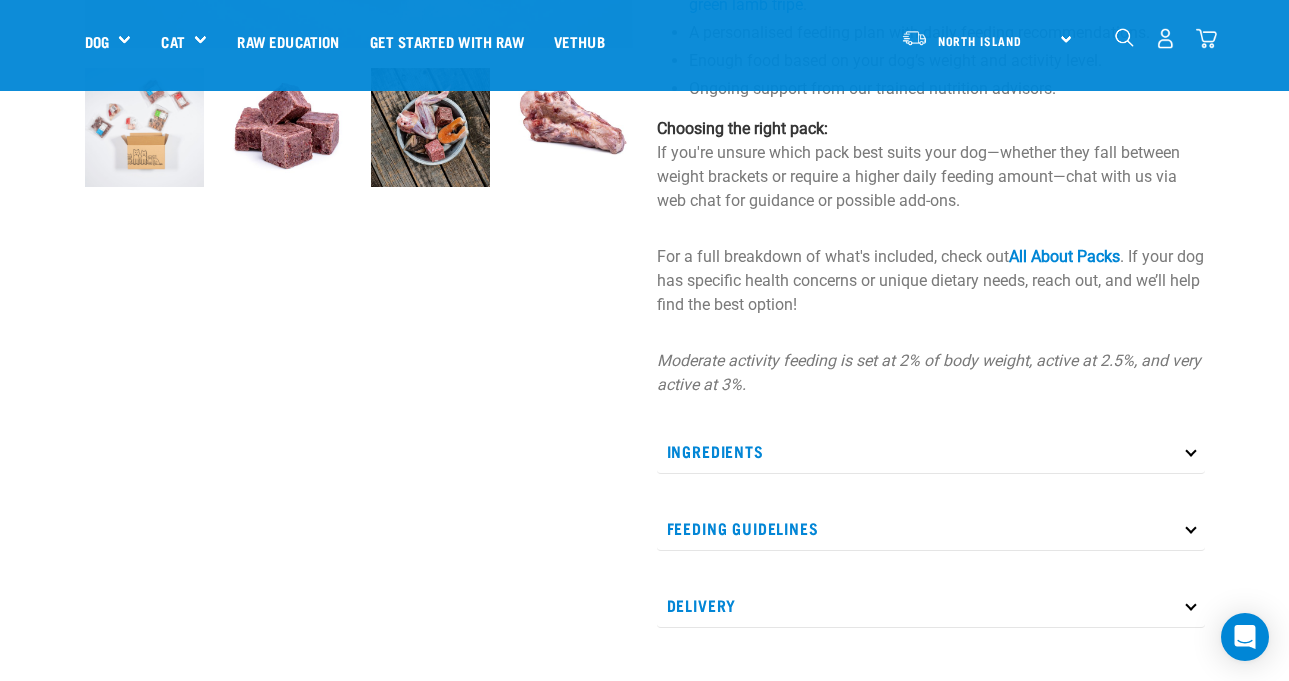 click on "Feeding Guidelines" at bounding box center (931, 528) 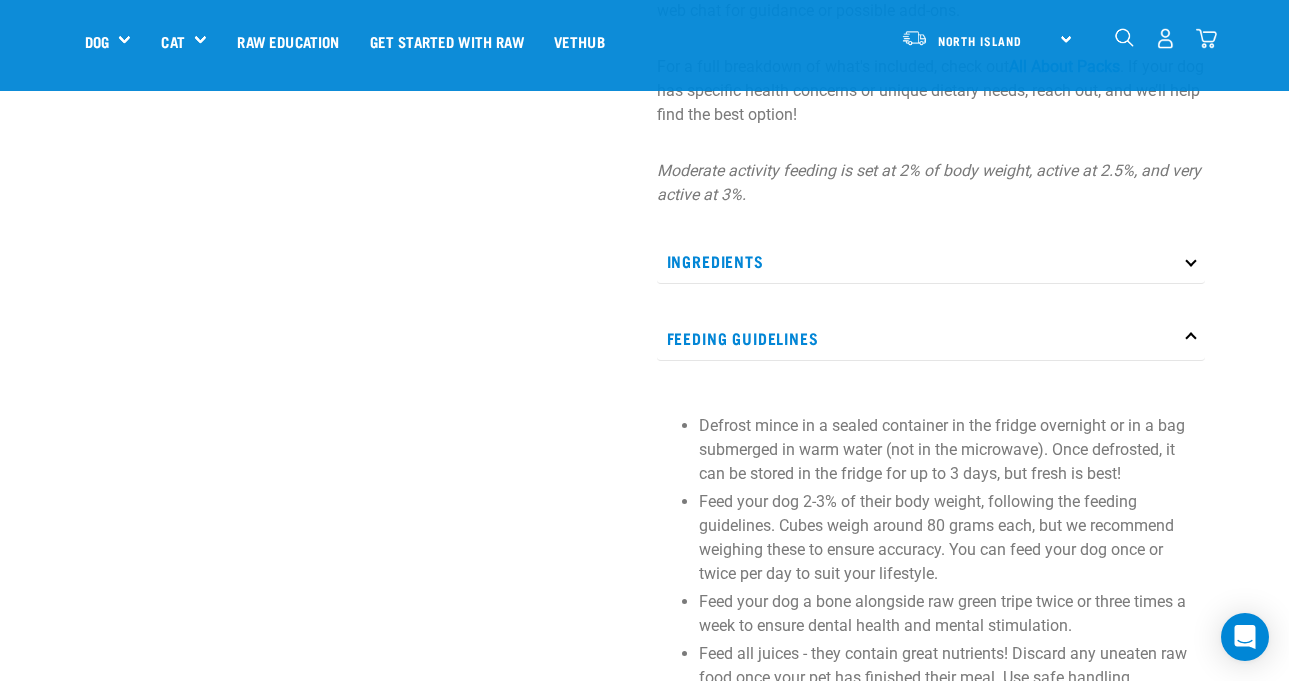 scroll, scrollTop: 835, scrollLeft: 0, axis: vertical 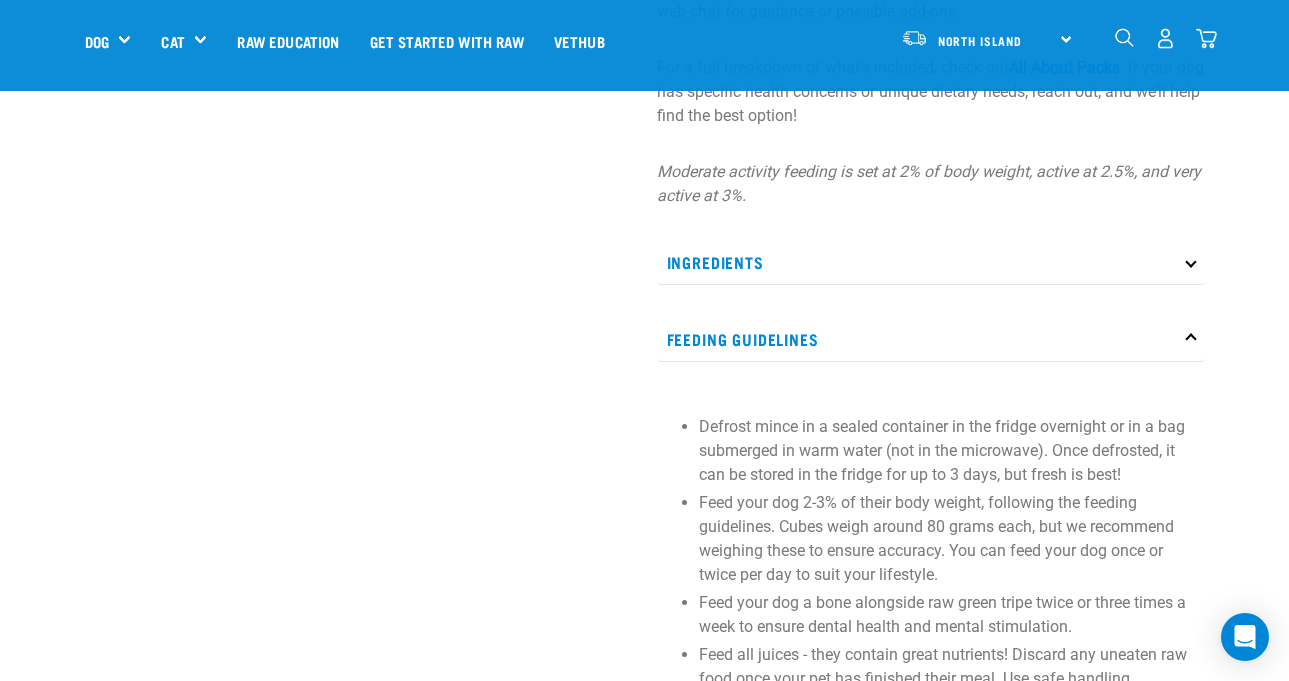 click on "Ingredients" at bounding box center (931, 262) 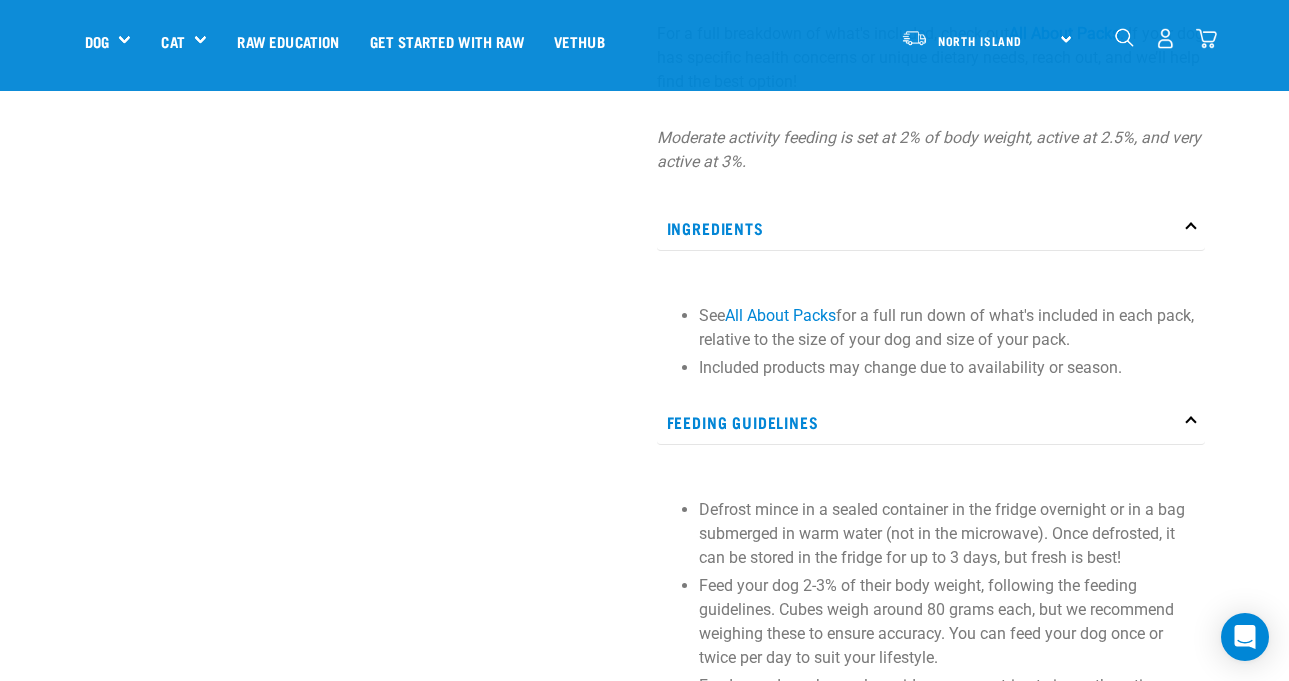 scroll, scrollTop: 870, scrollLeft: 0, axis: vertical 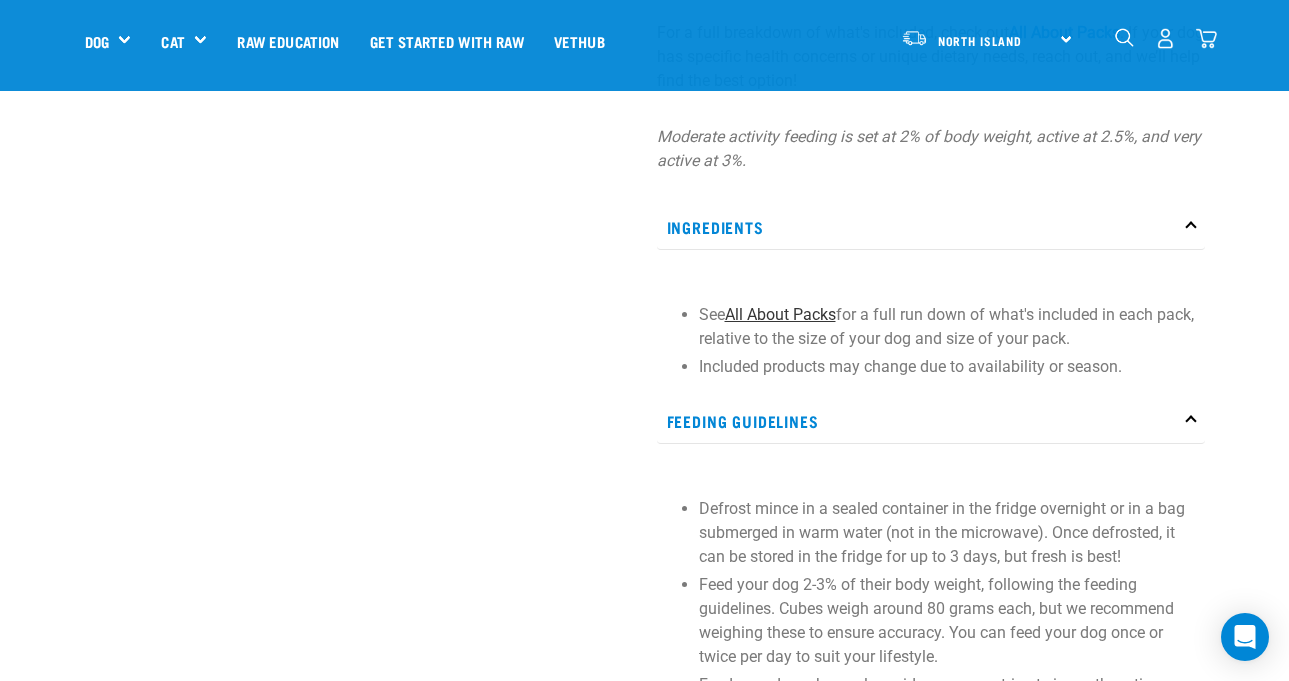 click on "All About Packs" at bounding box center [780, 314] 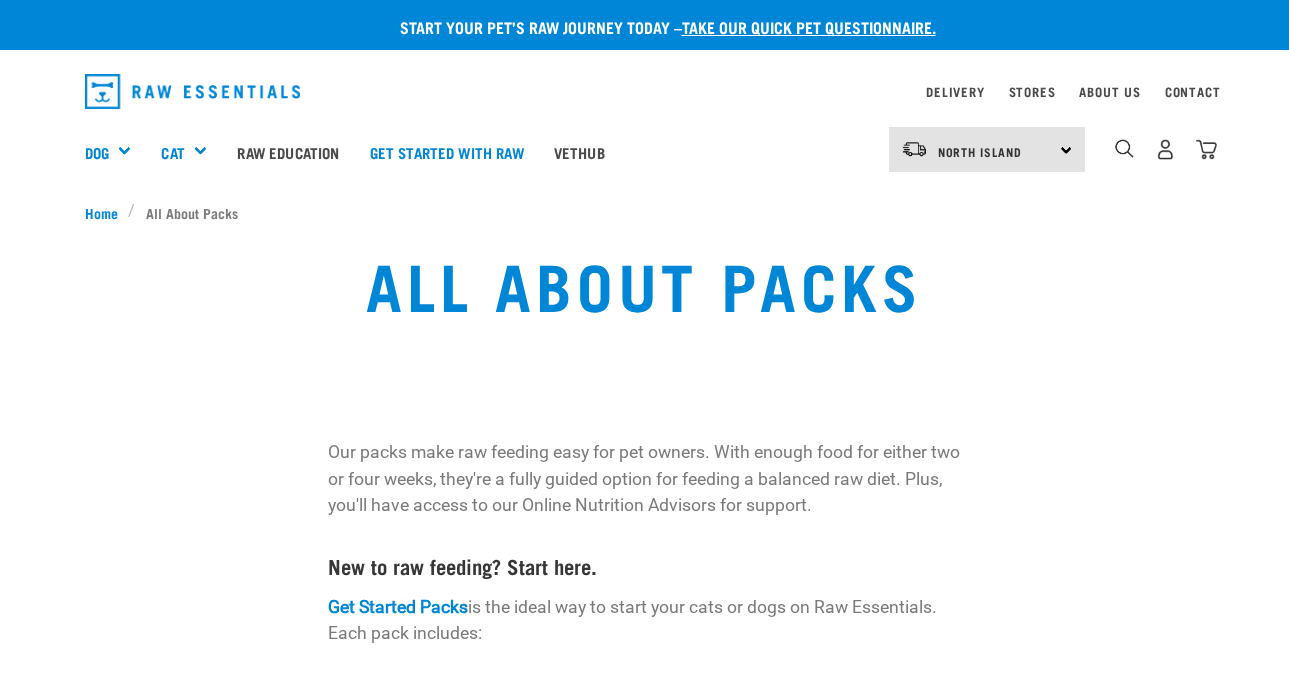 scroll, scrollTop: 0, scrollLeft: 0, axis: both 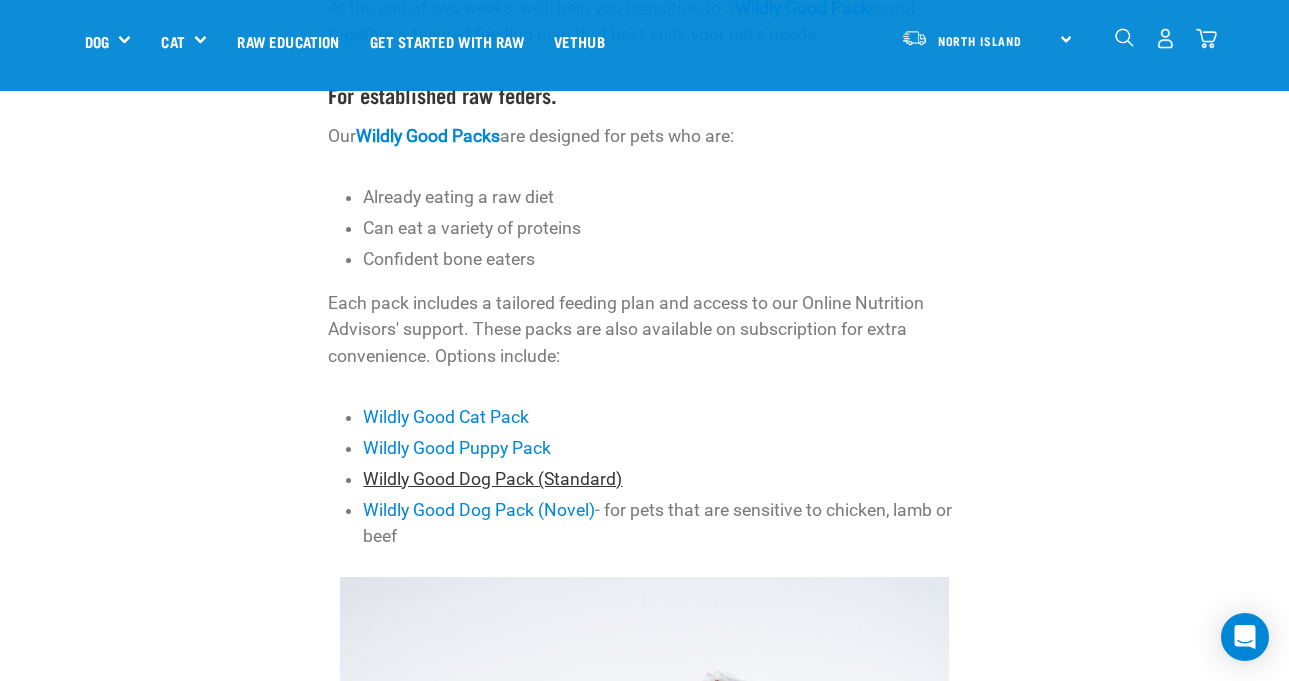 click on "Wildly Good Dog Pack (Standard)" at bounding box center (492, 479) 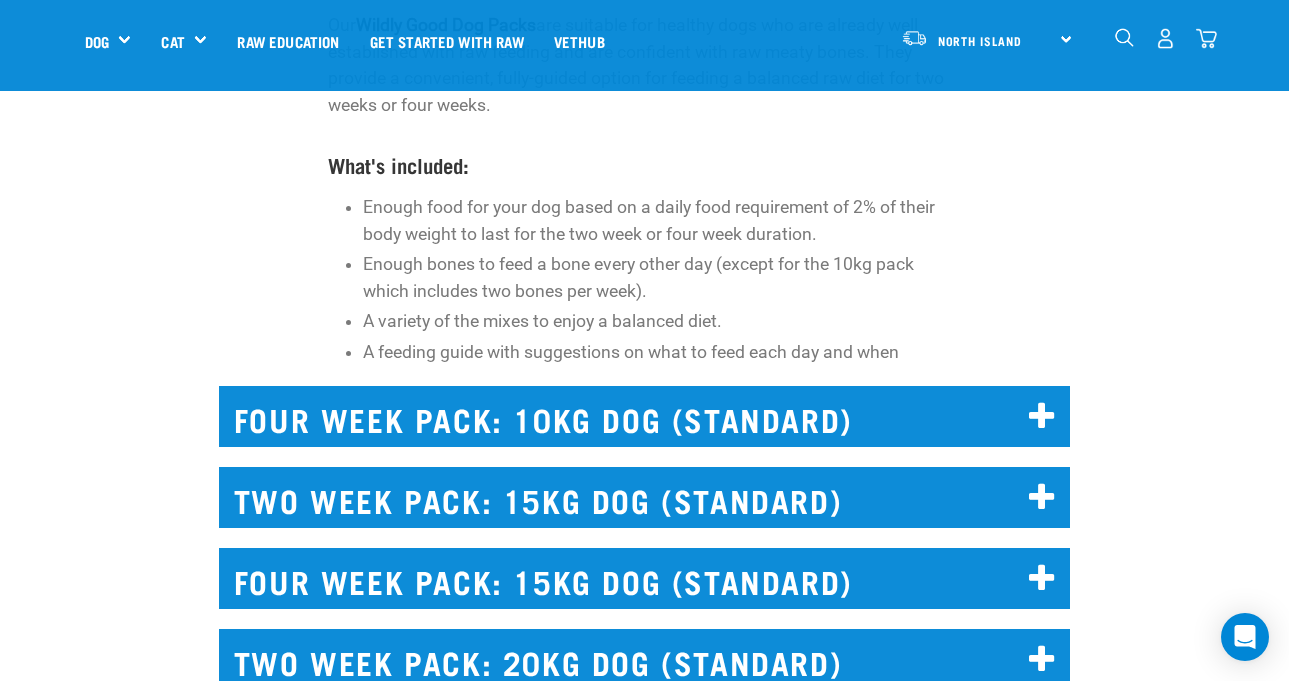 scroll, scrollTop: 12, scrollLeft: 0, axis: vertical 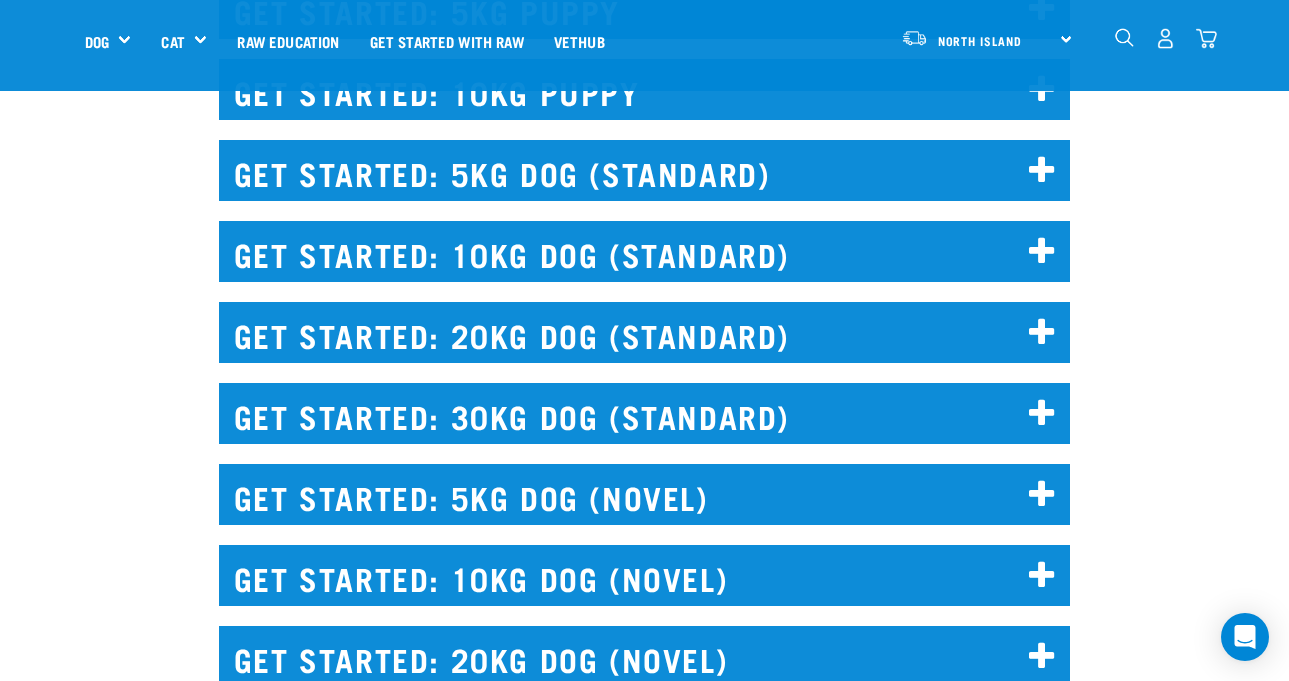 click on "GET STARTED: 20KG DOG (STANDARD)" at bounding box center [644, 332] 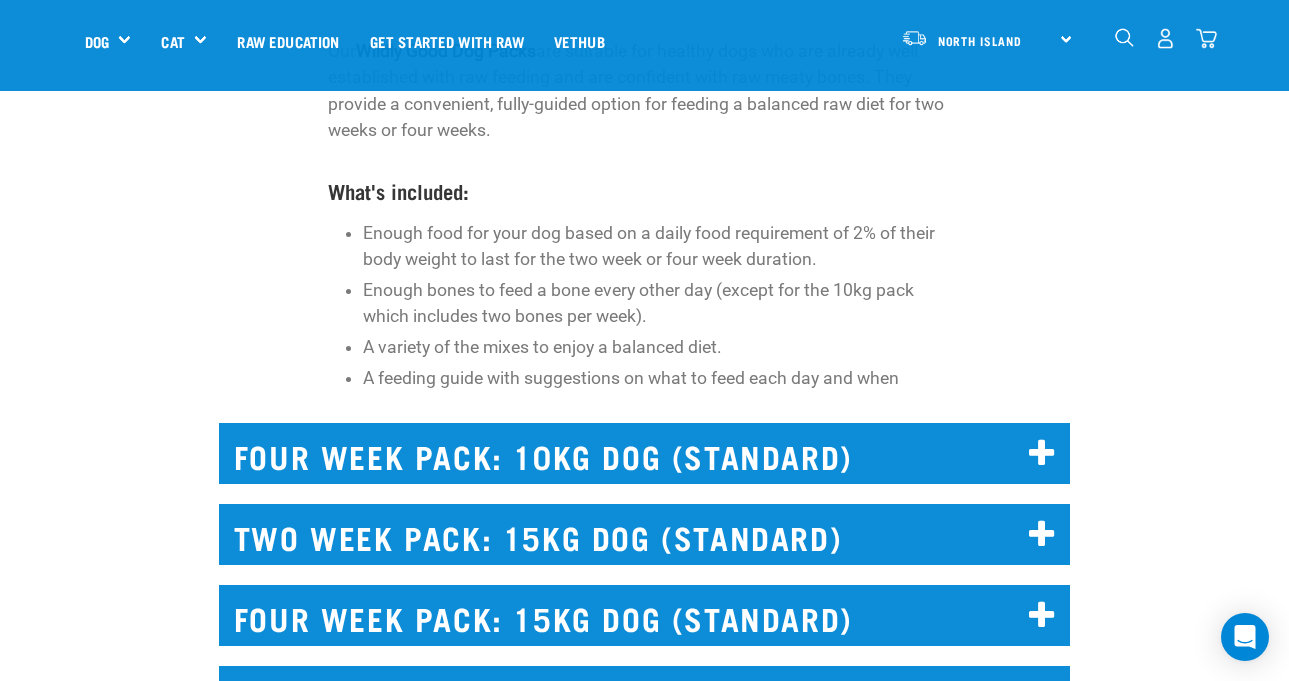 scroll, scrollTop: 4223, scrollLeft: 0, axis: vertical 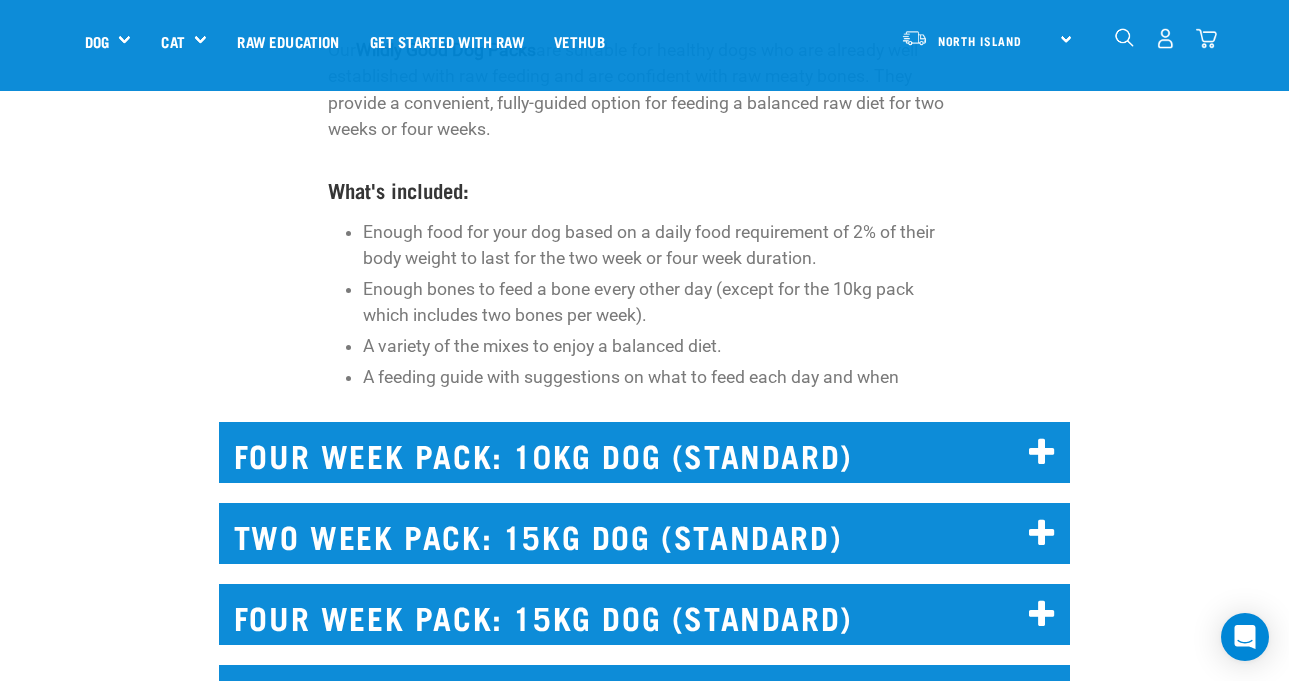 click on "FOUR WEEK PACK: 10KG DOG (STANDARD)" at bounding box center [644, 452] 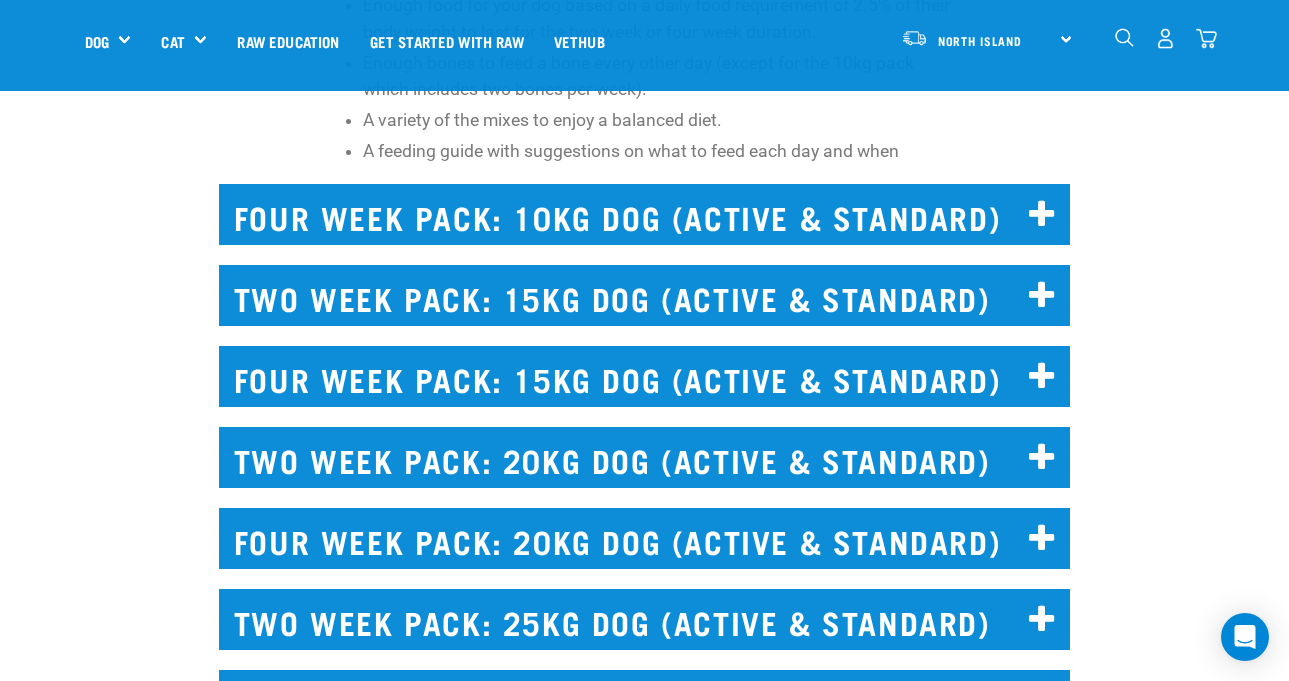 scroll, scrollTop: 6220, scrollLeft: 0, axis: vertical 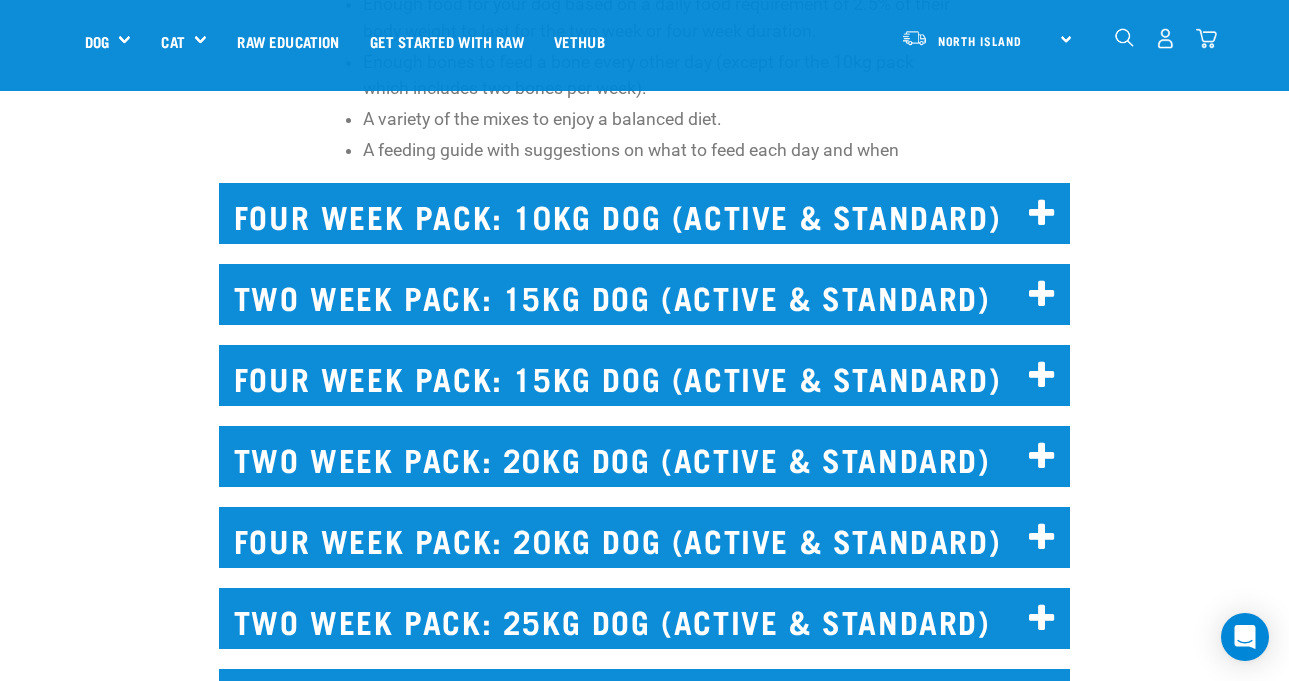 click on "TWO WEEK PACK: 20KG DOG (ACTIVE & STANDARD)" at bounding box center [644, 456] 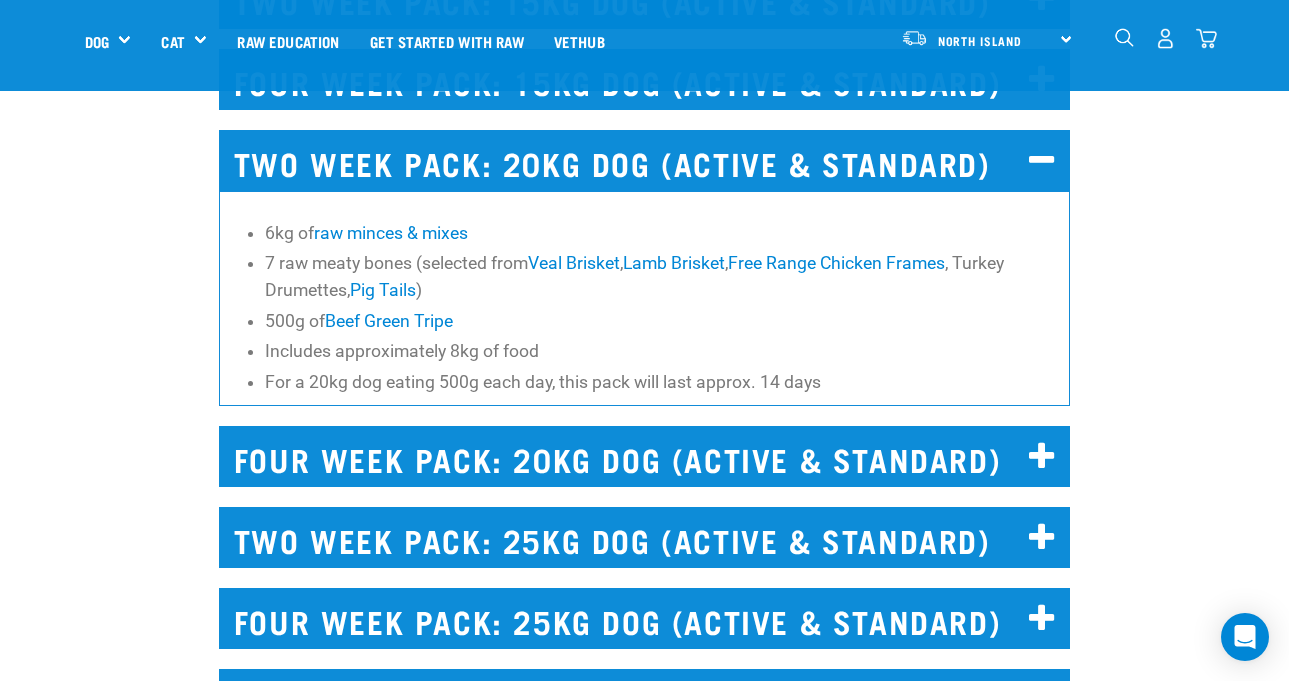 scroll, scrollTop: 6517, scrollLeft: 0, axis: vertical 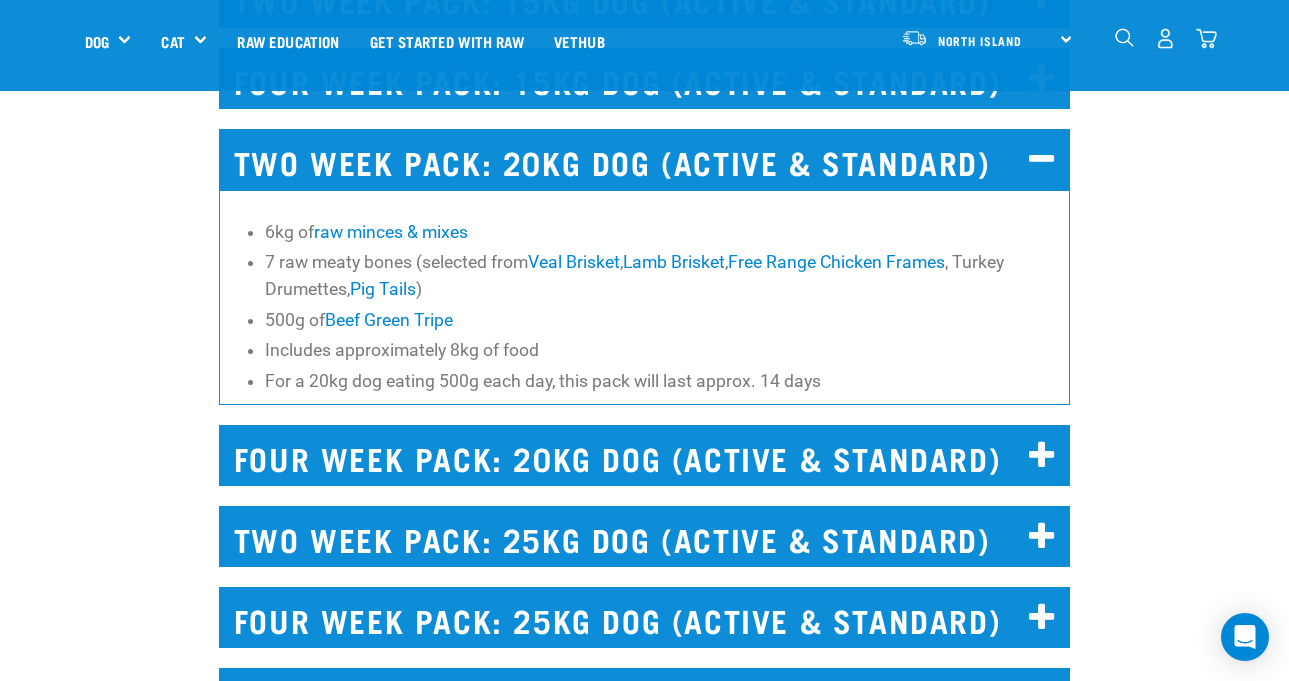 click on "TWO WEEK PACK: 25KG DOG (ACTIVE & STANDARD)" at bounding box center (644, 536) 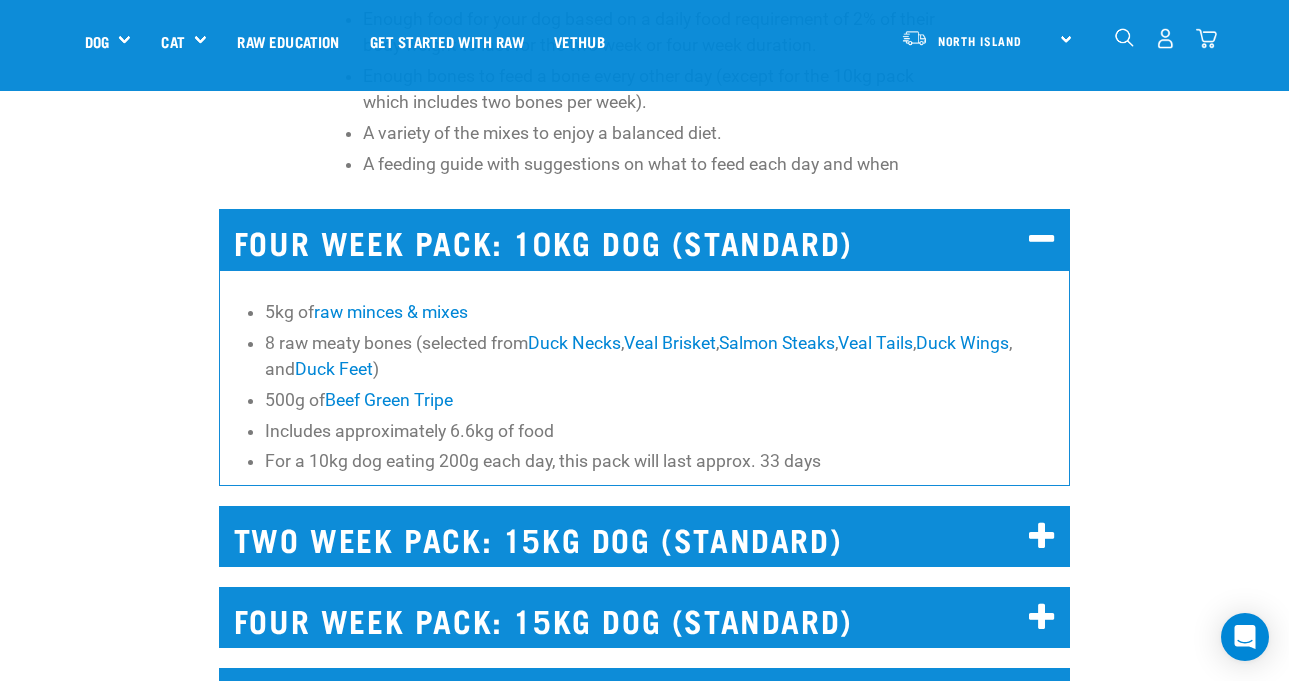 scroll, scrollTop: 4437, scrollLeft: 0, axis: vertical 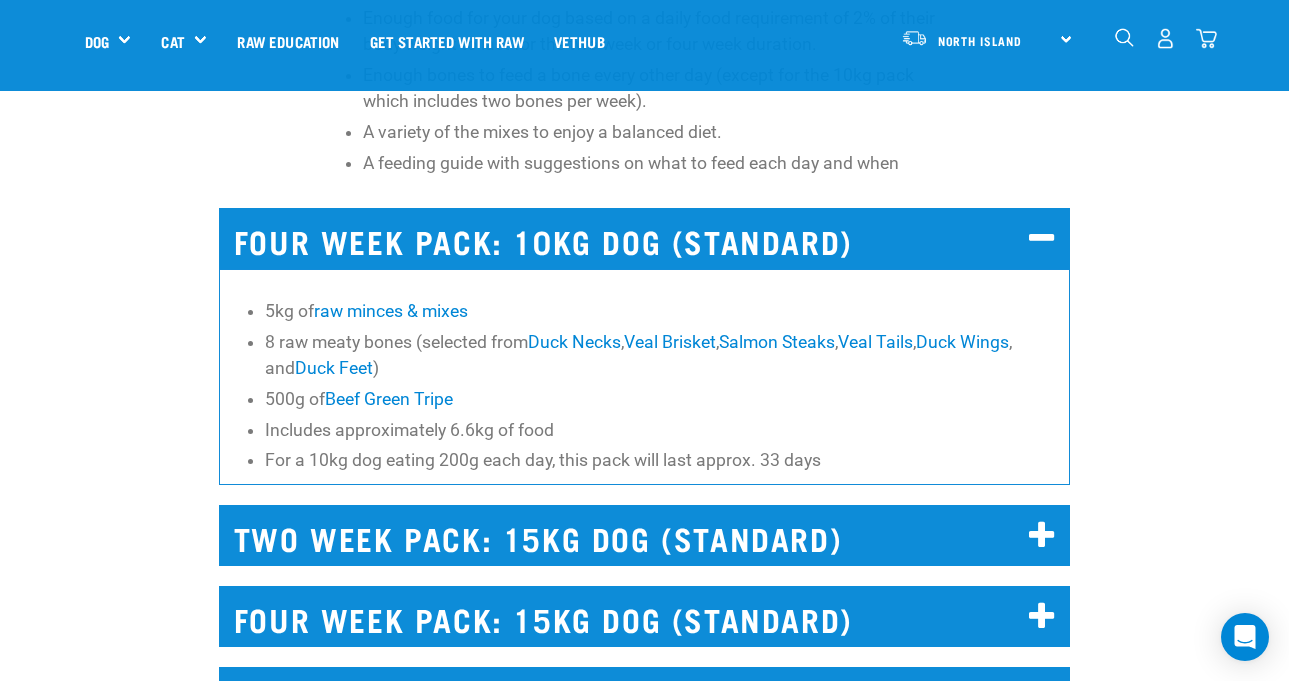 click at bounding box center (1042, 239) 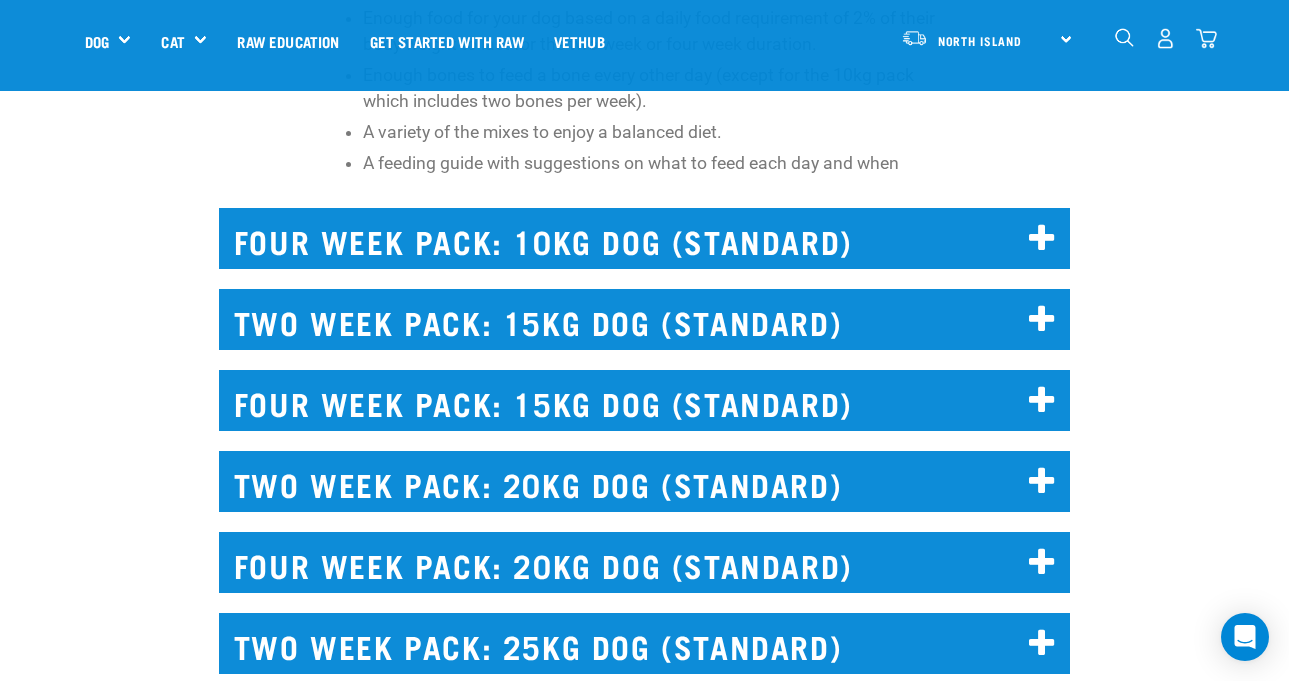 click at bounding box center [1042, 239] 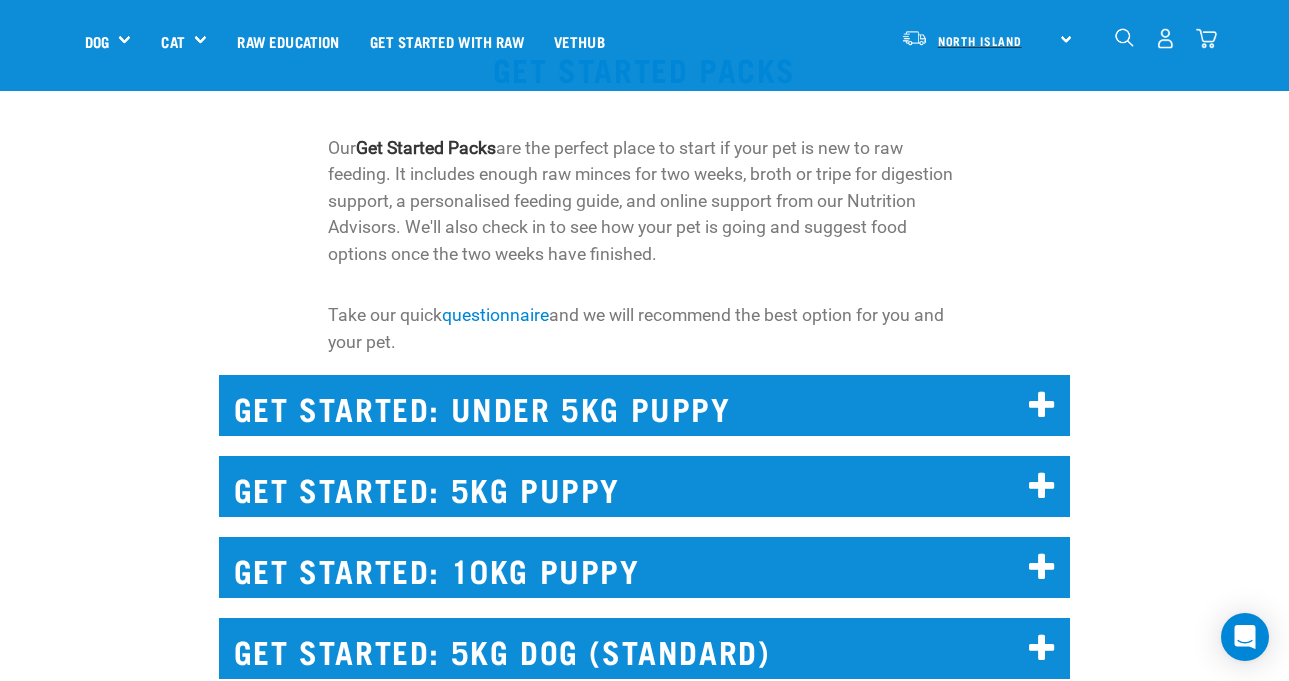 scroll, scrollTop: 1855, scrollLeft: 0, axis: vertical 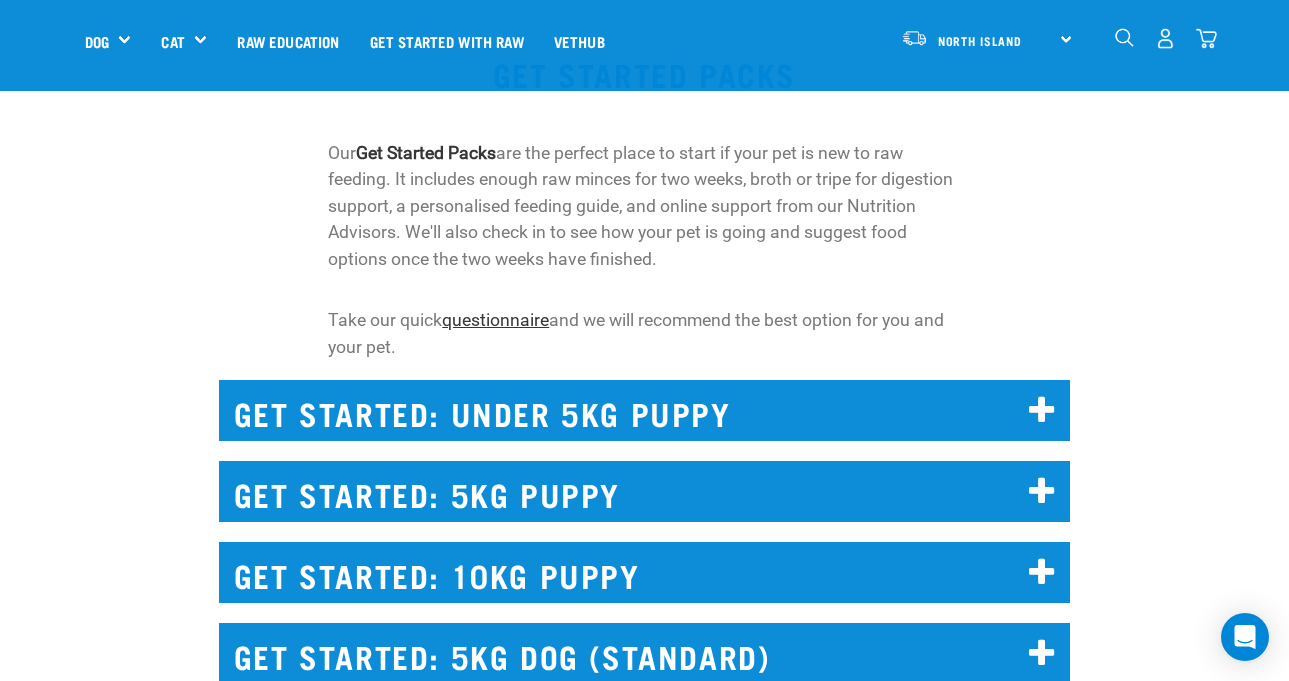 click on "questionnaire" at bounding box center (495, 320) 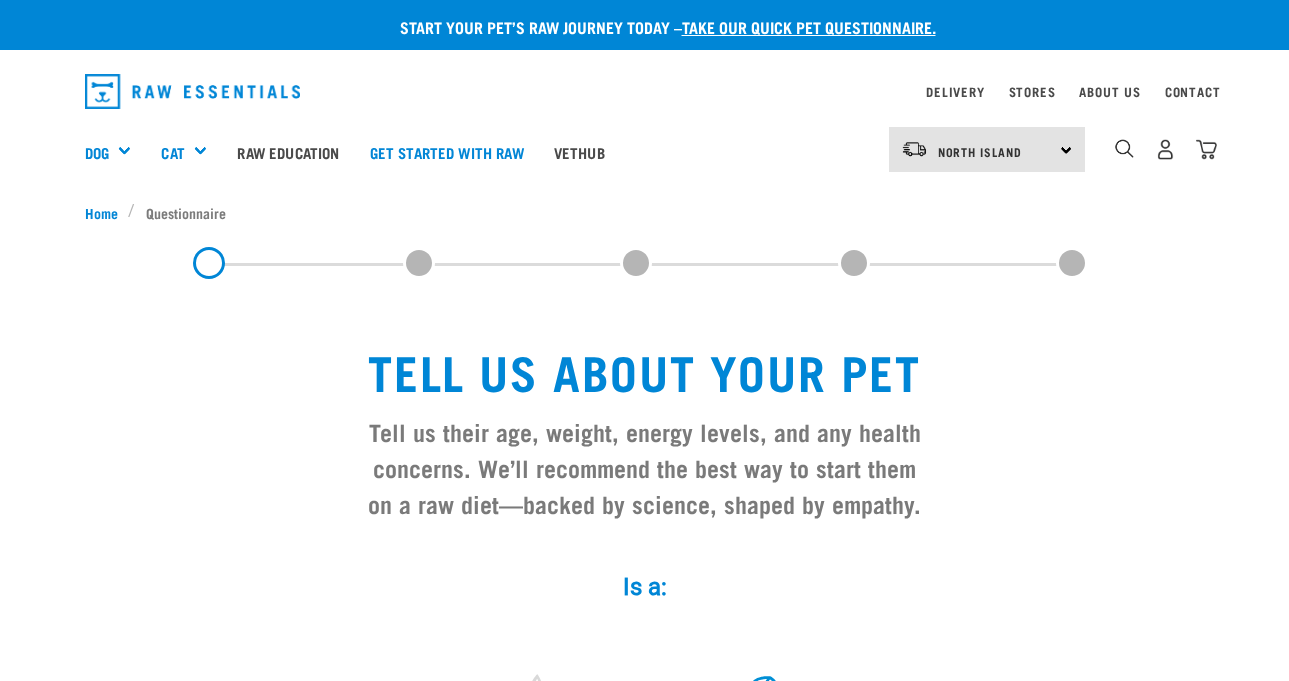 scroll, scrollTop: 0, scrollLeft: 0, axis: both 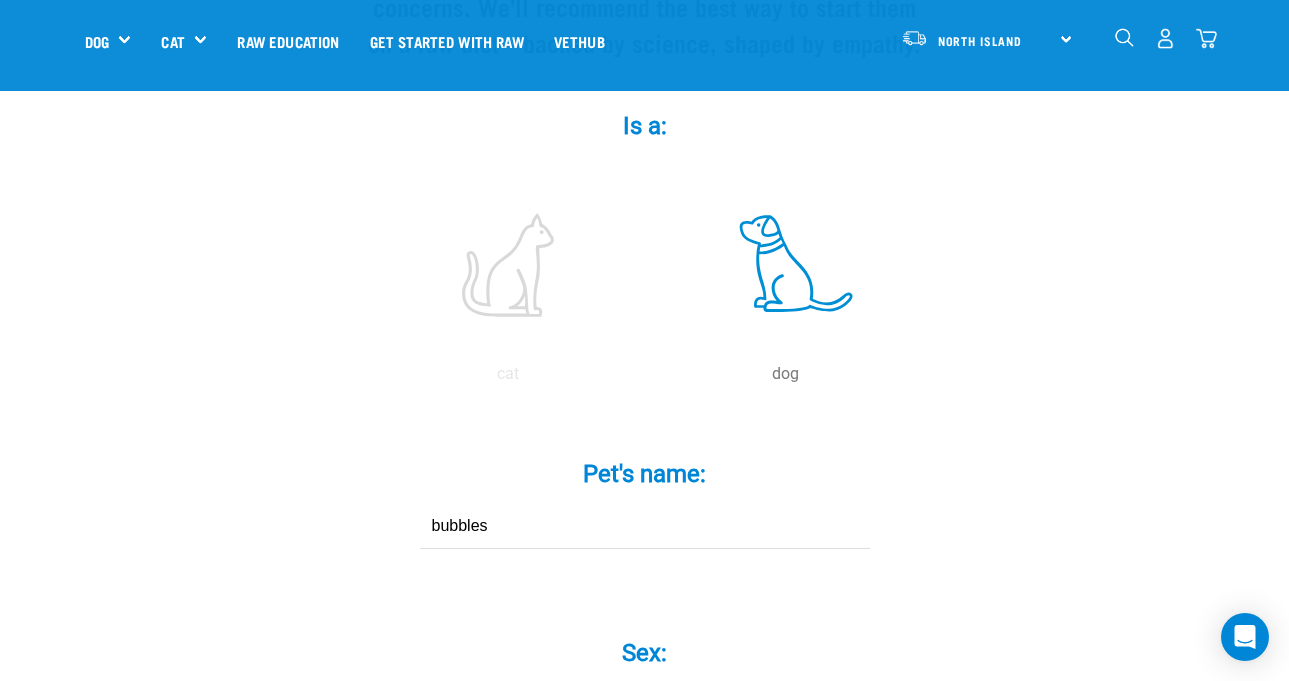 click at bounding box center (786, 265) 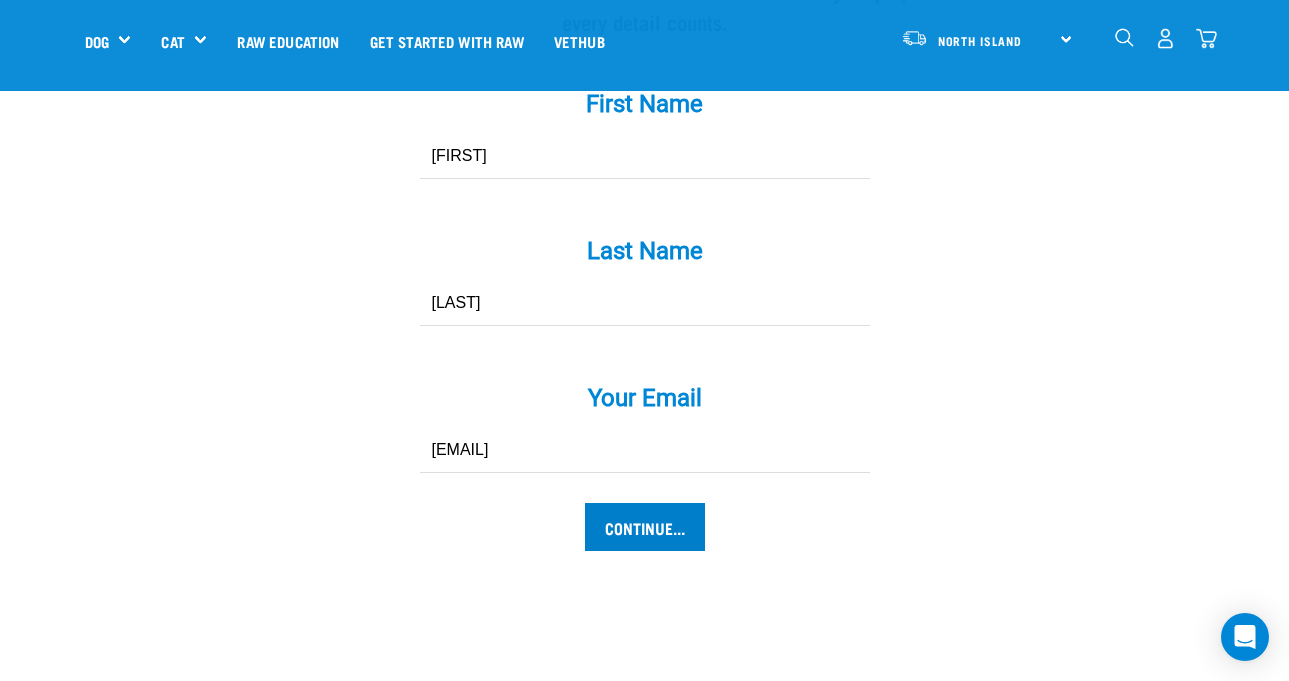 scroll, scrollTop: 1935, scrollLeft: 0, axis: vertical 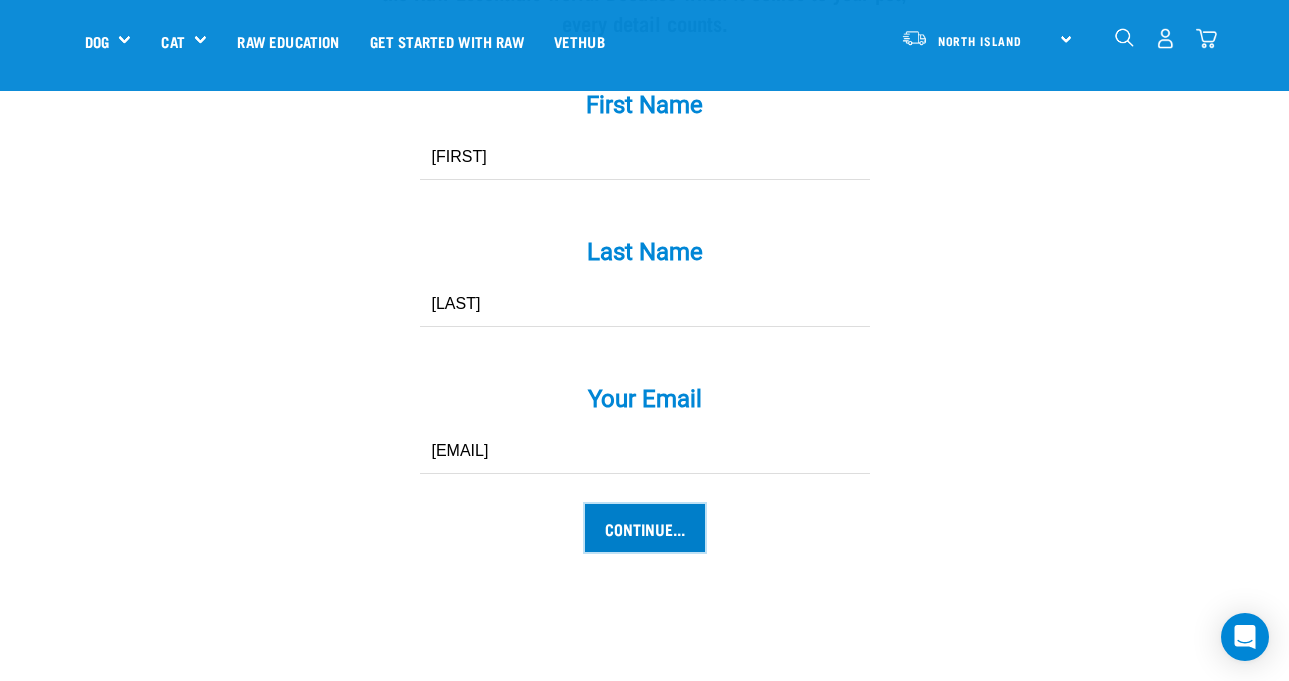 click on "Continue..." at bounding box center [645, 528] 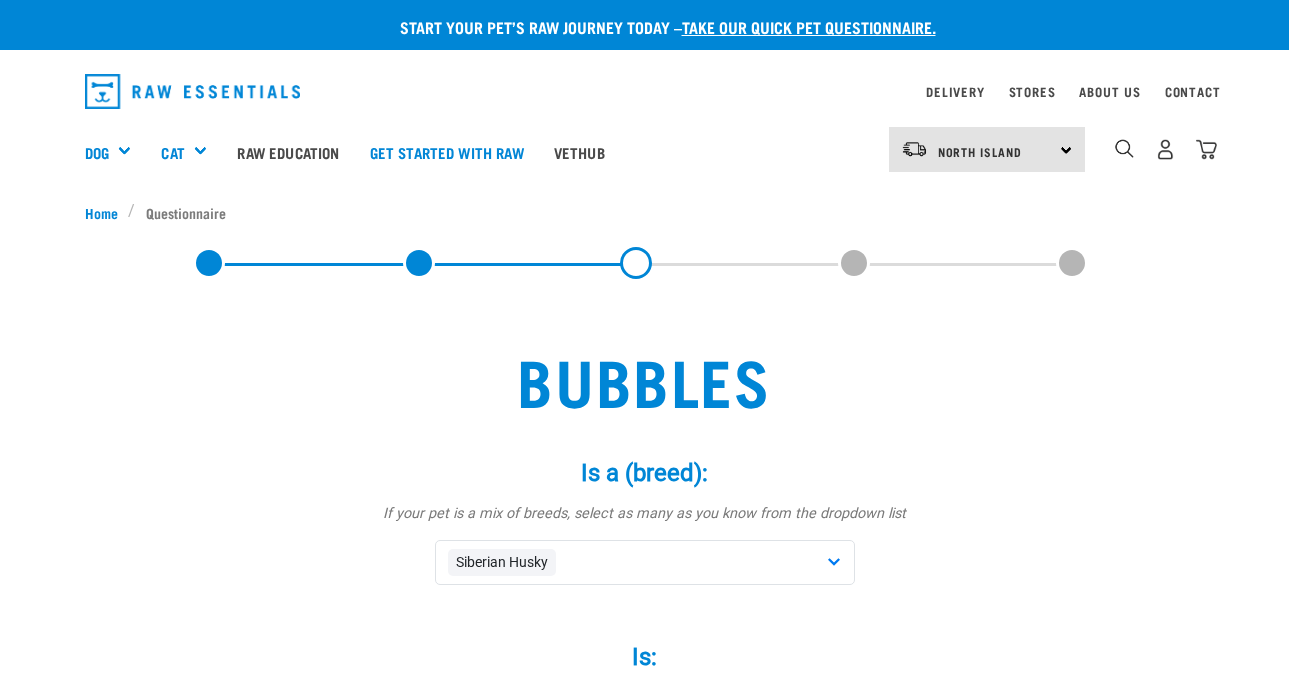 scroll, scrollTop: 0, scrollLeft: 0, axis: both 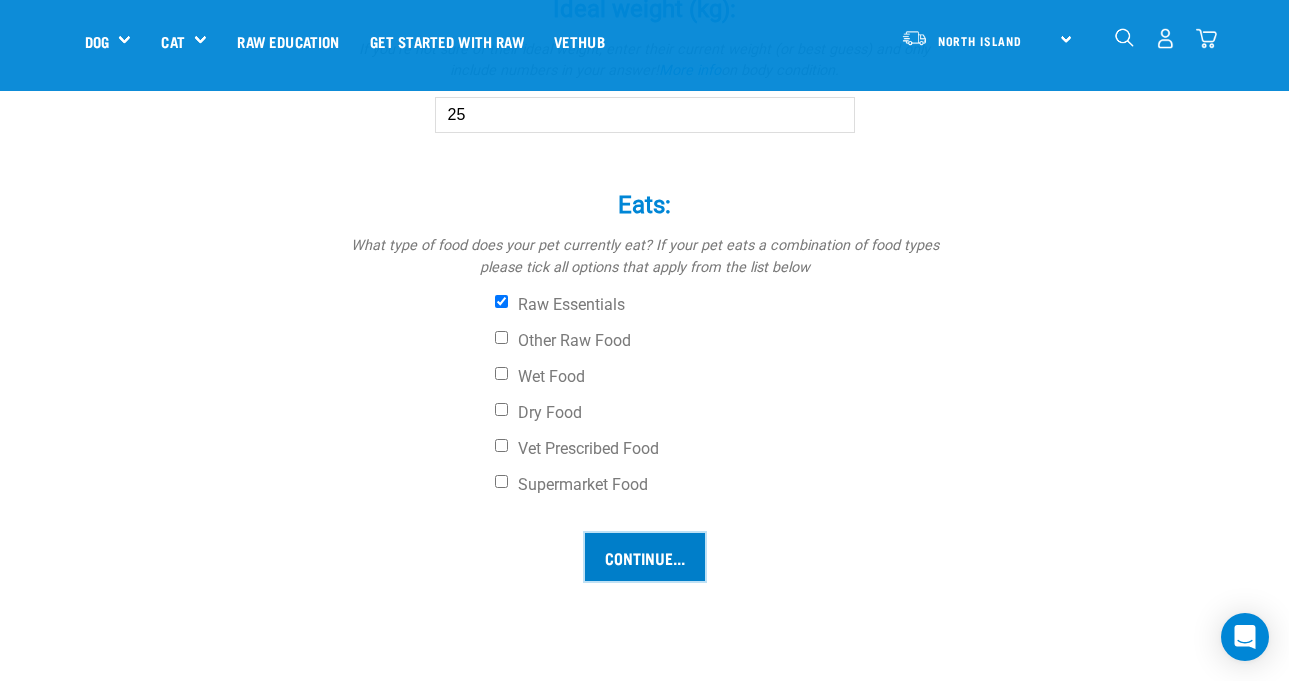 click on "Continue..." at bounding box center (645, 557) 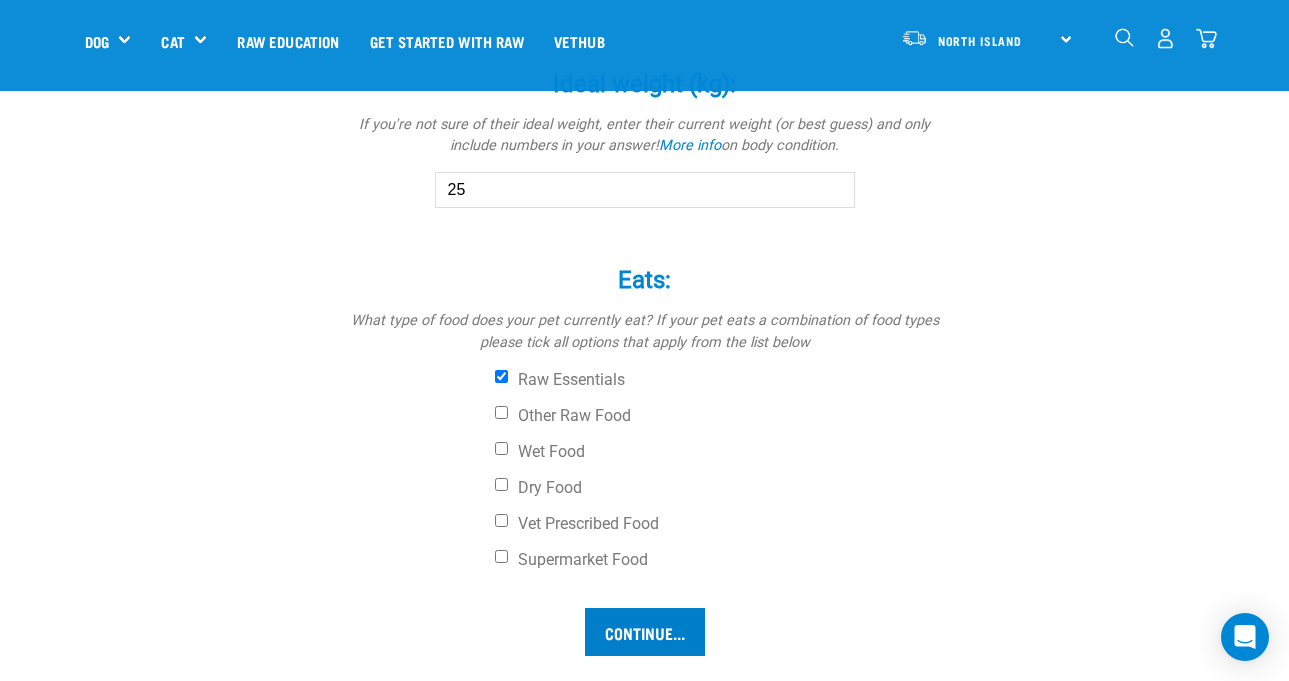 scroll, scrollTop: 1329, scrollLeft: 0, axis: vertical 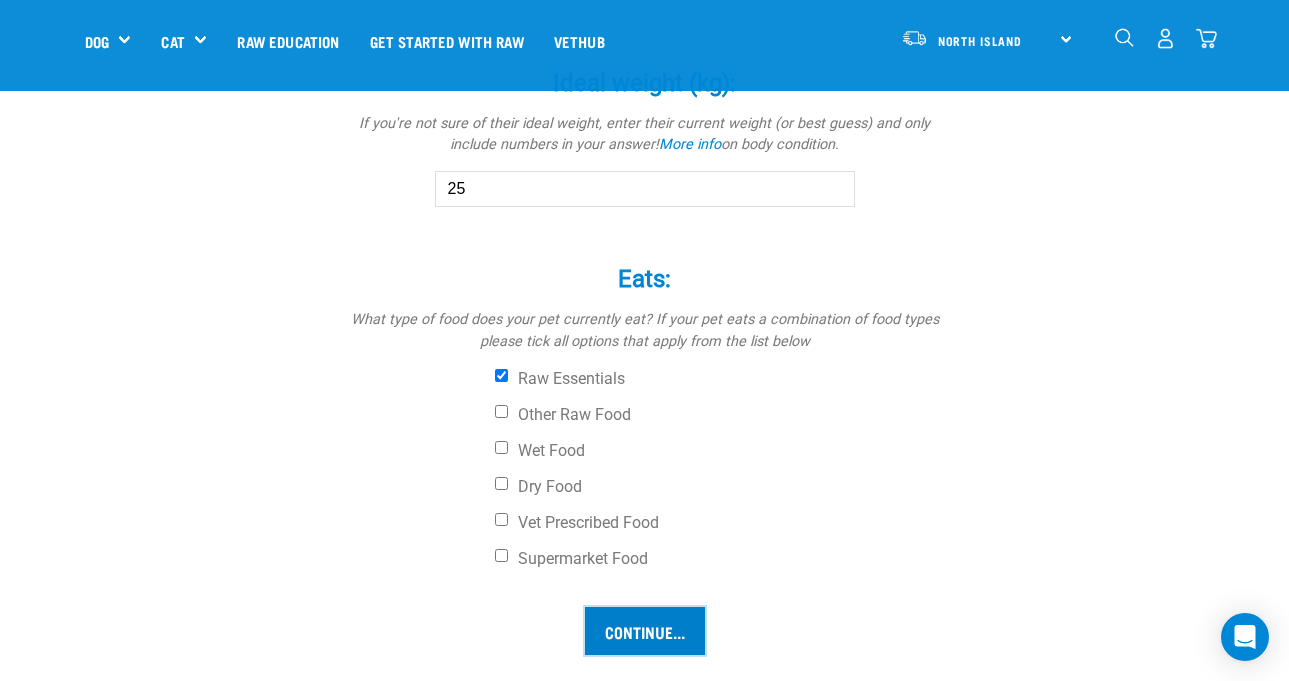 click on "Continue..." at bounding box center [645, 631] 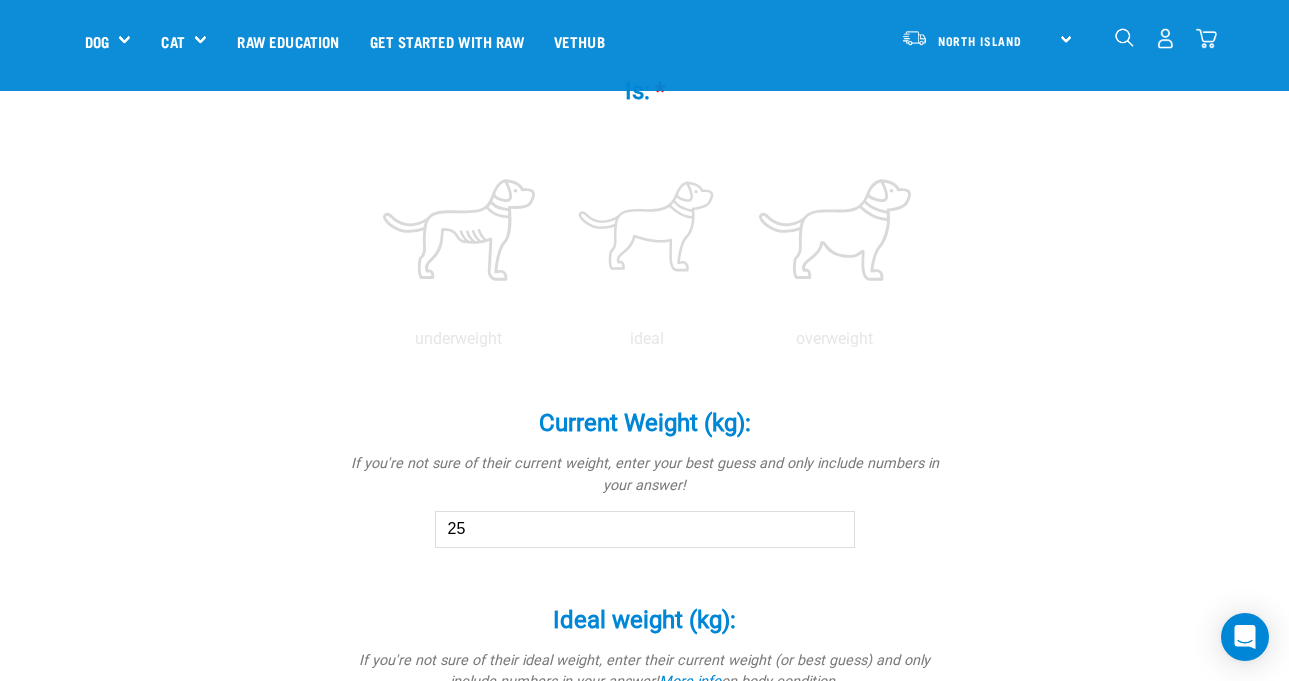 scroll, scrollTop: 784, scrollLeft: 0, axis: vertical 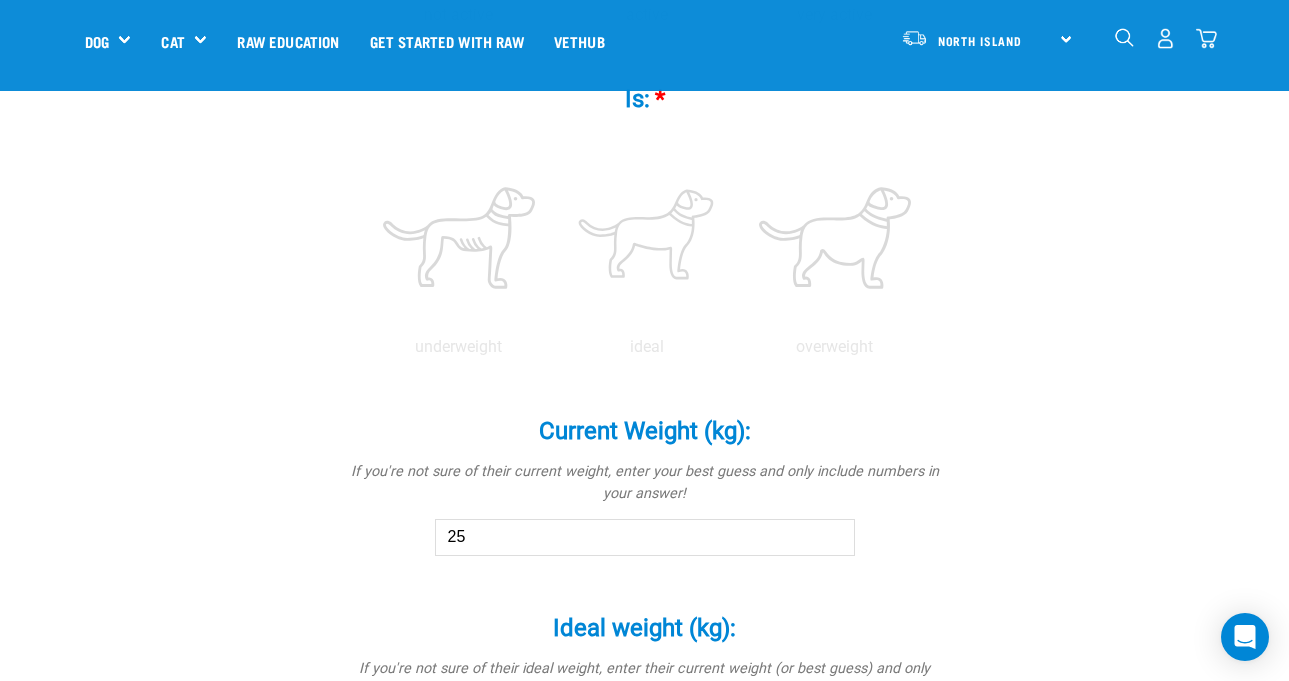 click on "25" at bounding box center (645, 537) 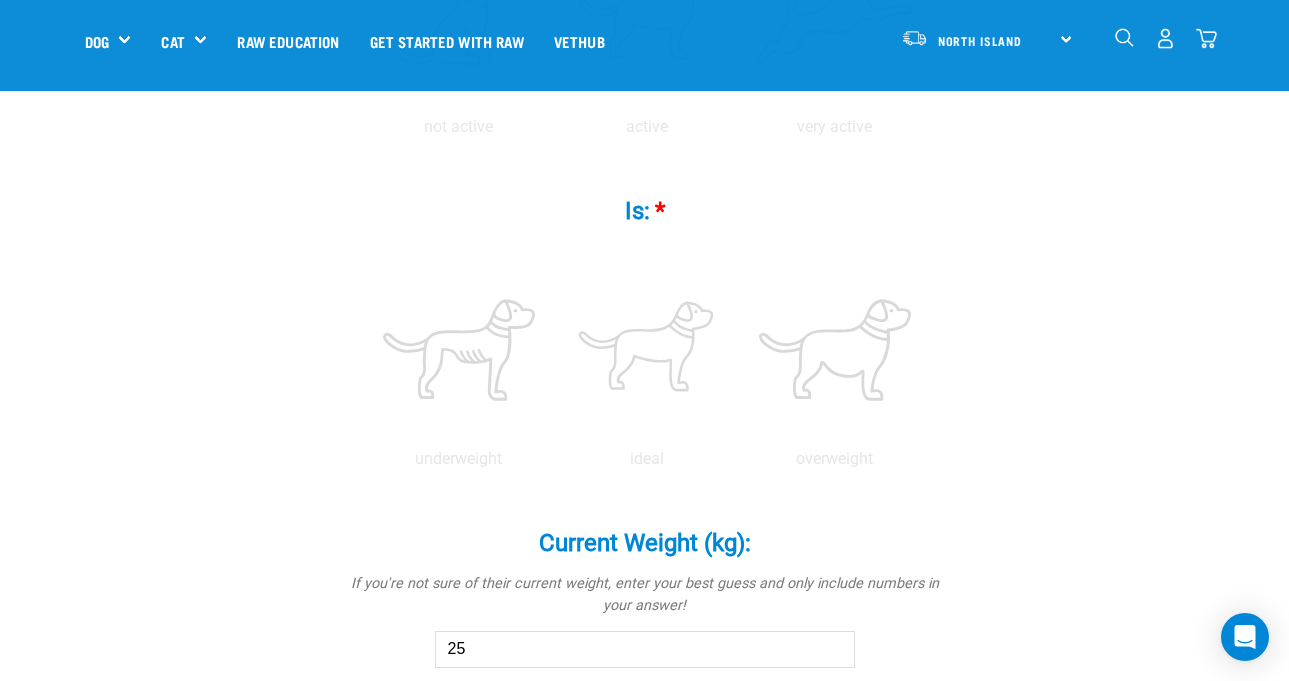 scroll, scrollTop: 671, scrollLeft: 0, axis: vertical 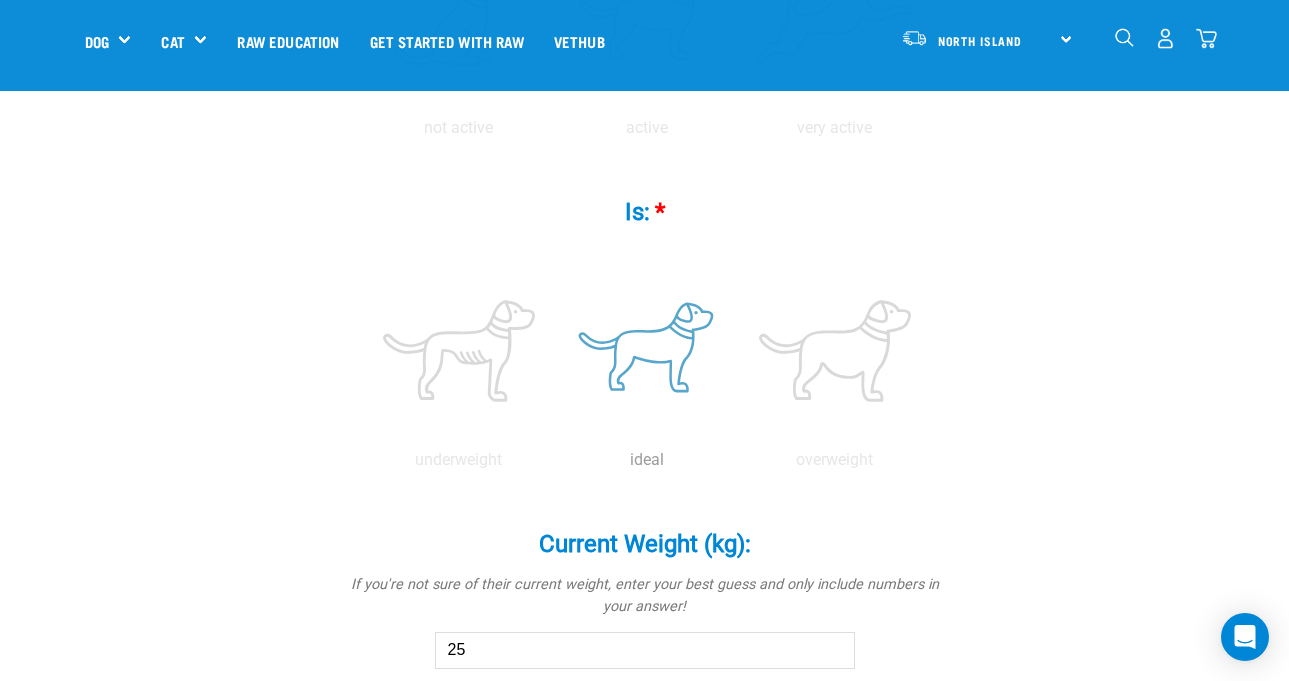 click at bounding box center (647, 351) 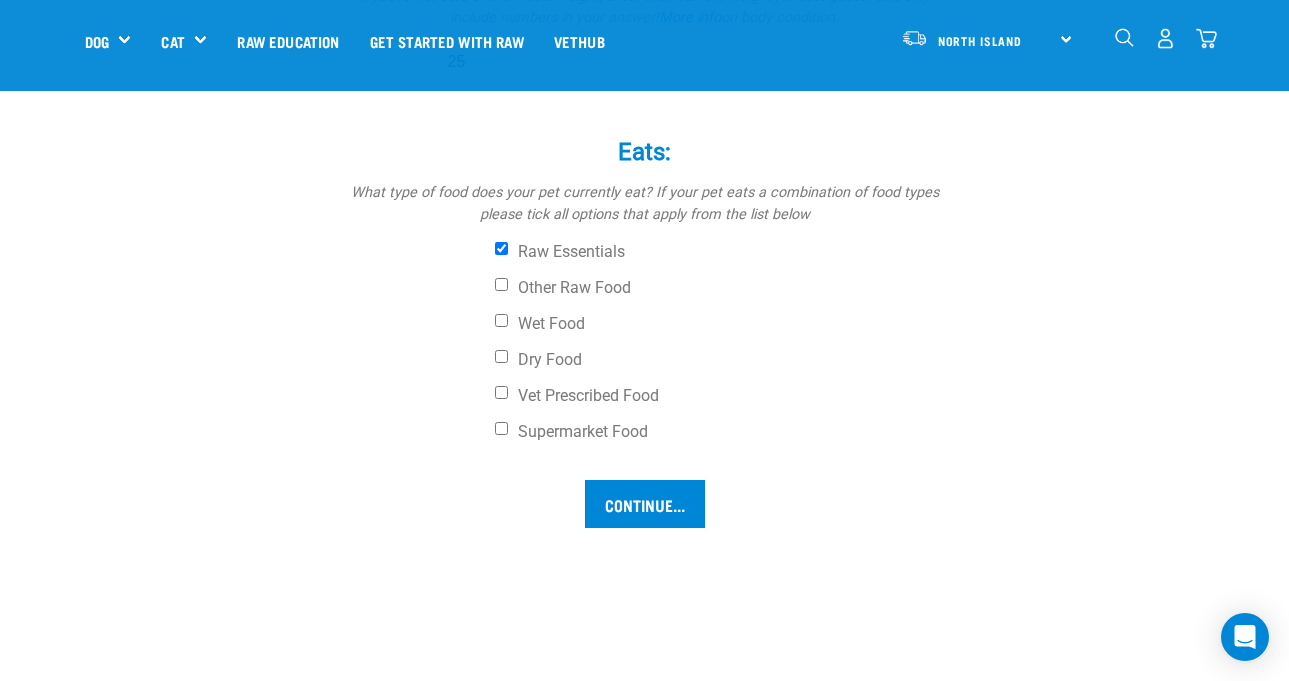 scroll, scrollTop: 1472, scrollLeft: 0, axis: vertical 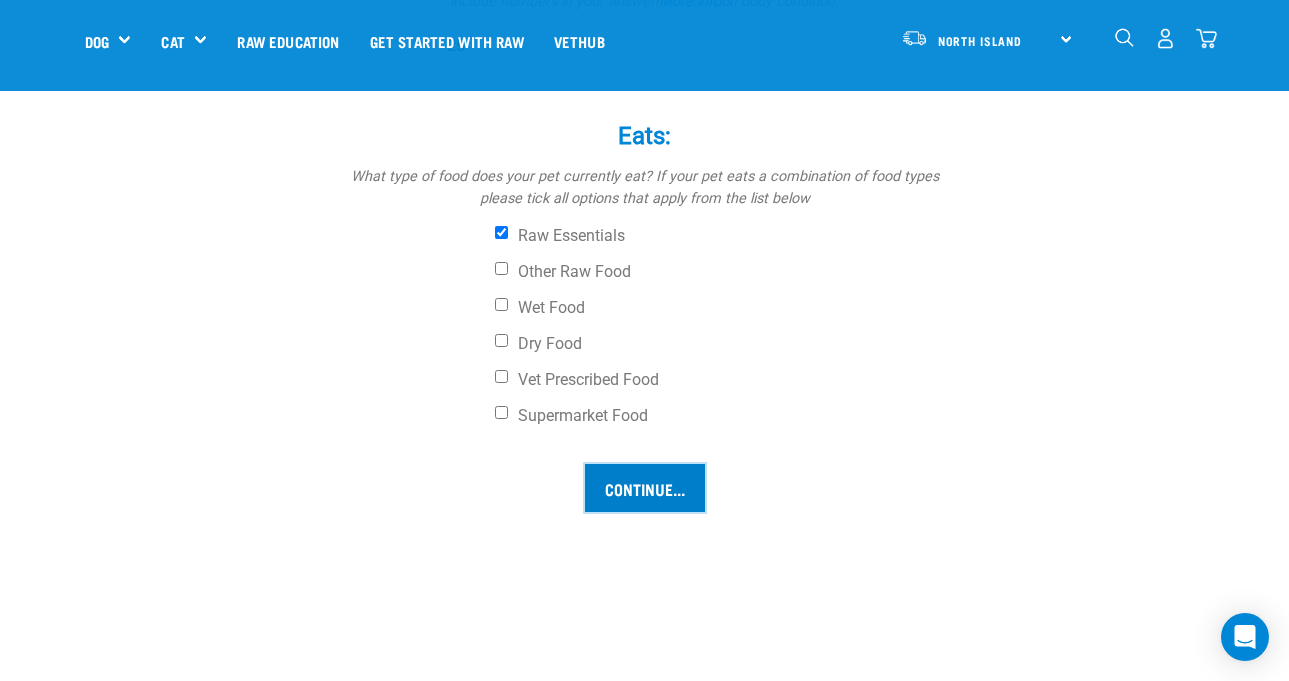 click on "Continue..." at bounding box center [645, 488] 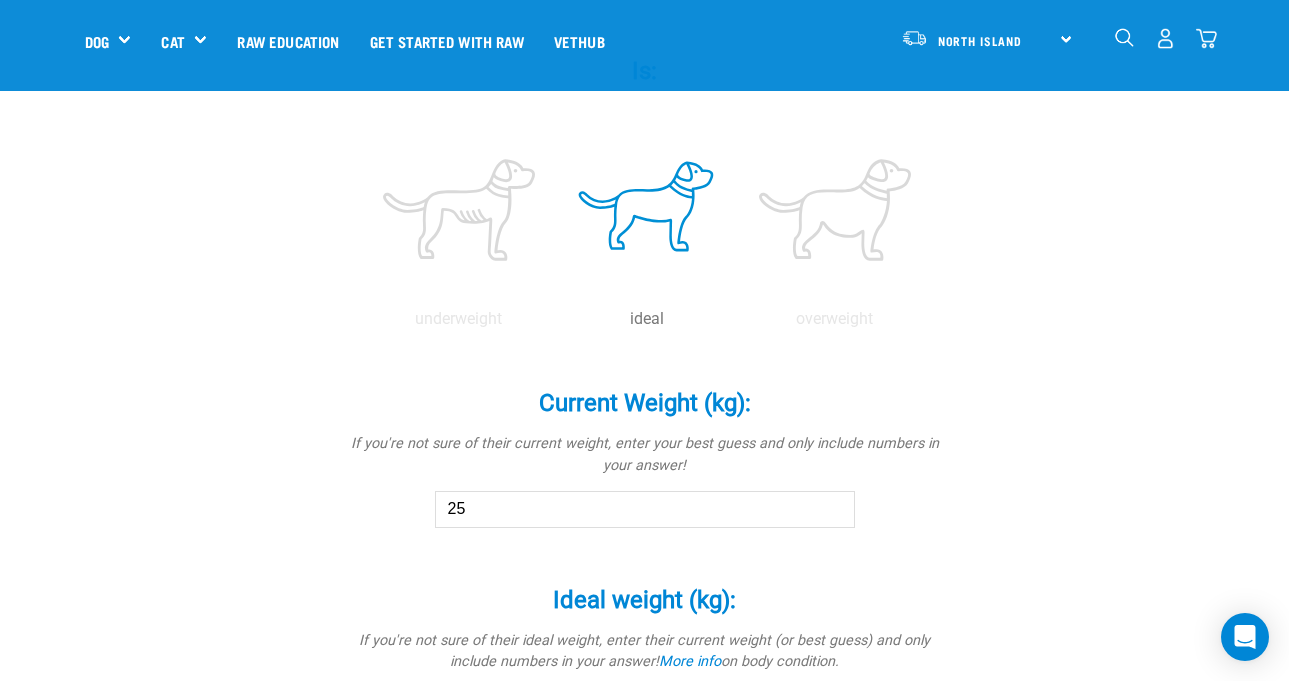 scroll, scrollTop: 784, scrollLeft: 0, axis: vertical 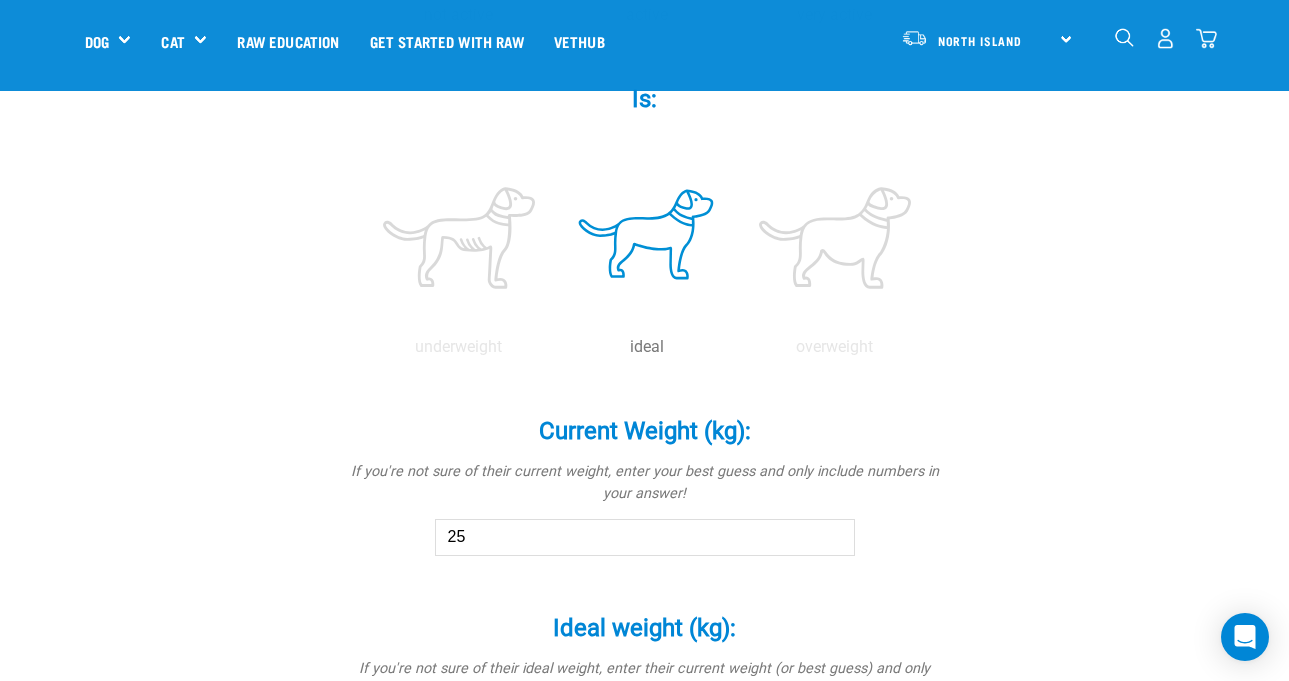 click on "25" at bounding box center [645, 537] 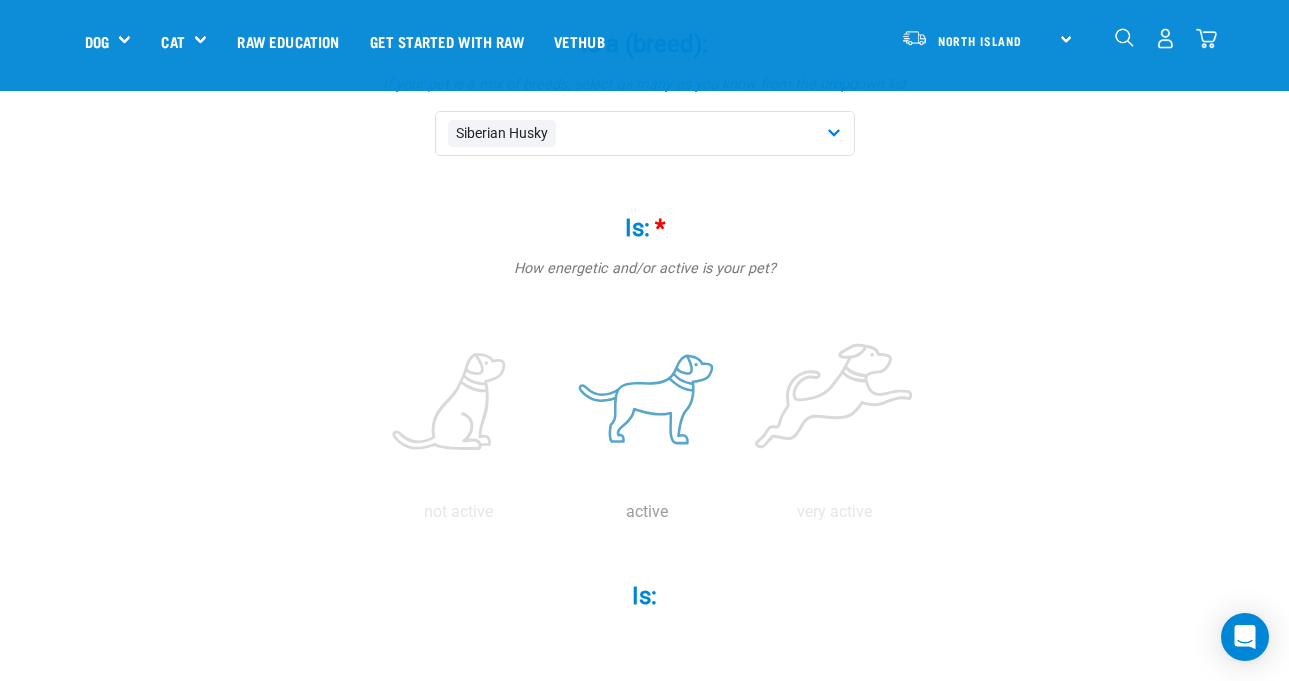 scroll, scrollTop: 277, scrollLeft: 0, axis: vertical 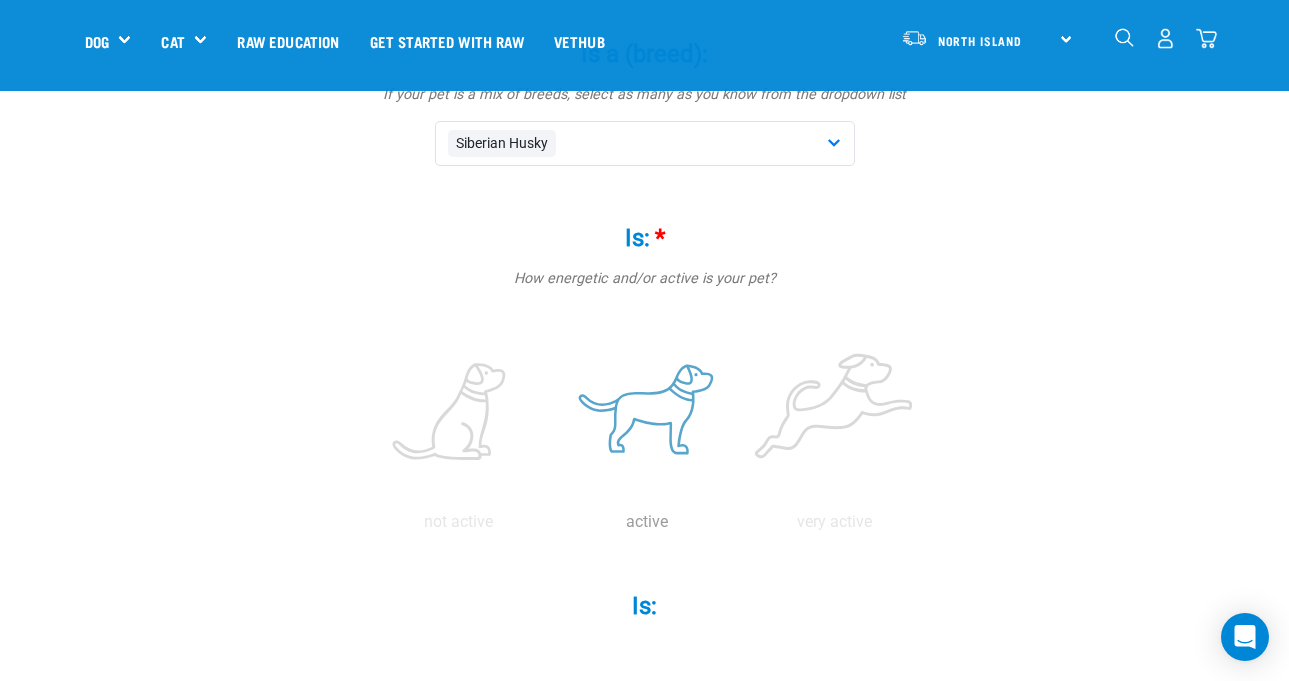 click at bounding box center (647, 413) 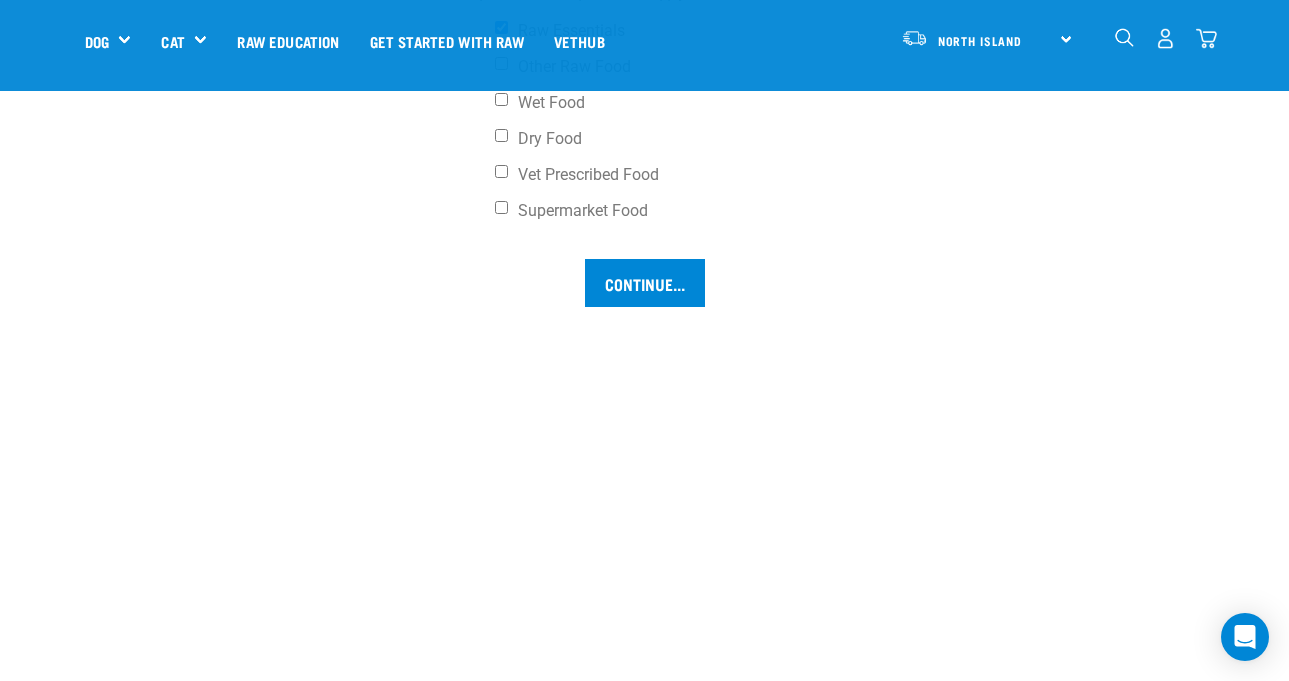 scroll, scrollTop: 1685, scrollLeft: 0, axis: vertical 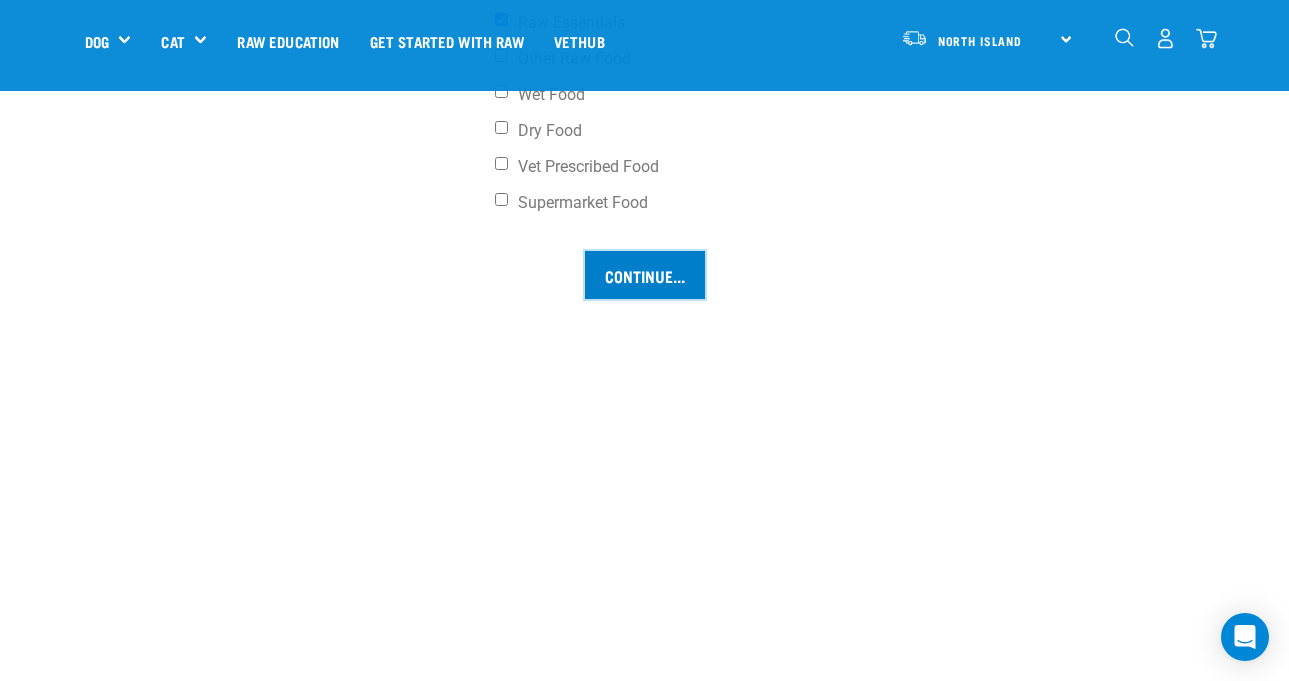 click on "Continue..." at bounding box center [645, 275] 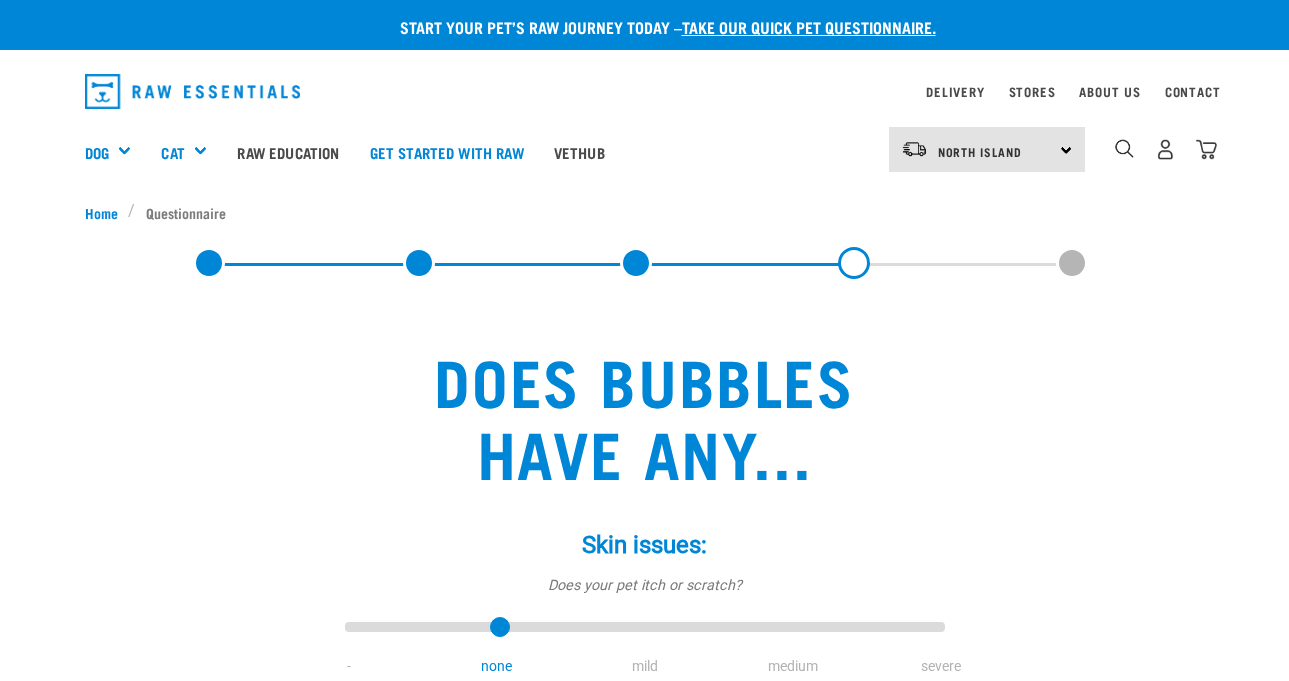 scroll, scrollTop: 0, scrollLeft: 0, axis: both 